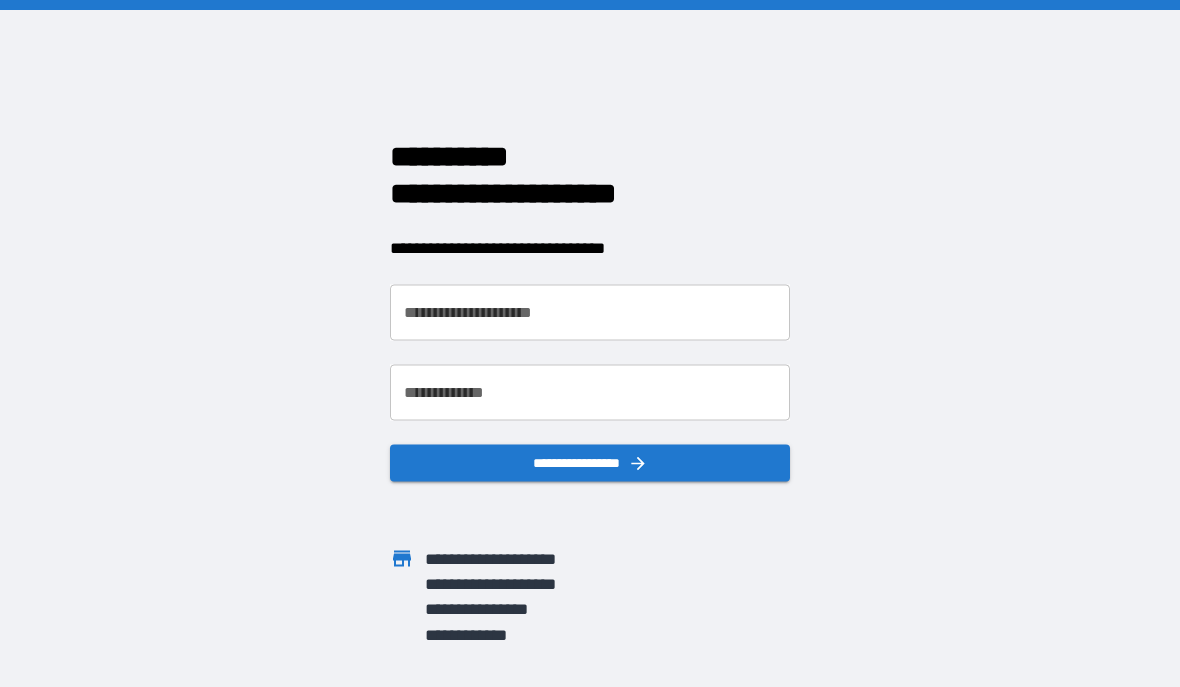 scroll, scrollTop: 0, scrollLeft: 0, axis: both 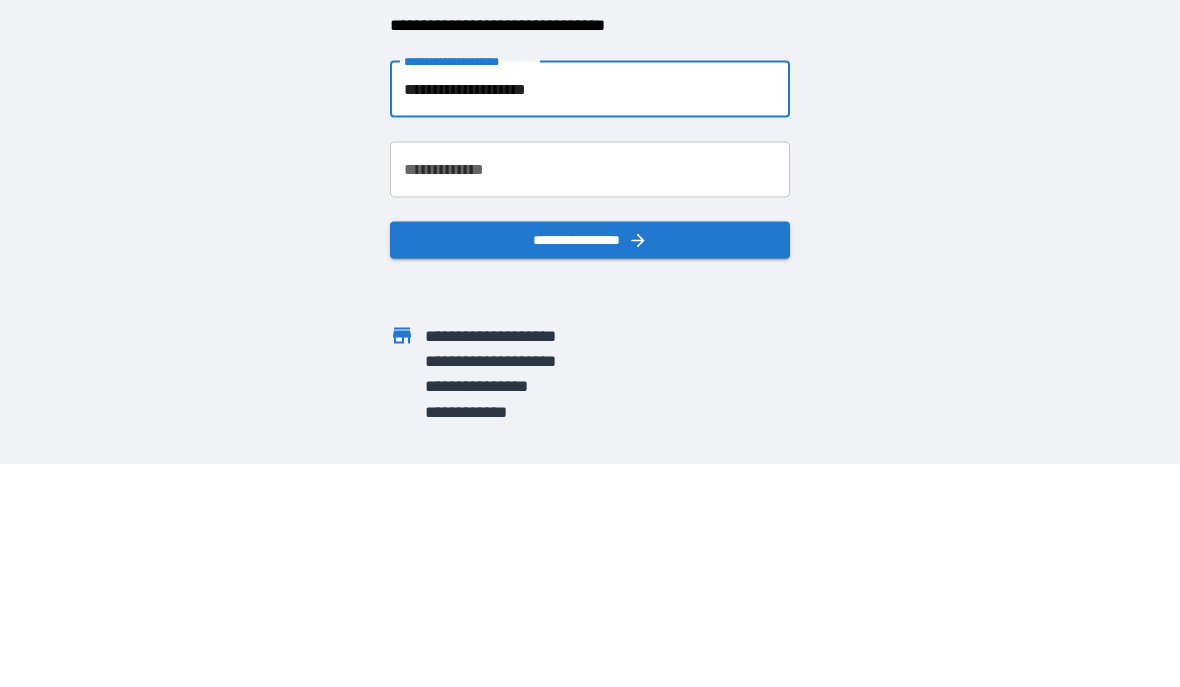 type on "**********" 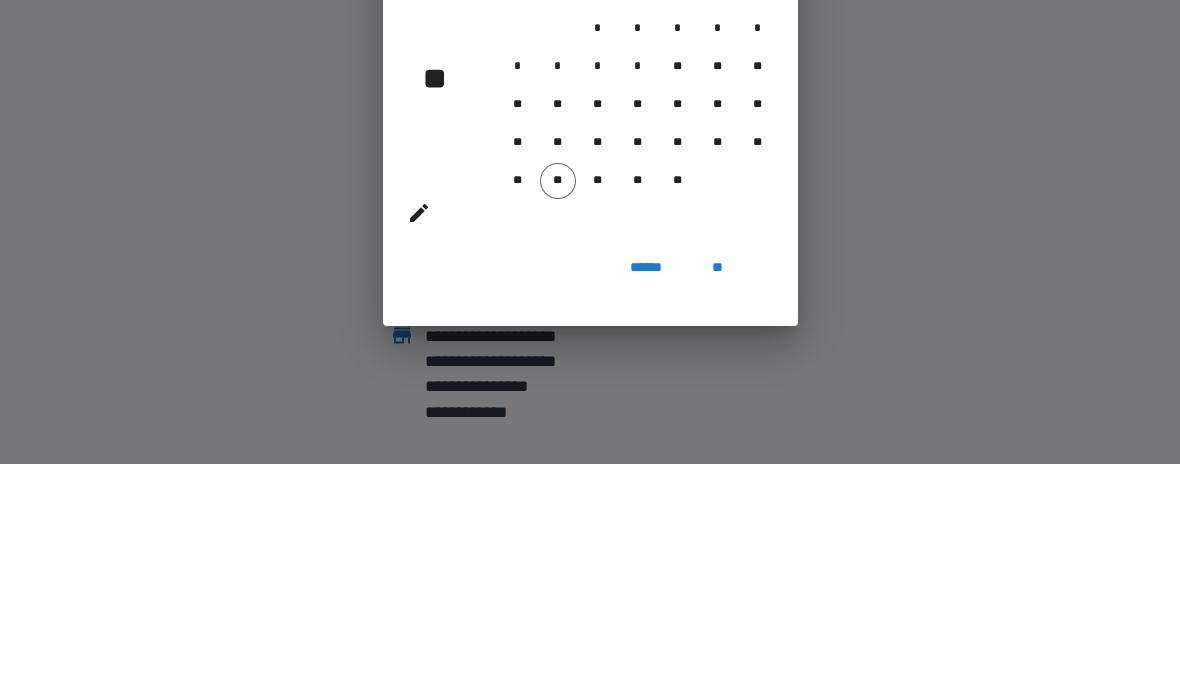 scroll, scrollTop: 89, scrollLeft: 0, axis: vertical 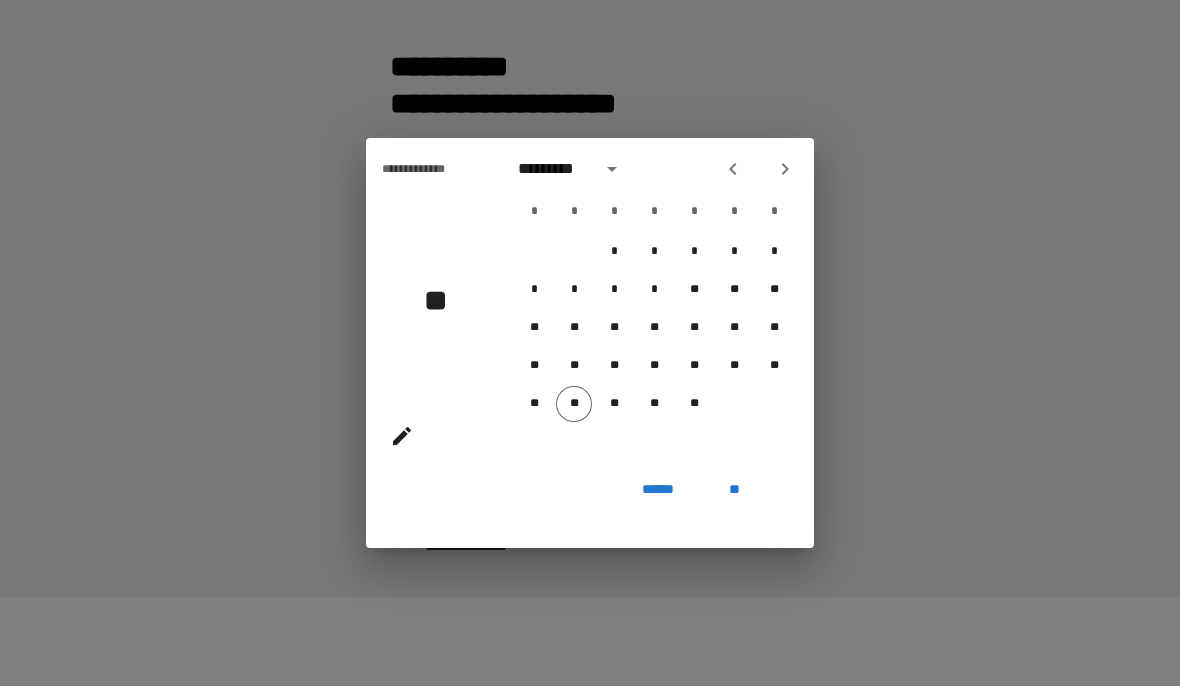 click at bounding box center [785, 170] 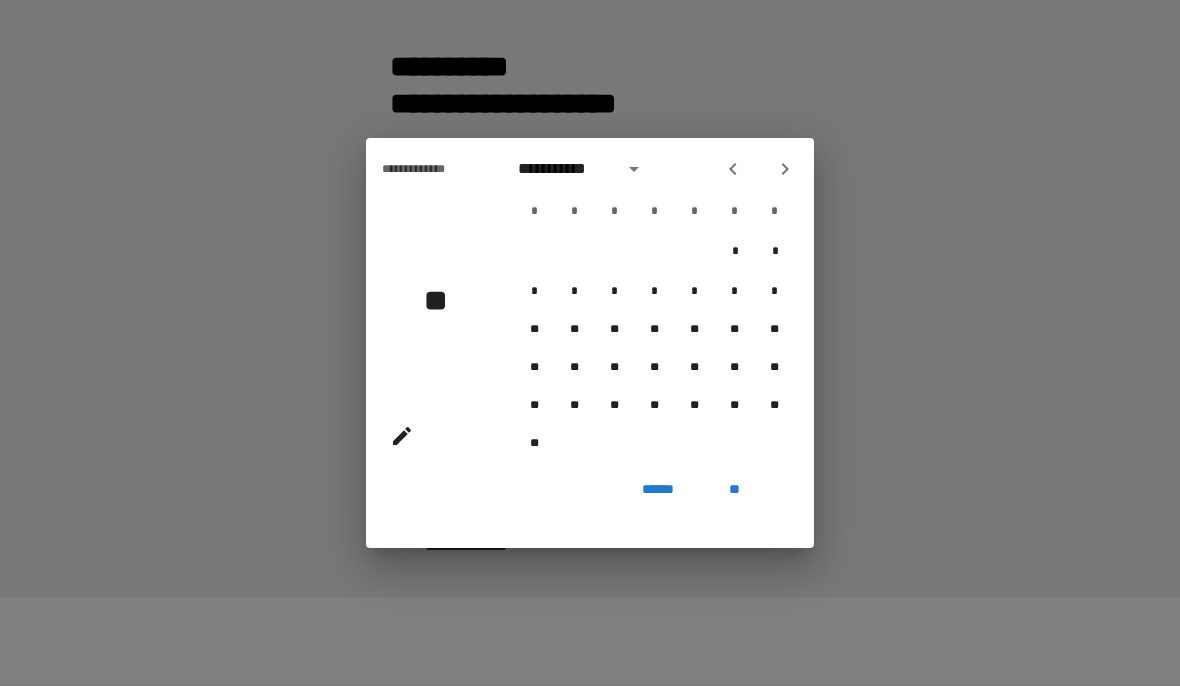 click at bounding box center (785, 170) 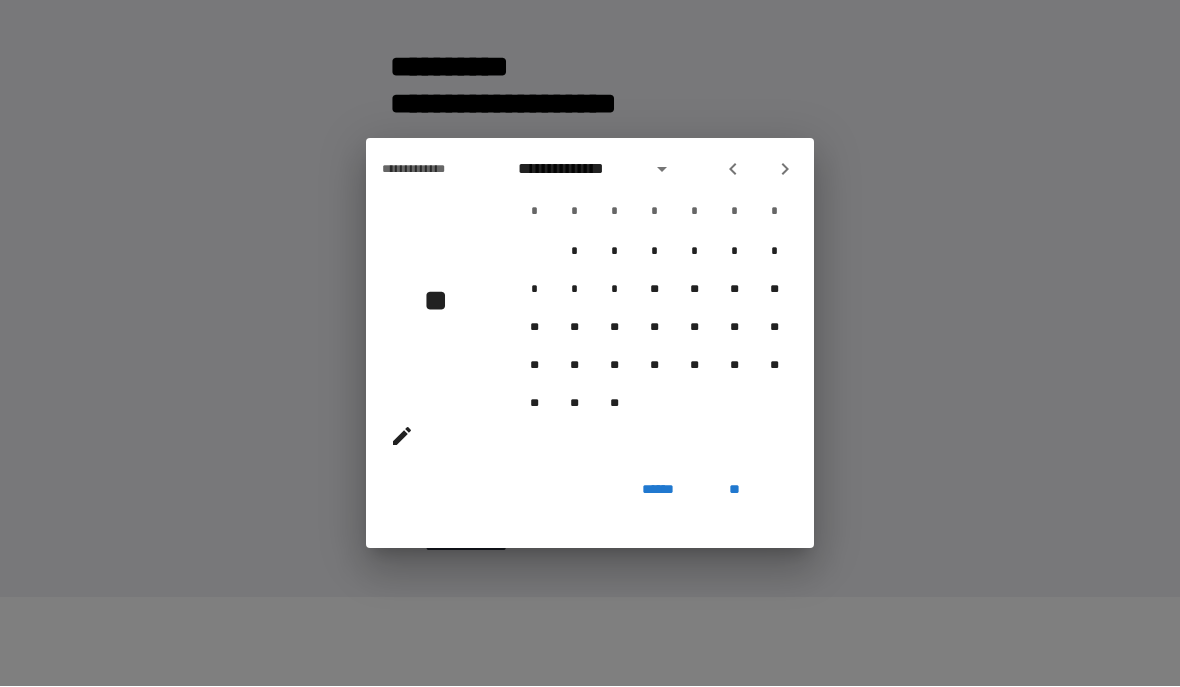 click at bounding box center (785, 170) 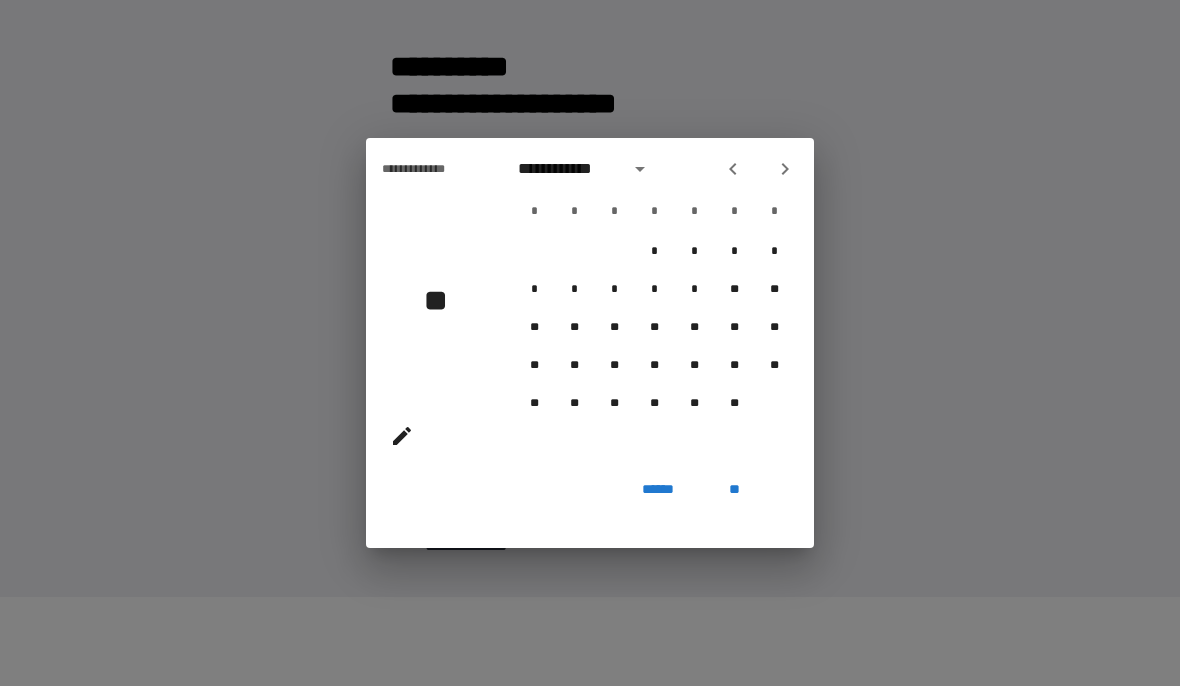 click 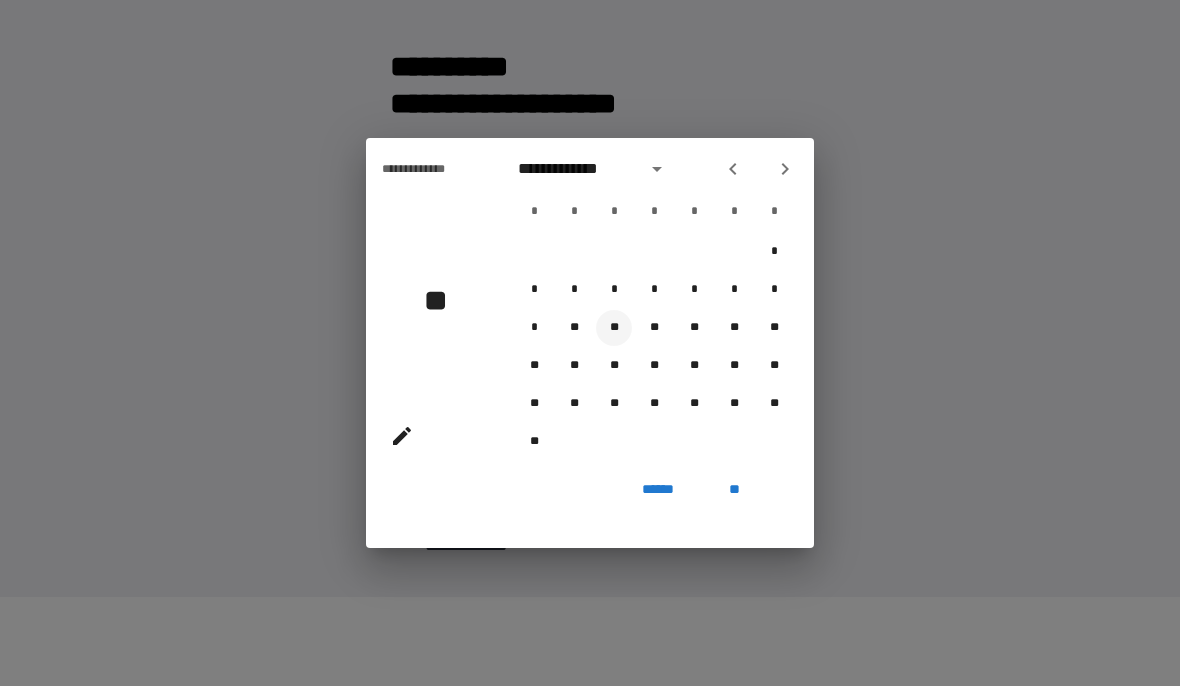 click on "**" at bounding box center [614, 329] 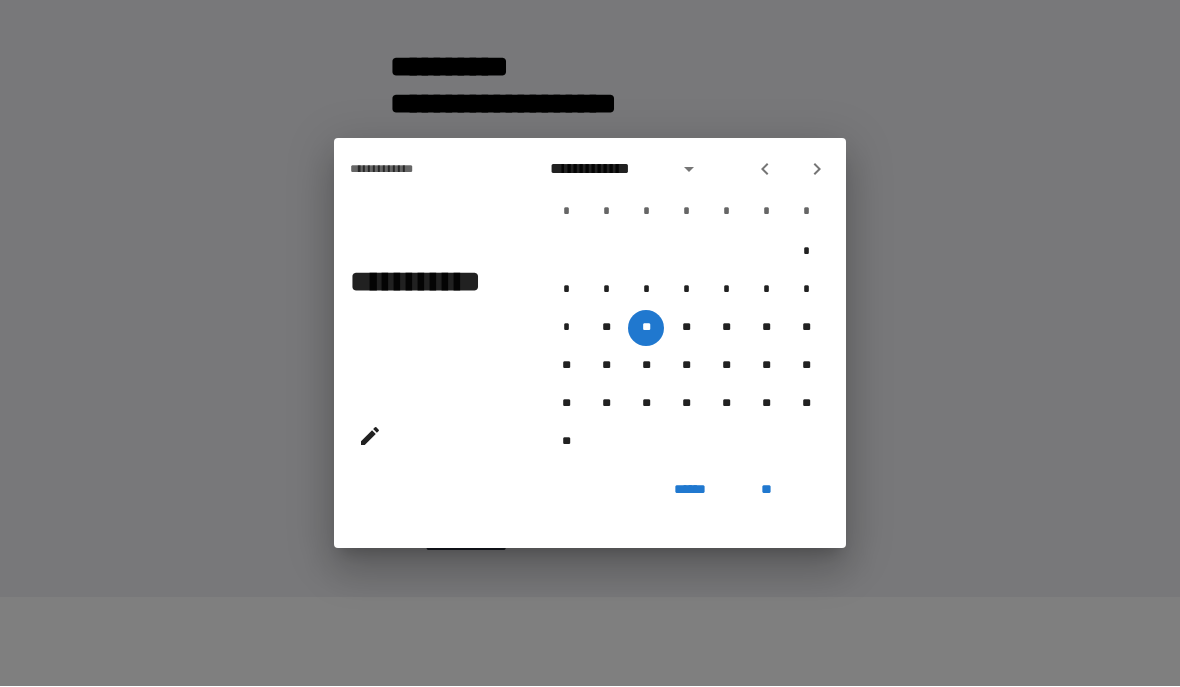 click on "**" at bounding box center (766, 491) 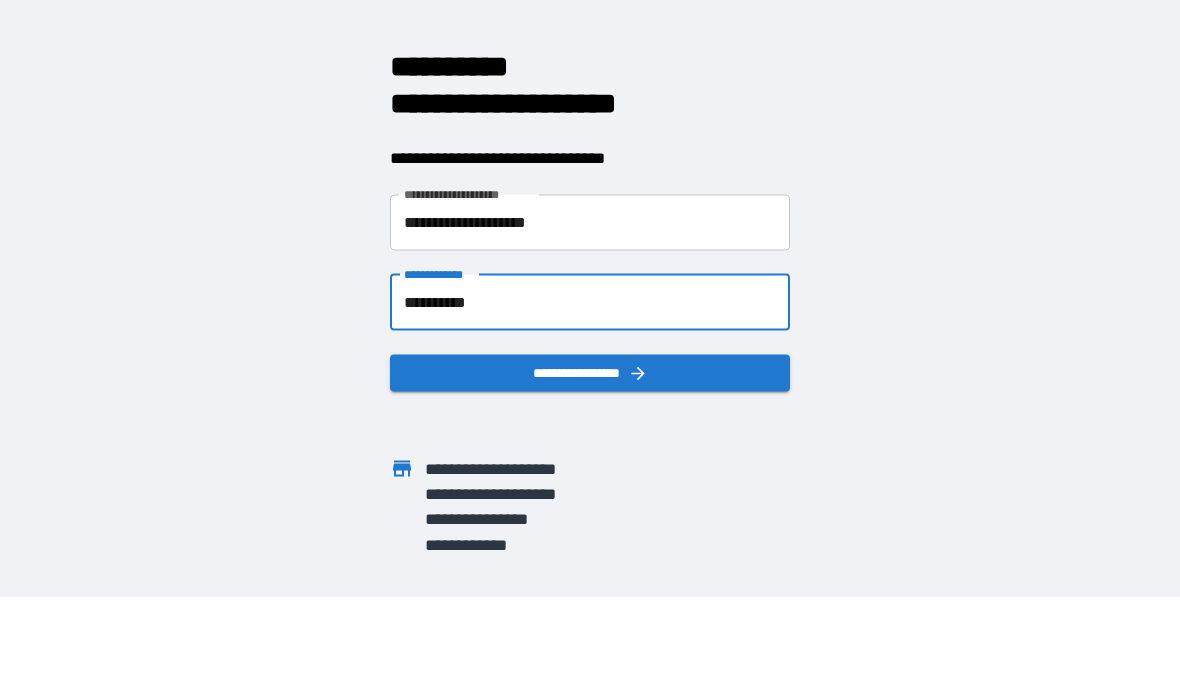 click on "**********" at bounding box center [590, 303] 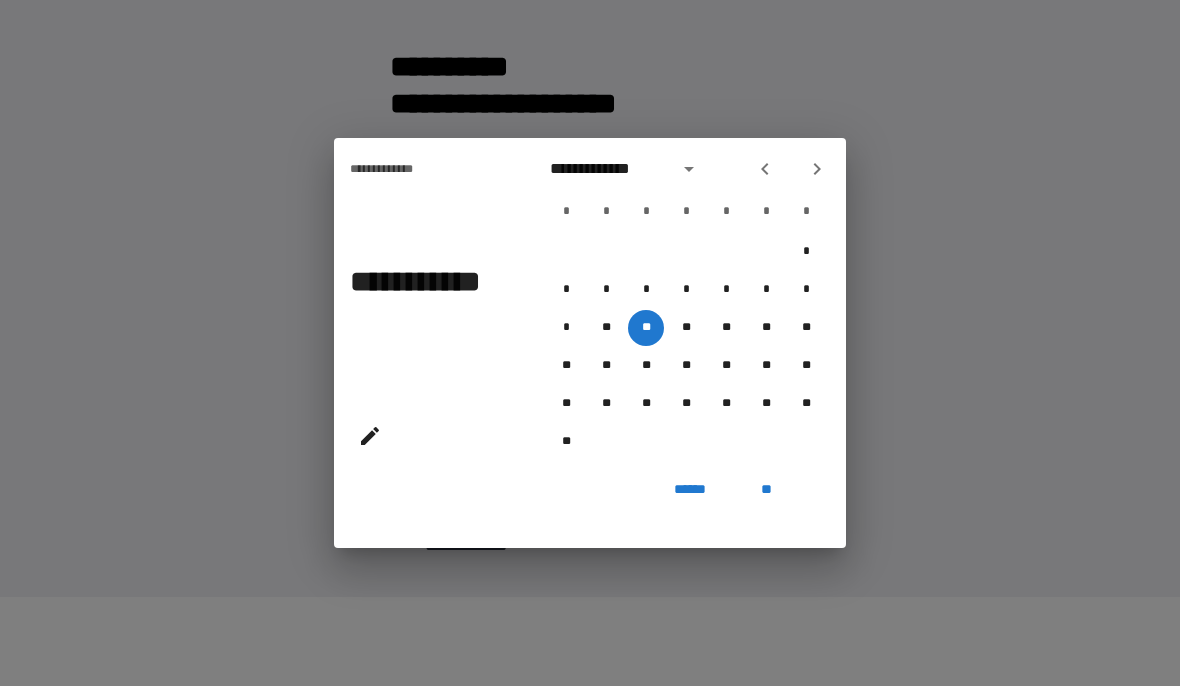 click on "**********" at bounding box center (398, 170) 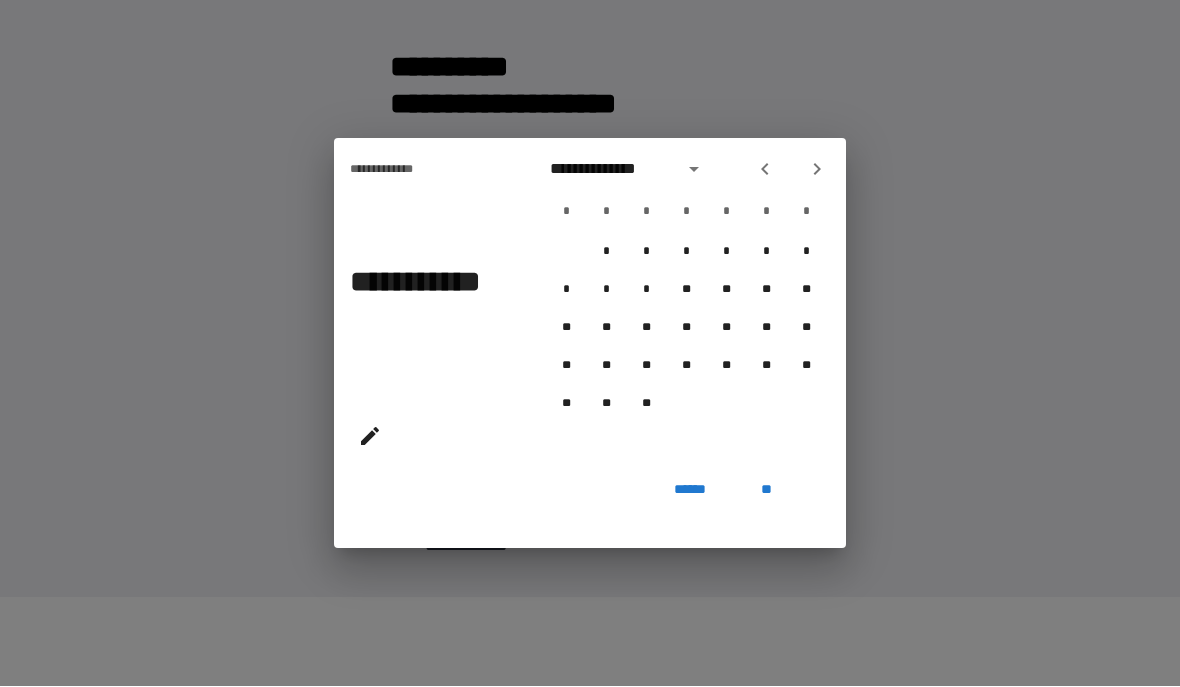 click 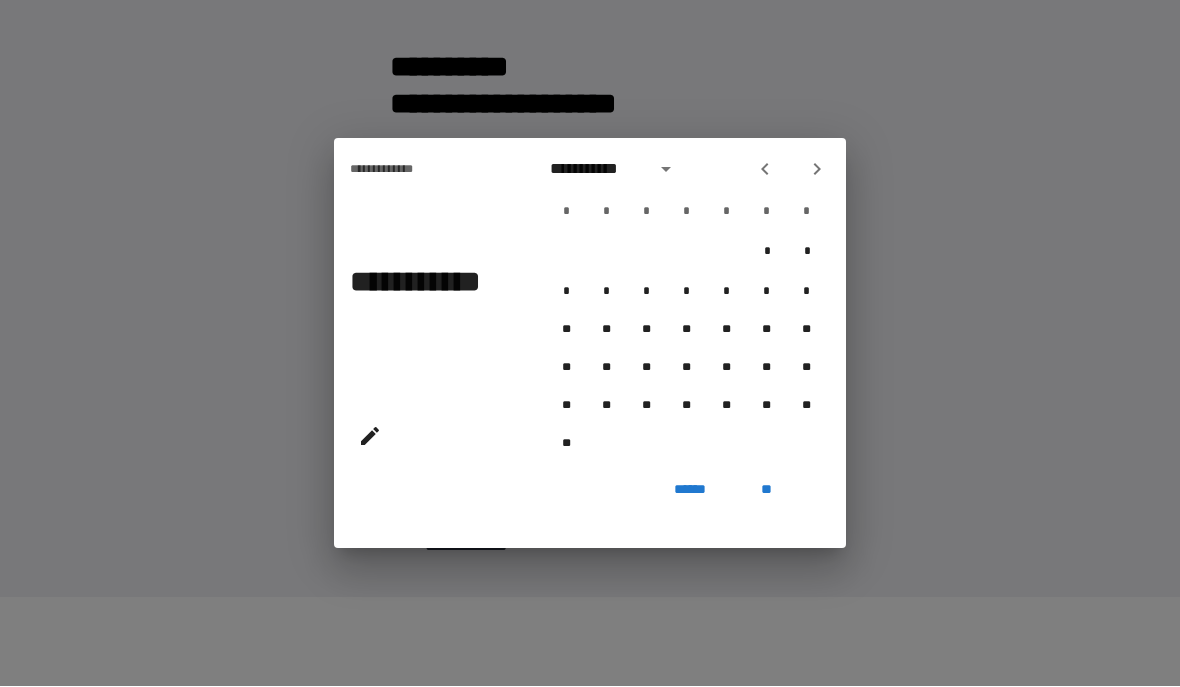 click 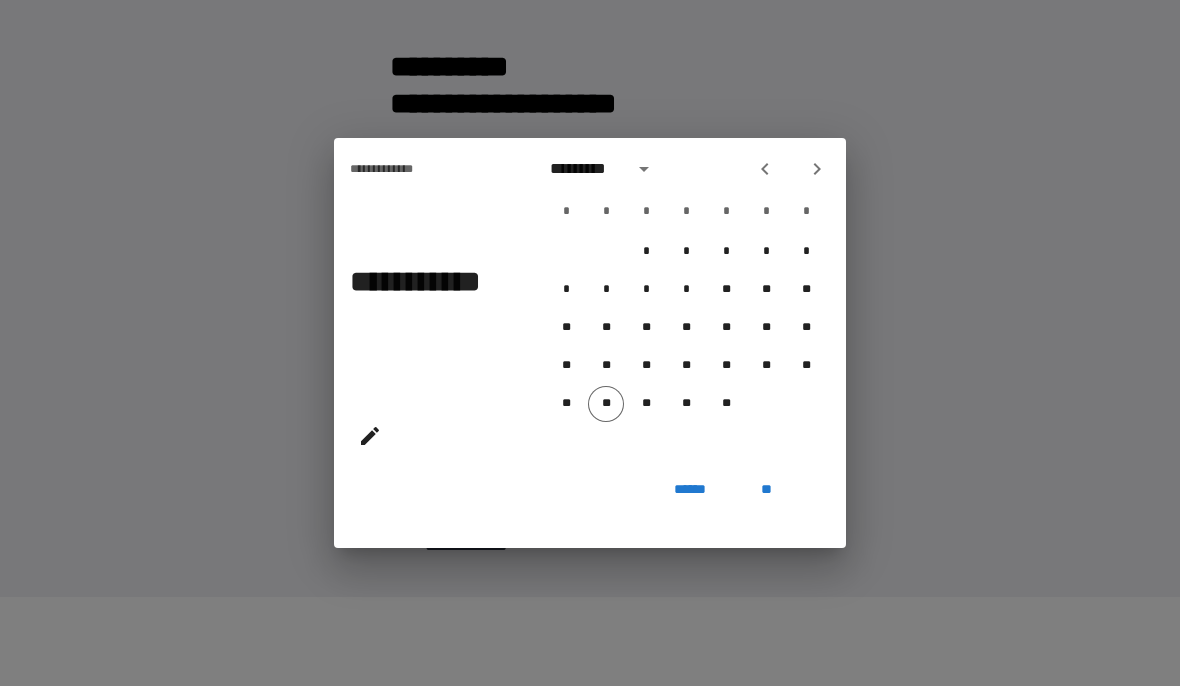 click 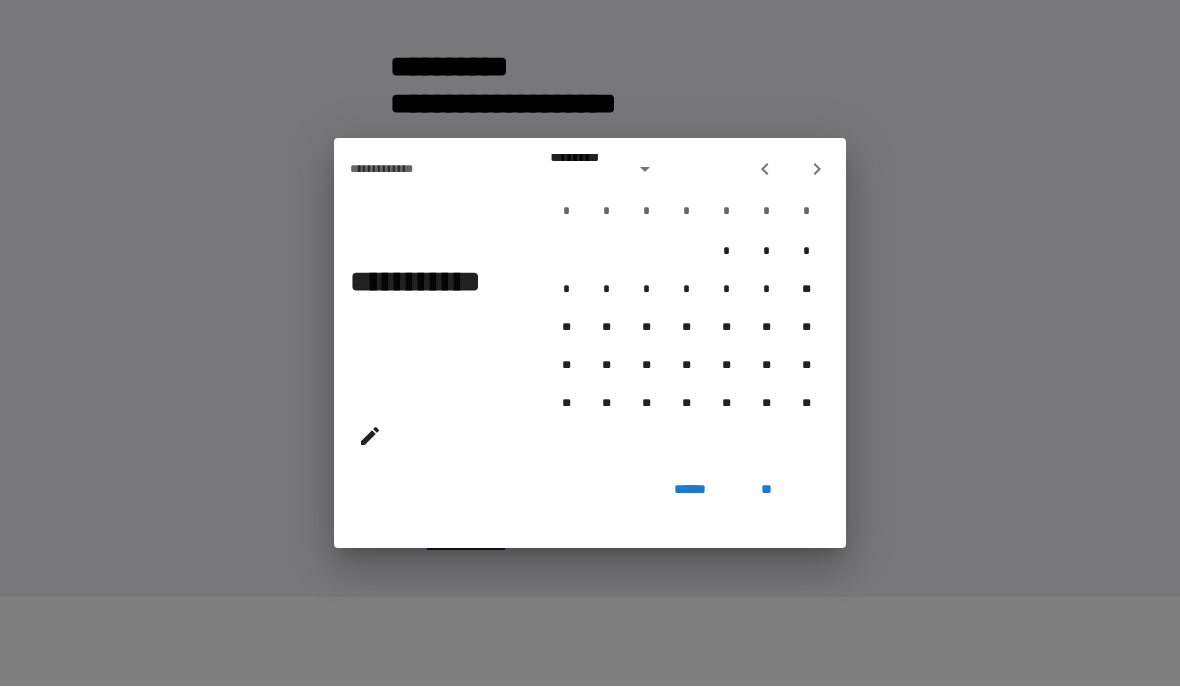 click 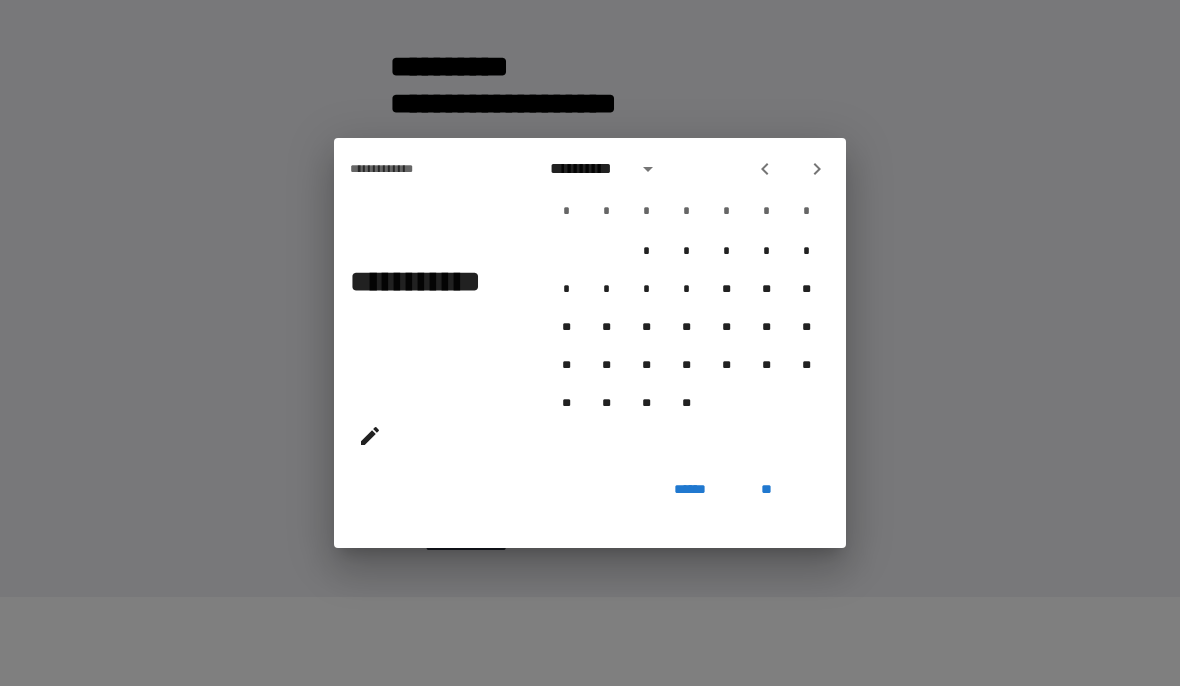 click 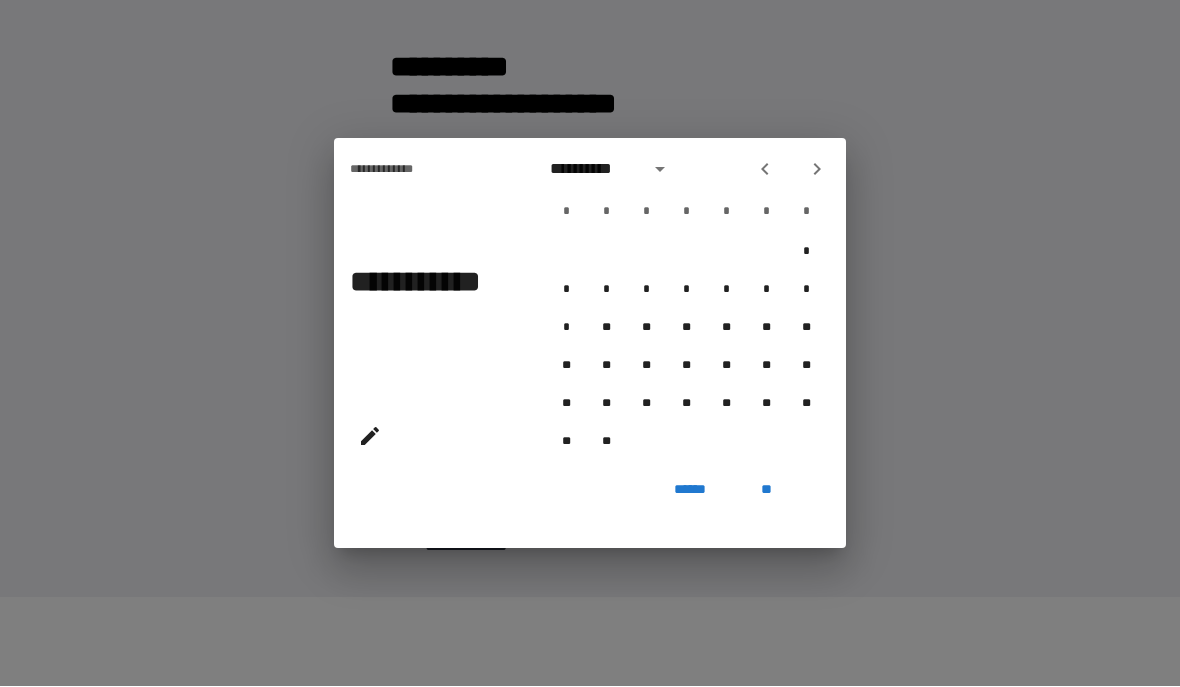 click on "**********" at bounding box center (686, 306) 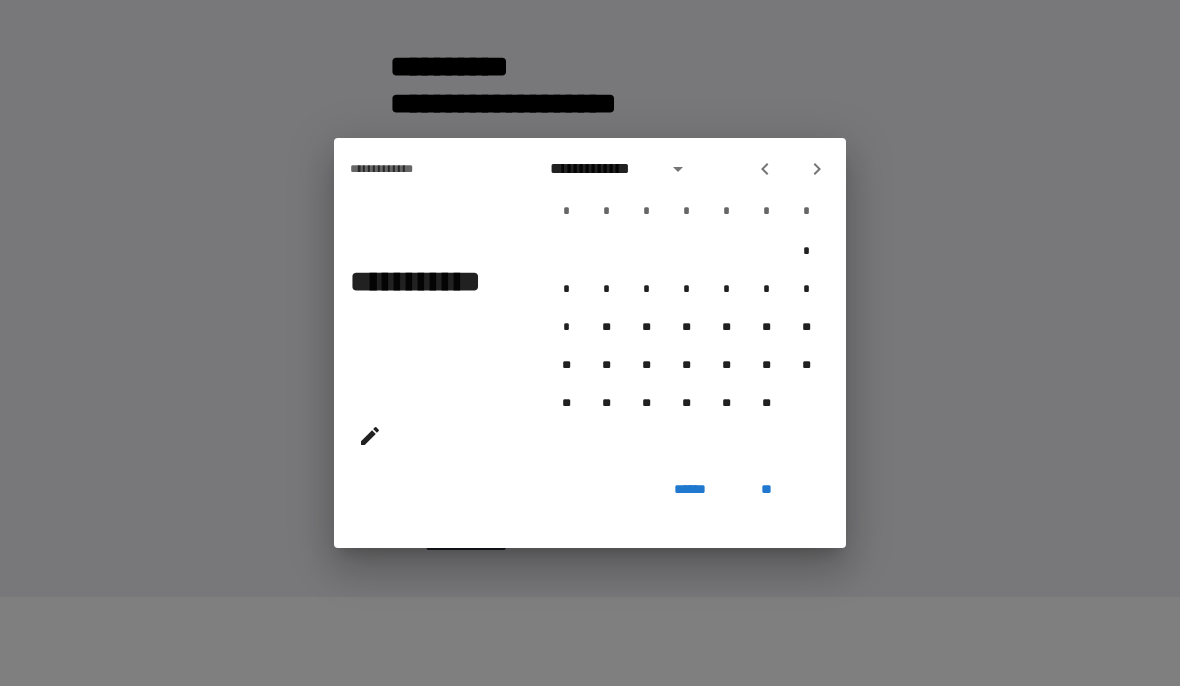 click 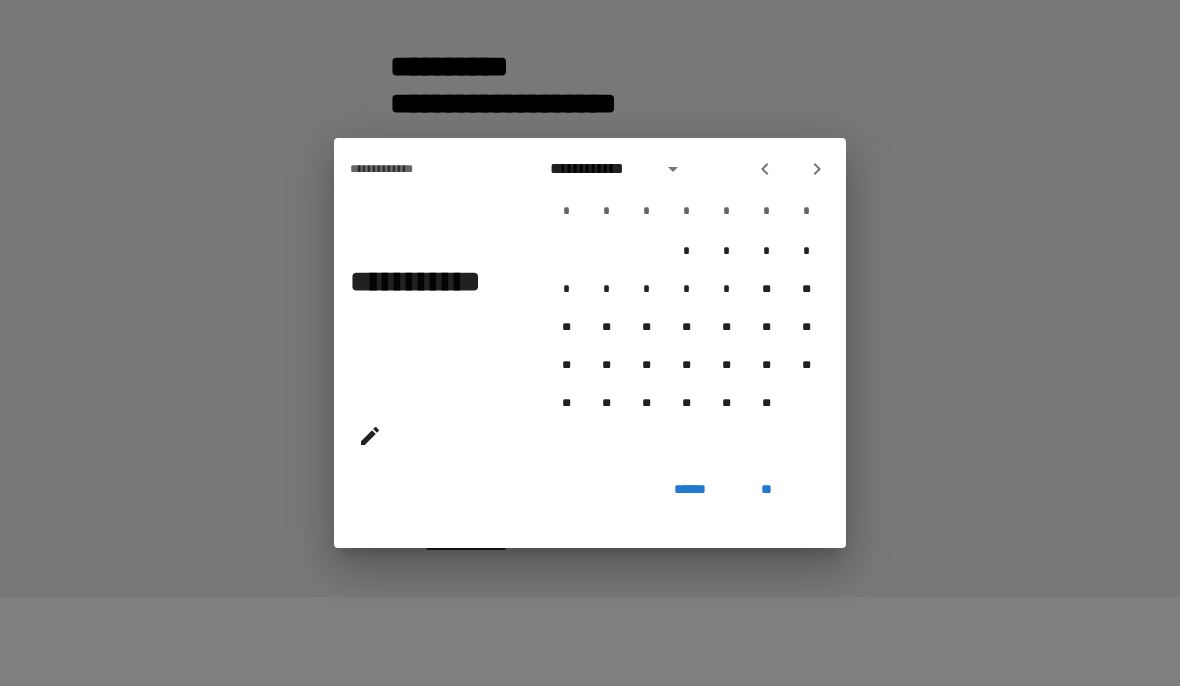 click 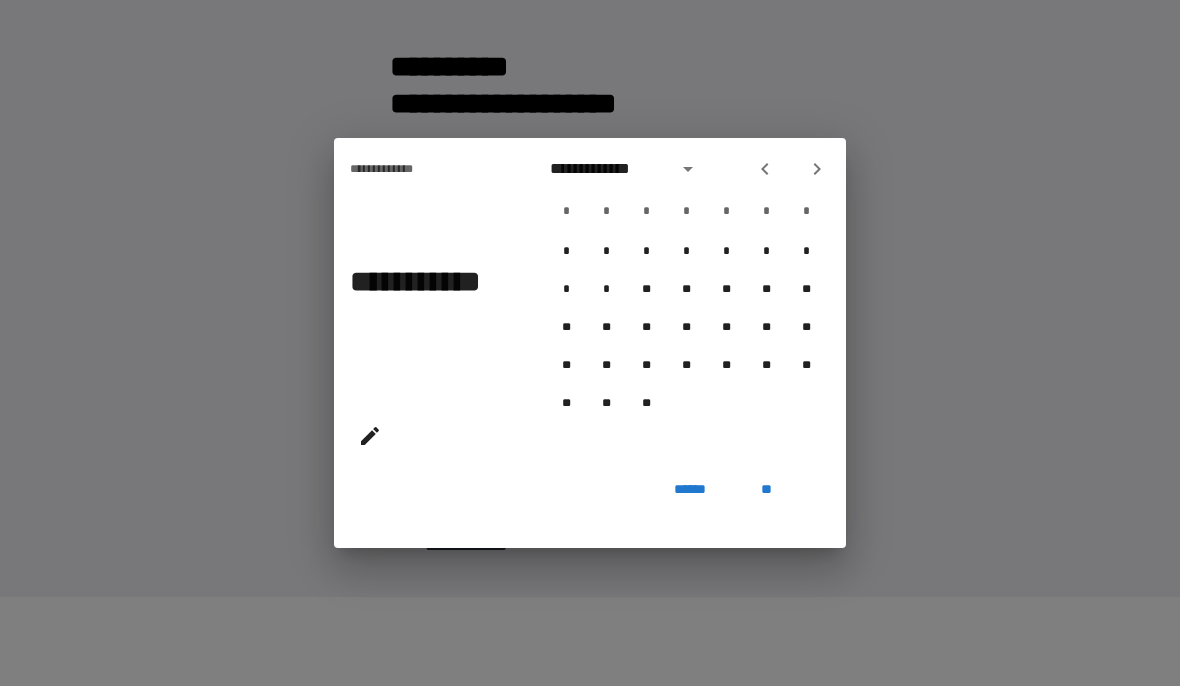 click 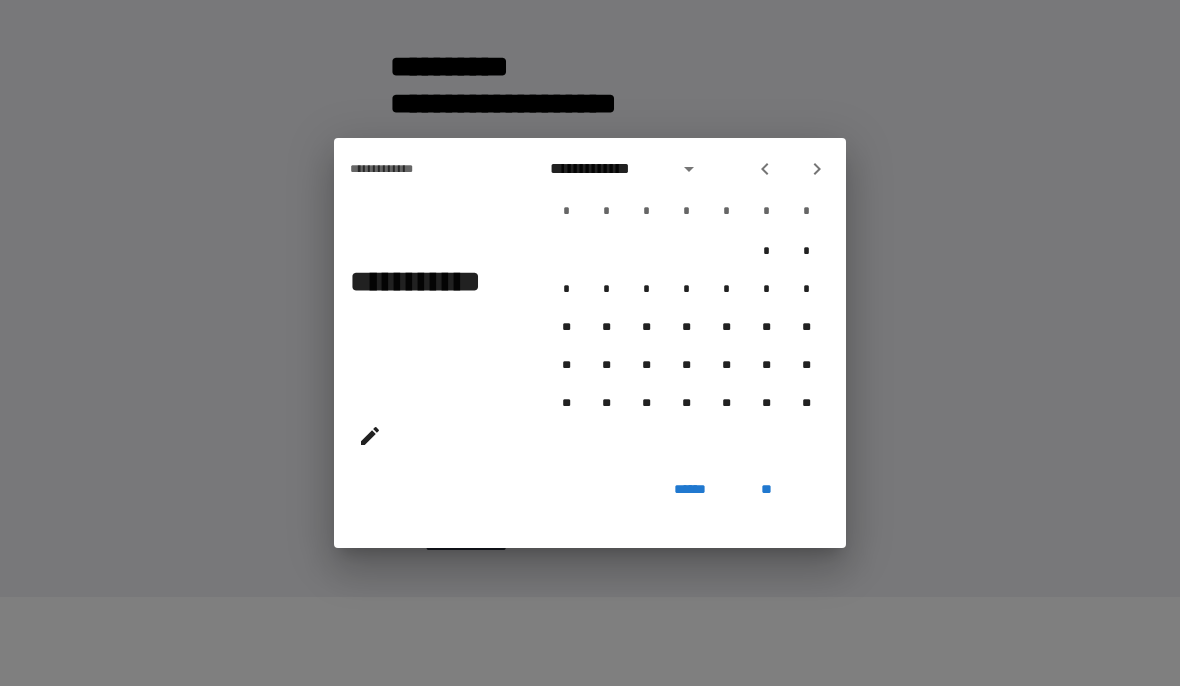 click 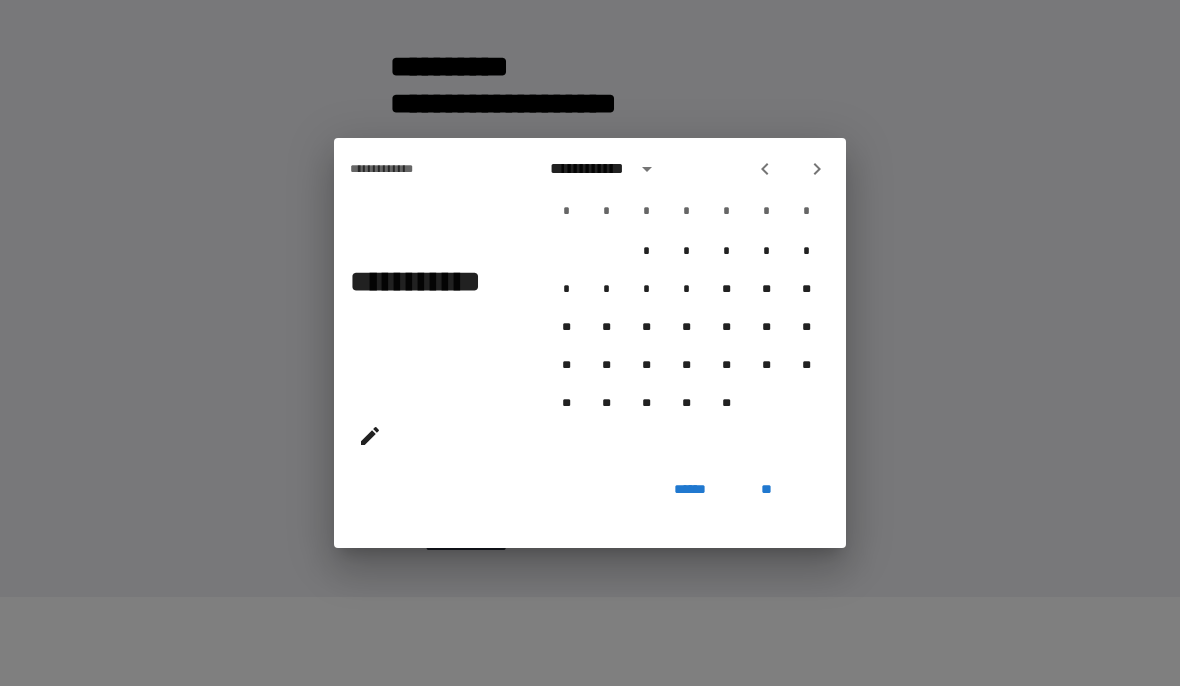 click 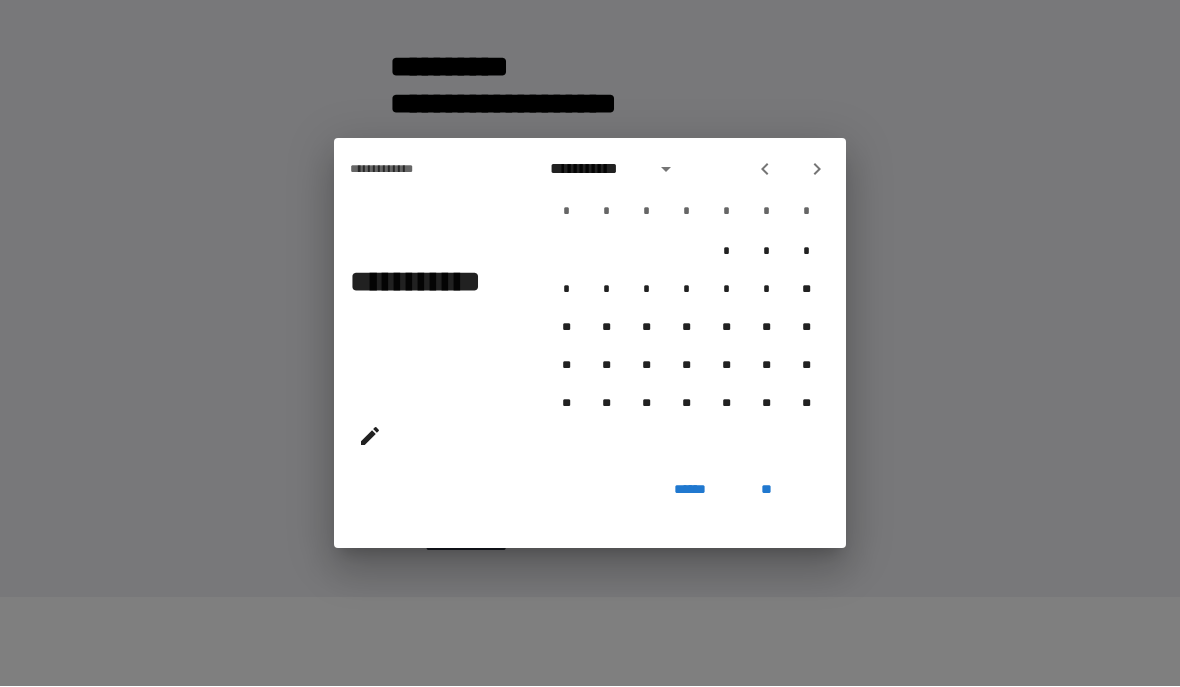 click 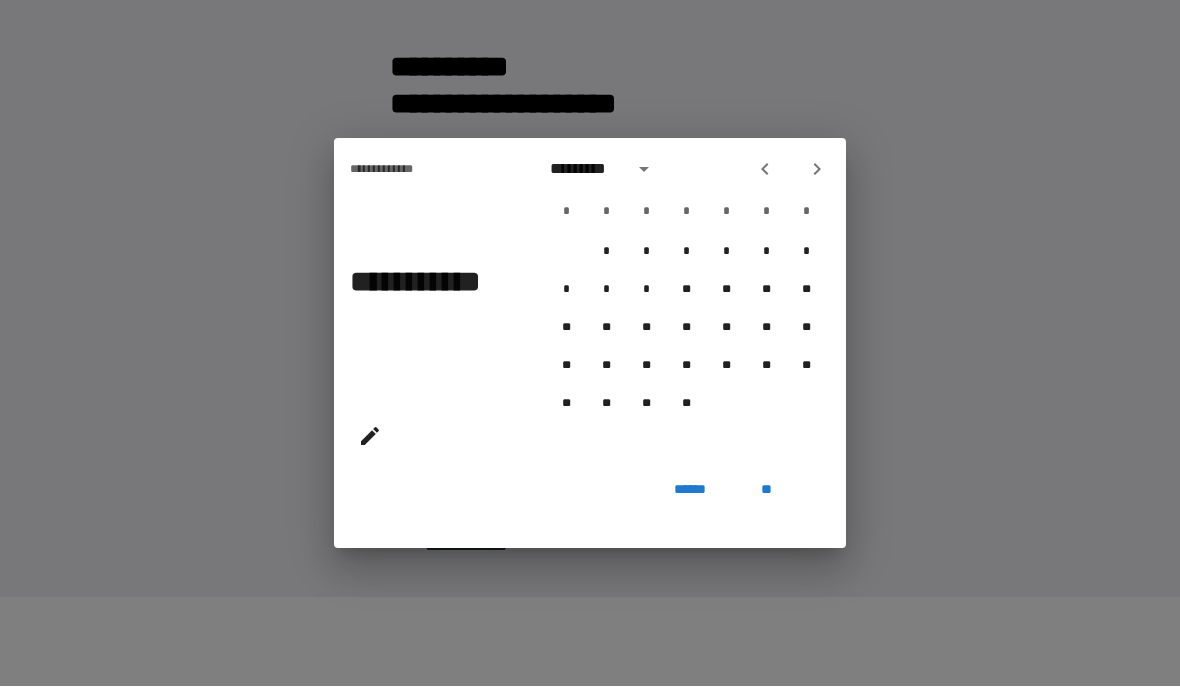click 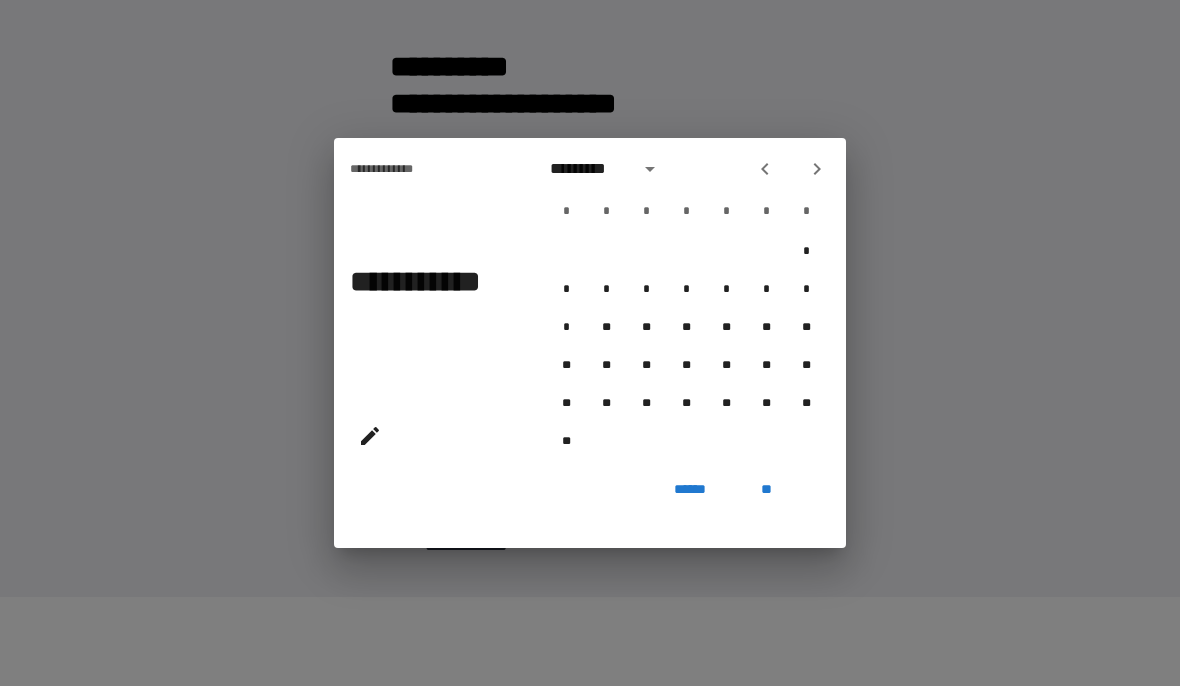 click at bounding box center (765, 170) 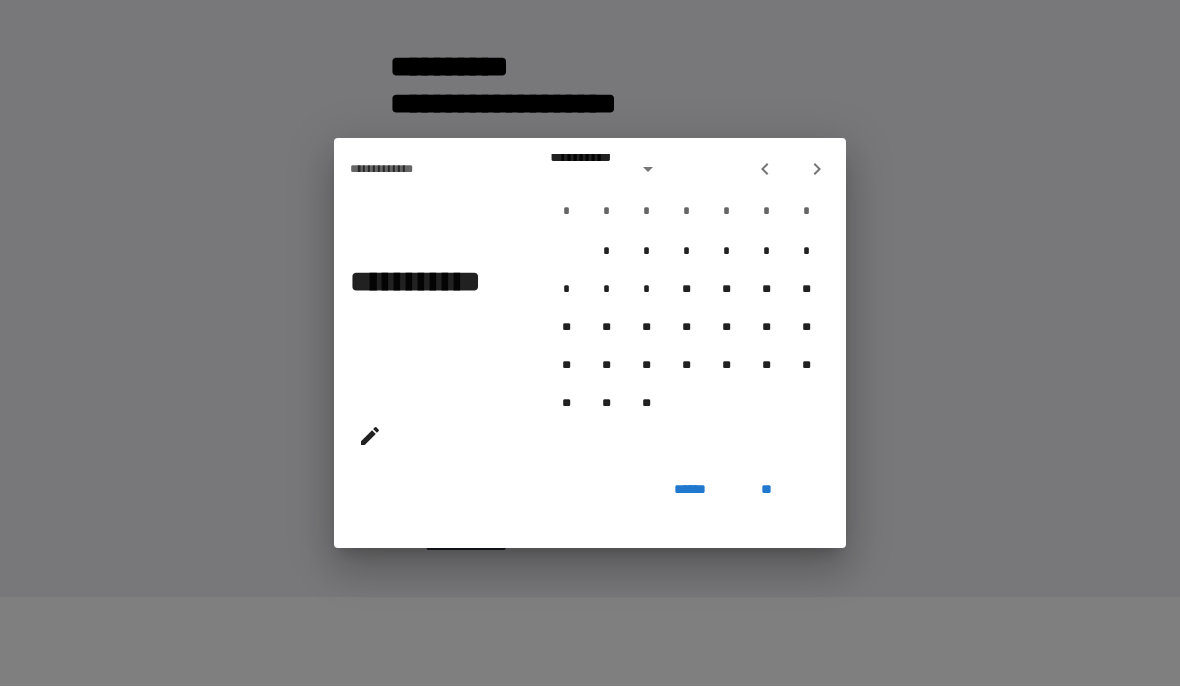 click 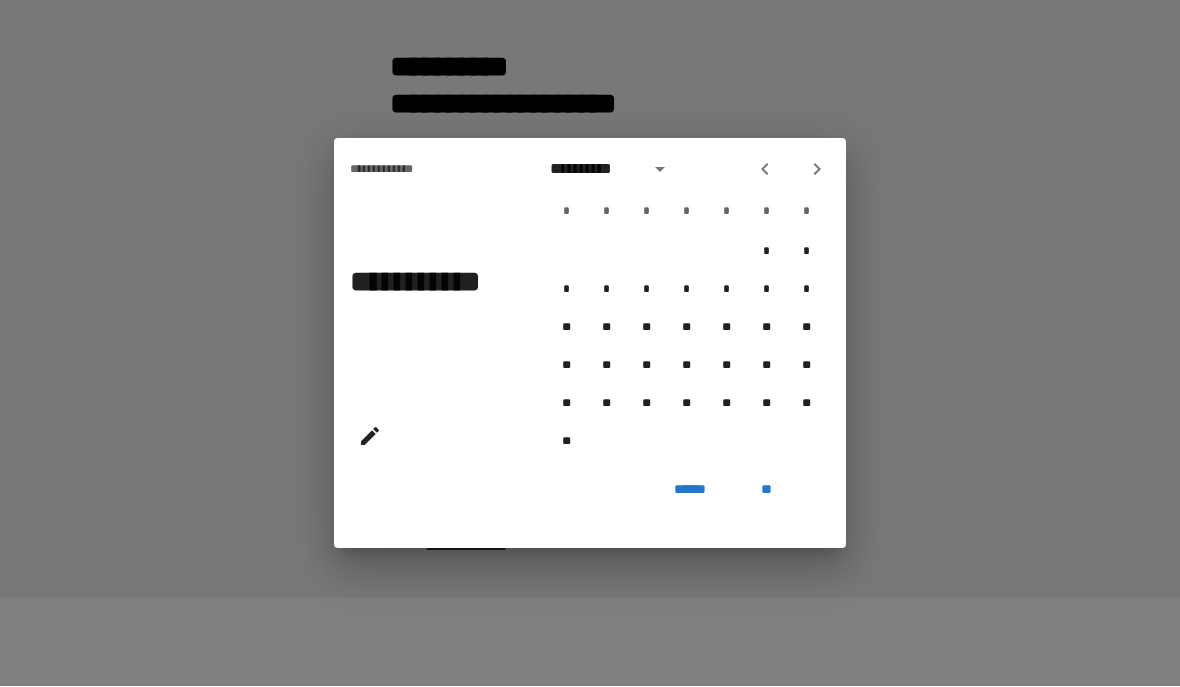 click 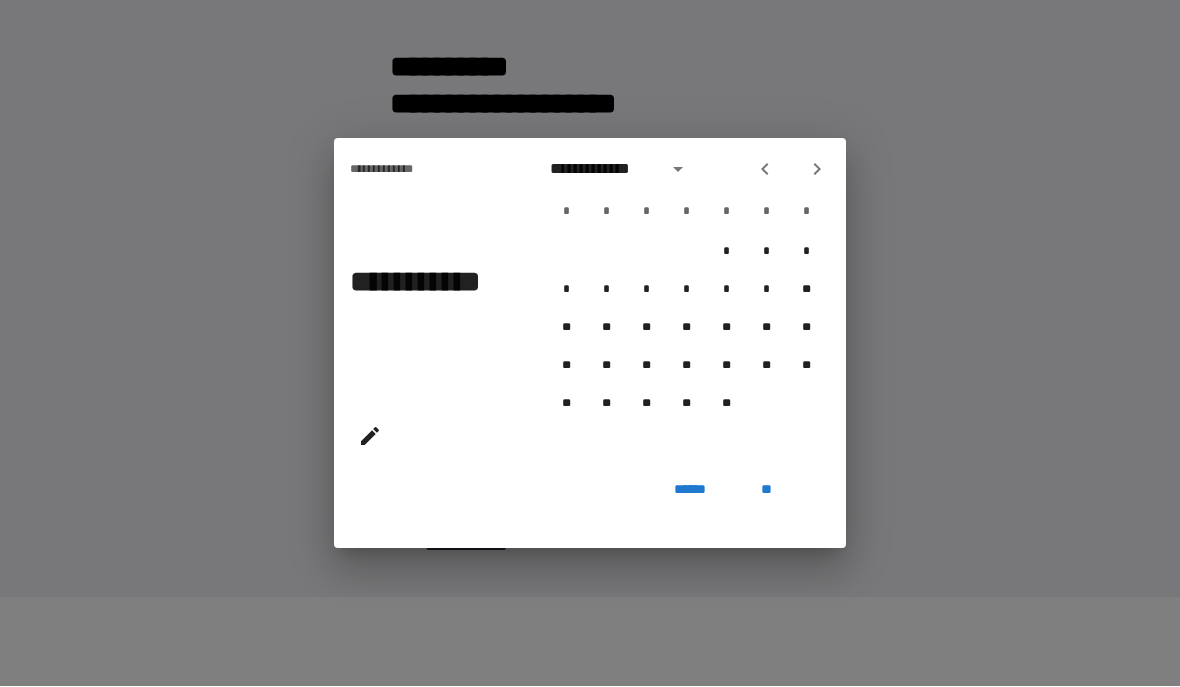 click 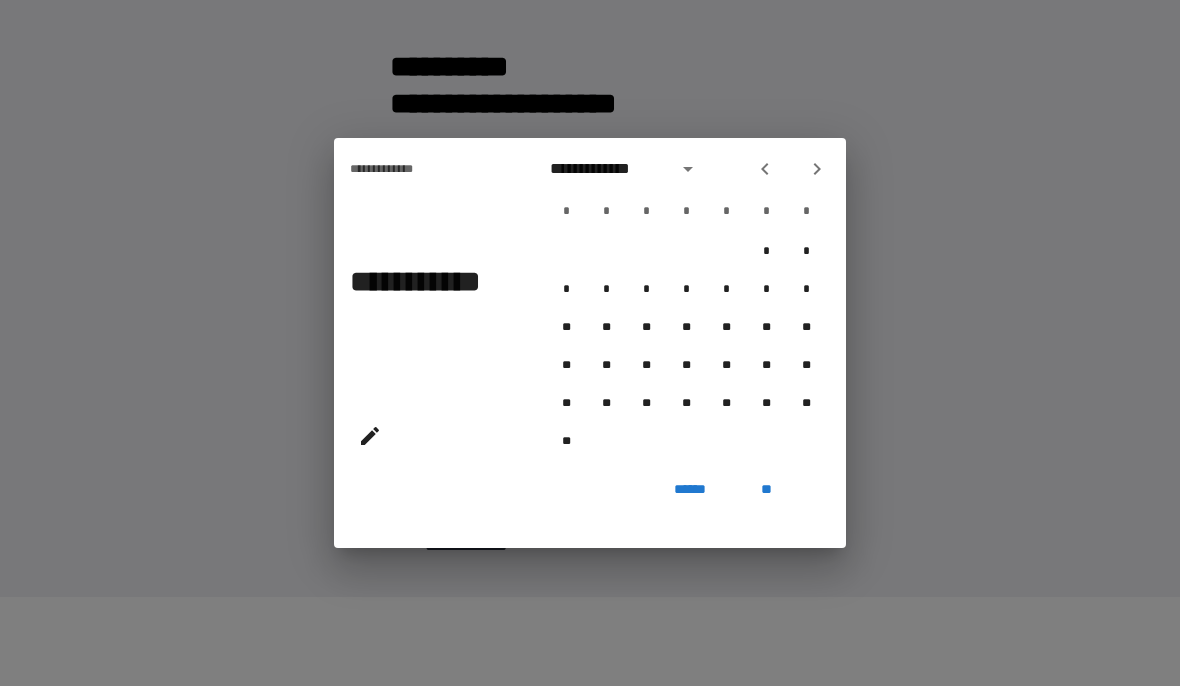click 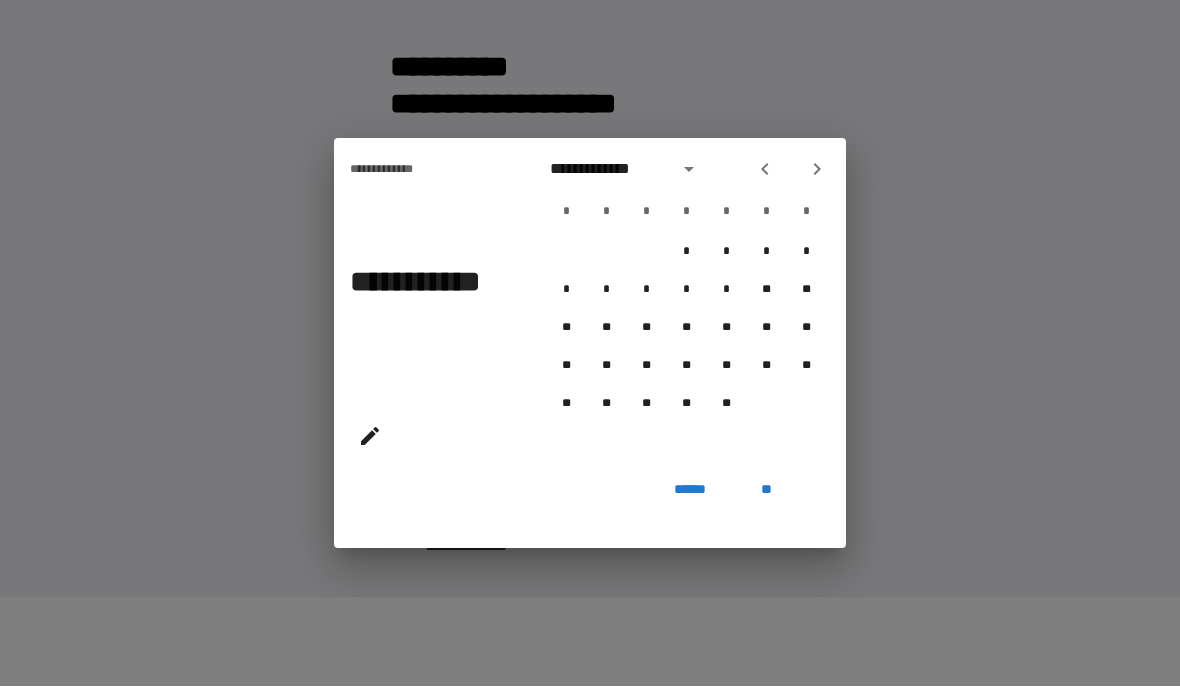 click 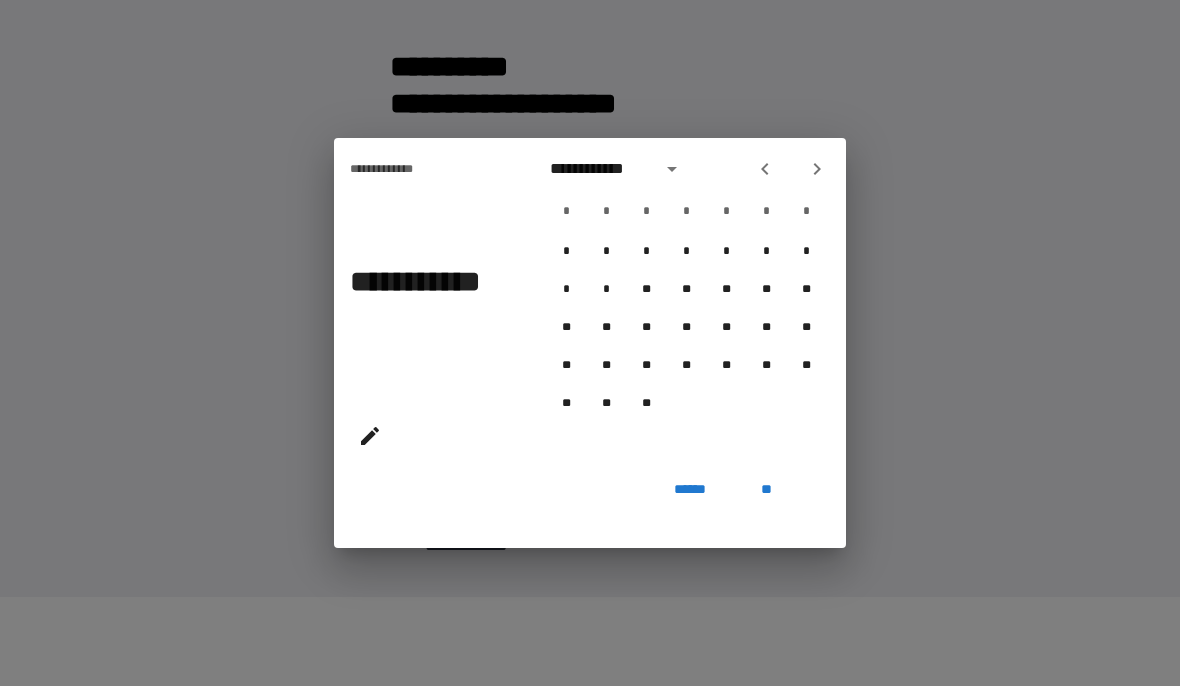 click 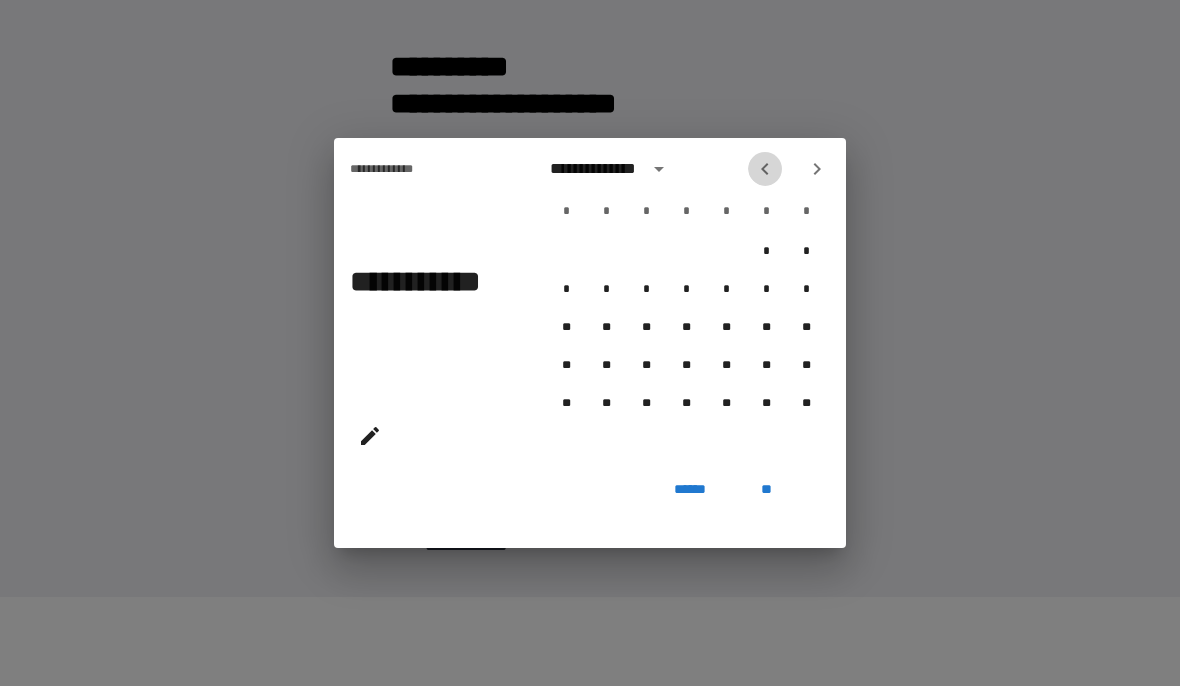 click 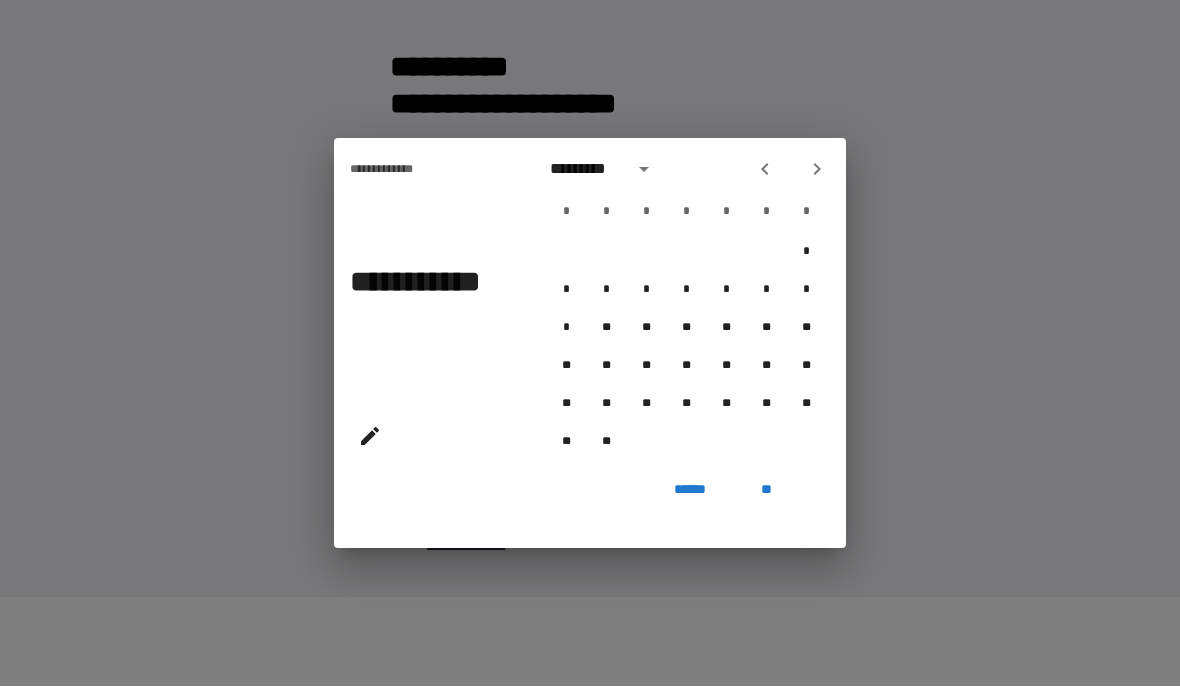 click 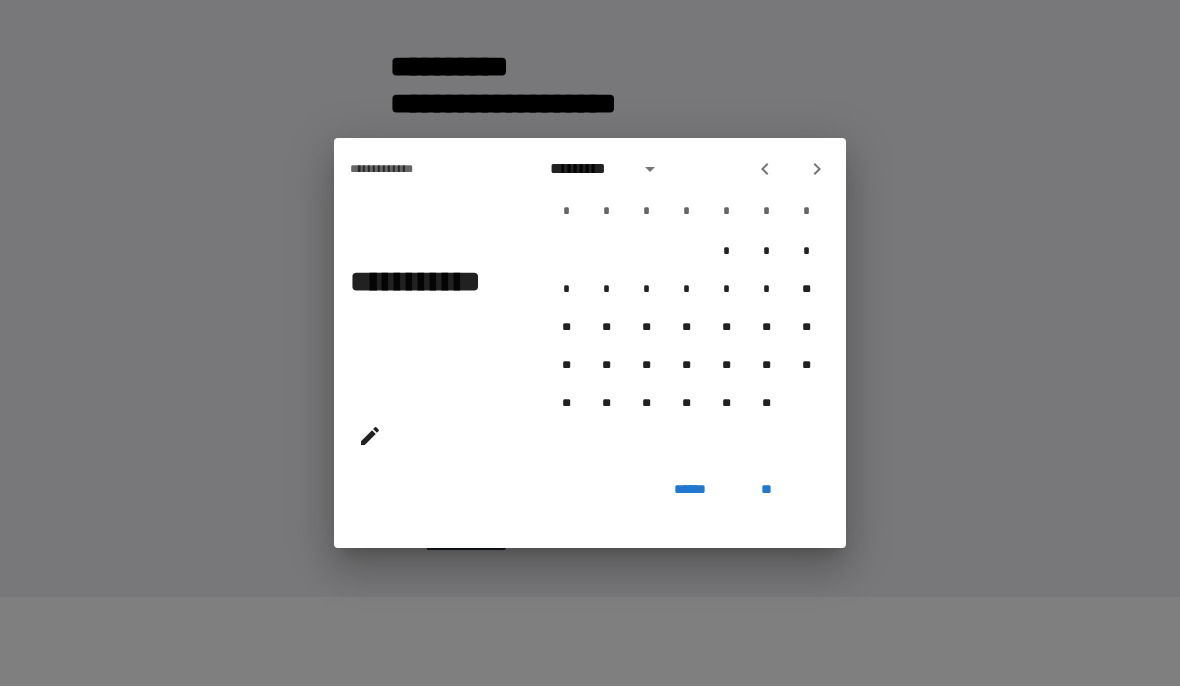 click 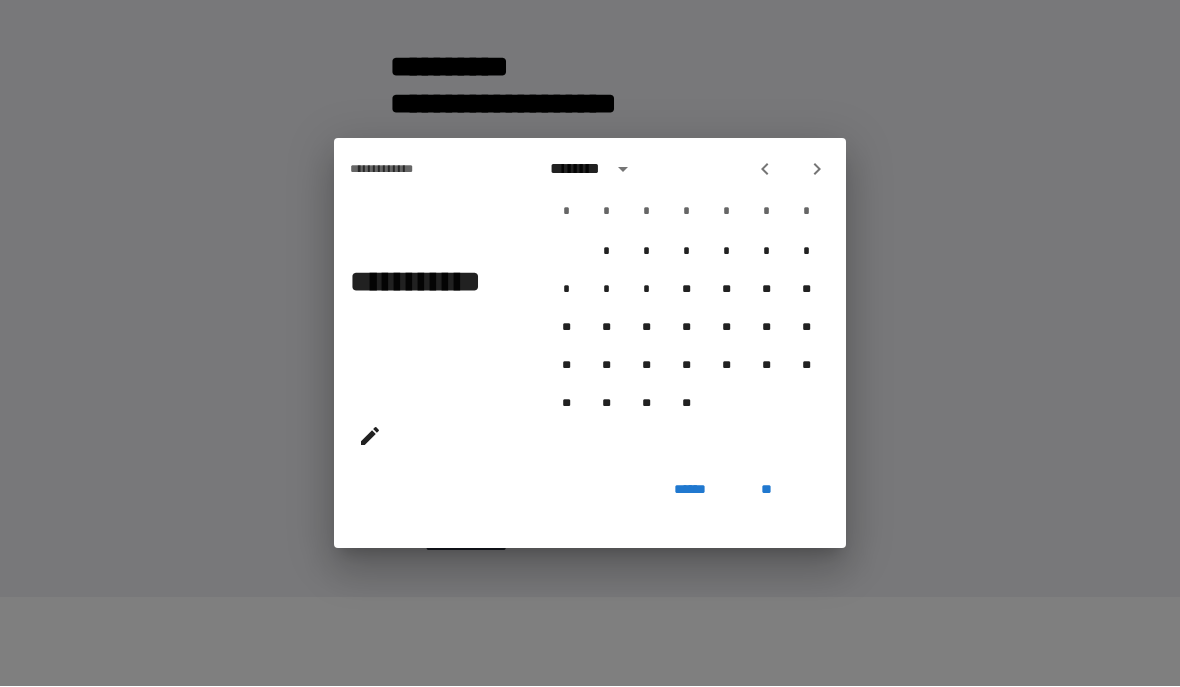 click 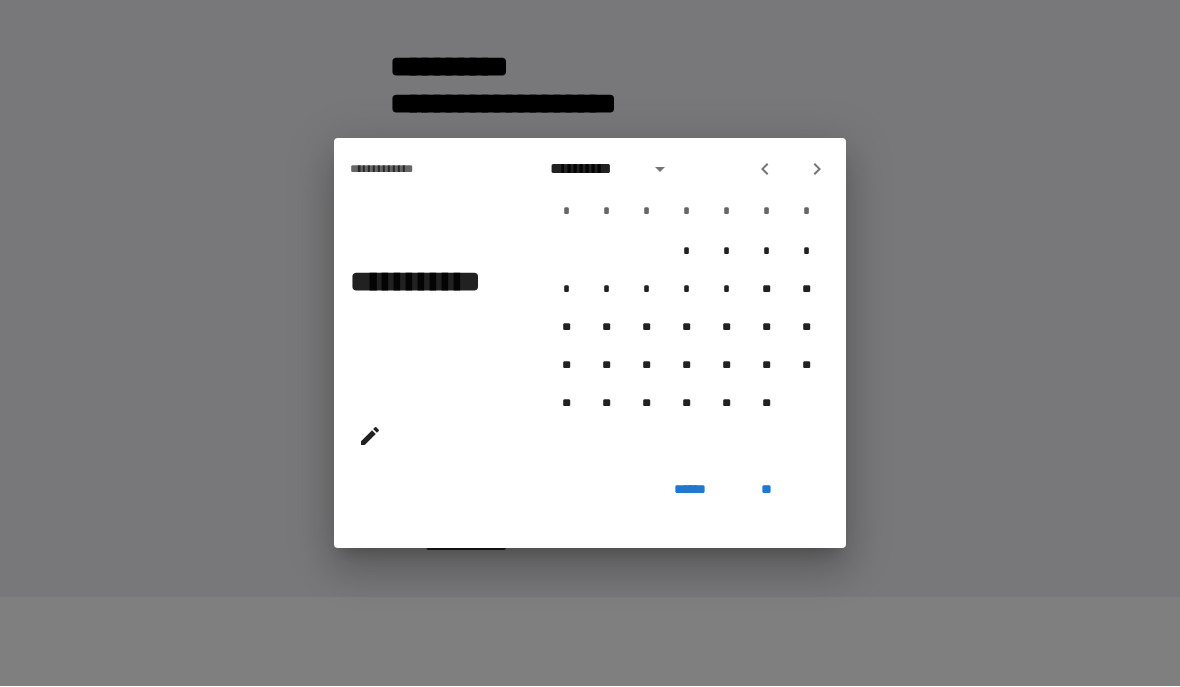 click 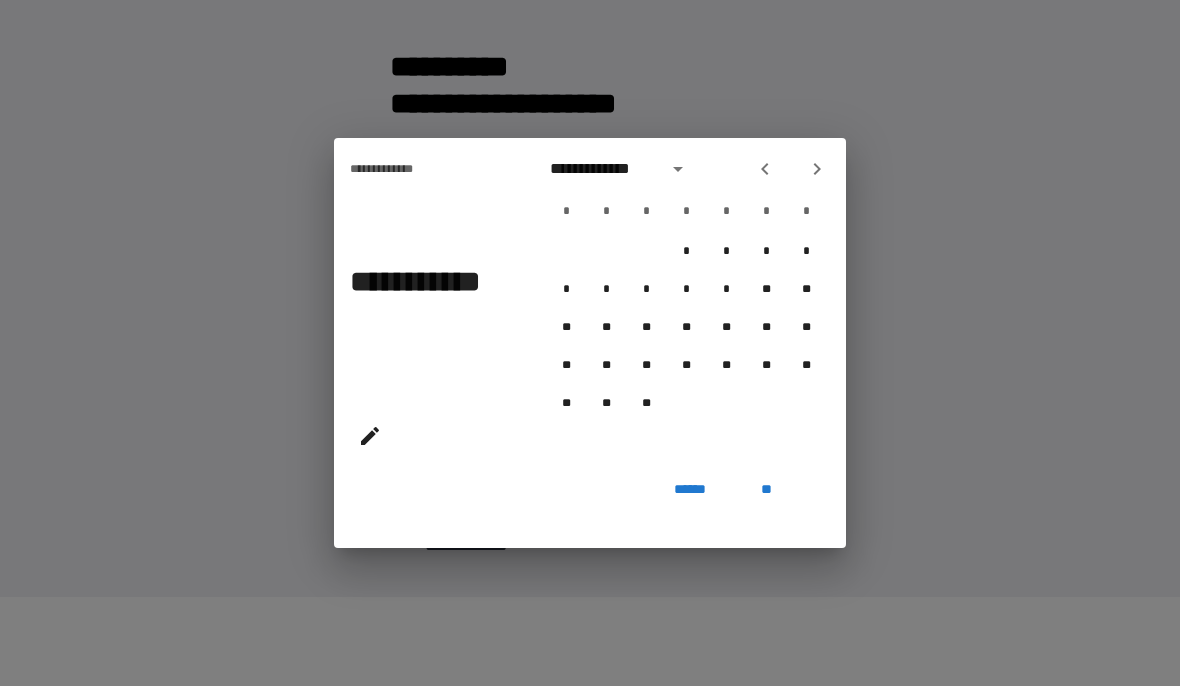 click 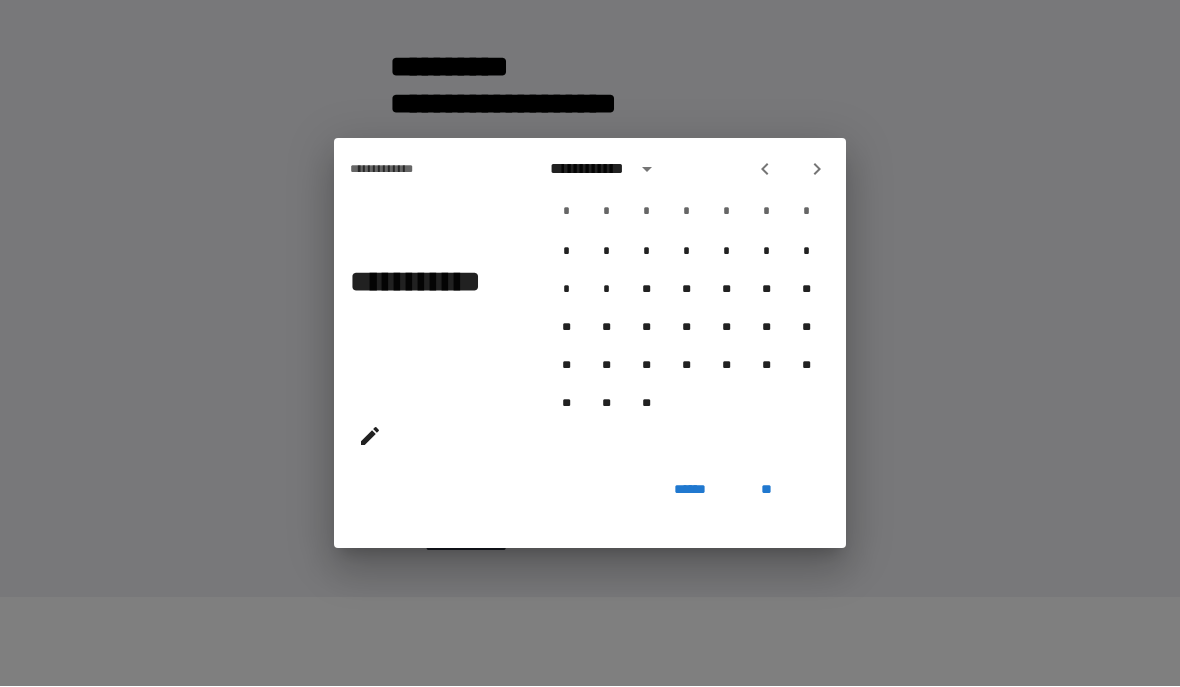 click 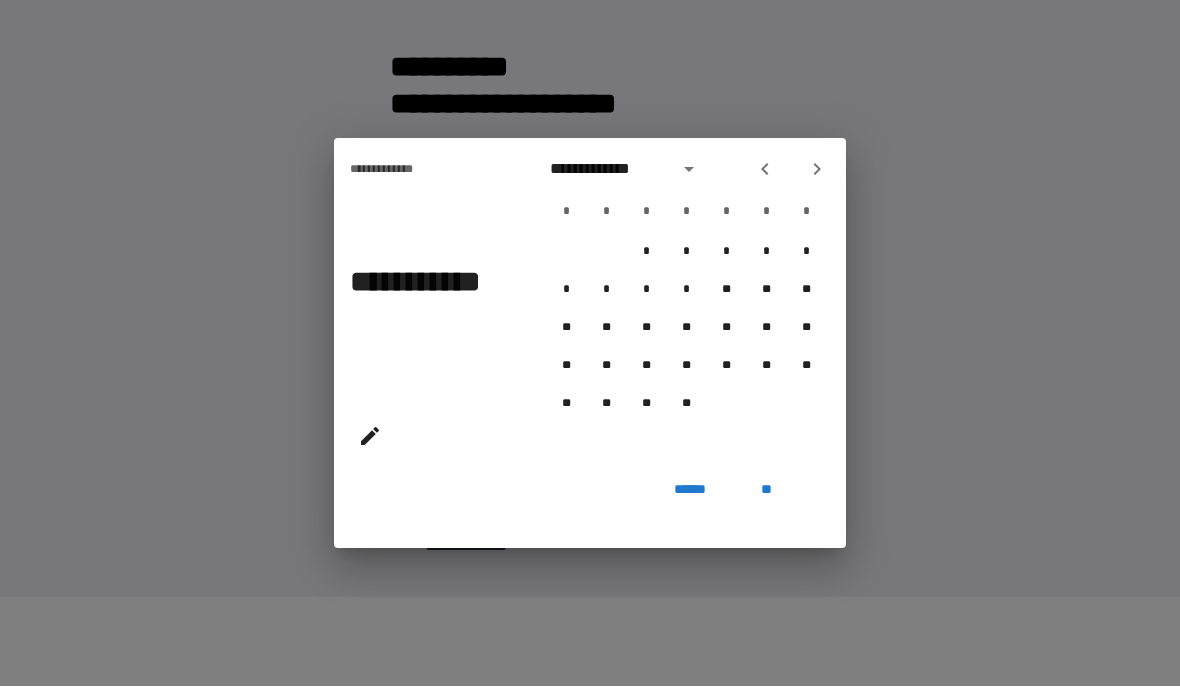 click 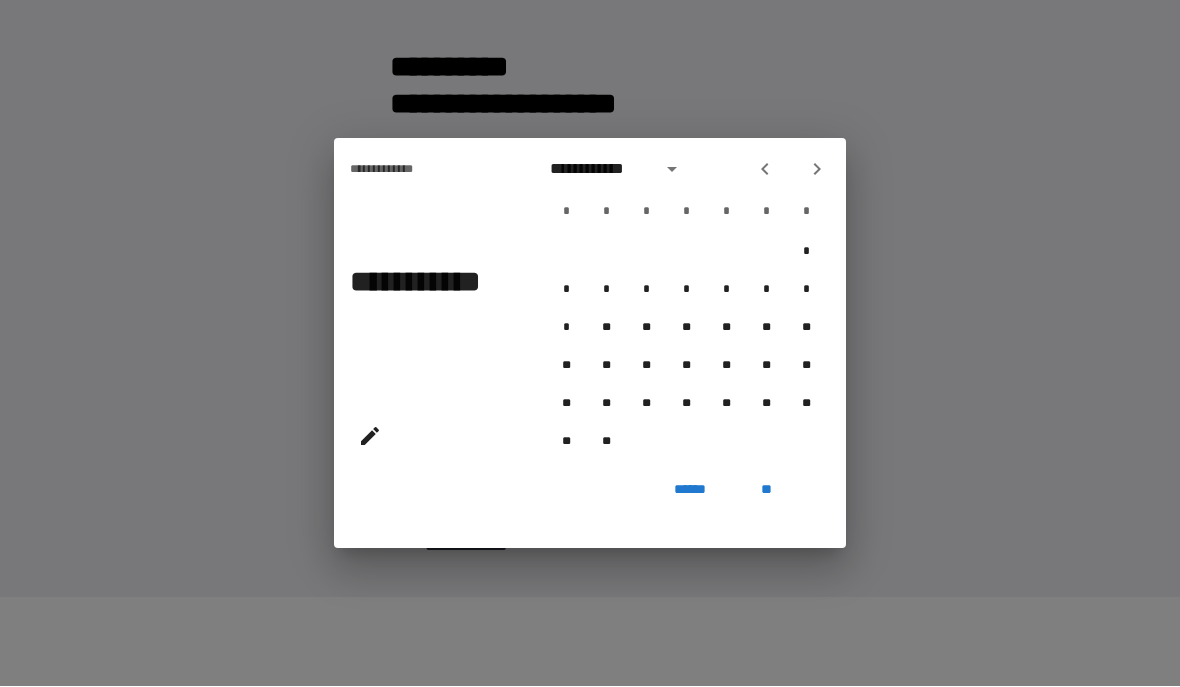 click 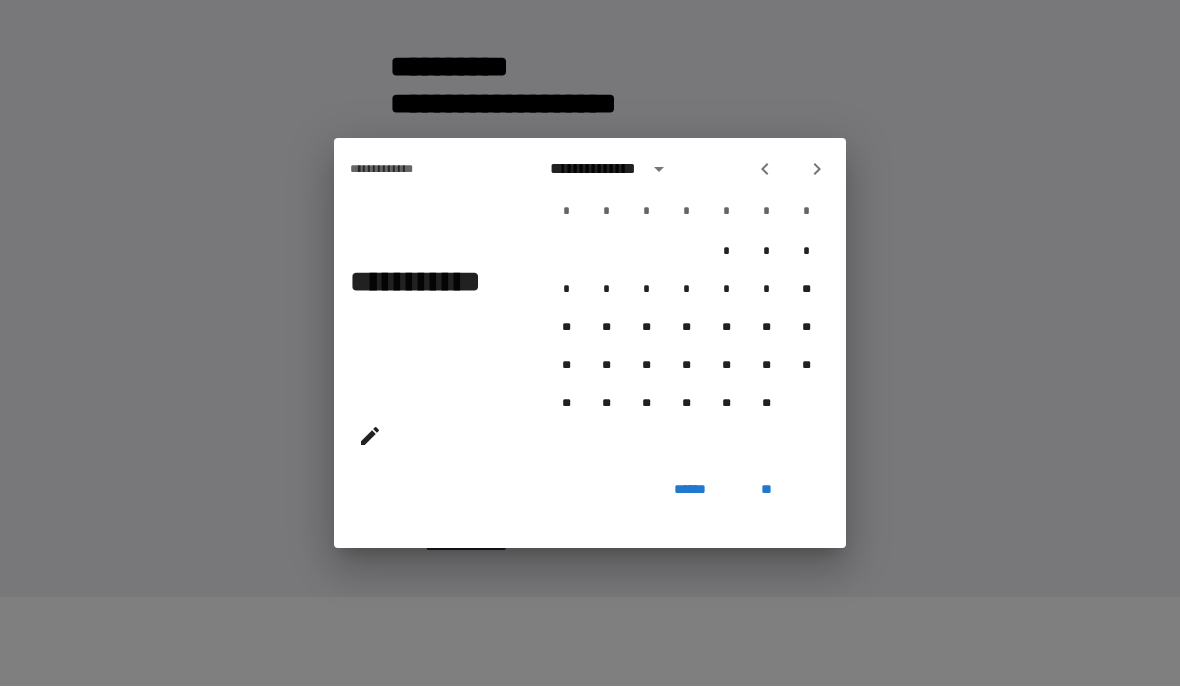 click 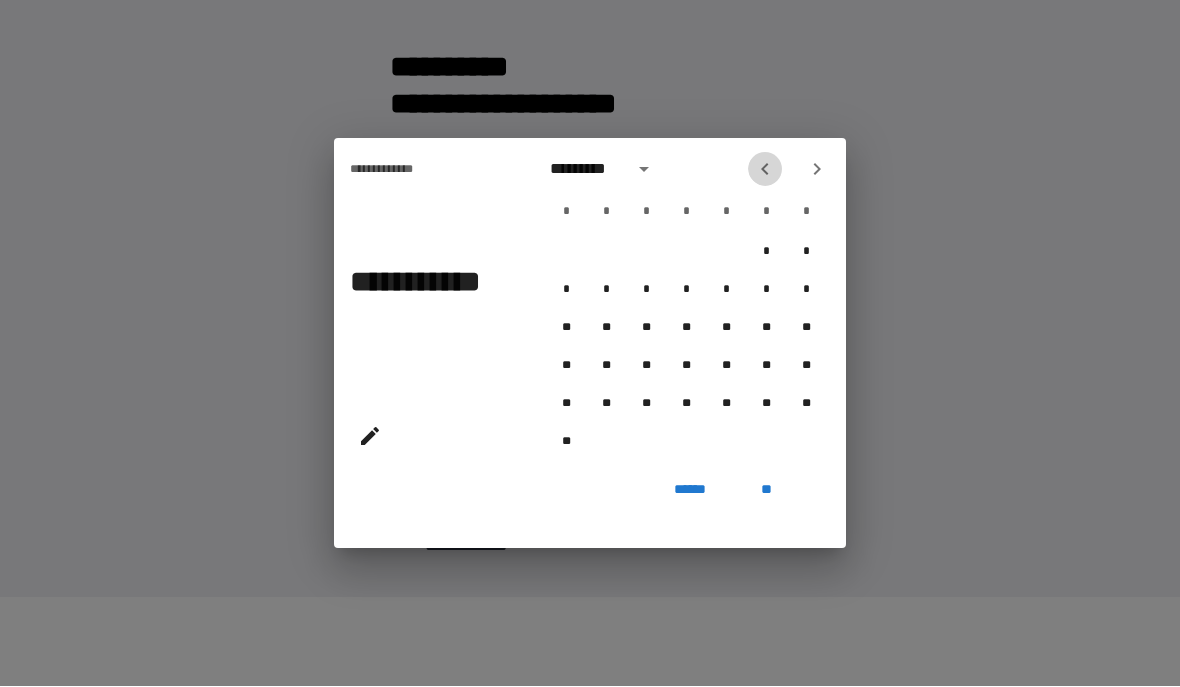 click at bounding box center (765, 170) 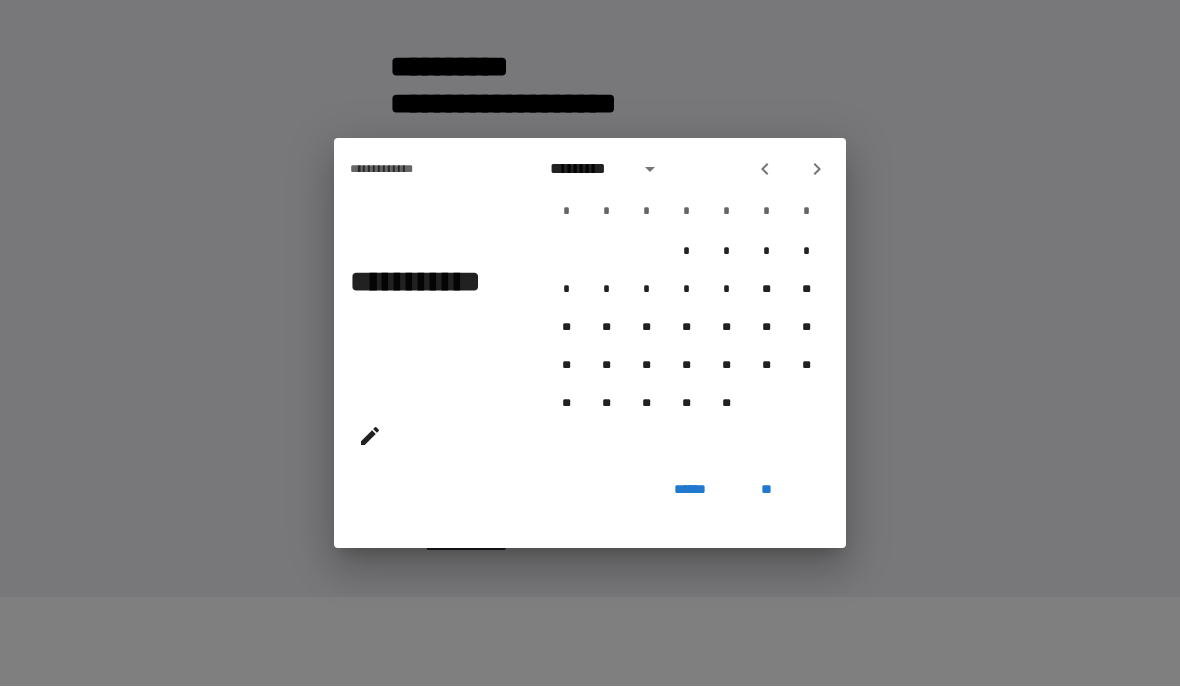 click 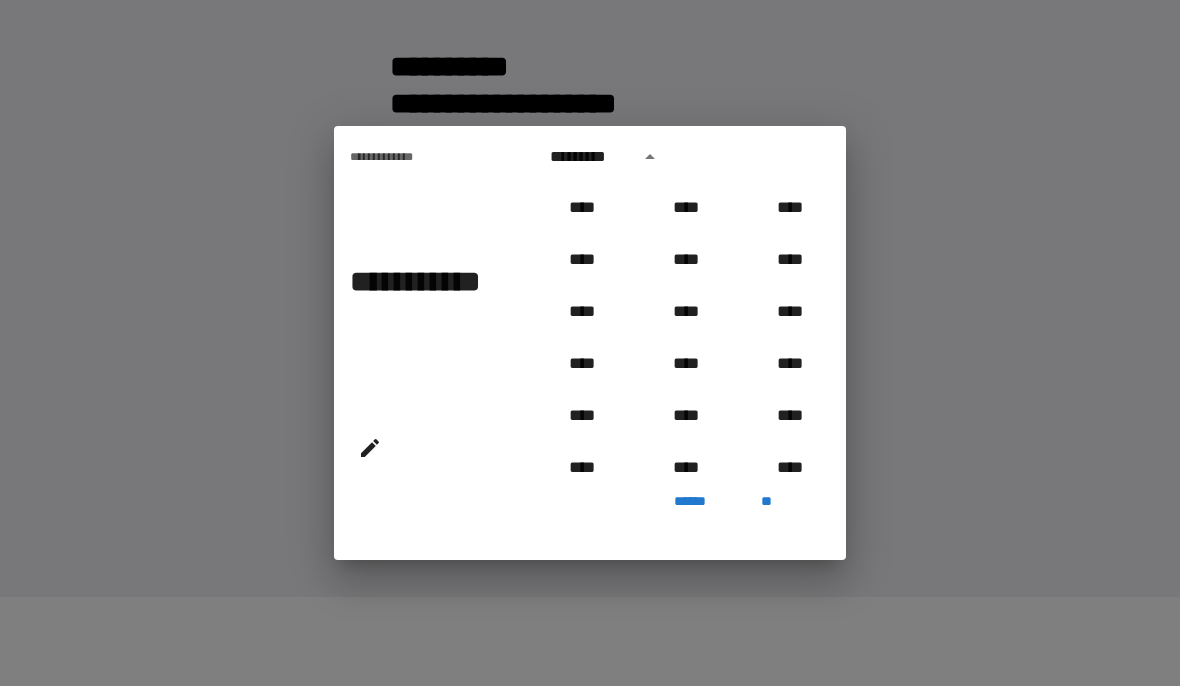 scroll, scrollTop: 732, scrollLeft: 0, axis: vertical 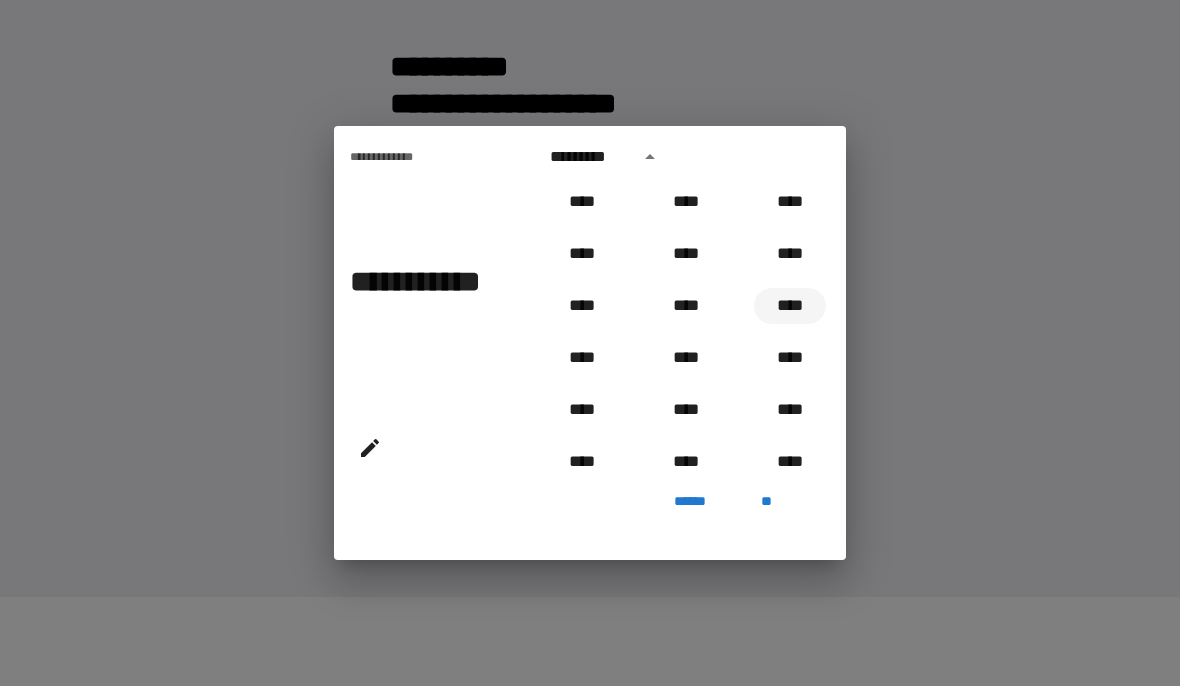 click on "****" at bounding box center [790, 307] 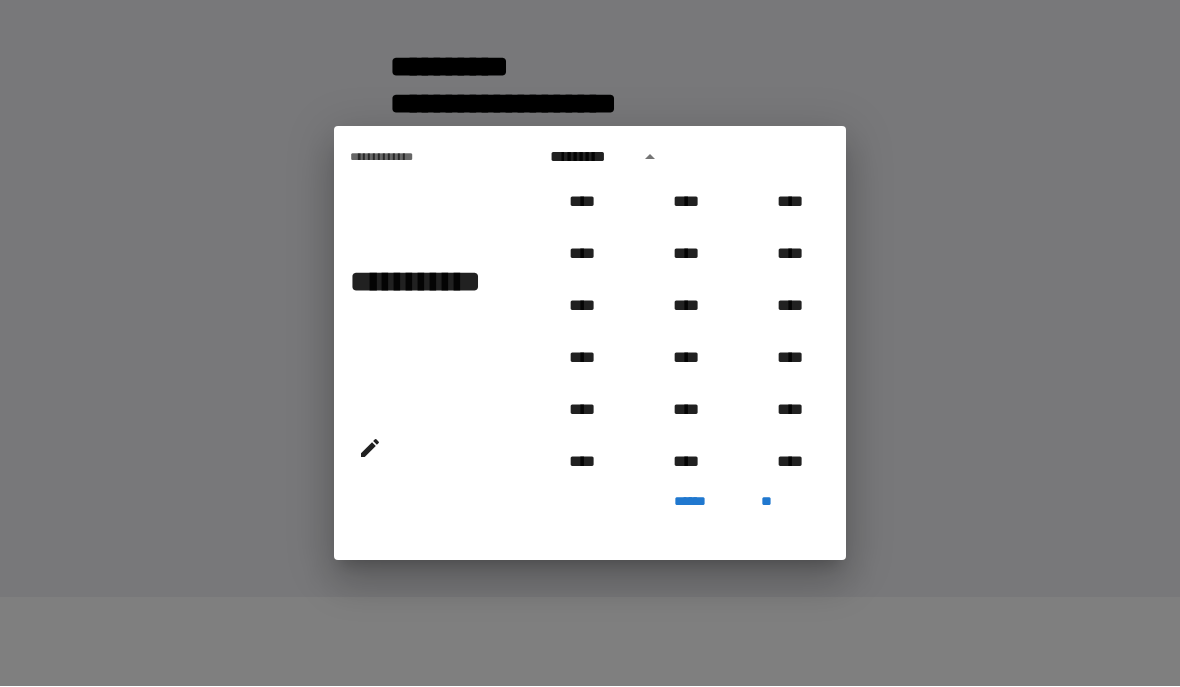 type on "**********" 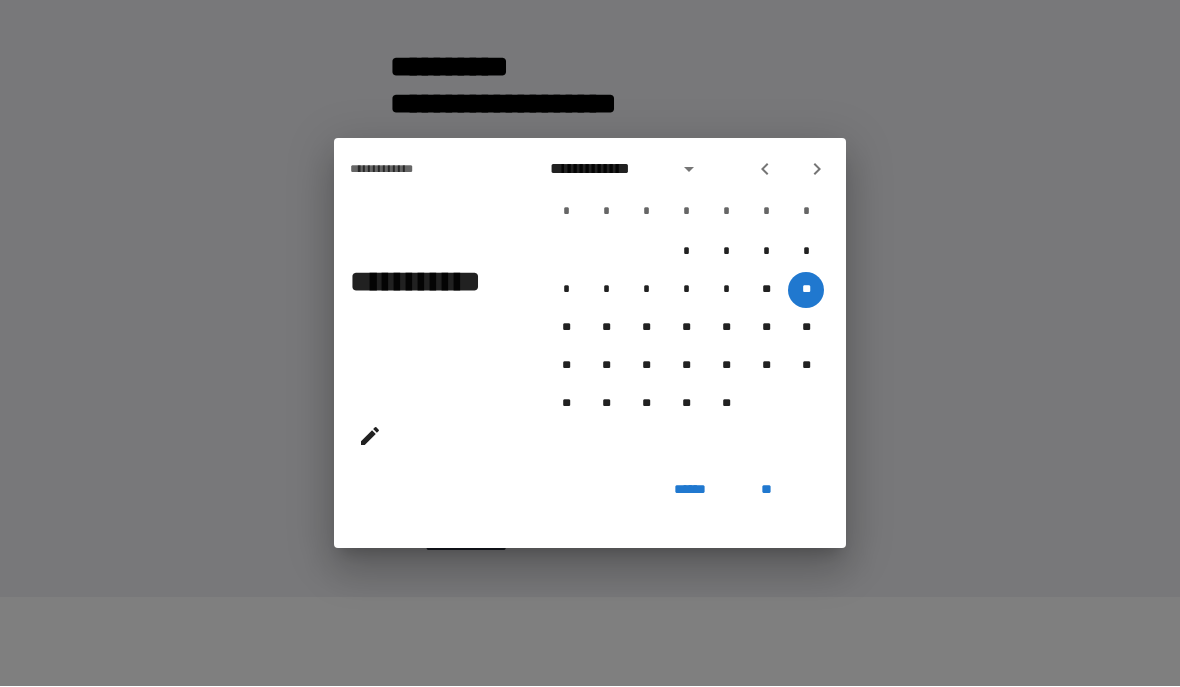 click on "**" at bounding box center [766, 491] 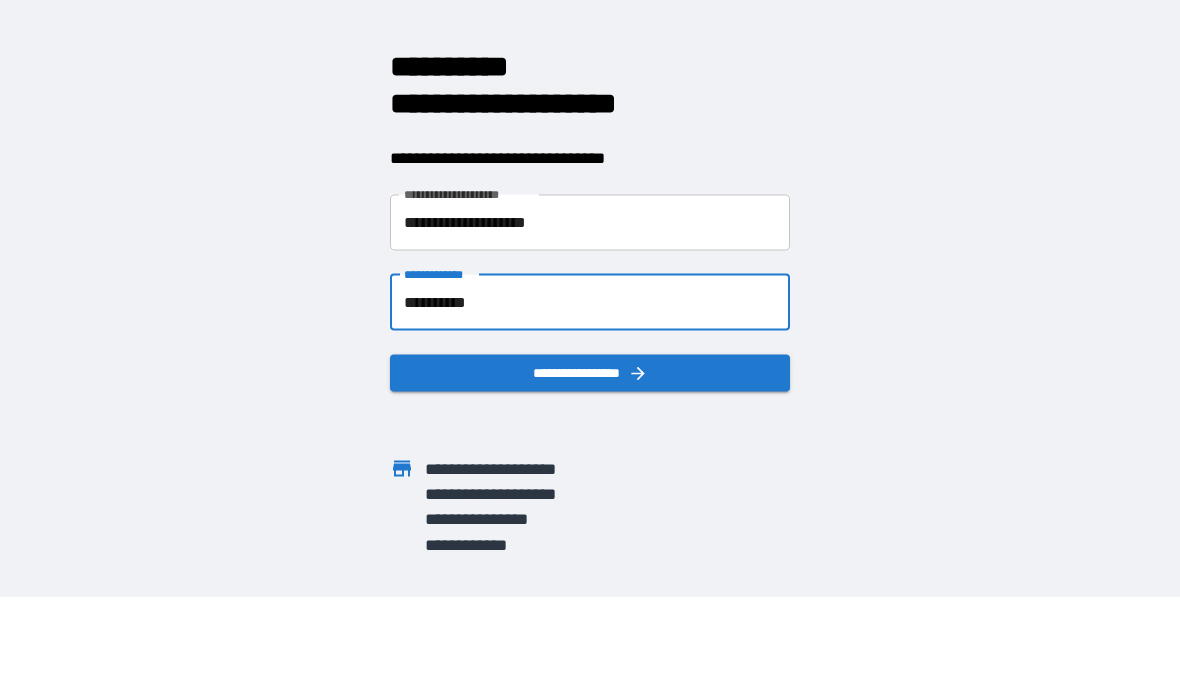 click on "**********" at bounding box center (590, 373) 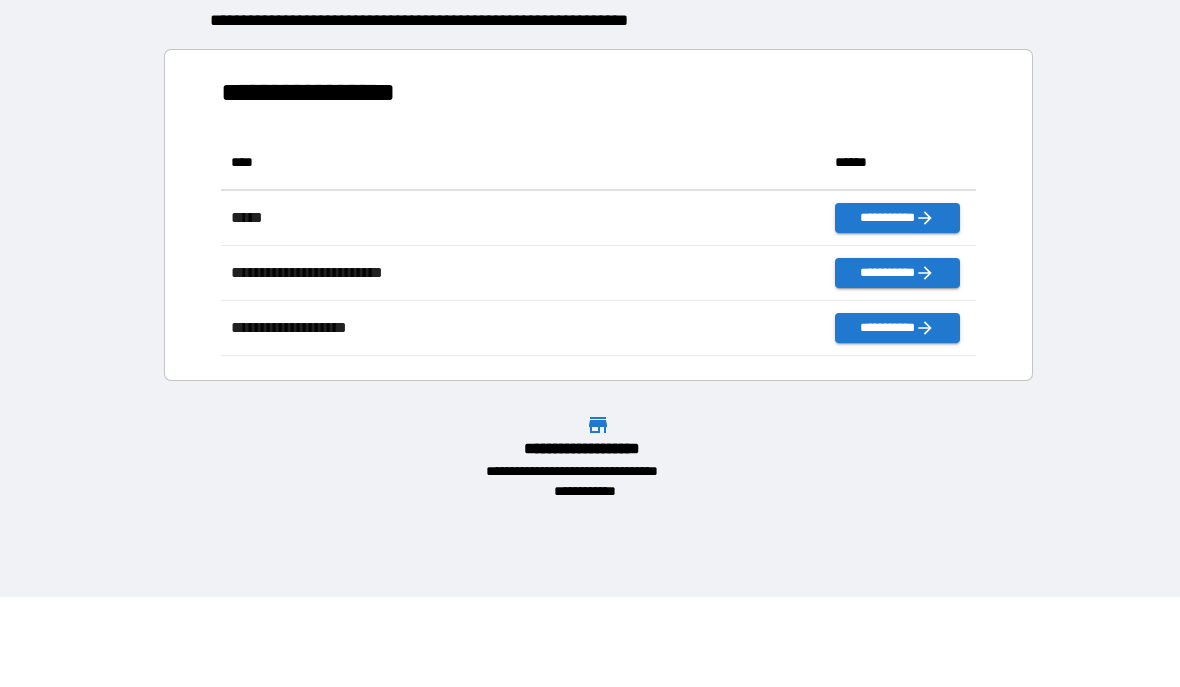 scroll, scrollTop: 1, scrollLeft: 1, axis: both 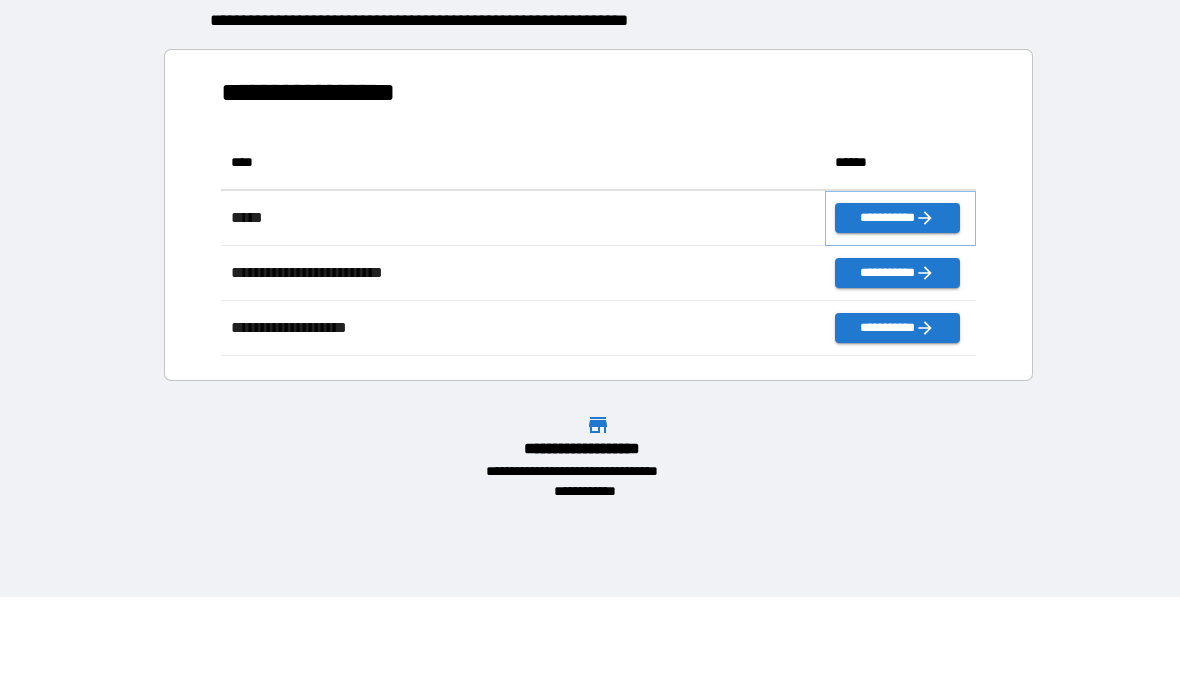 click on "**********" at bounding box center (897, 219) 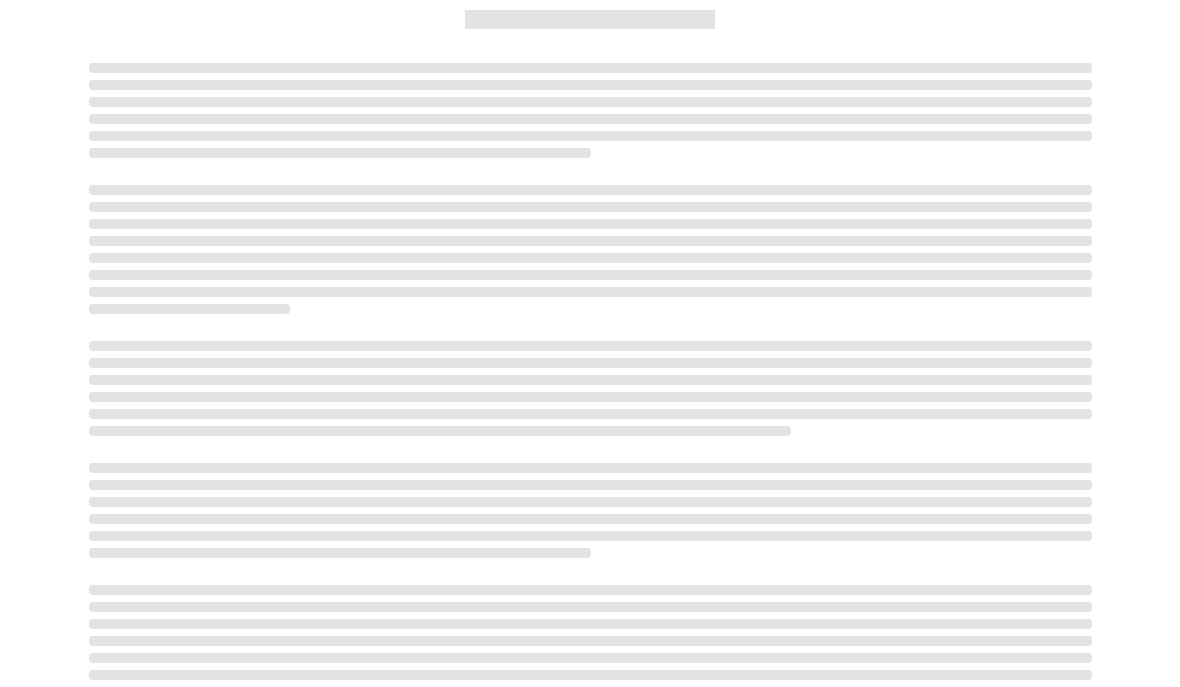 scroll, scrollTop: 89, scrollLeft: 0, axis: vertical 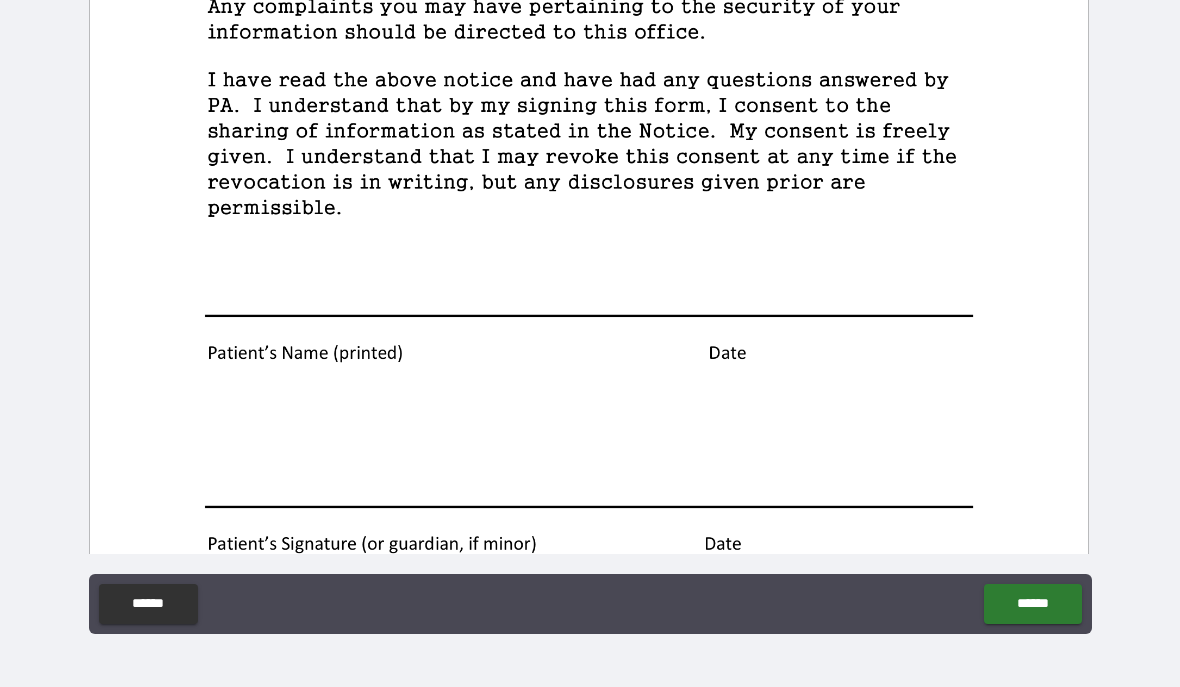 click at bounding box center (589, 144) 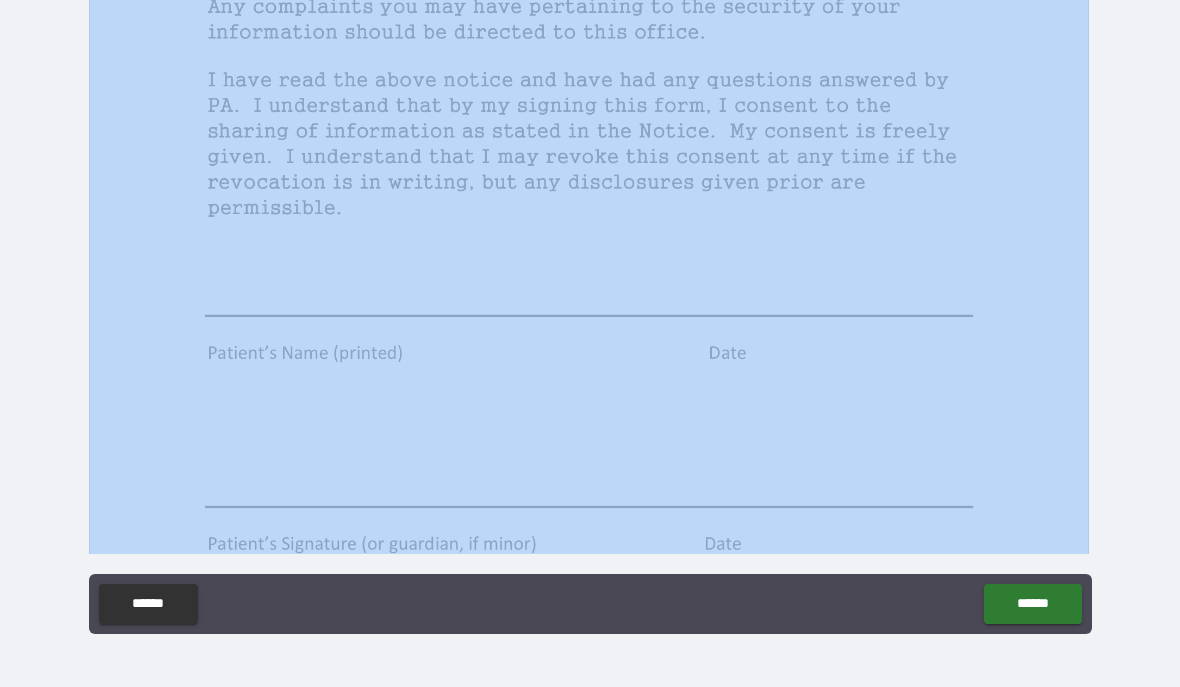 click at bounding box center (589, 144) 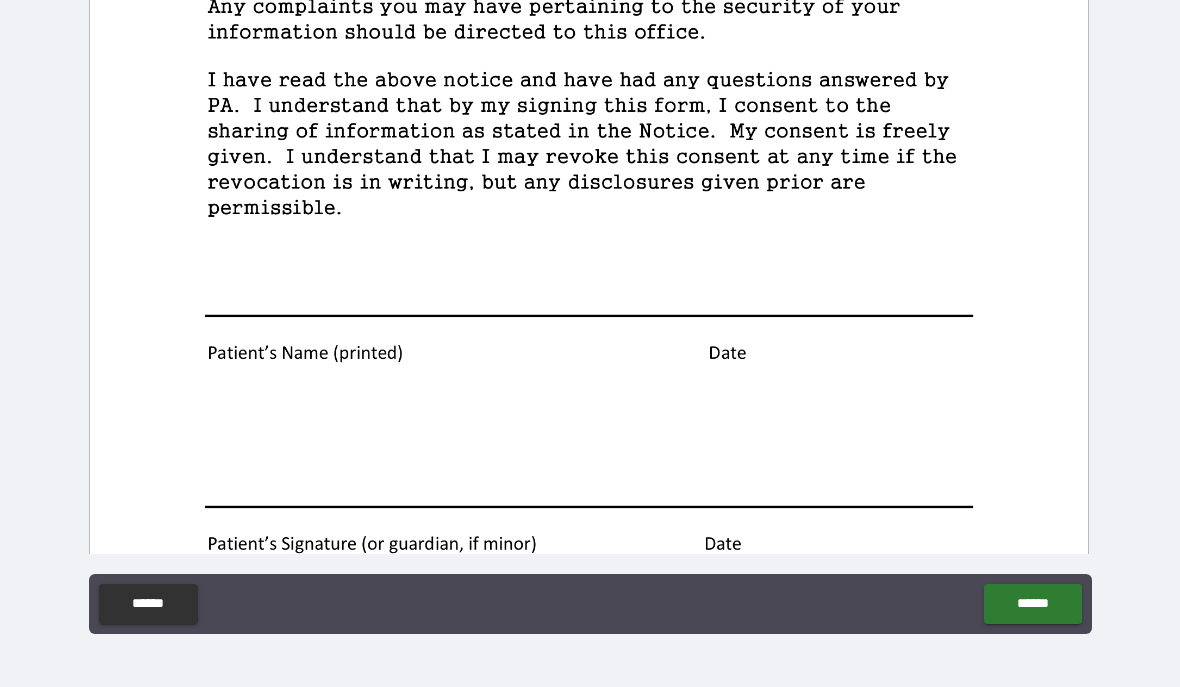 click at bounding box center [589, 144] 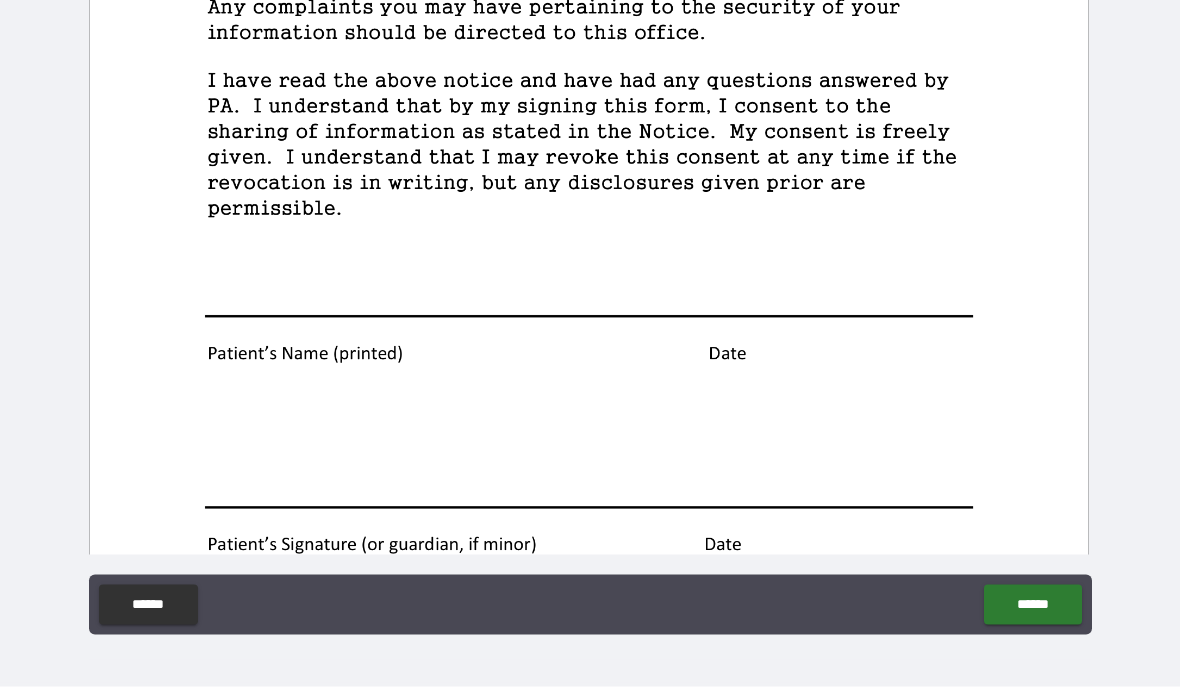 scroll, scrollTop: 89, scrollLeft: 0, axis: vertical 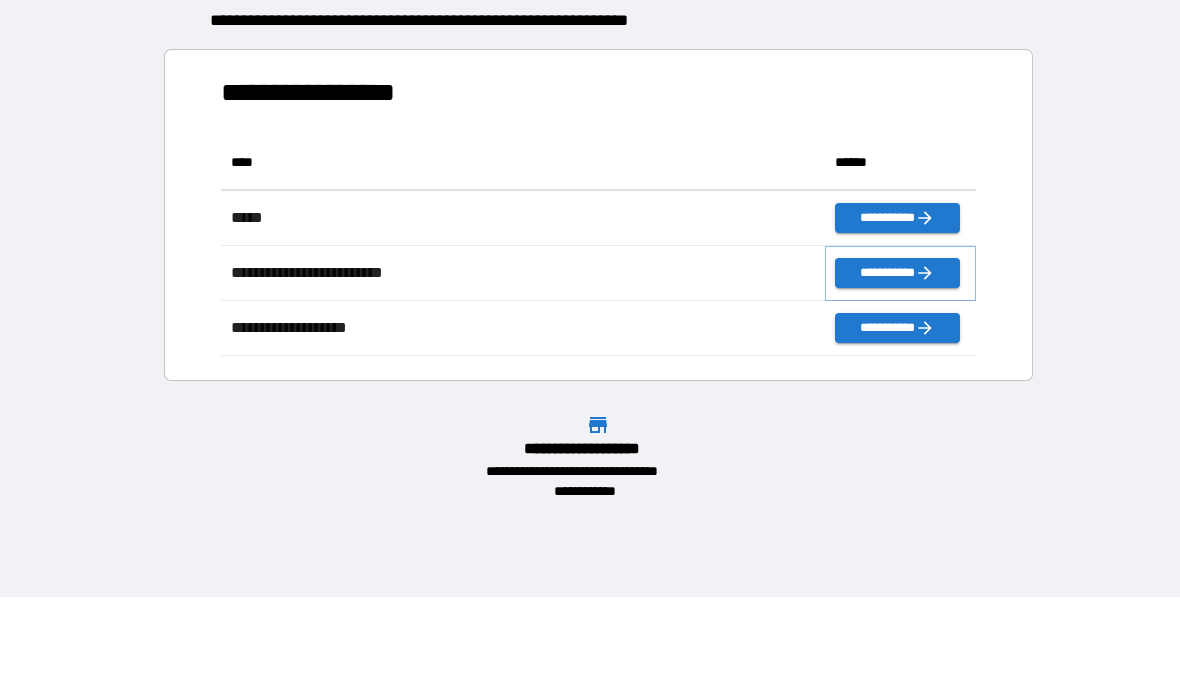 click on "**********" at bounding box center [897, 274] 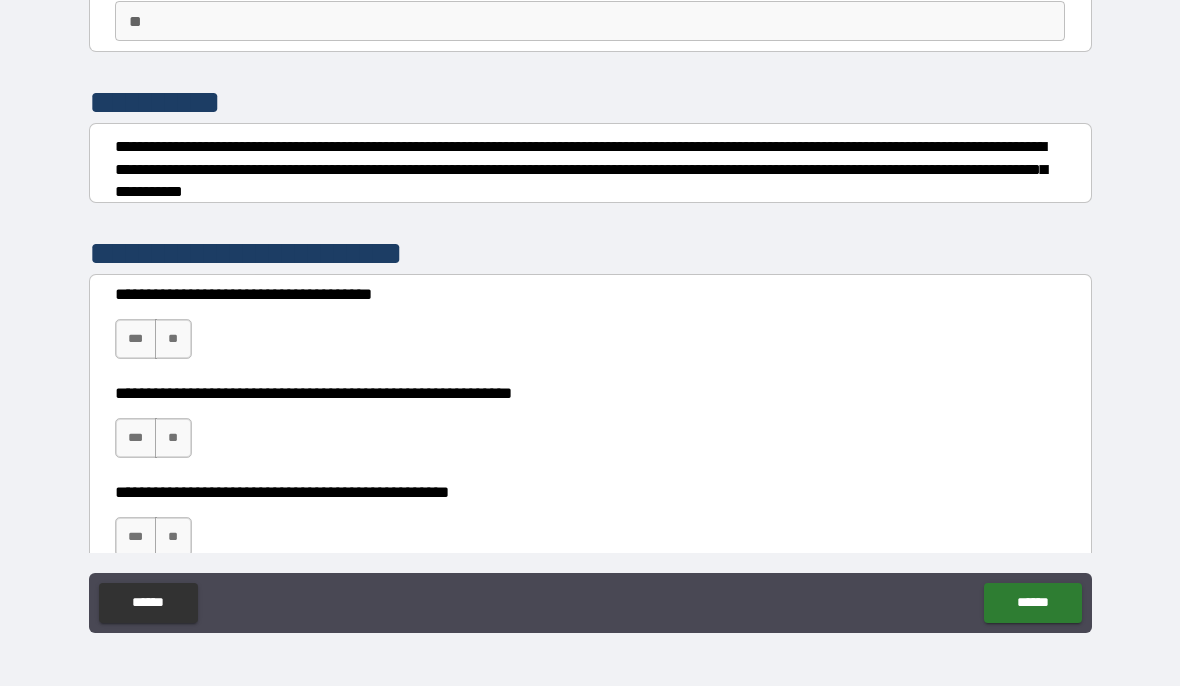 scroll, scrollTop: 206, scrollLeft: 0, axis: vertical 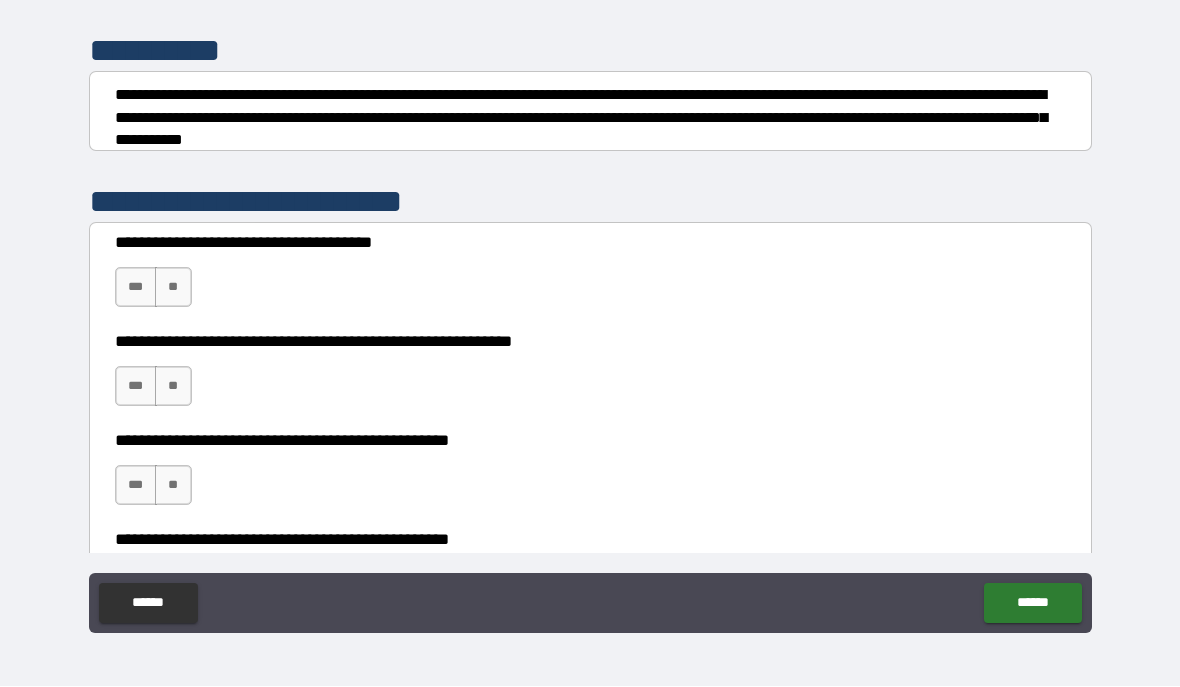click on "**********" at bounding box center (590, 377) 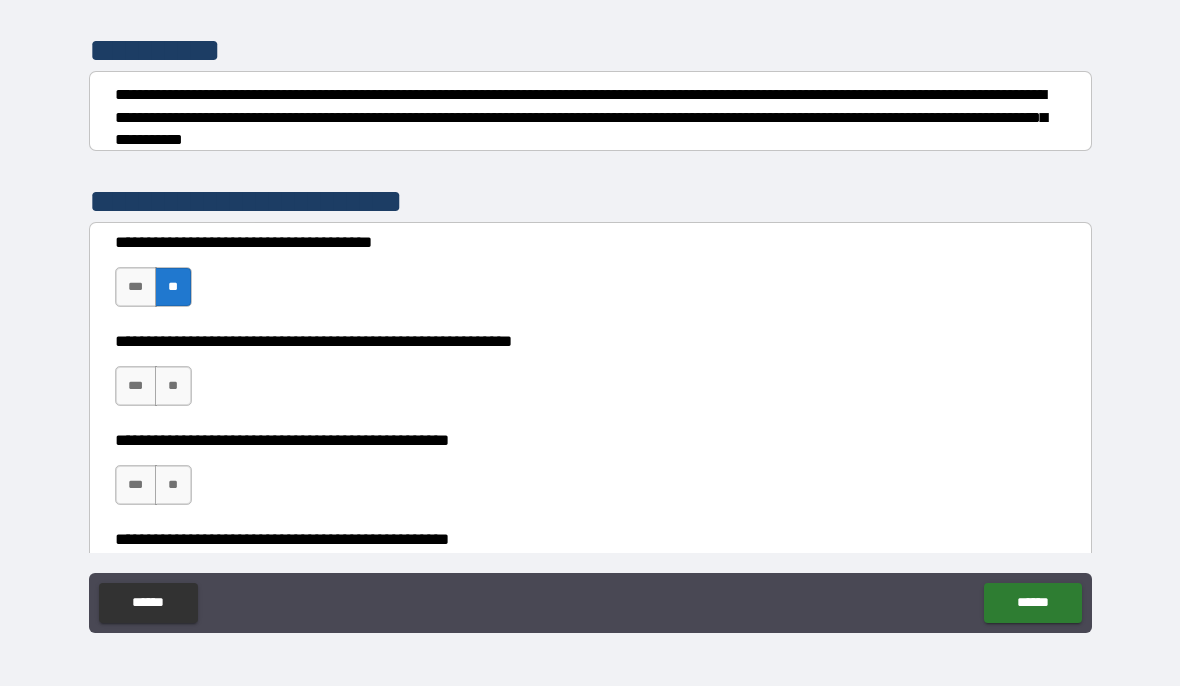 click on "**" at bounding box center (173, 387) 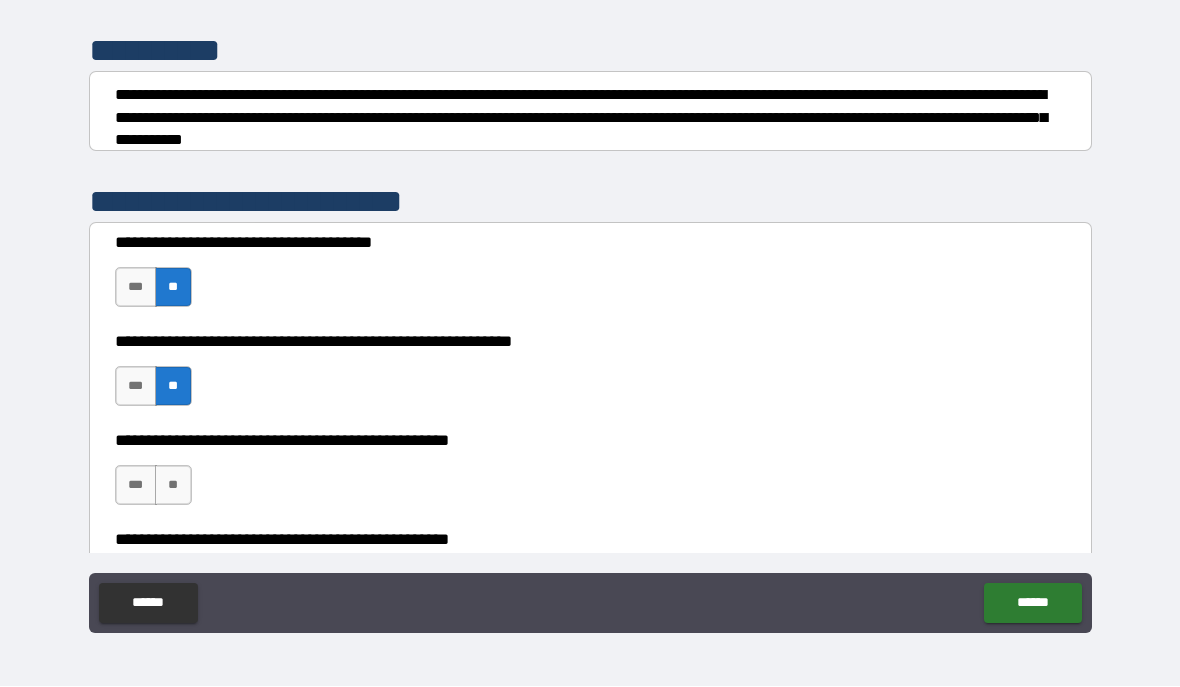 click on "**" at bounding box center [173, 486] 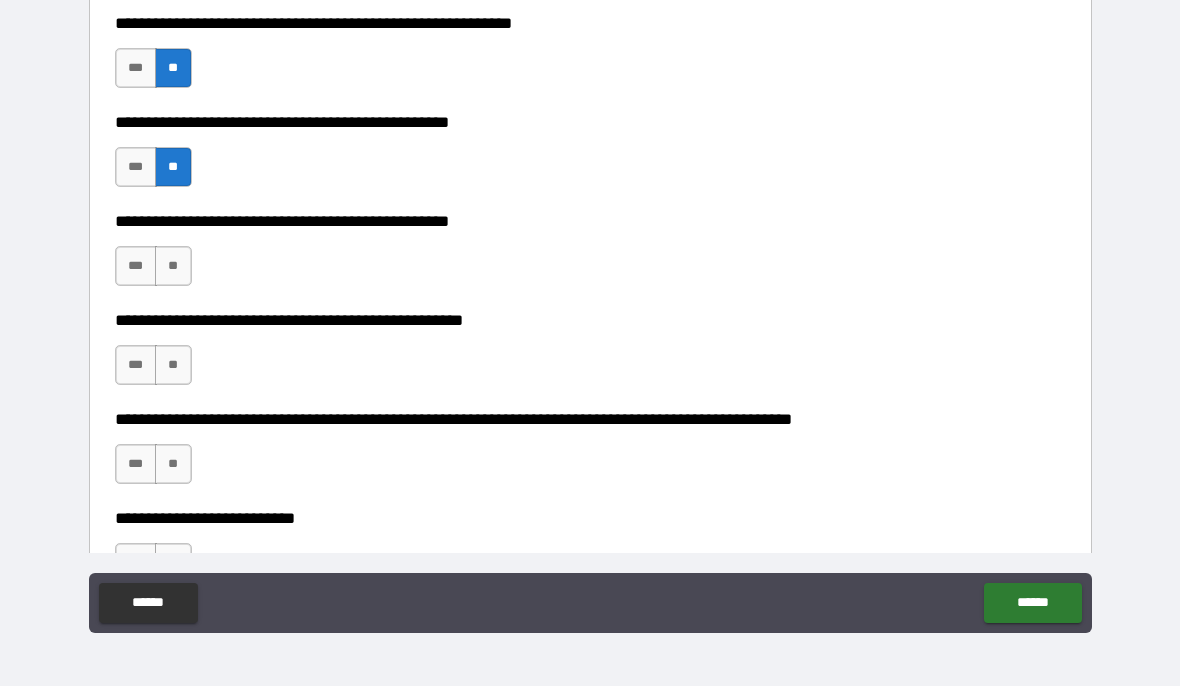 scroll, scrollTop: 525, scrollLeft: 0, axis: vertical 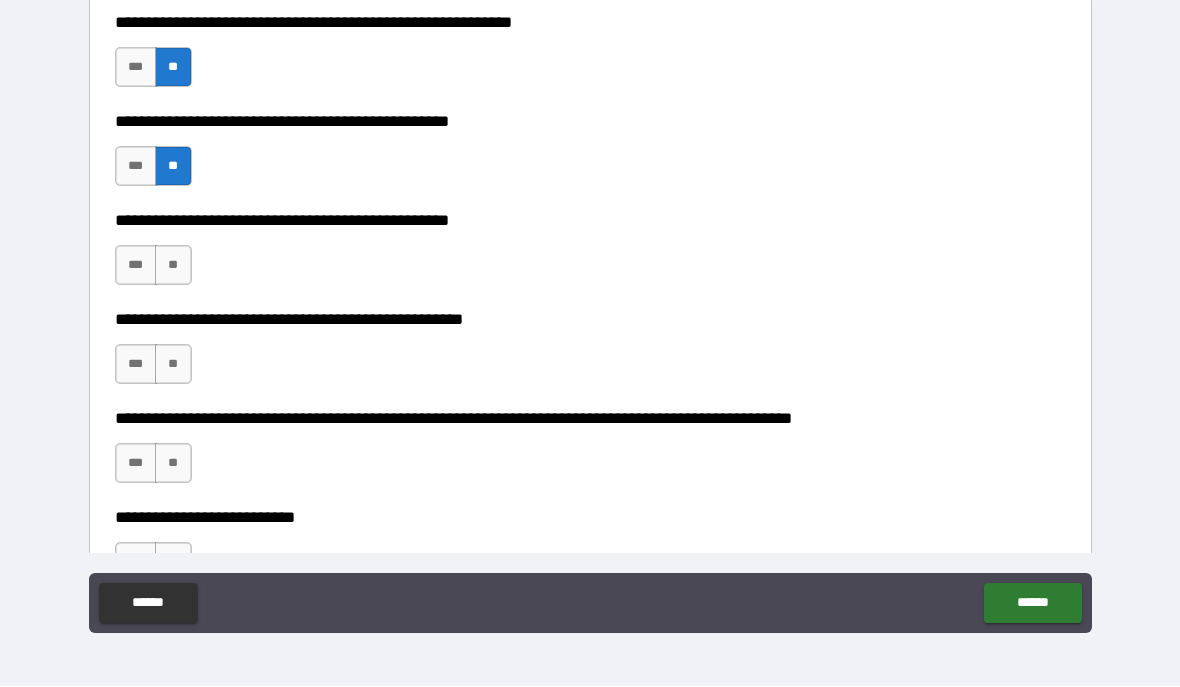 click on "**" at bounding box center (173, 266) 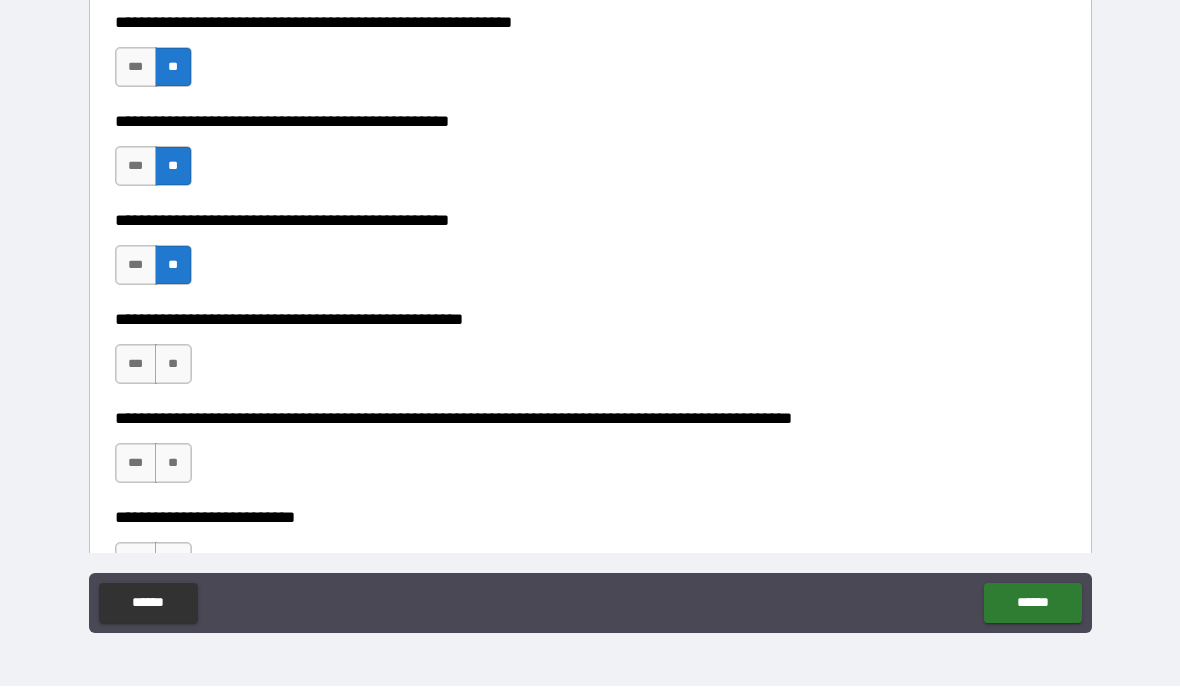 click on "**" at bounding box center (173, 365) 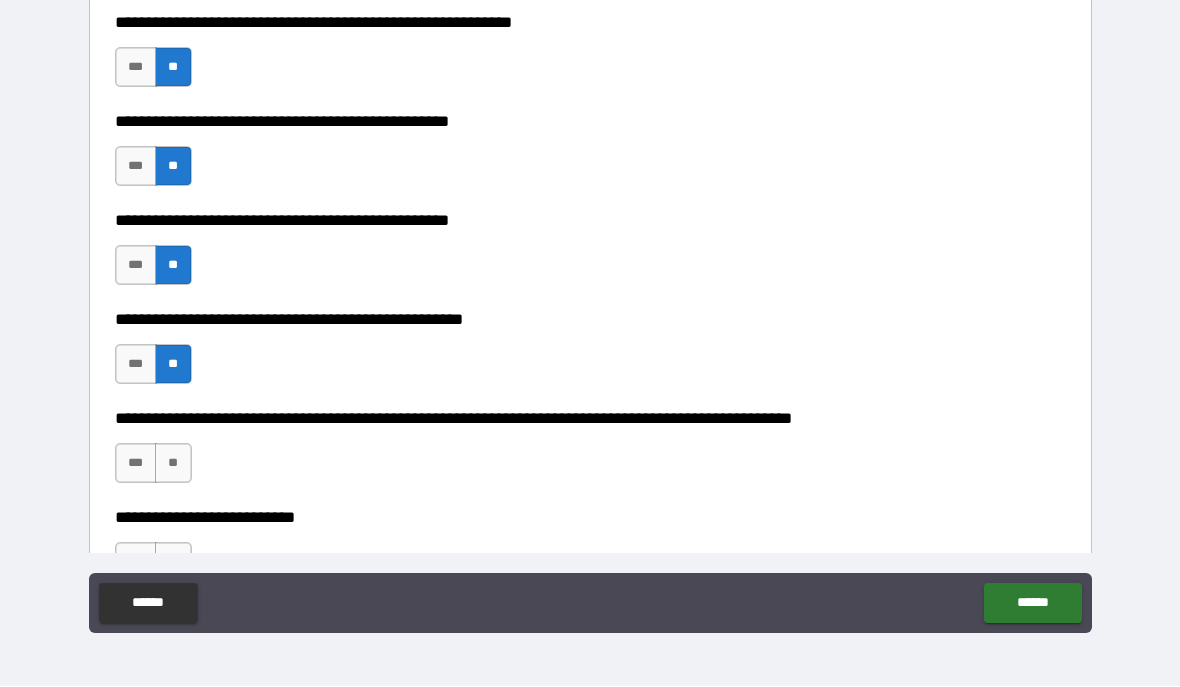 click on "**" at bounding box center [173, 464] 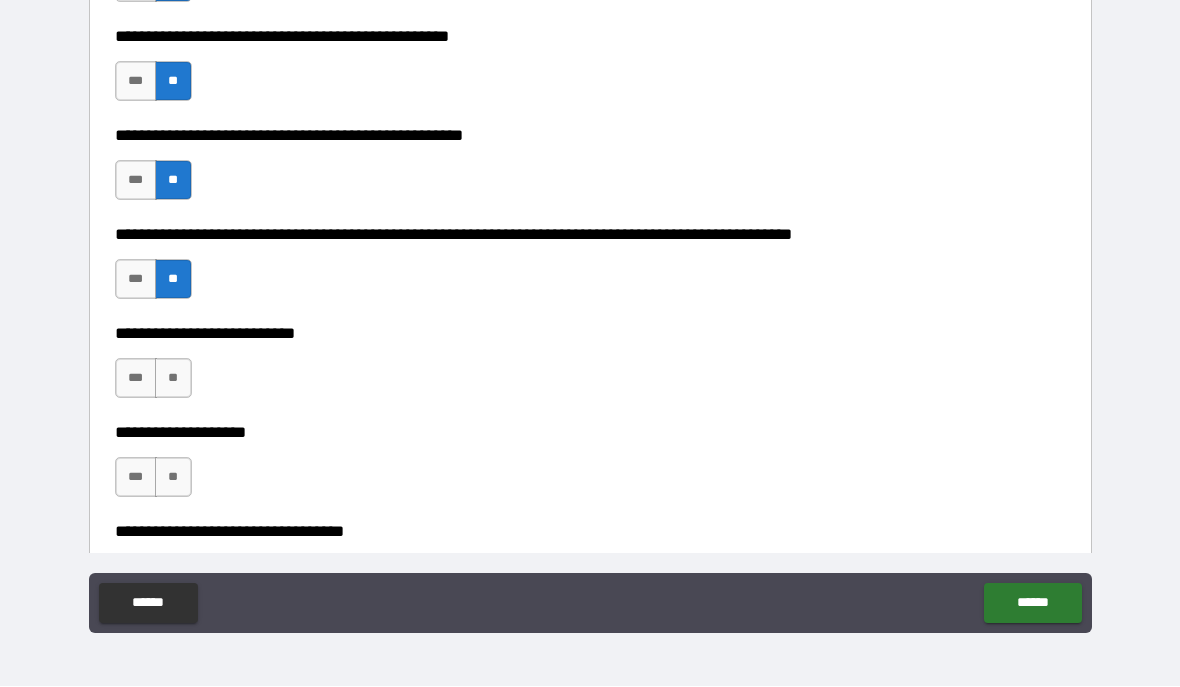 scroll, scrollTop: 711, scrollLeft: 0, axis: vertical 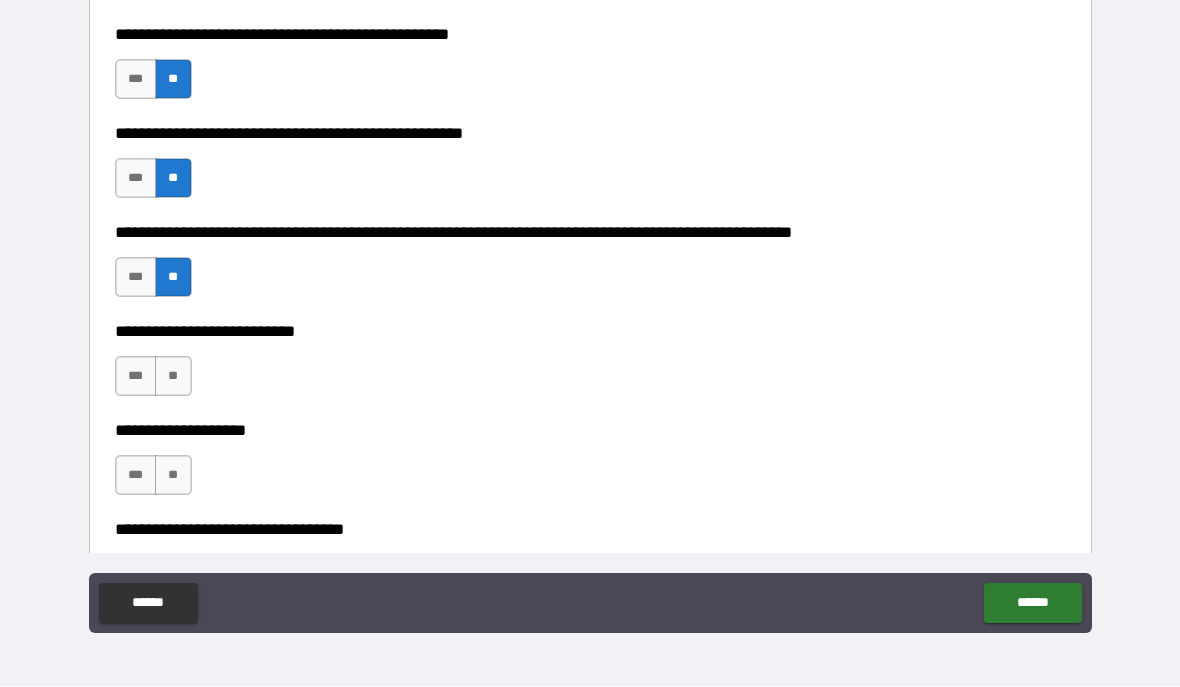 click on "**" at bounding box center (173, 377) 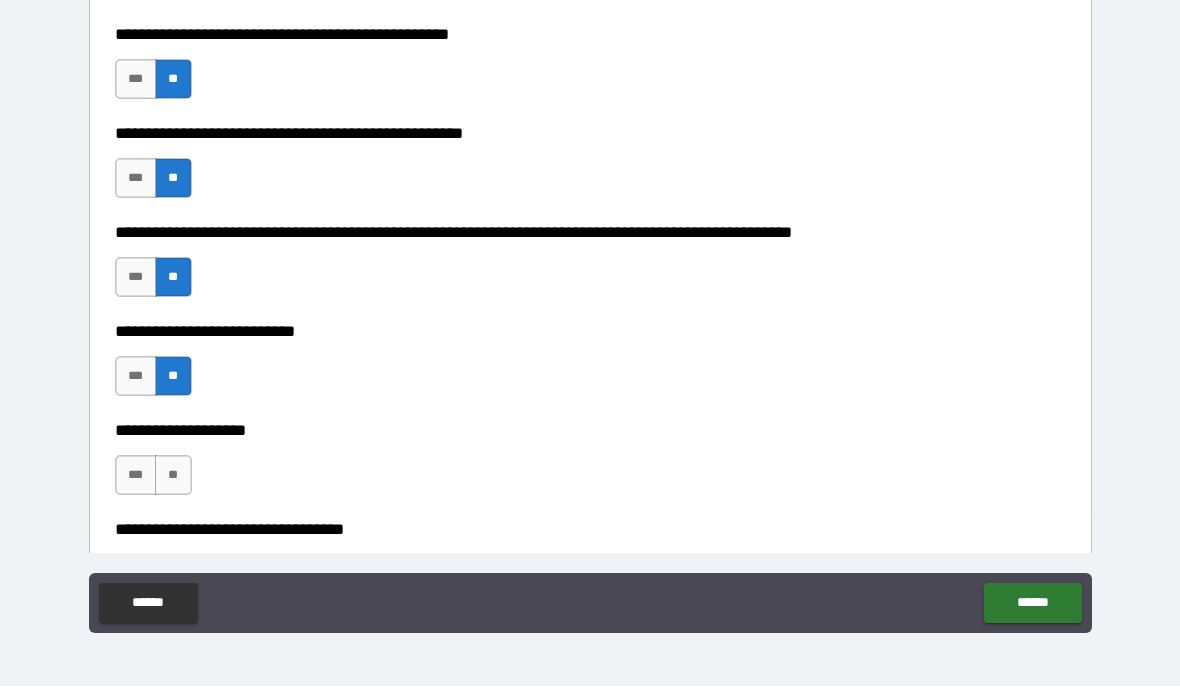 click on "***" at bounding box center [136, 476] 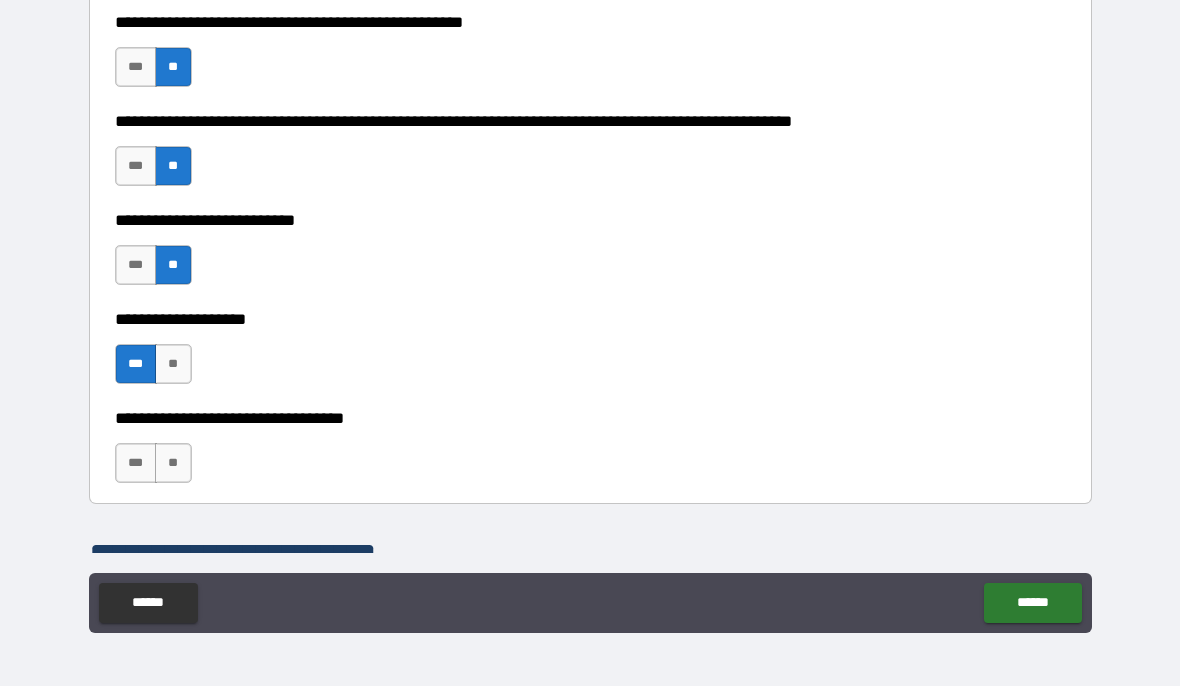 scroll, scrollTop: 835, scrollLeft: 0, axis: vertical 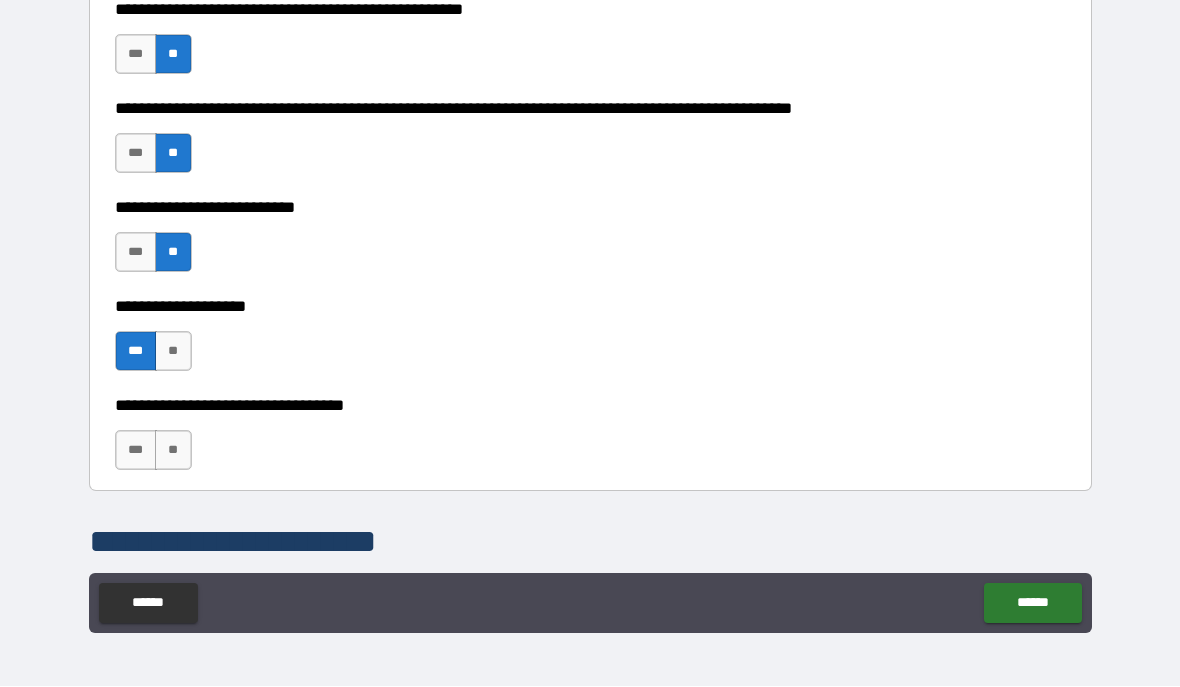 click on "**" at bounding box center (173, 451) 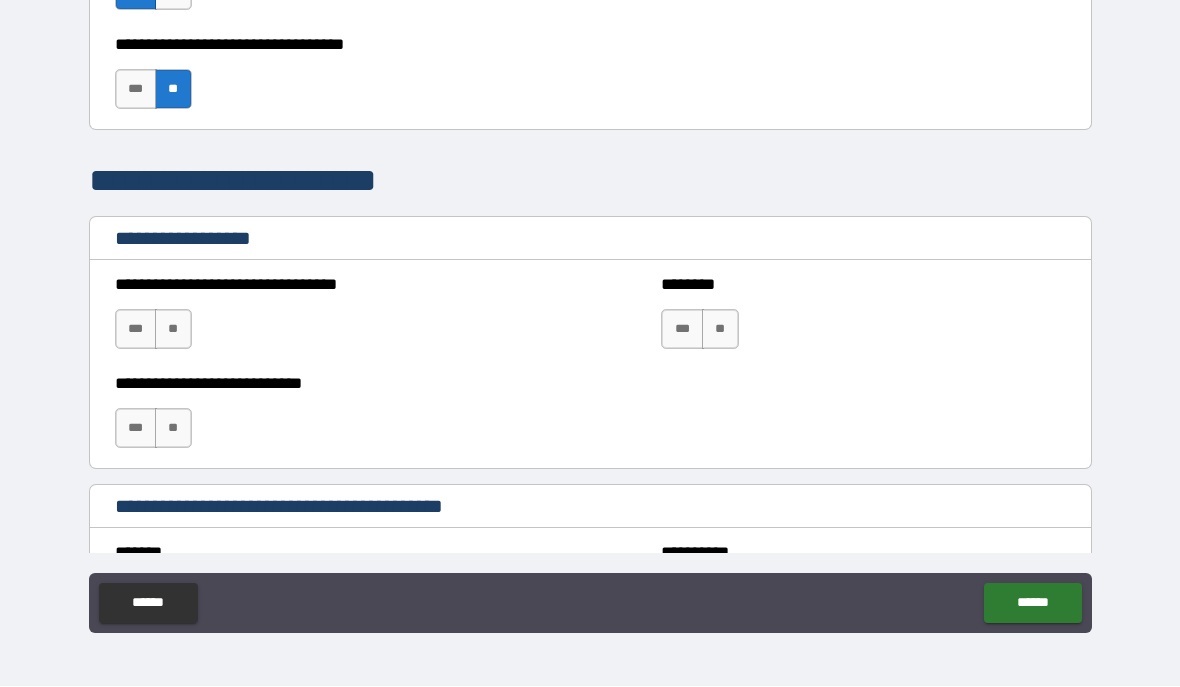 scroll, scrollTop: 1208, scrollLeft: 0, axis: vertical 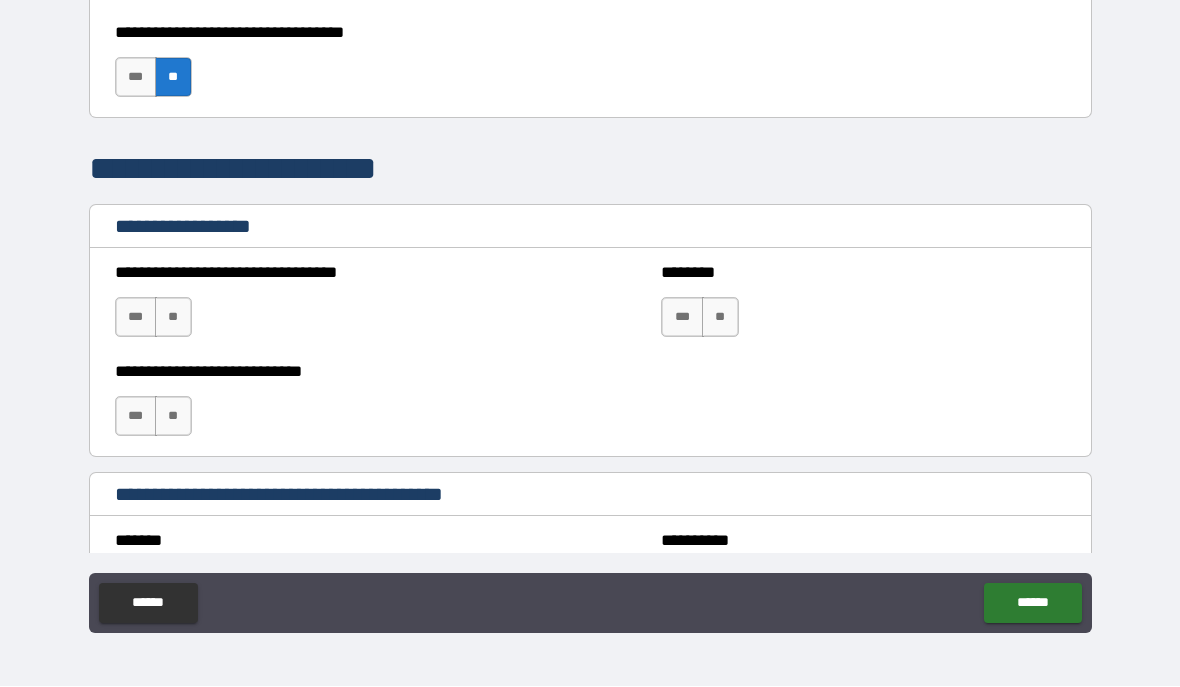 click on "**" at bounding box center [173, 318] 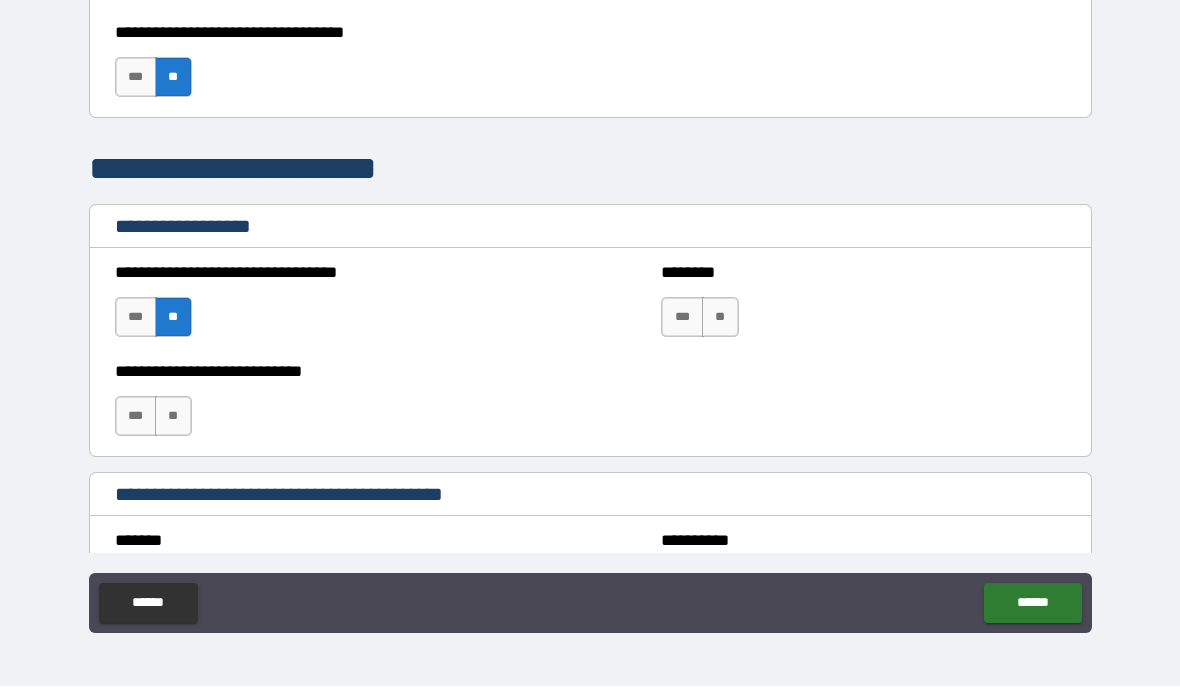 click on "**" at bounding box center (720, 318) 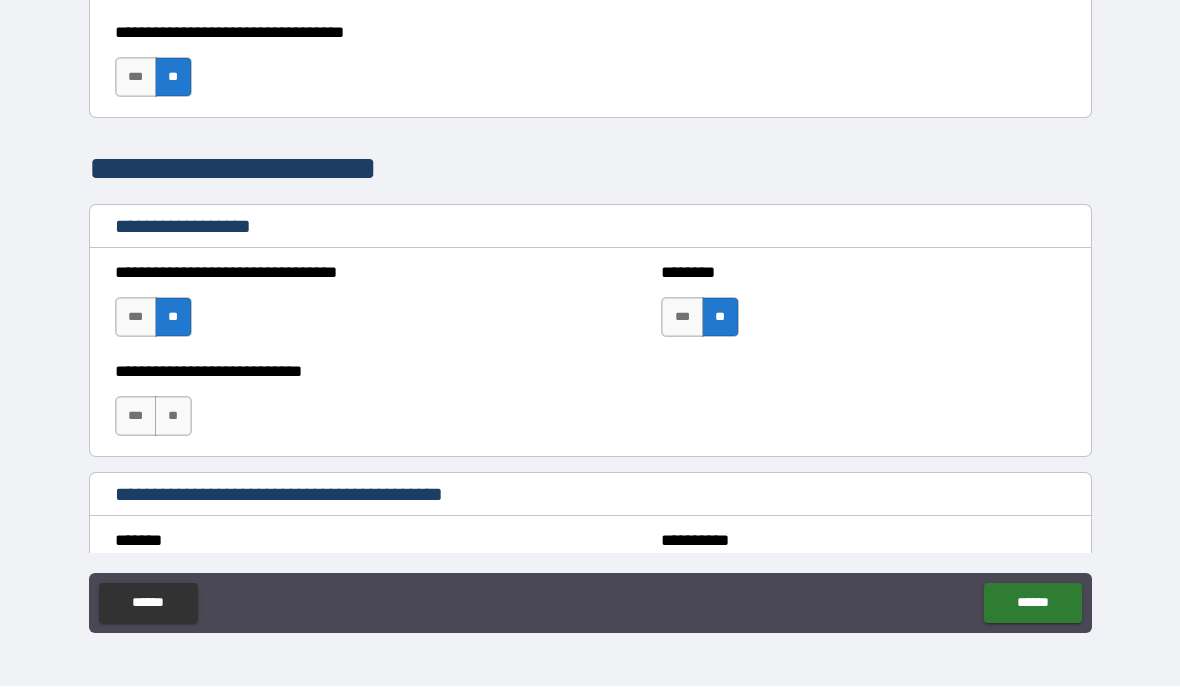 click on "**" at bounding box center [173, 417] 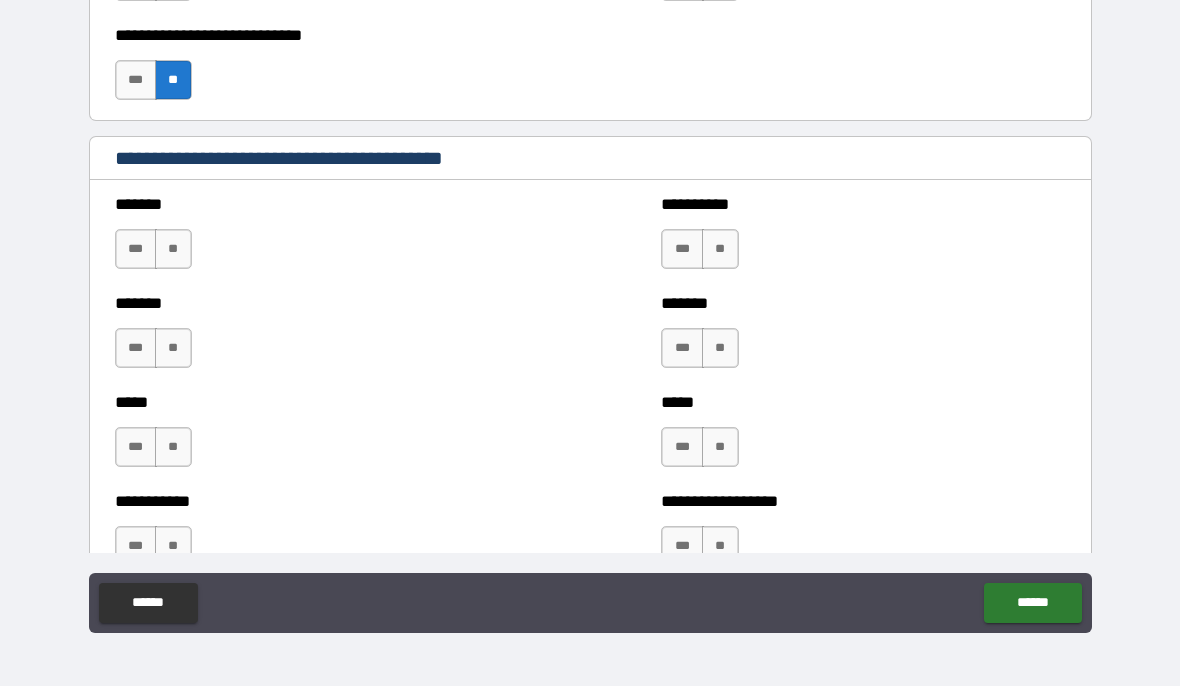 scroll, scrollTop: 1550, scrollLeft: 0, axis: vertical 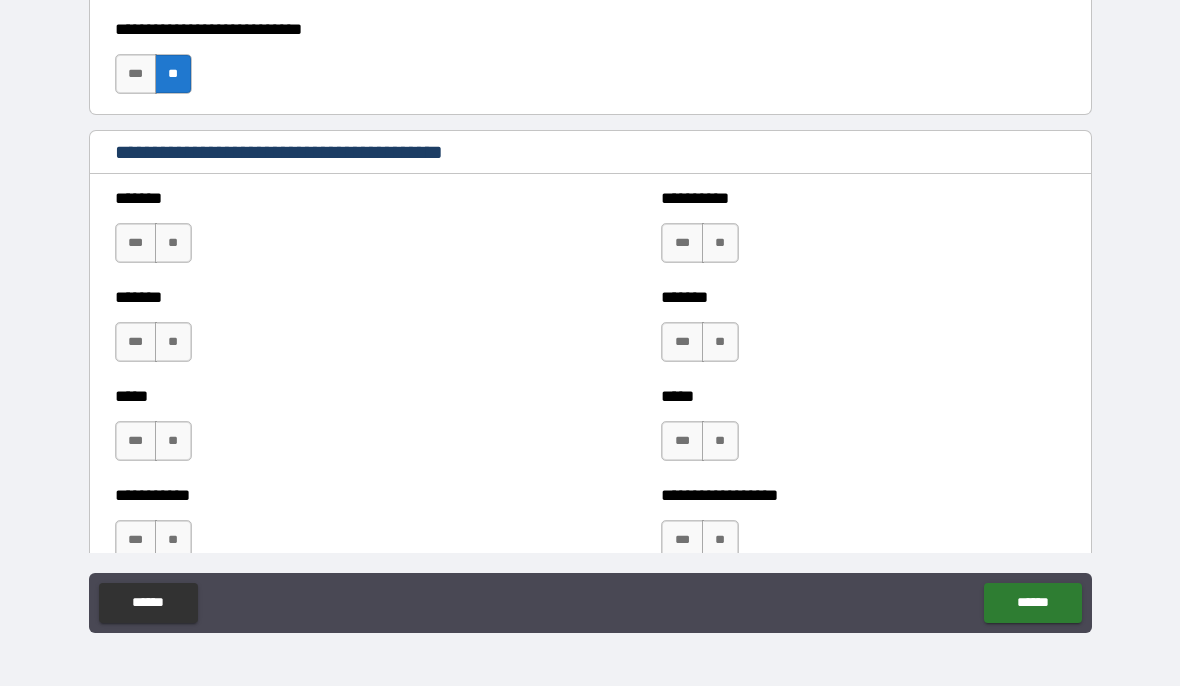 click on "**" at bounding box center (173, 244) 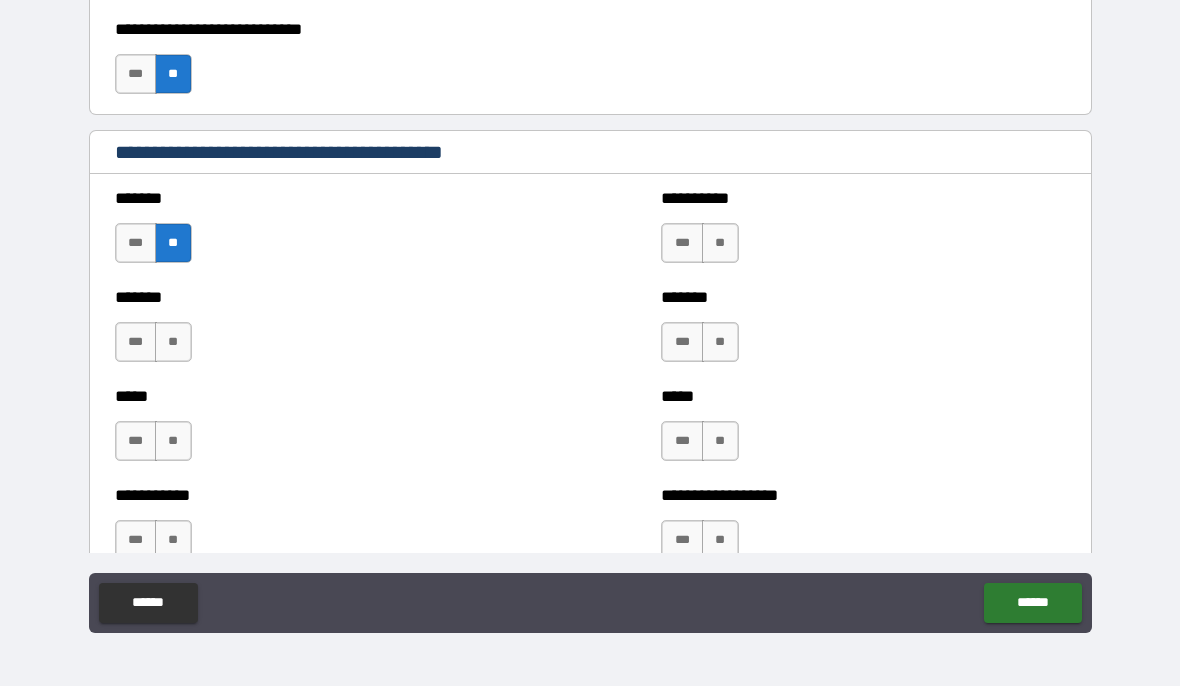 click on "**" at bounding box center (173, 343) 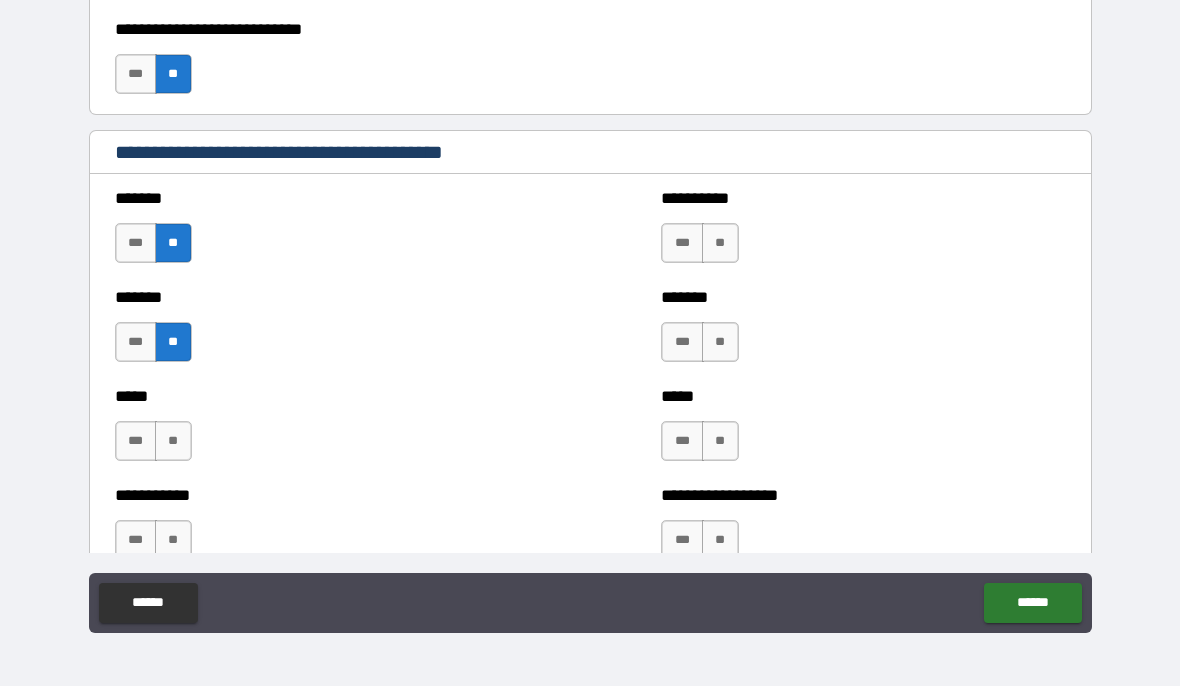 click on "**" at bounding box center (173, 442) 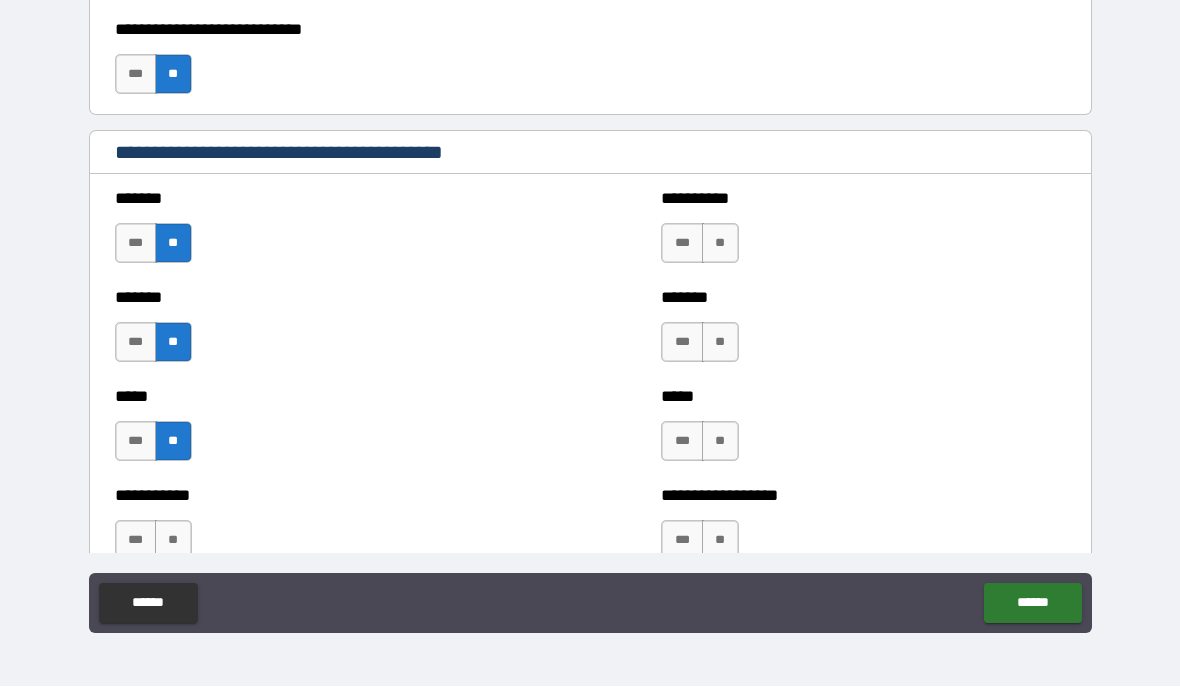 click on "**" at bounding box center [173, 541] 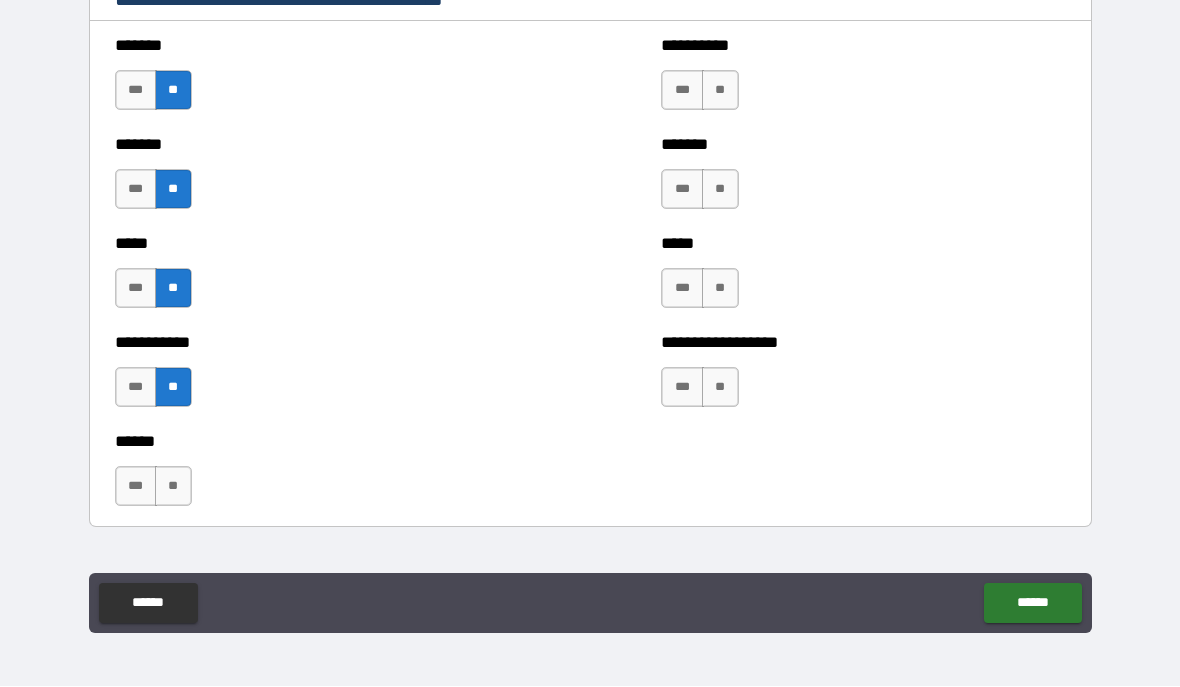 scroll, scrollTop: 1715, scrollLeft: 0, axis: vertical 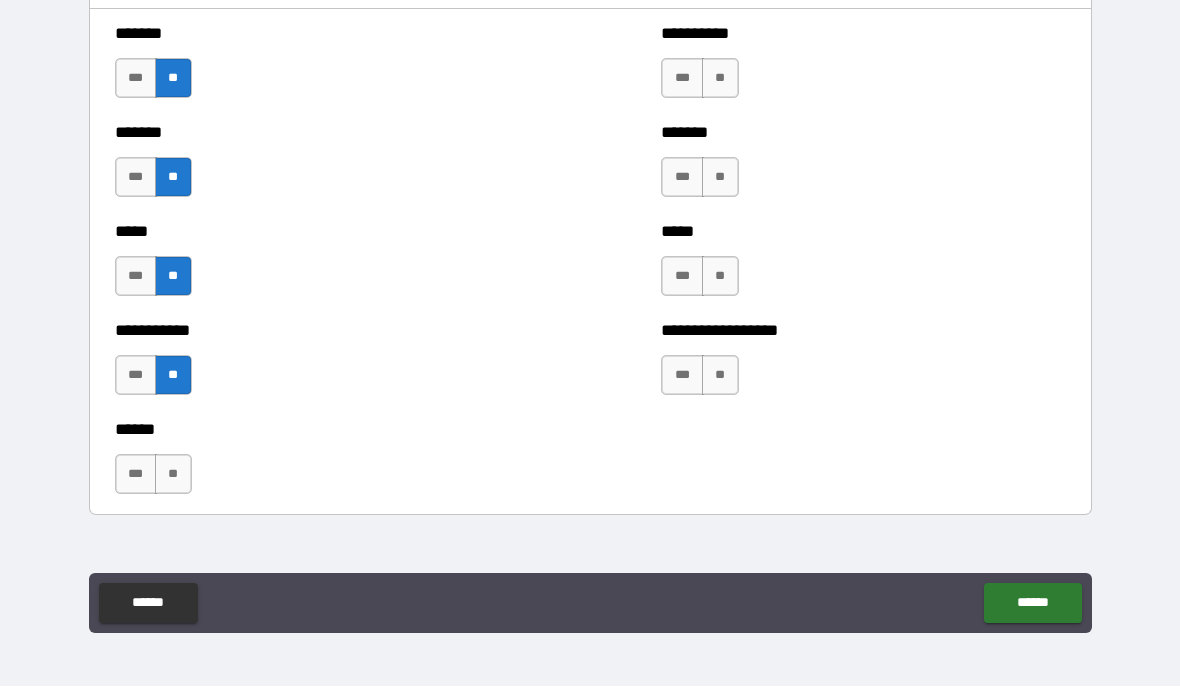 click on "**" at bounding box center (173, 475) 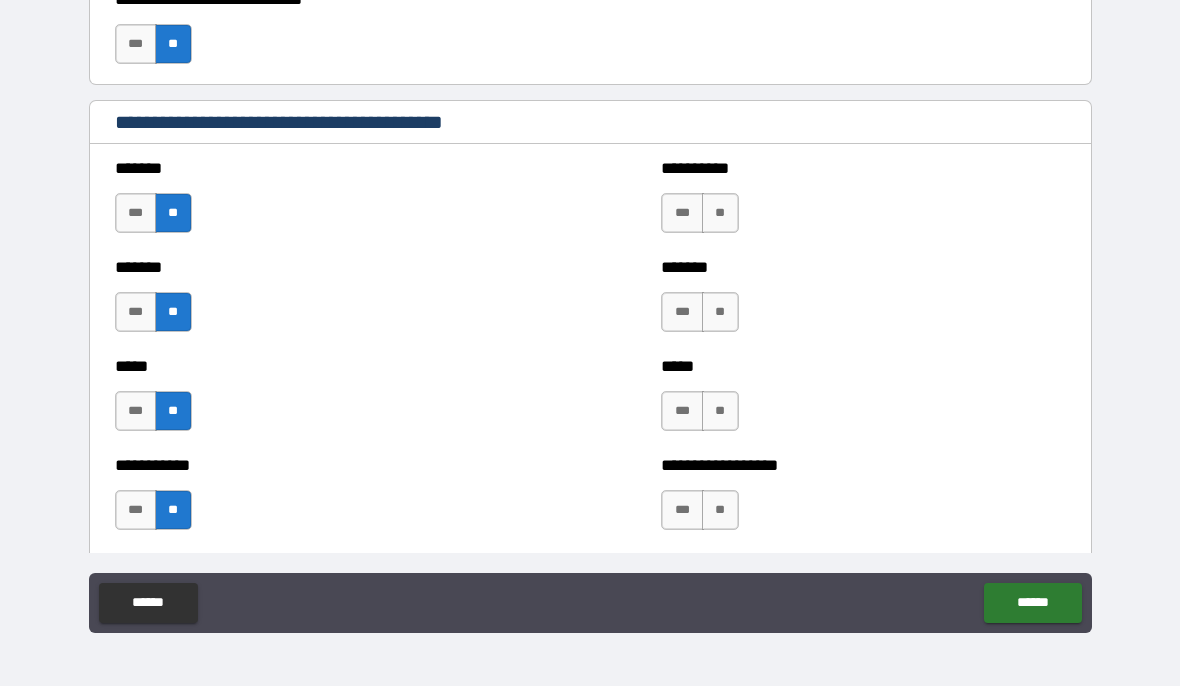 scroll, scrollTop: 1579, scrollLeft: 0, axis: vertical 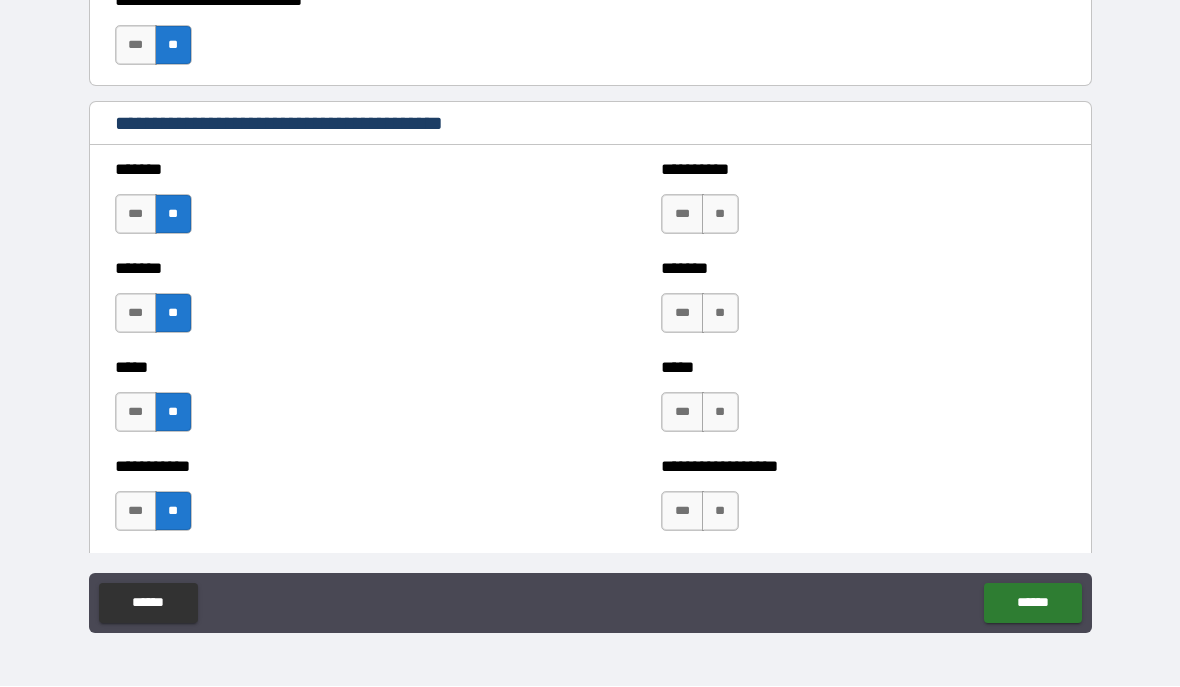 click on "**" at bounding box center (720, 215) 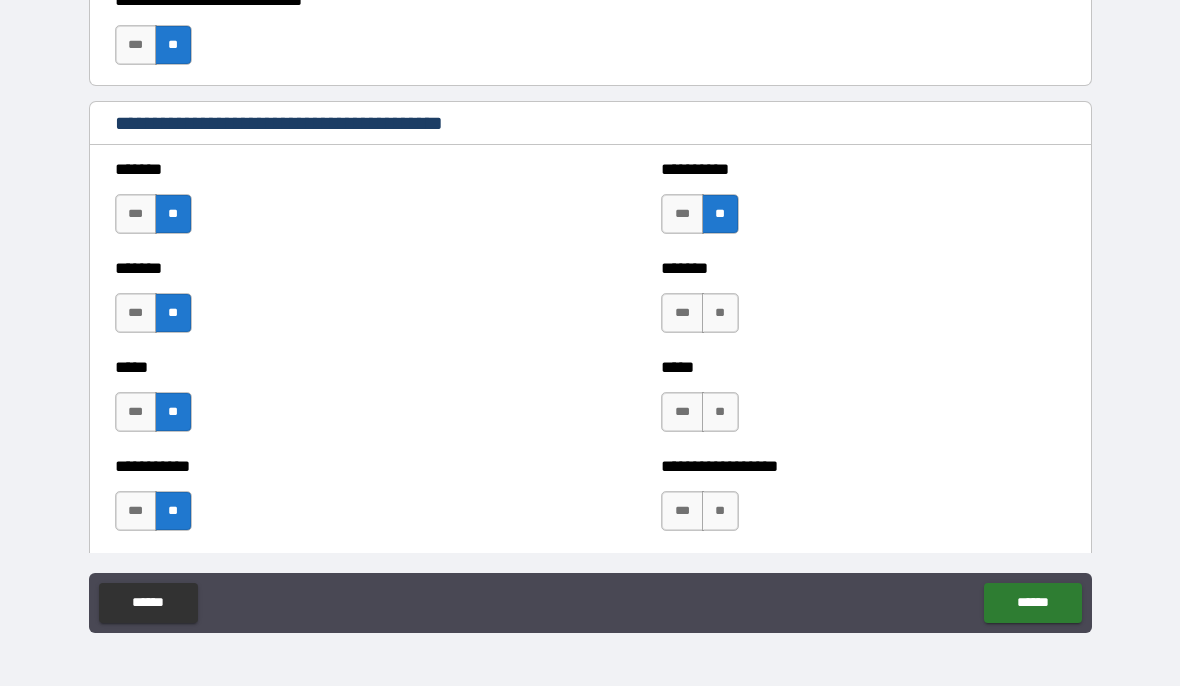 click on "******* *** **" at bounding box center [863, 304] 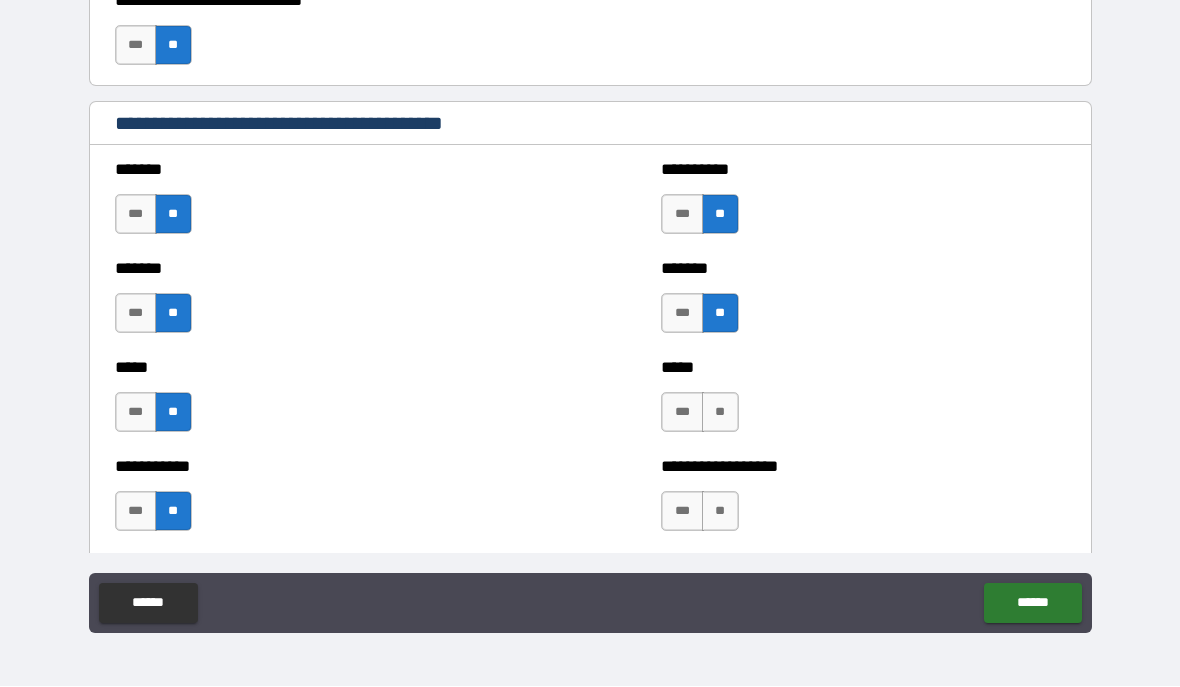 click on "**" at bounding box center [720, 413] 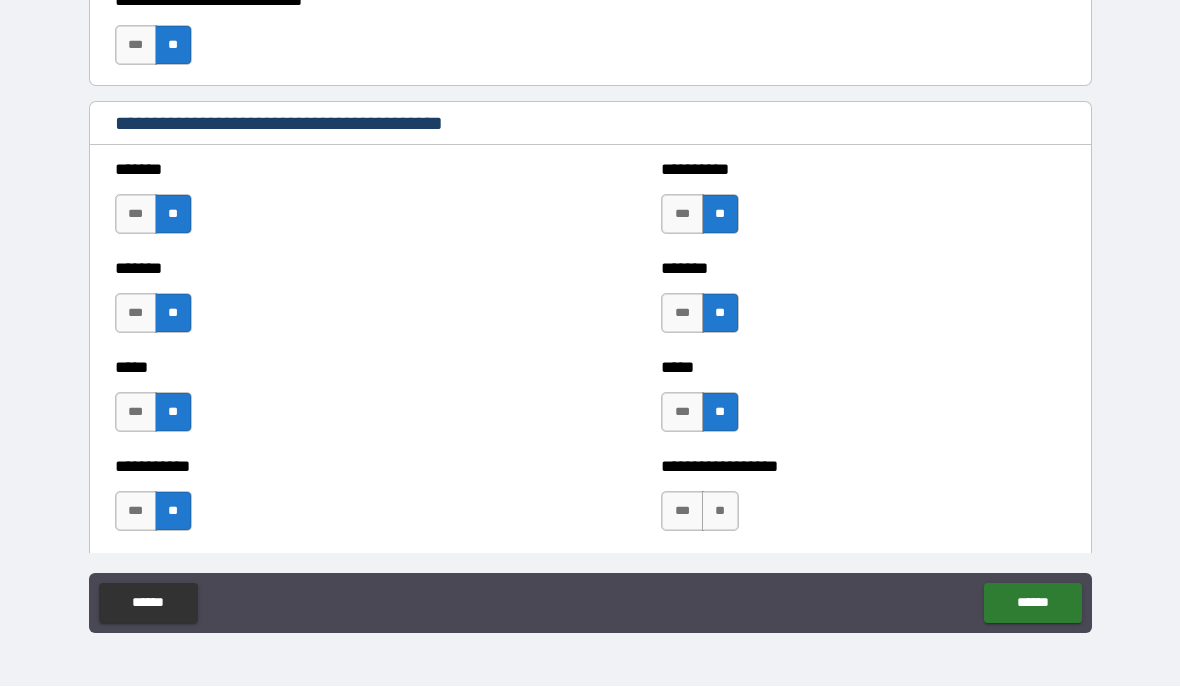 click on "**" at bounding box center [720, 512] 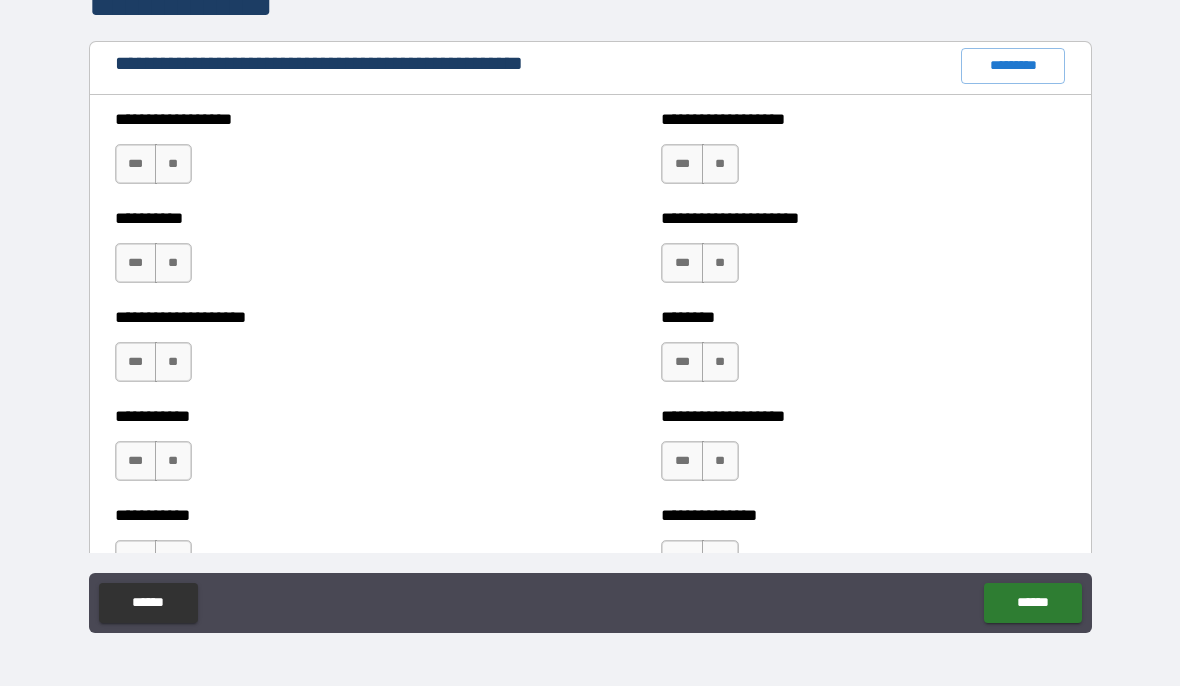 scroll, scrollTop: 2276, scrollLeft: 0, axis: vertical 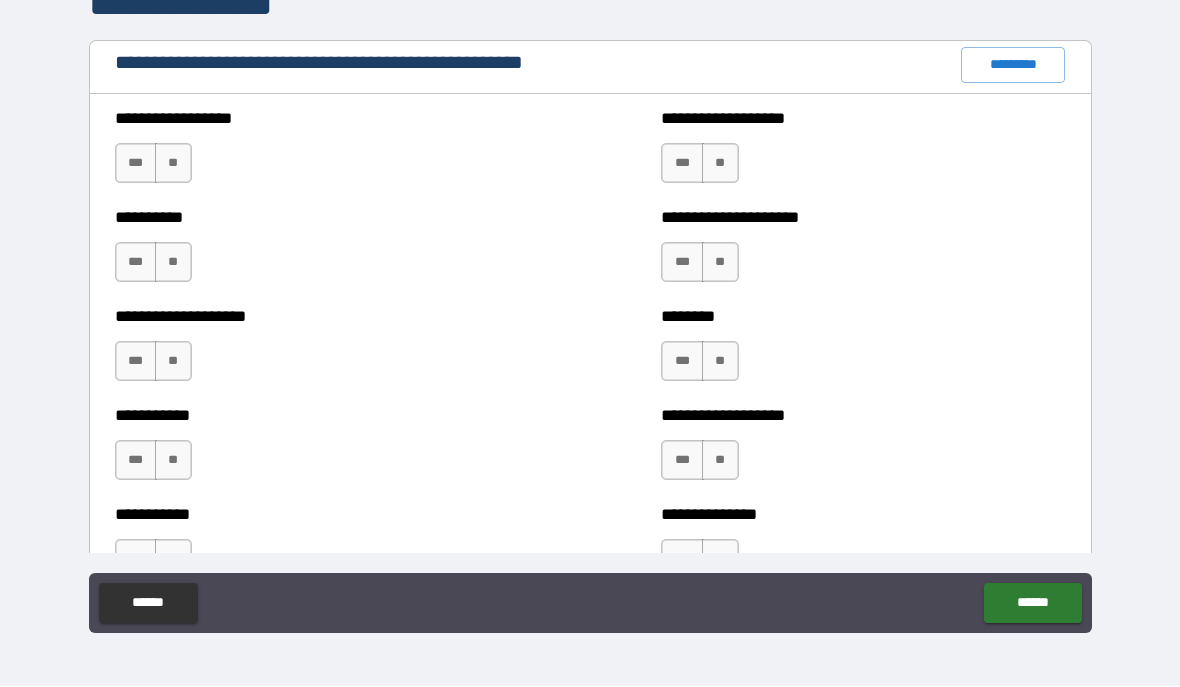 click on "**" at bounding box center [173, 164] 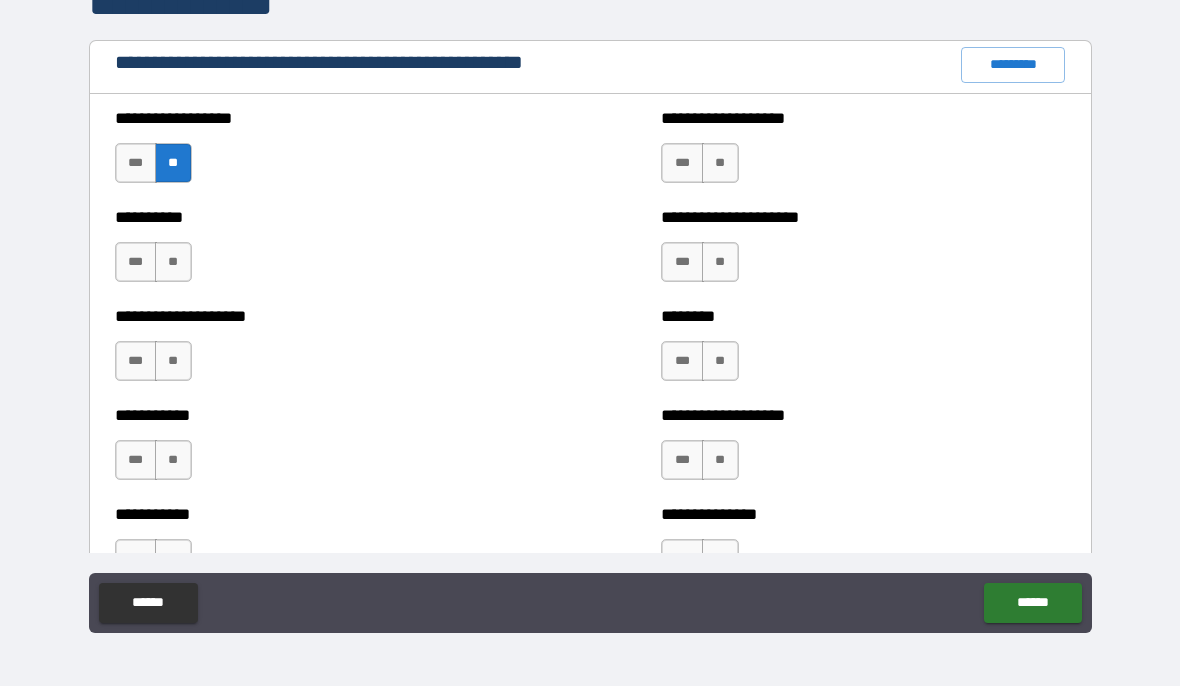 click on "**" at bounding box center [173, 263] 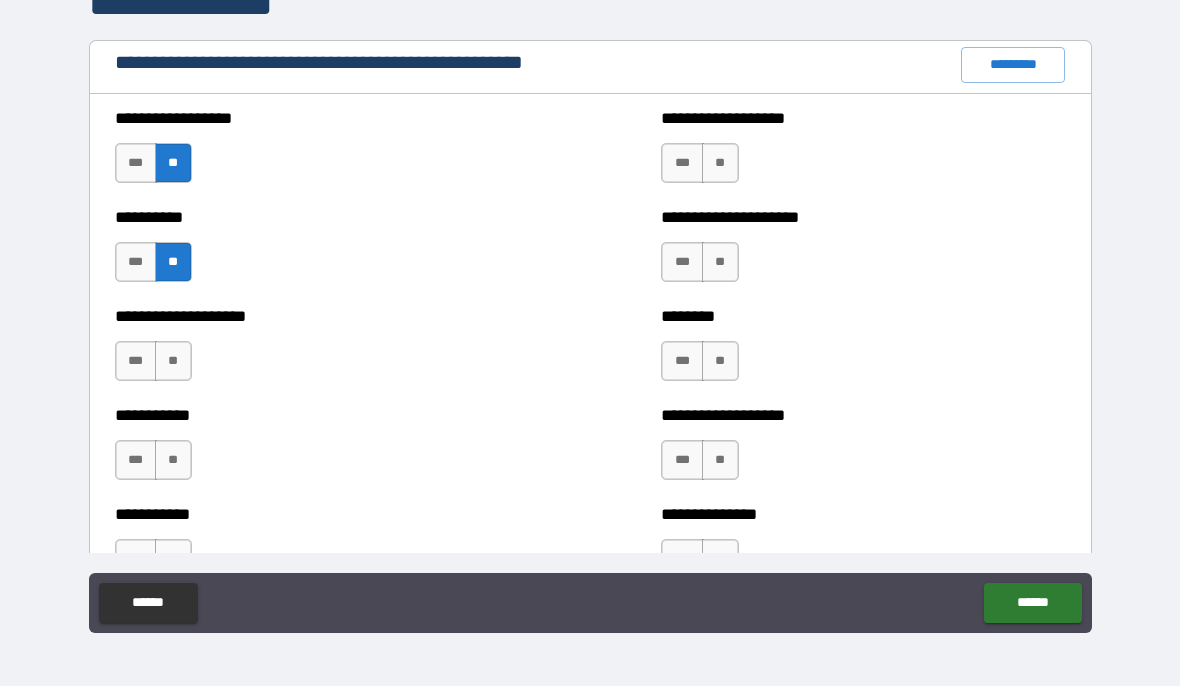 click on "**" at bounding box center (173, 362) 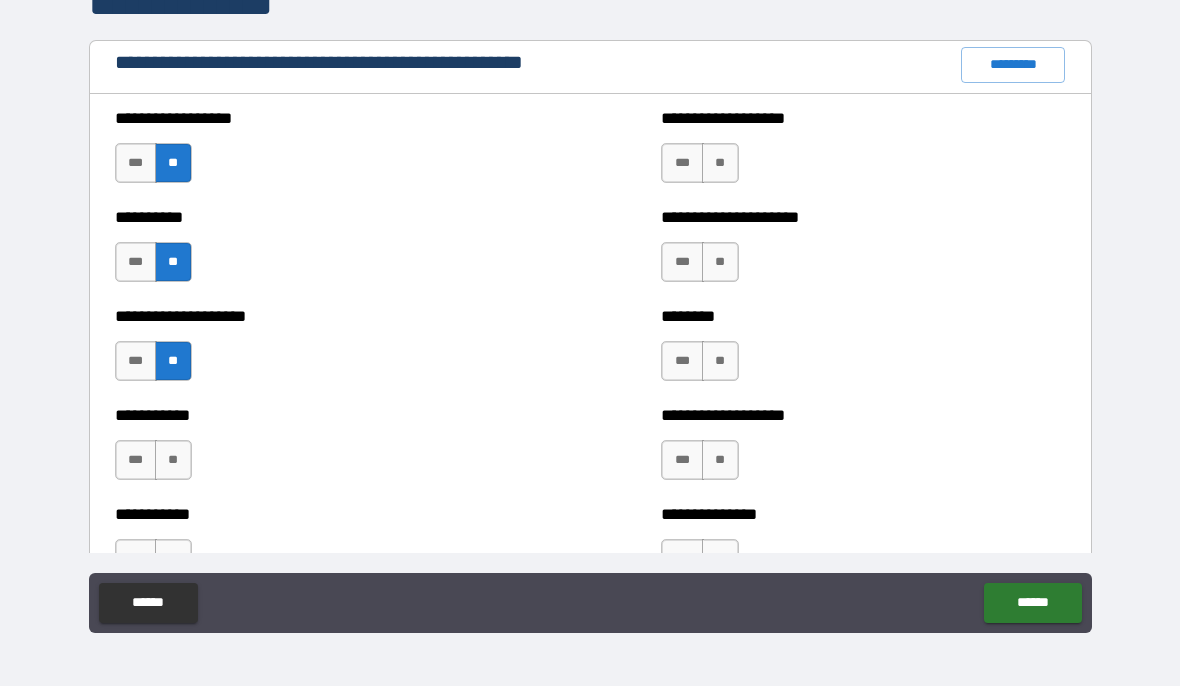 click on "**" at bounding box center [173, 461] 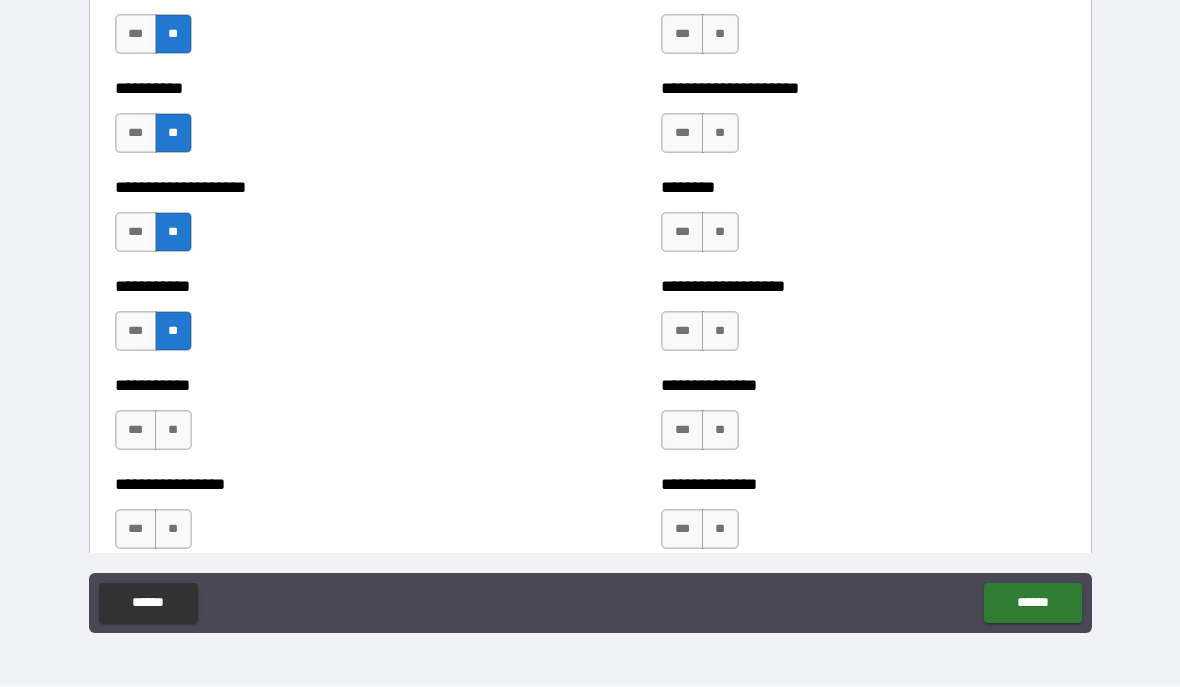 scroll, scrollTop: 2406, scrollLeft: 0, axis: vertical 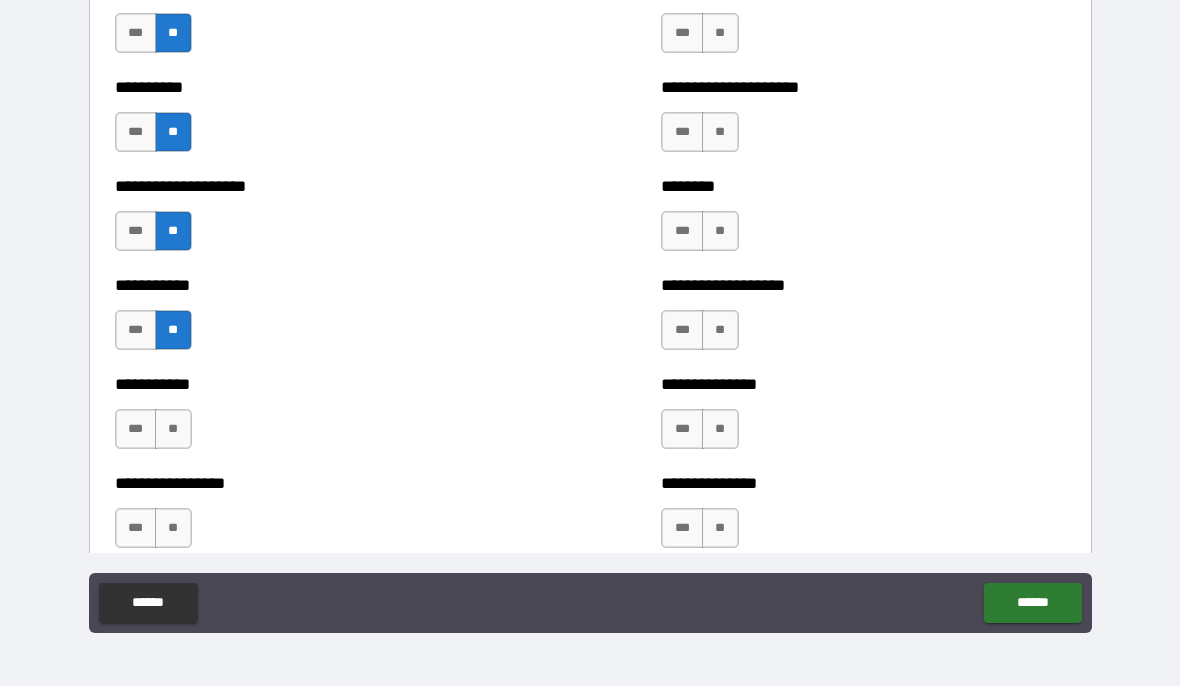 click on "**" at bounding box center (173, 430) 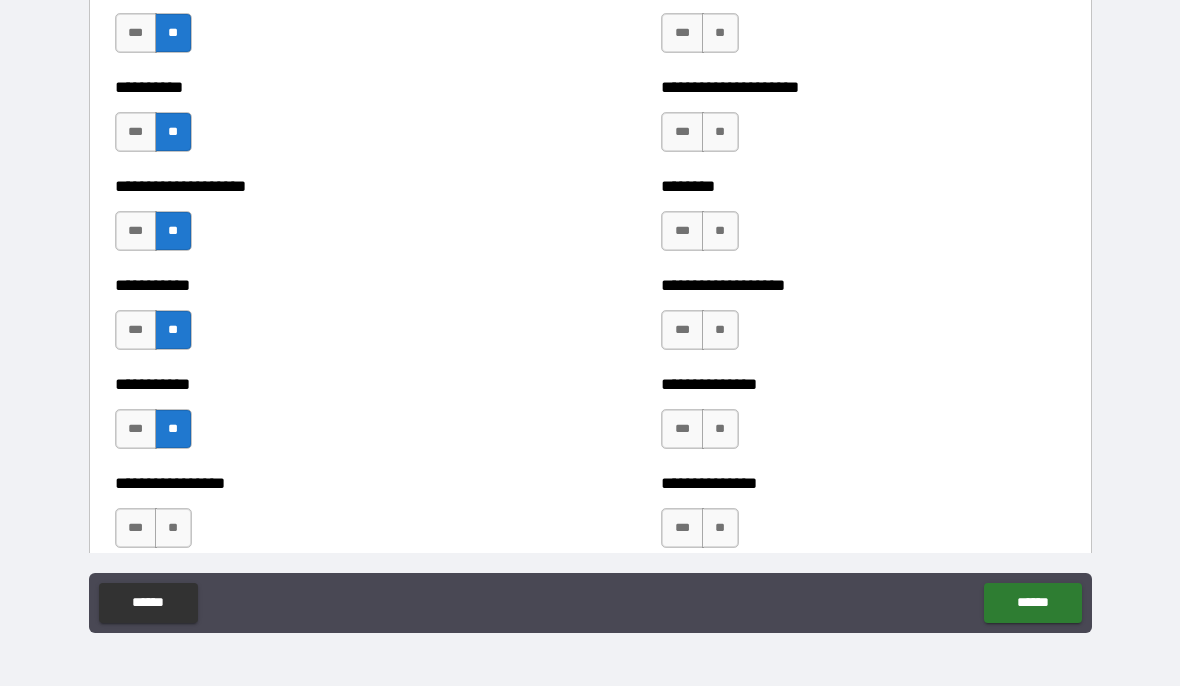 click on "**" at bounding box center [173, 529] 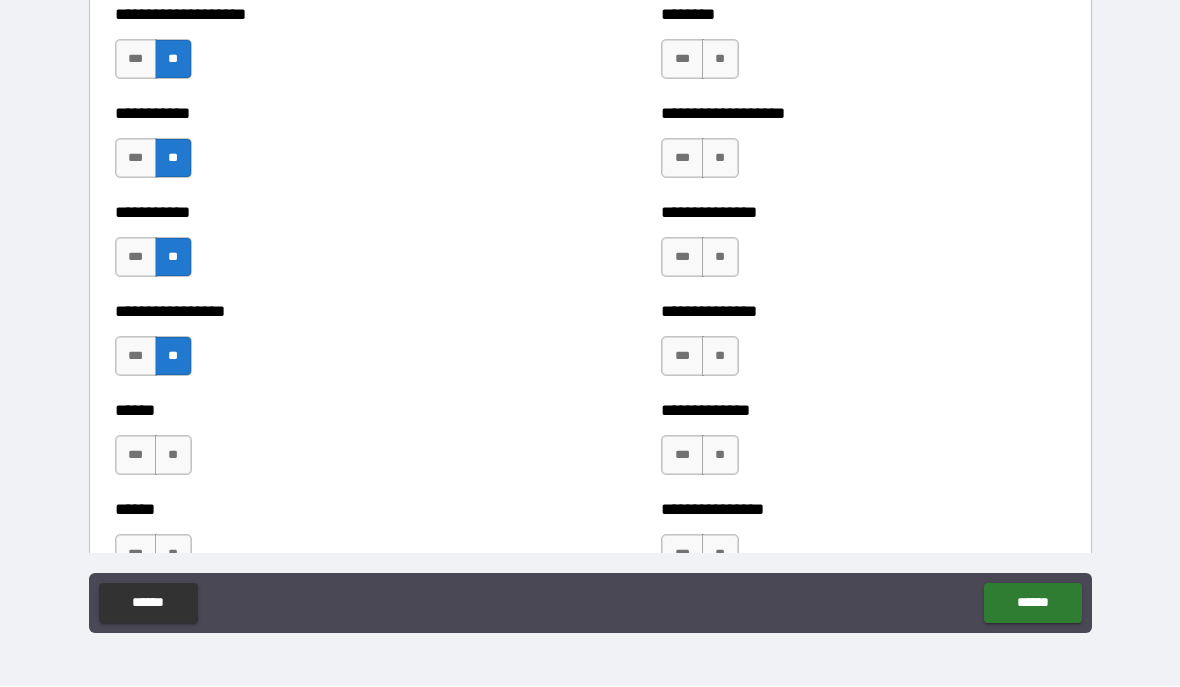 scroll, scrollTop: 2590, scrollLeft: 0, axis: vertical 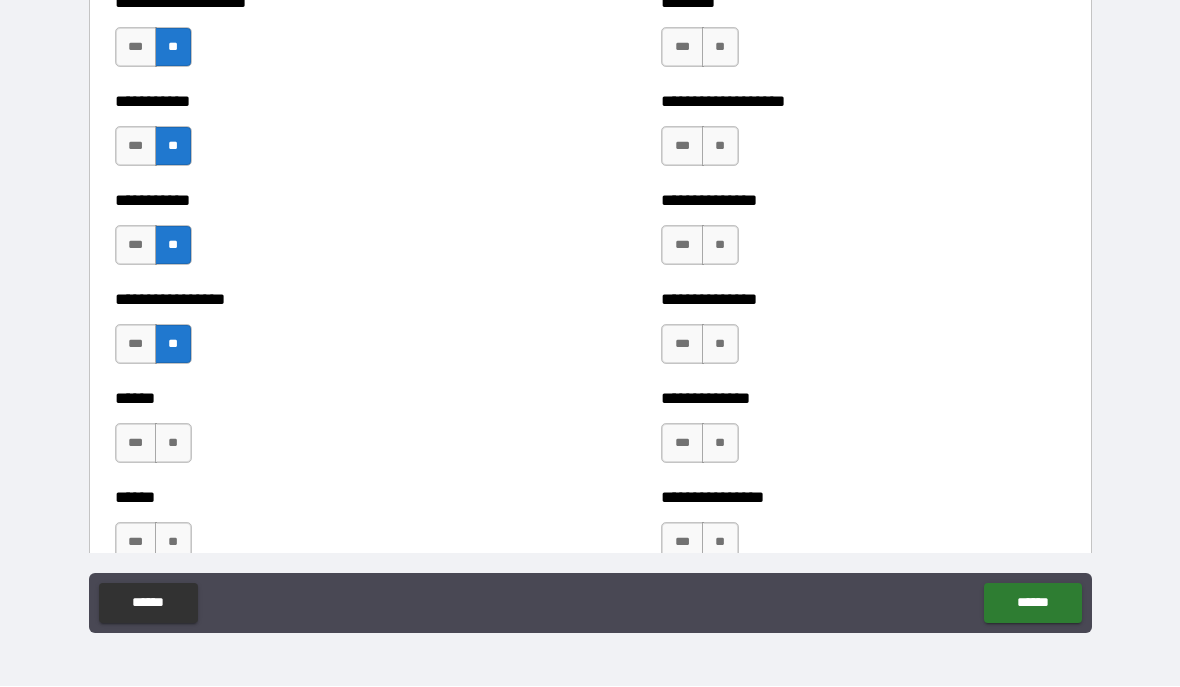 click on "**" at bounding box center (173, 444) 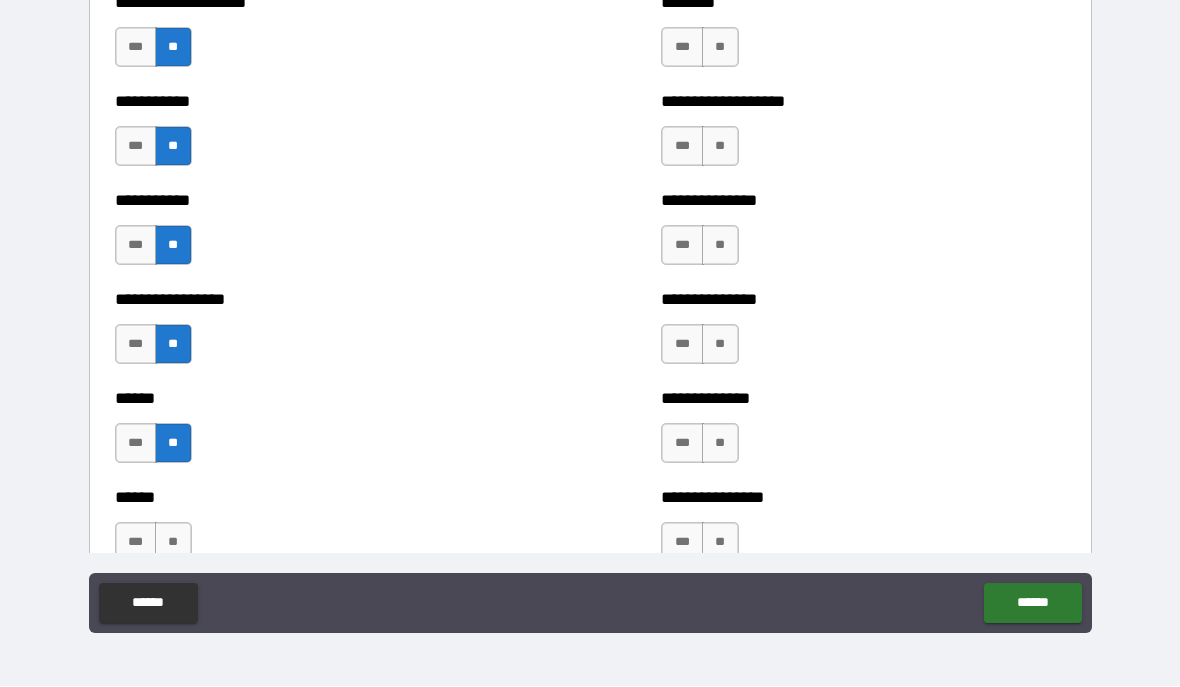 click on "****** *** **" at bounding box center [317, 533] 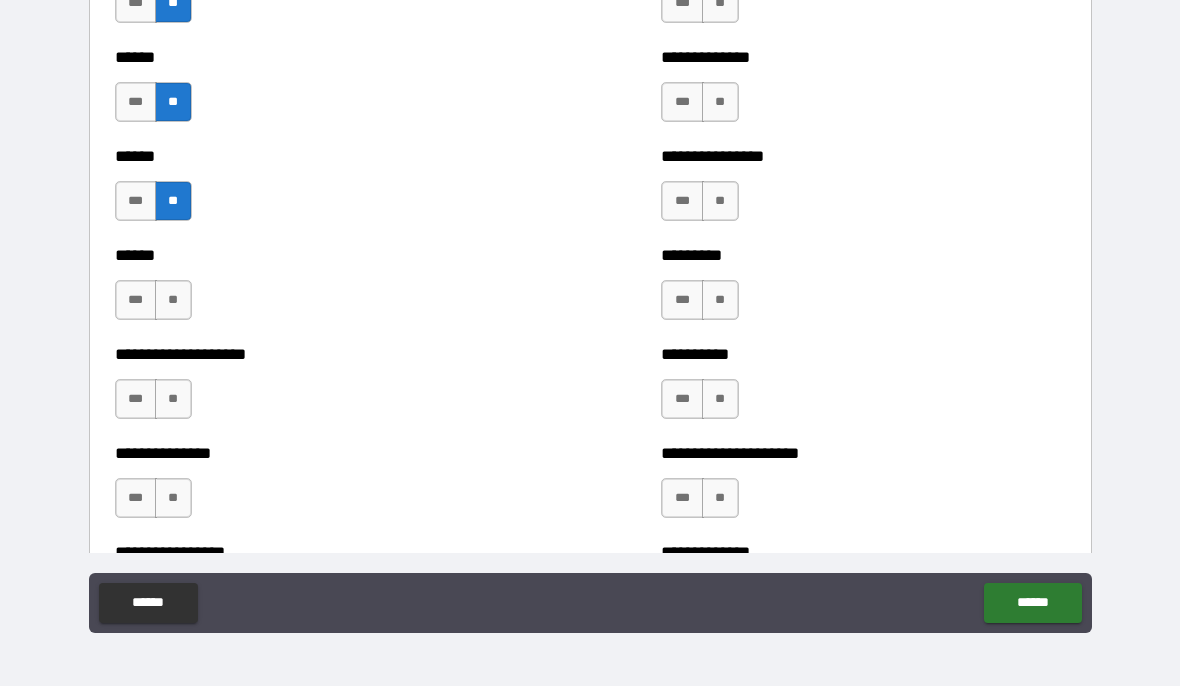 scroll, scrollTop: 2938, scrollLeft: 0, axis: vertical 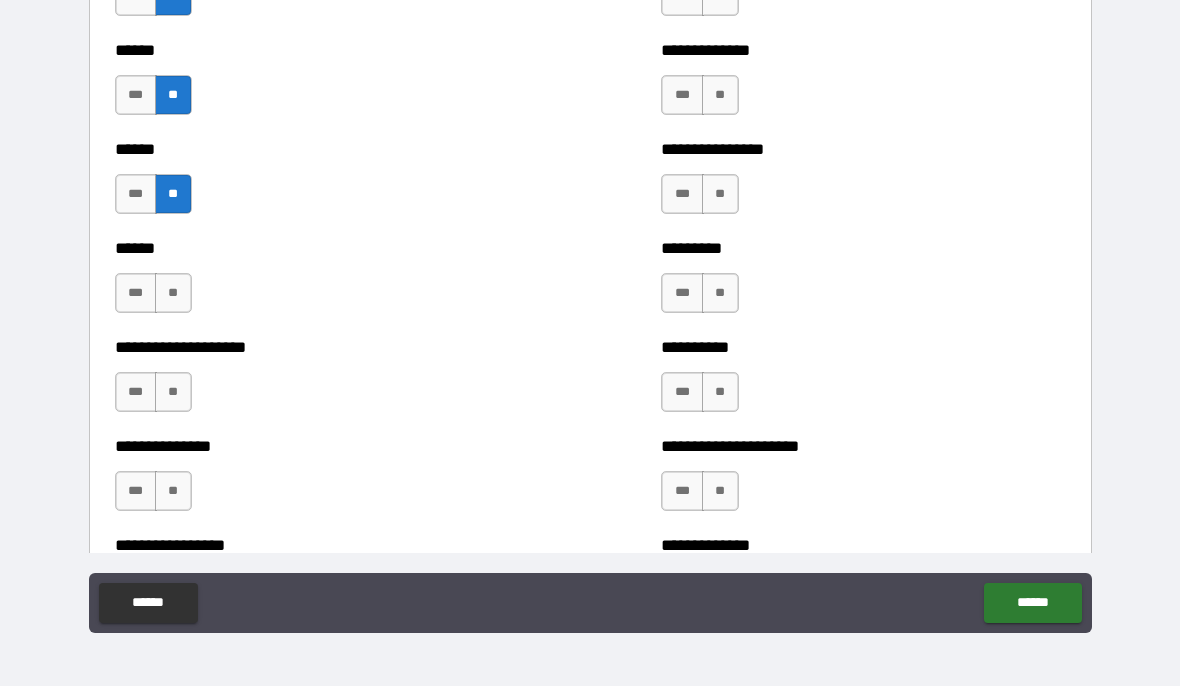 click on "**" at bounding box center [173, 294] 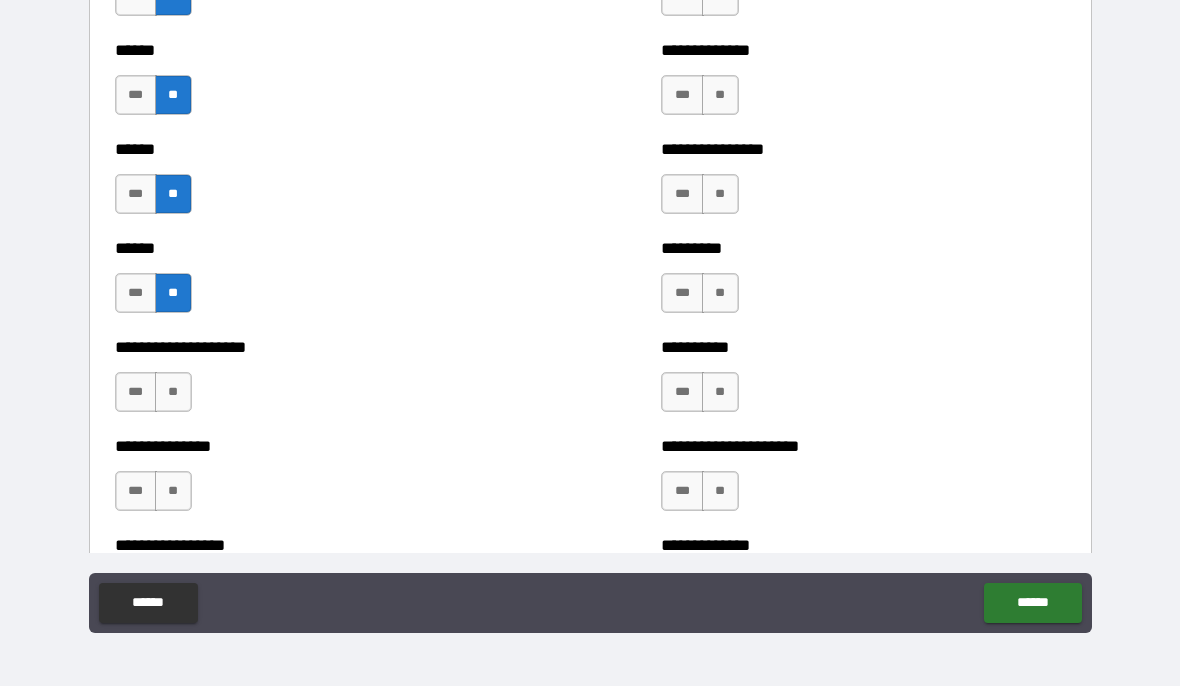 click on "**" at bounding box center (173, 393) 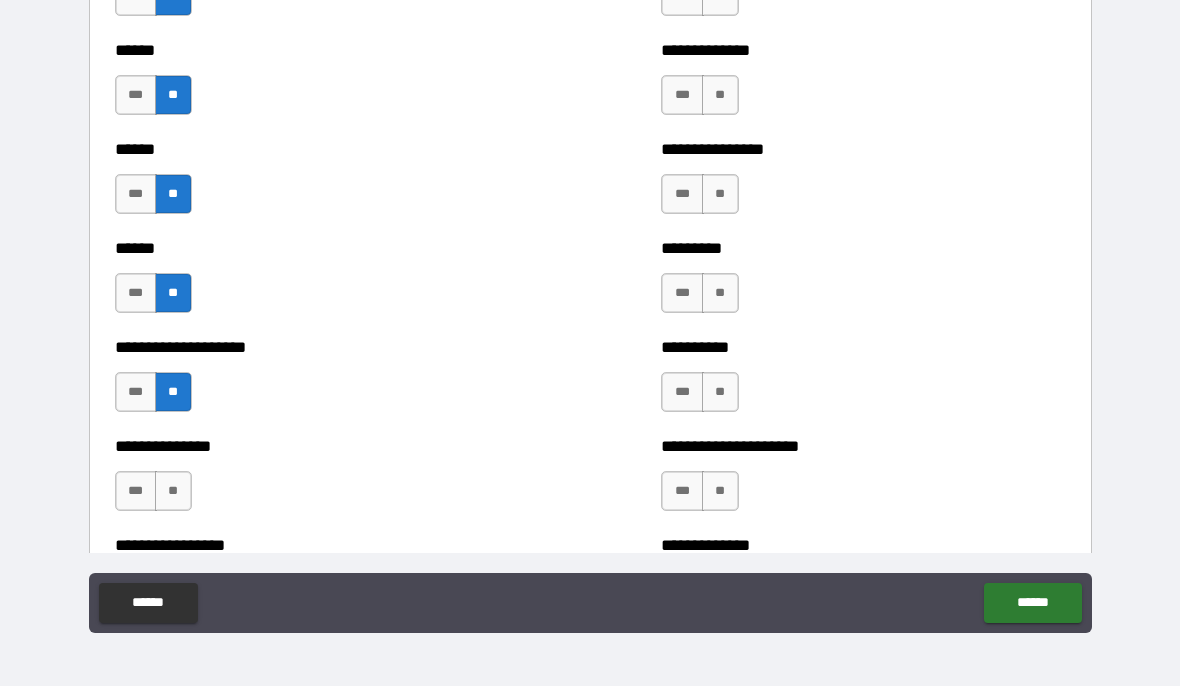 click on "**" at bounding box center [173, 492] 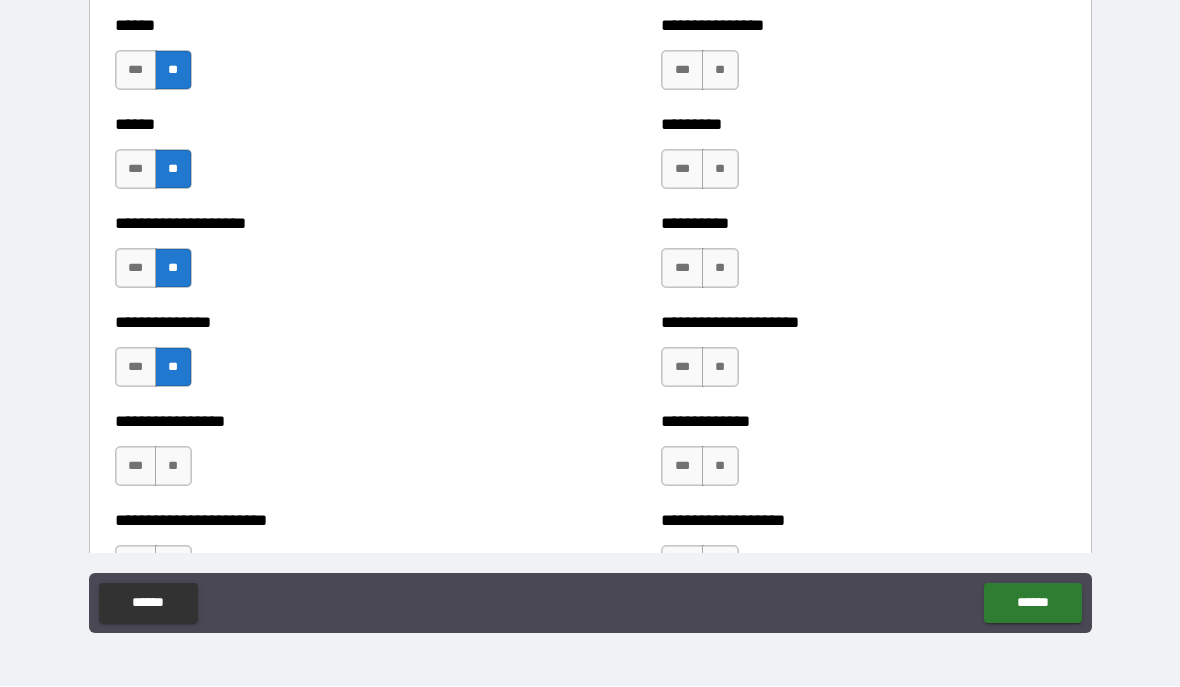 scroll, scrollTop: 3093, scrollLeft: 0, axis: vertical 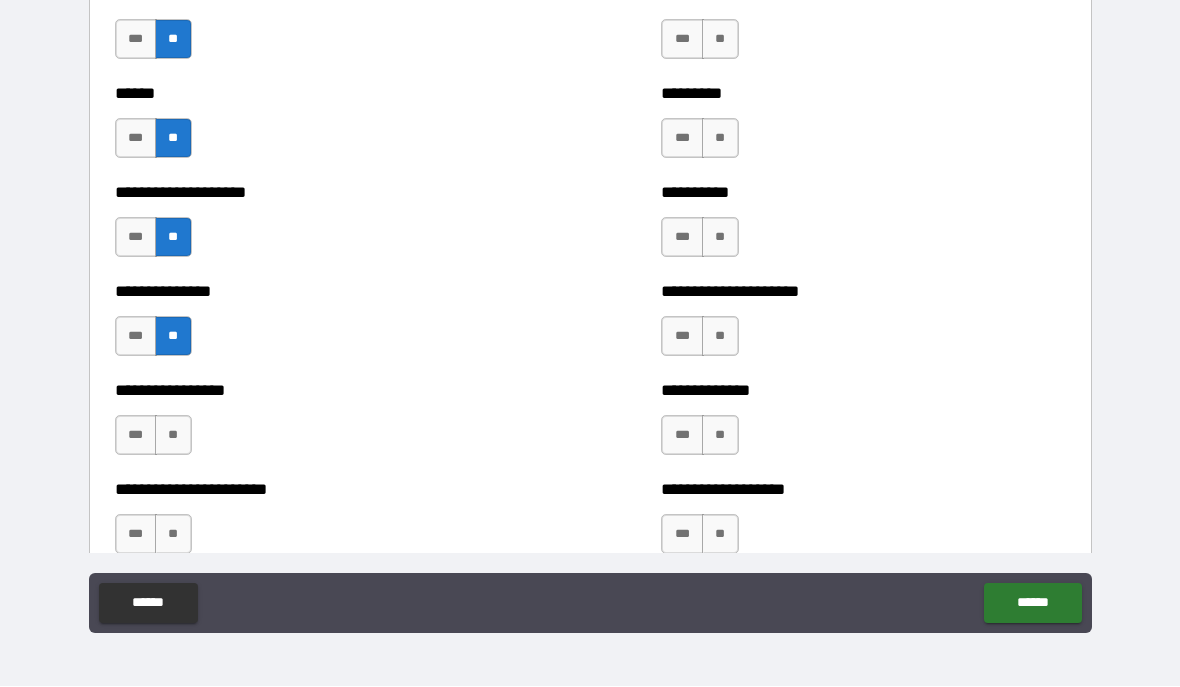 click on "**" at bounding box center [173, 436] 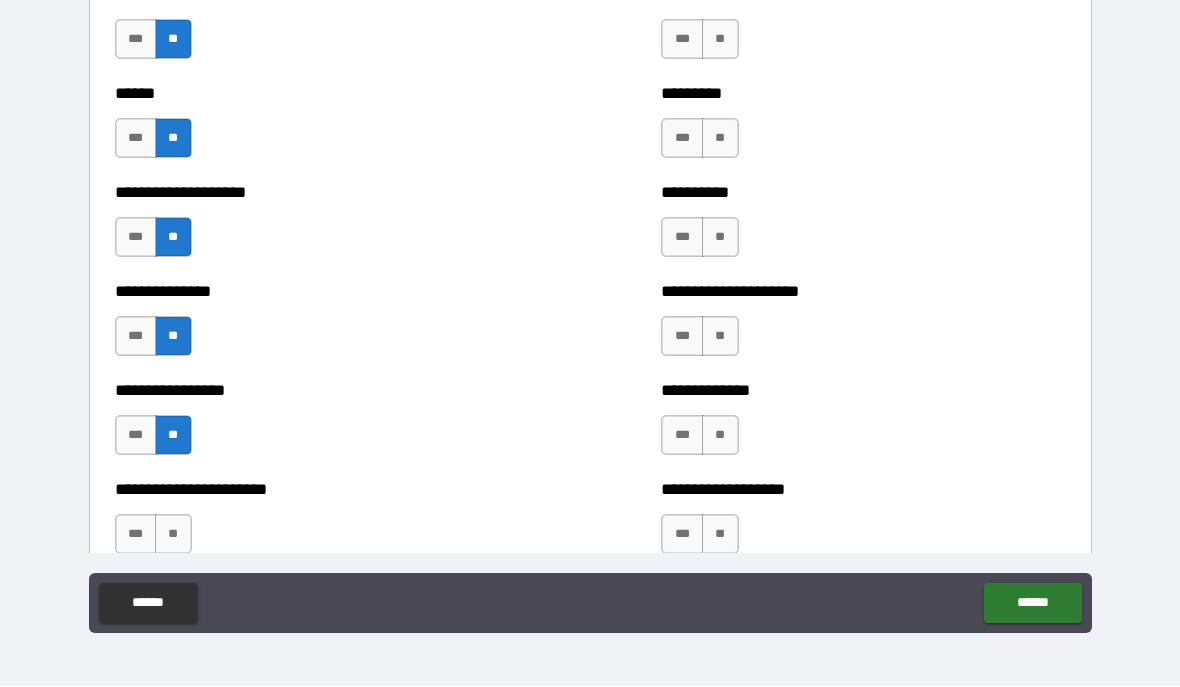 click on "**" at bounding box center [173, 535] 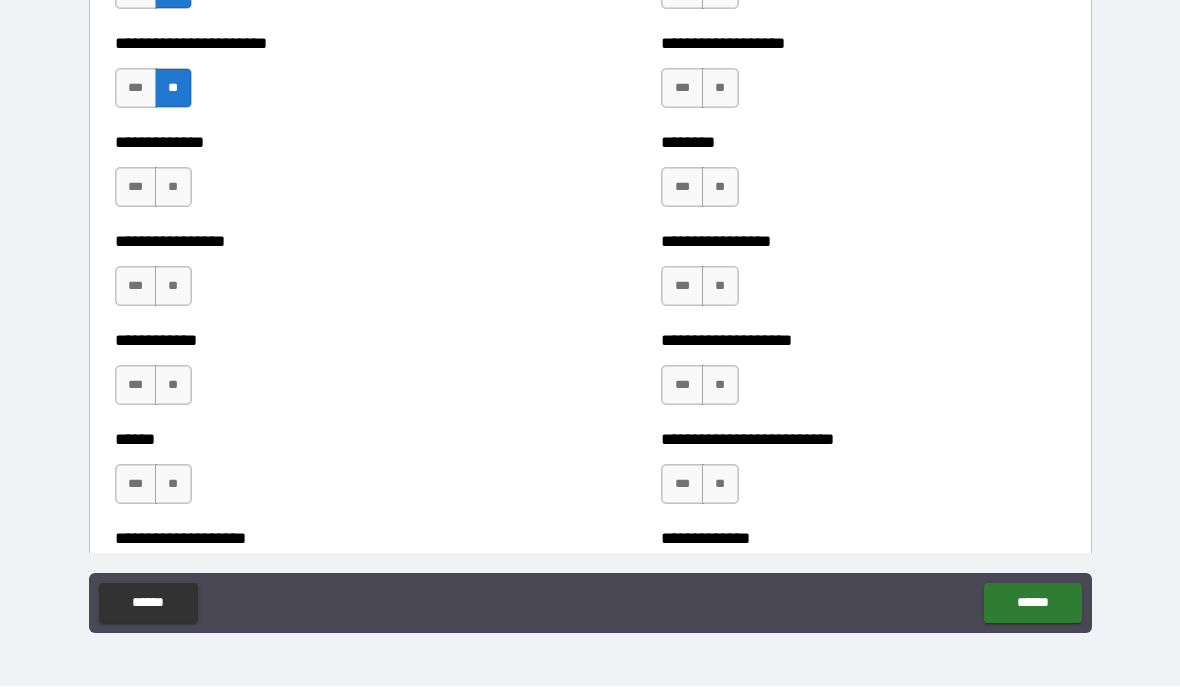 scroll, scrollTop: 3540, scrollLeft: 0, axis: vertical 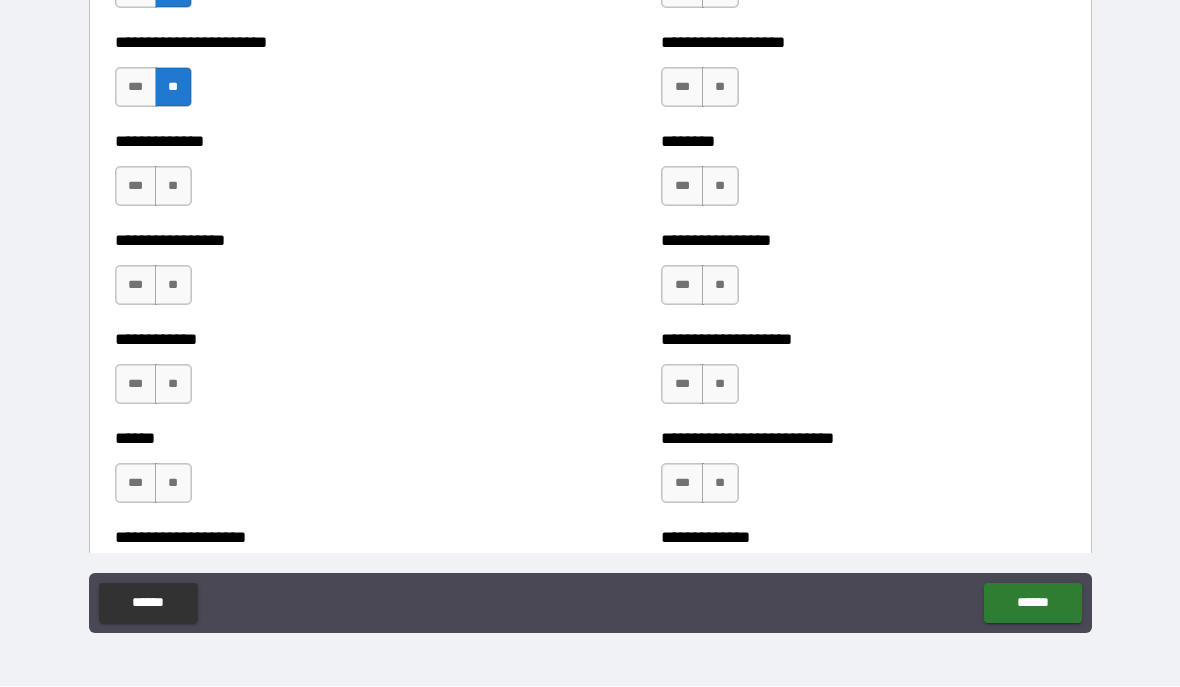 click on "**" at bounding box center [173, 187] 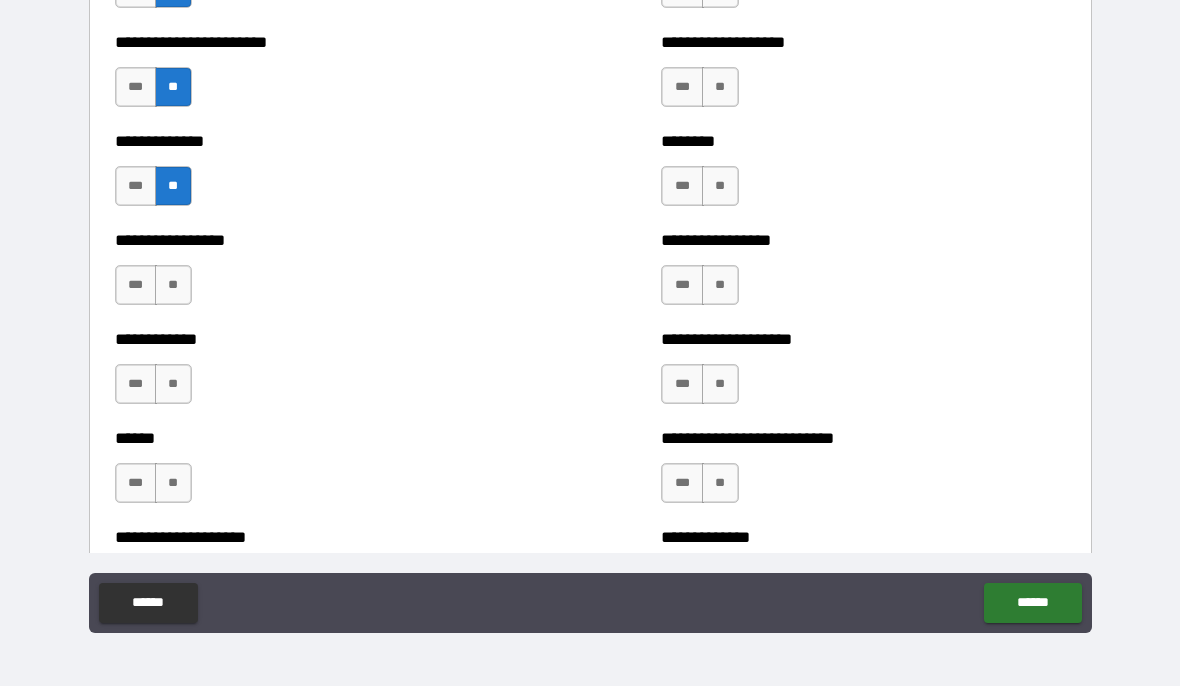 click on "**" at bounding box center (173, 286) 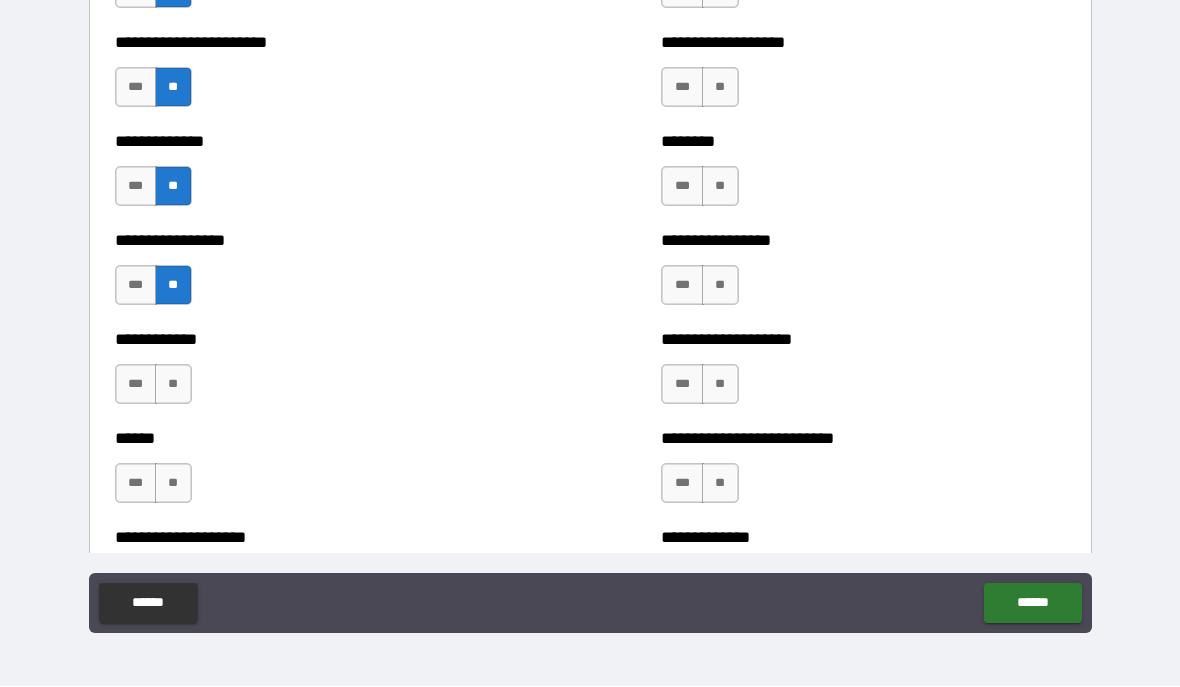 click on "**" at bounding box center (173, 385) 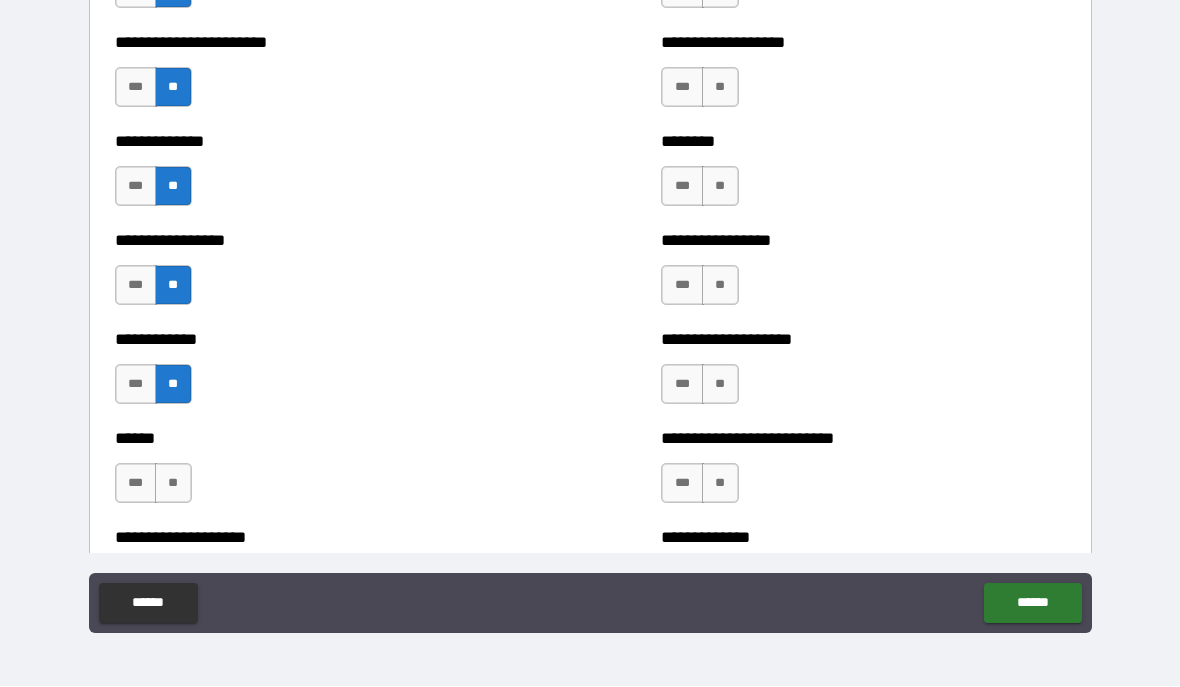 click on "****** *** **" at bounding box center (317, 474) 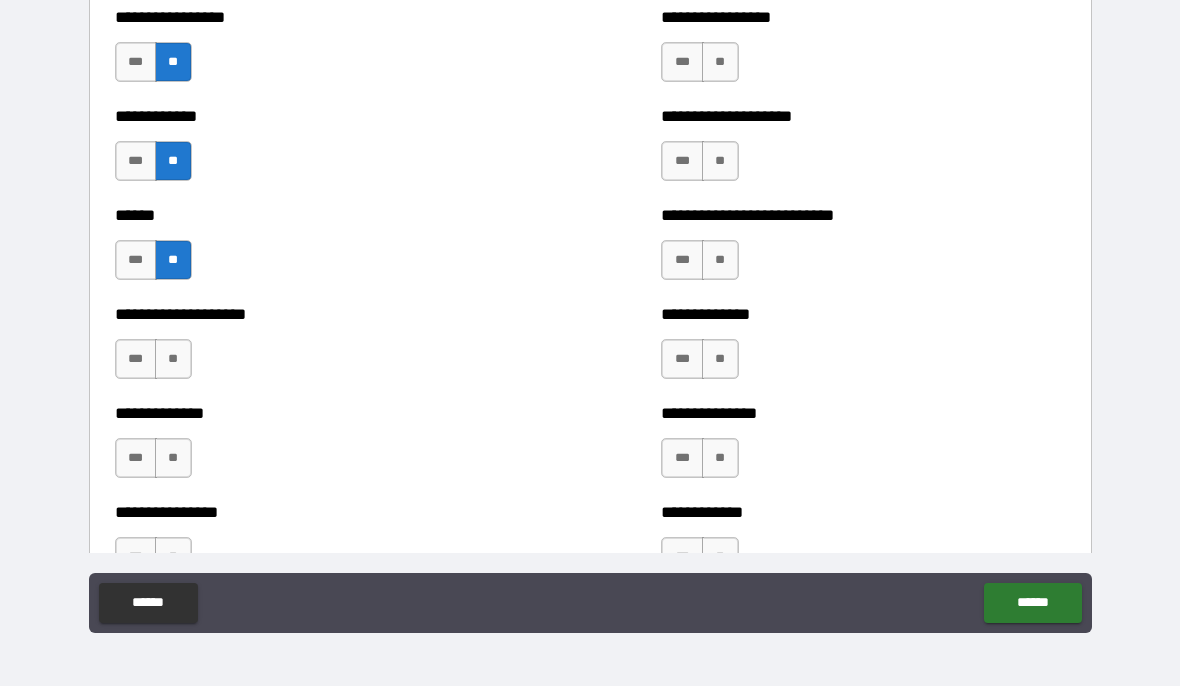 scroll, scrollTop: 3763, scrollLeft: 0, axis: vertical 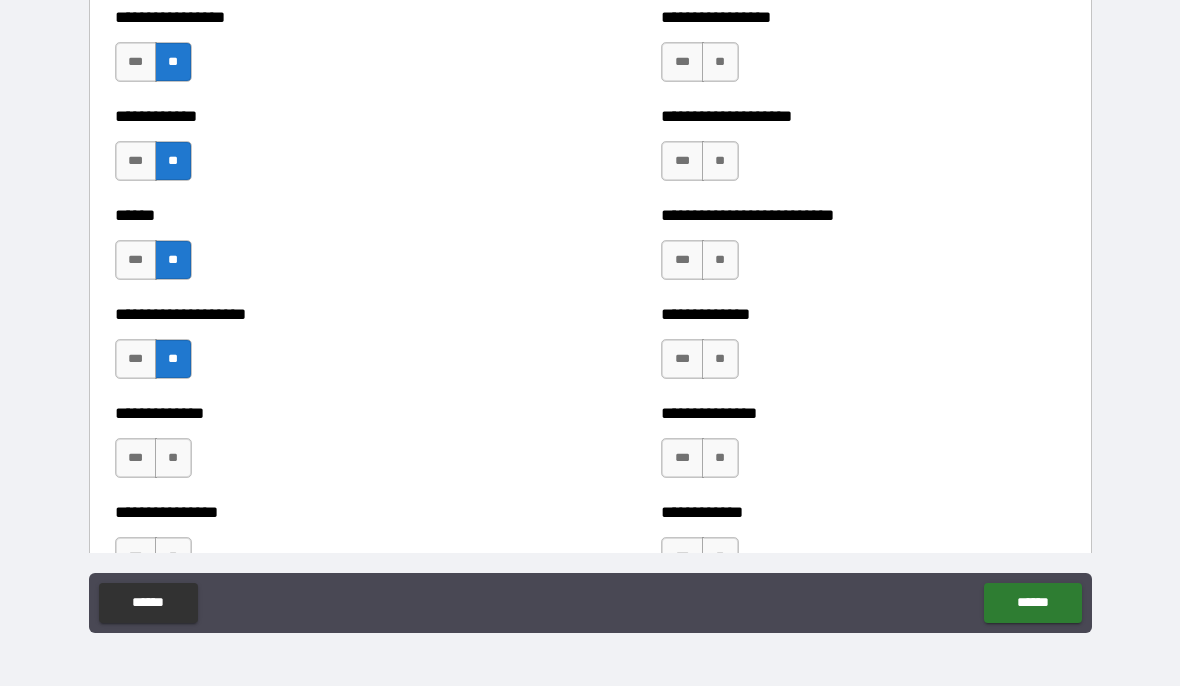click on "**" at bounding box center (173, 459) 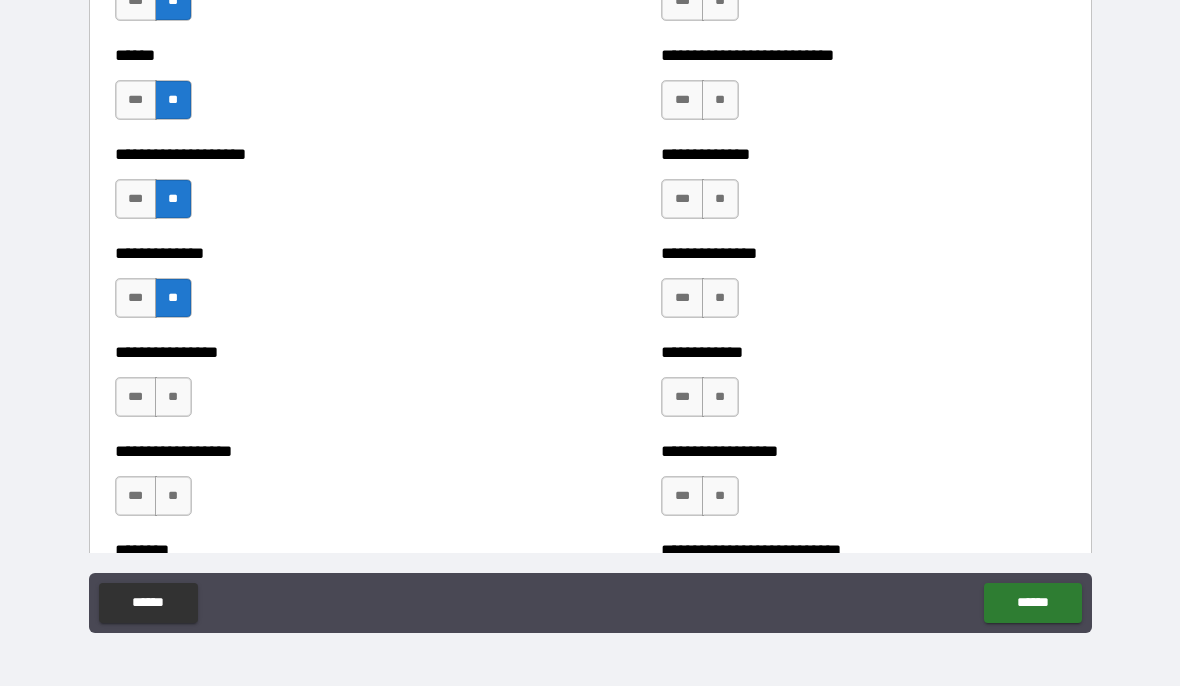 scroll, scrollTop: 3934, scrollLeft: 0, axis: vertical 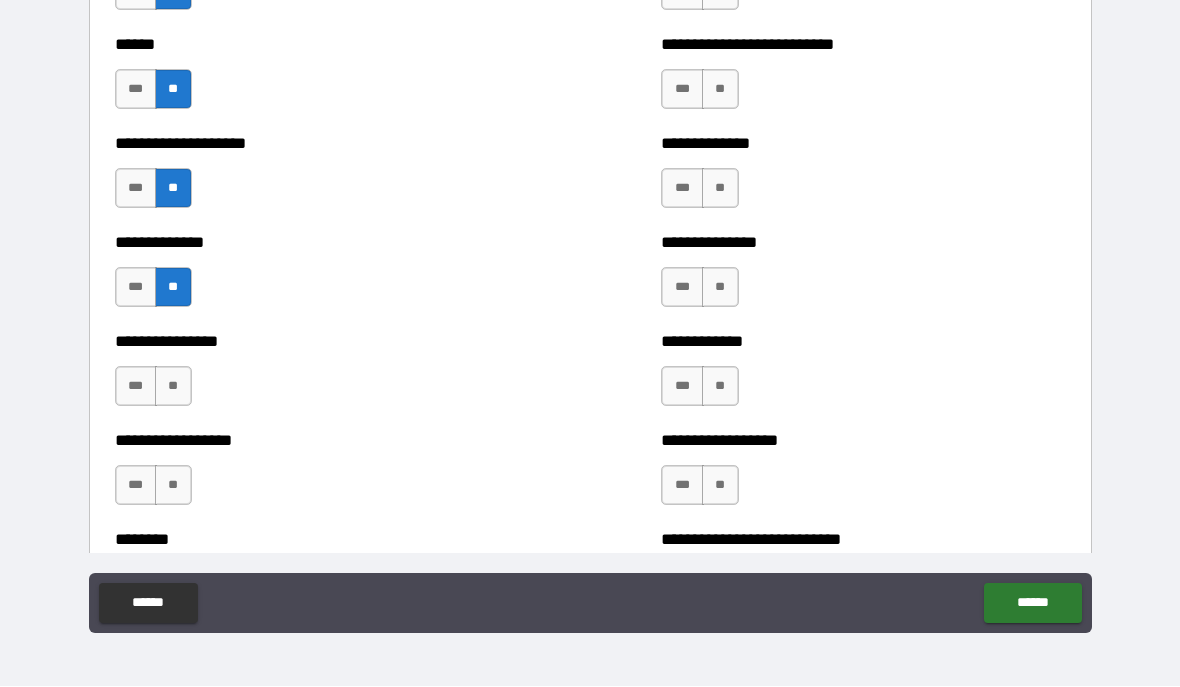 click on "**" at bounding box center [173, 387] 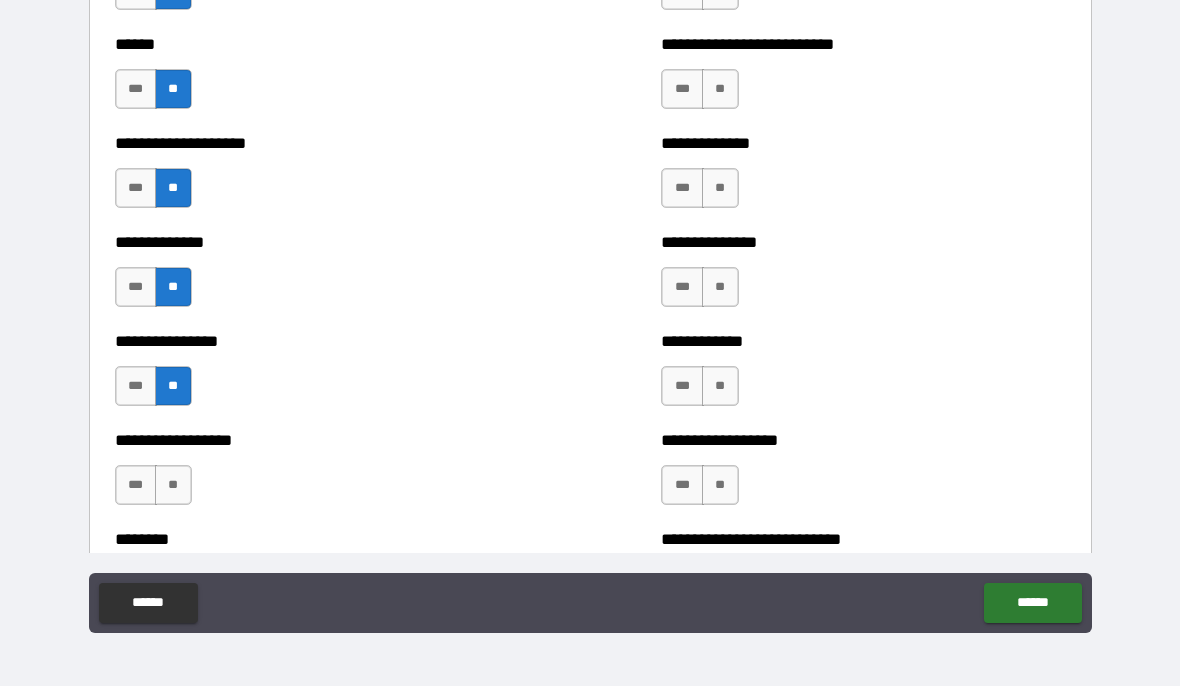 click on "**" at bounding box center (173, 486) 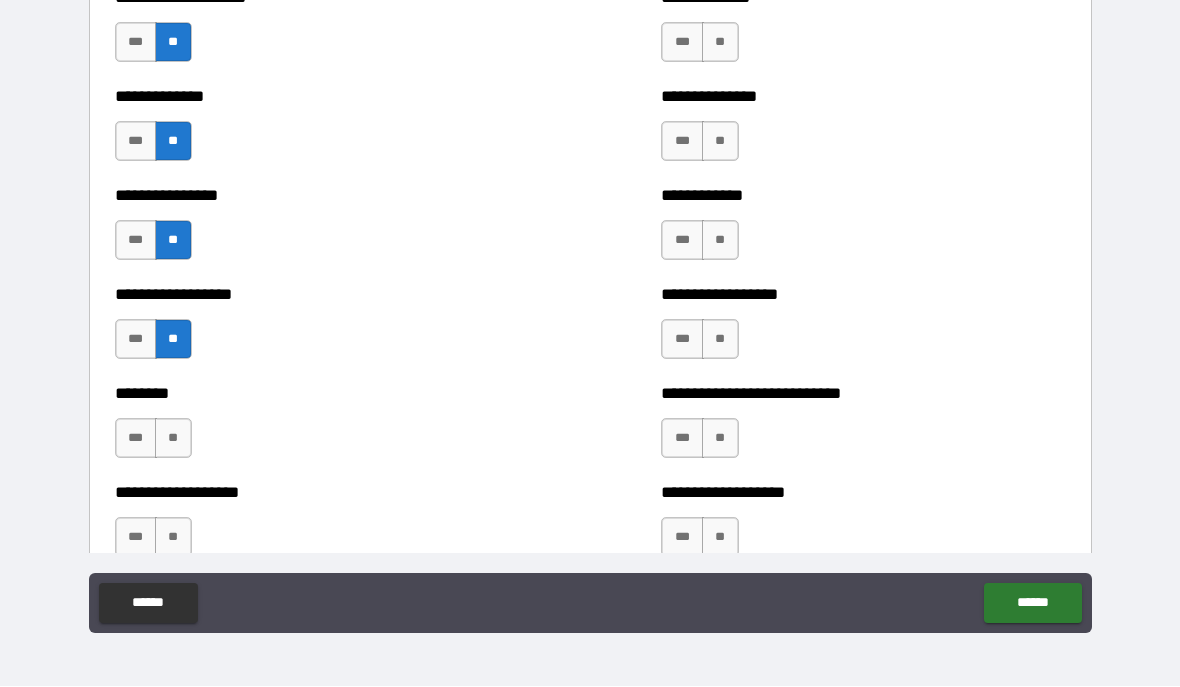 scroll, scrollTop: 4088, scrollLeft: 0, axis: vertical 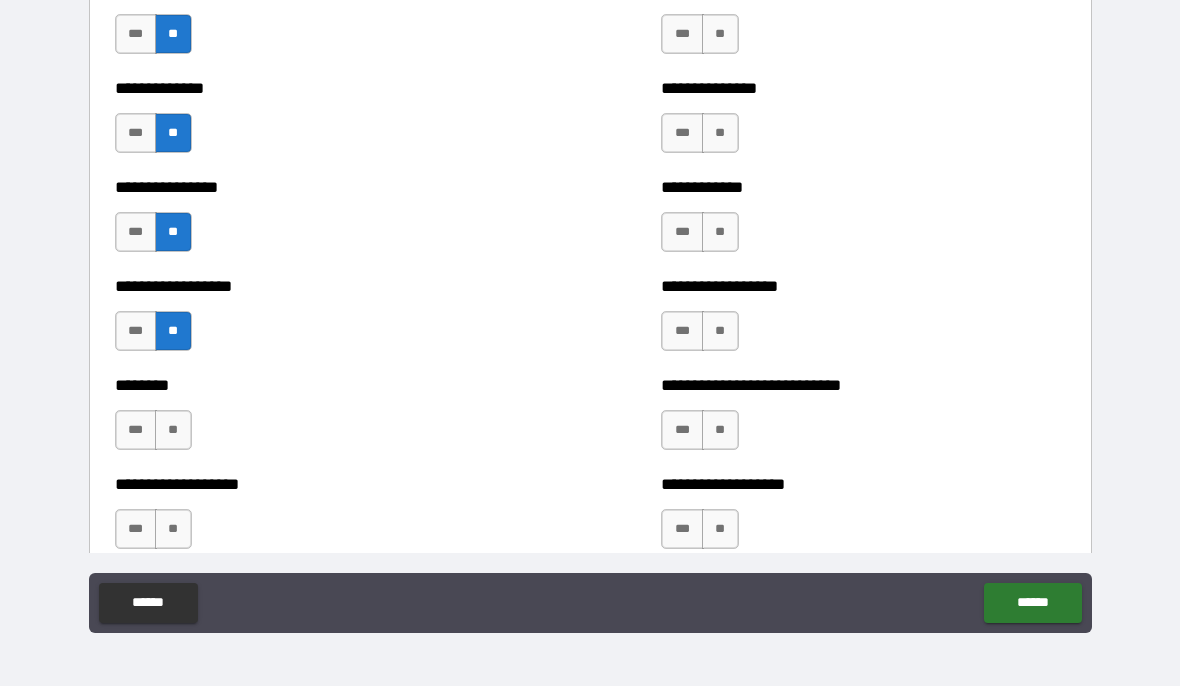click on "**" at bounding box center (173, 431) 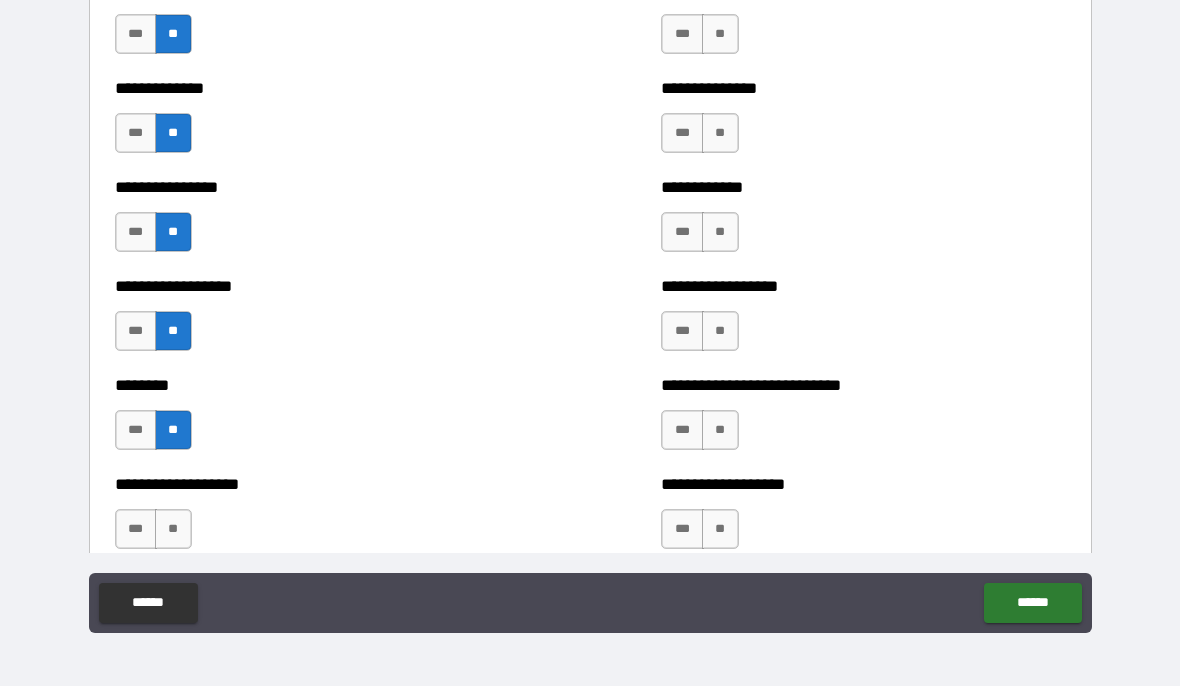 click on "**" at bounding box center (173, 530) 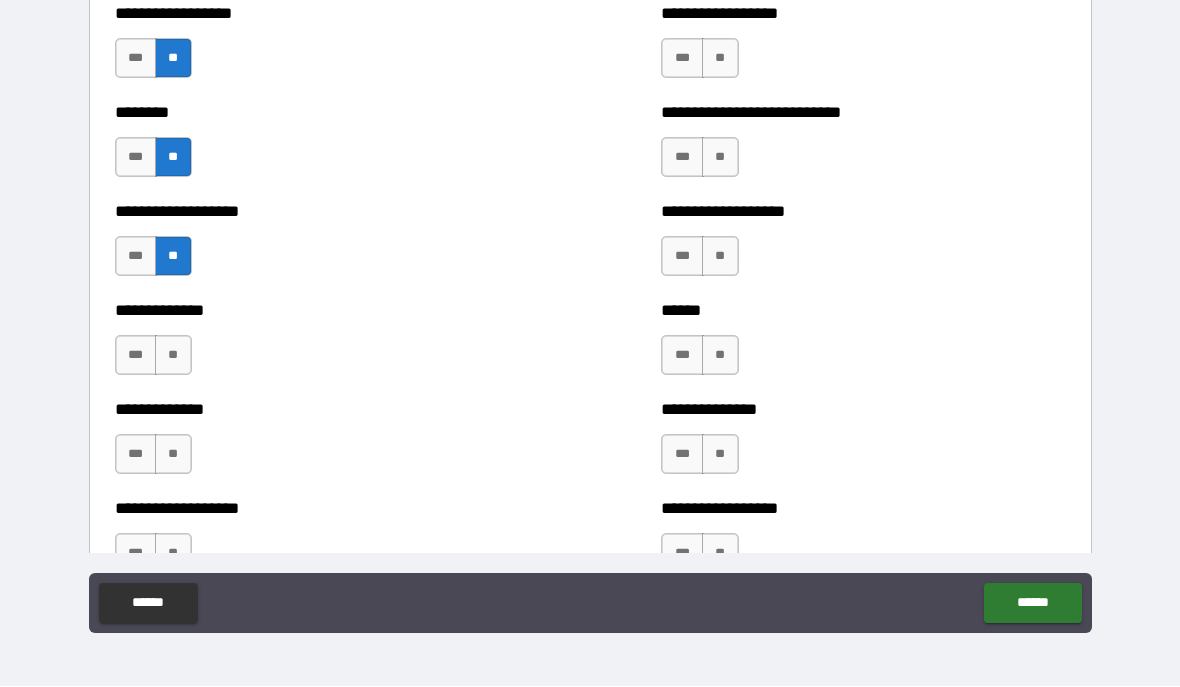 scroll, scrollTop: 4364, scrollLeft: 0, axis: vertical 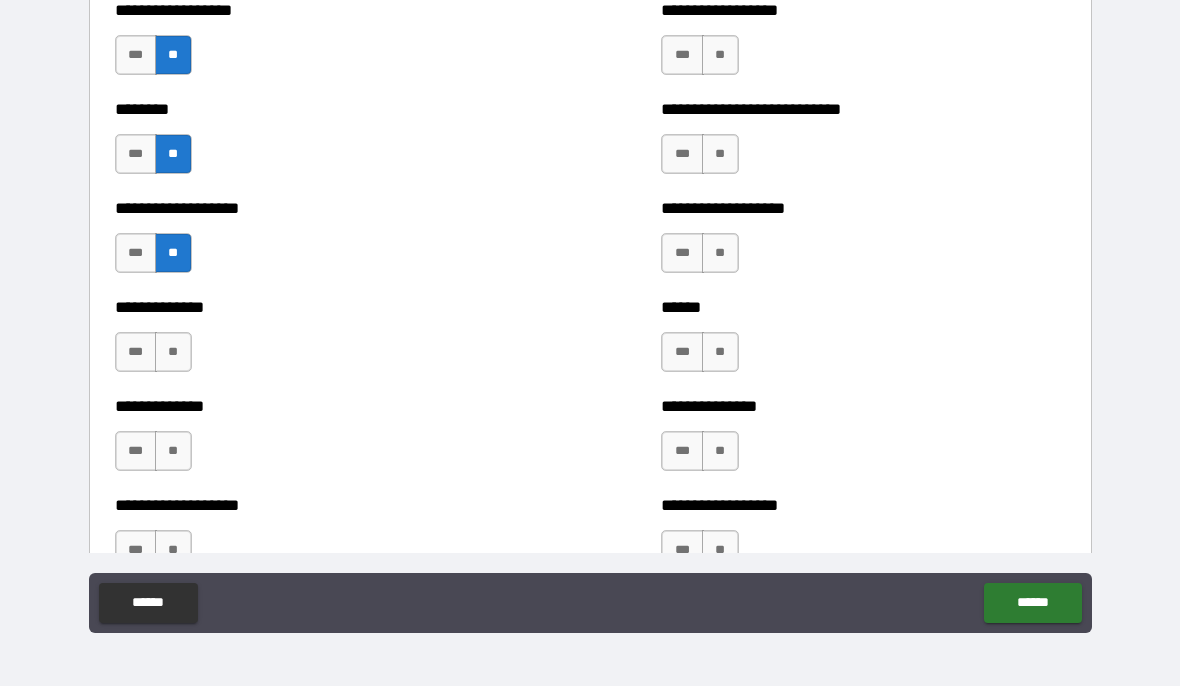 click on "**" at bounding box center (173, 353) 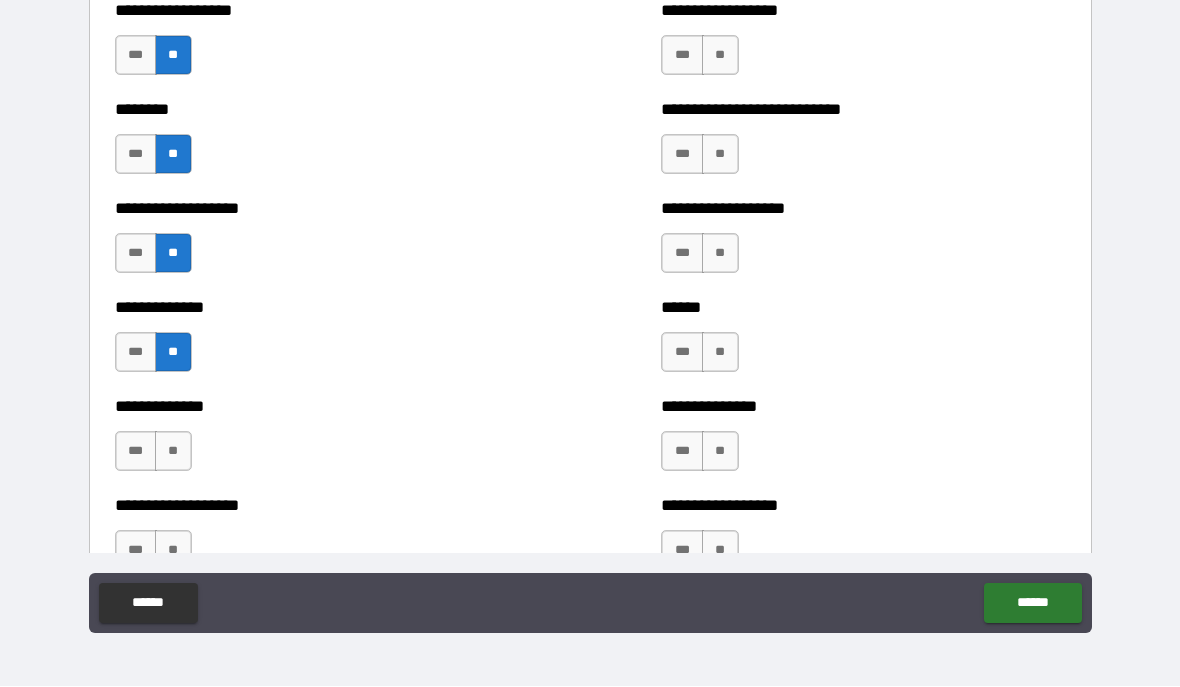 click on "**" at bounding box center [173, 452] 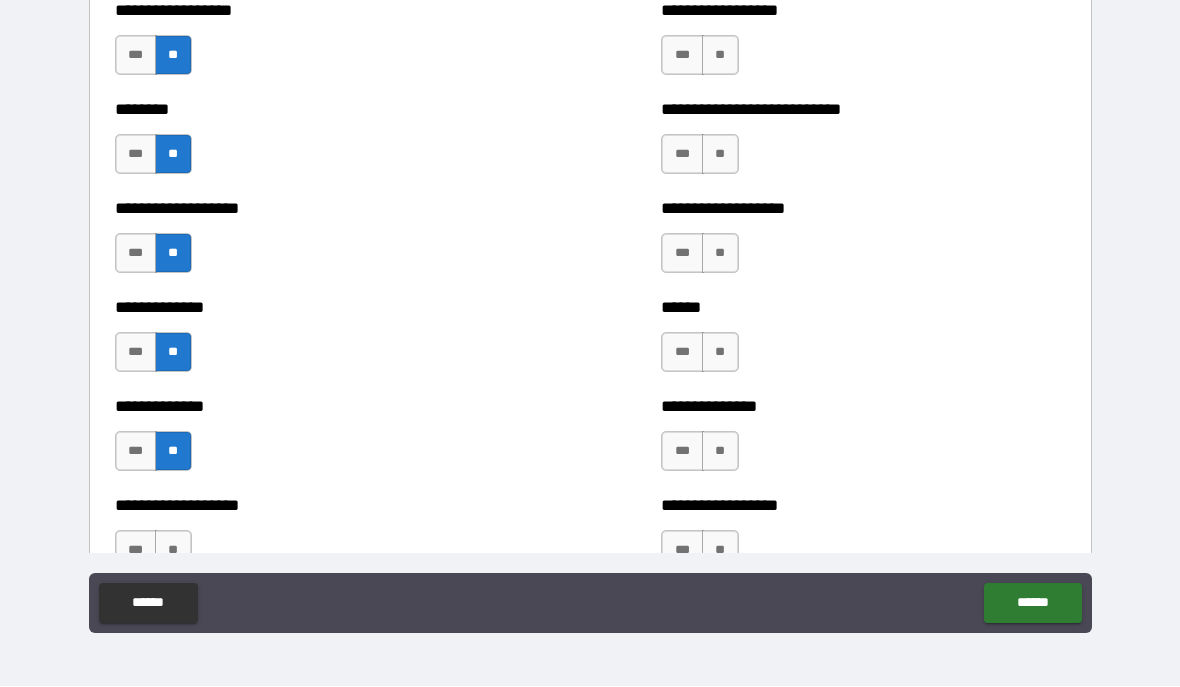 click on "**" at bounding box center [173, 551] 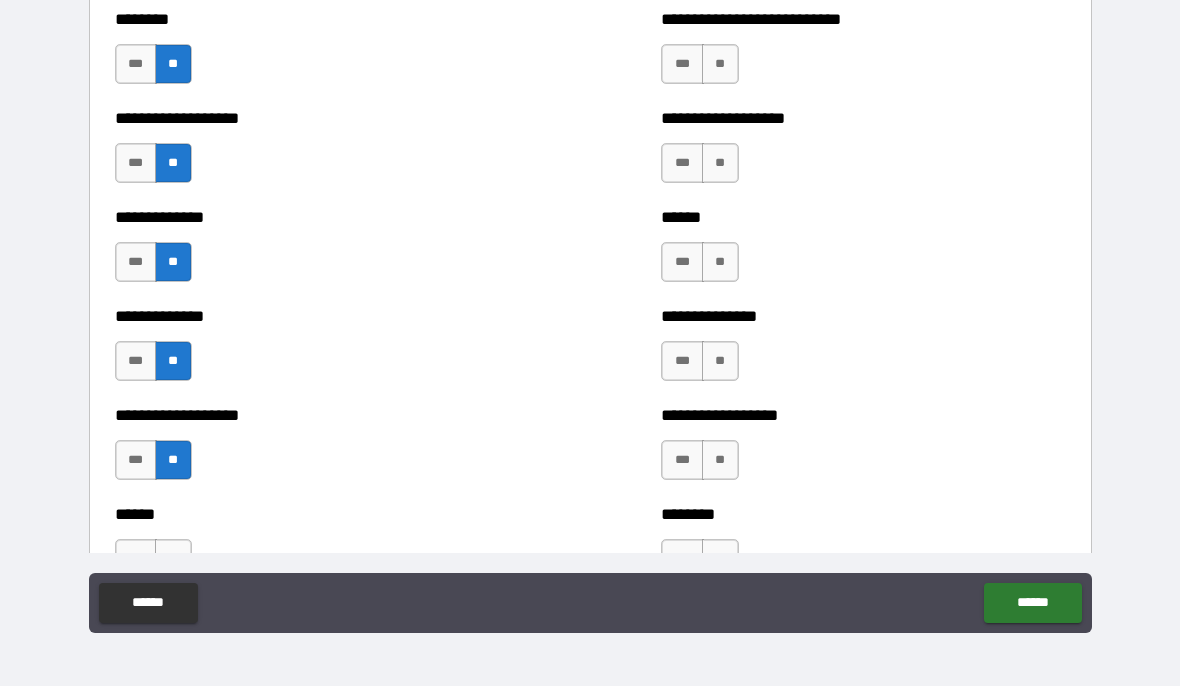 scroll, scrollTop: 4499, scrollLeft: 0, axis: vertical 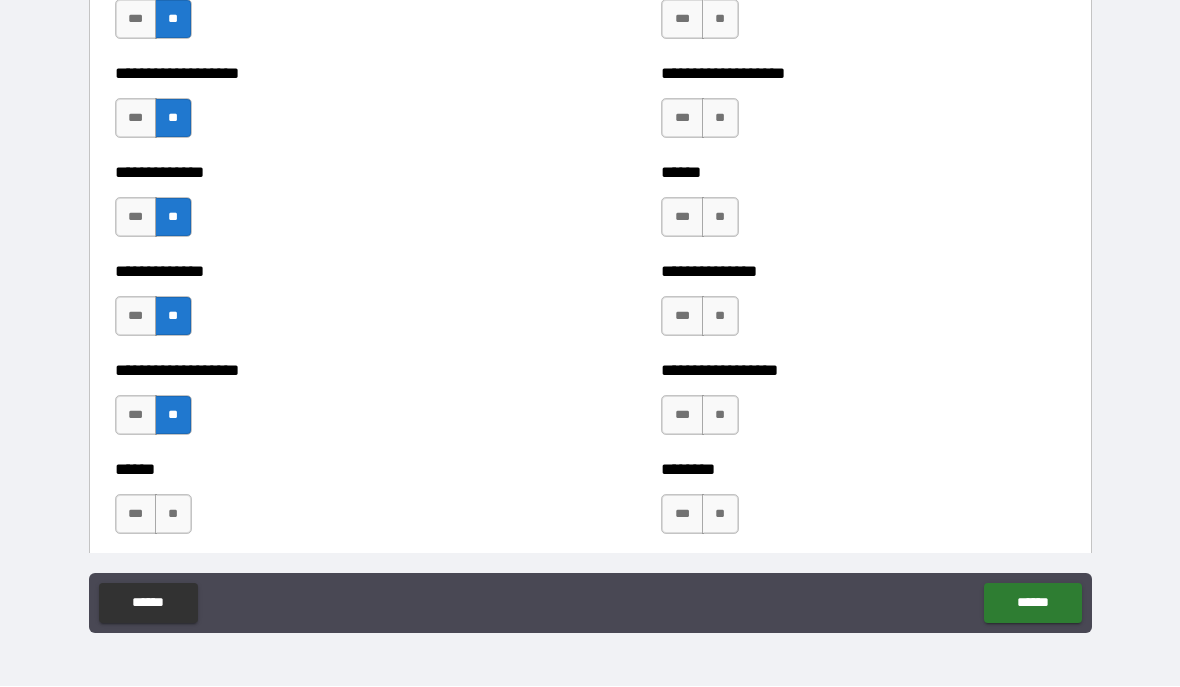 click on "**" at bounding box center (173, 515) 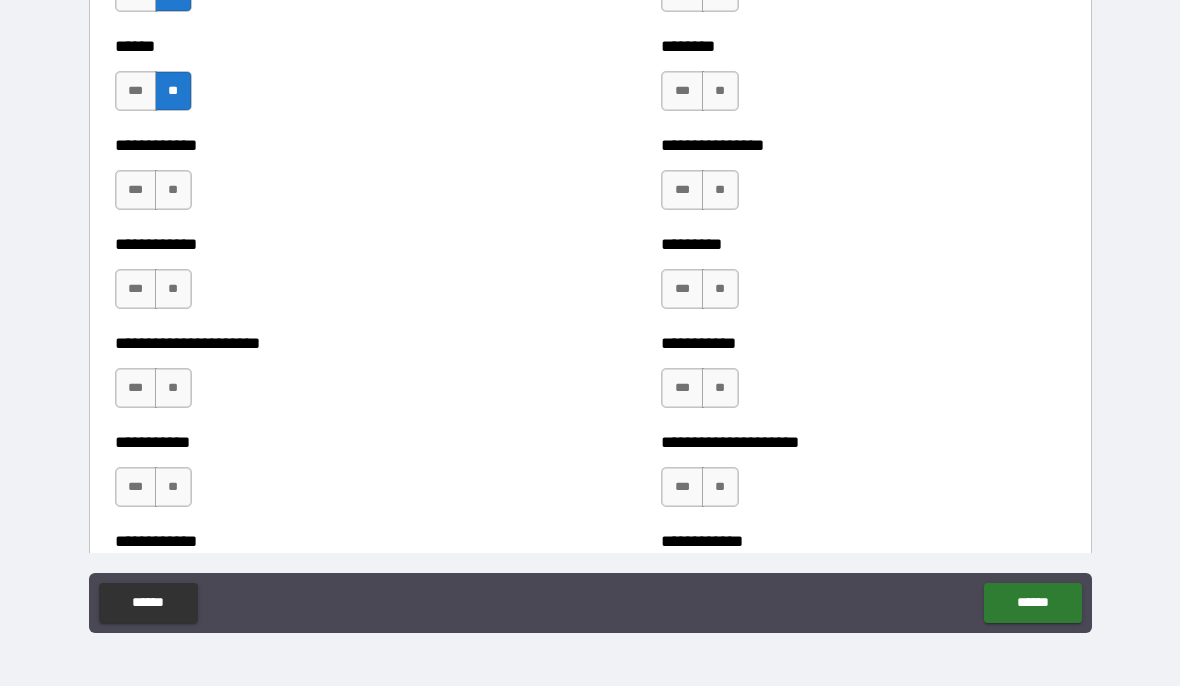 scroll, scrollTop: 4926, scrollLeft: 0, axis: vertical 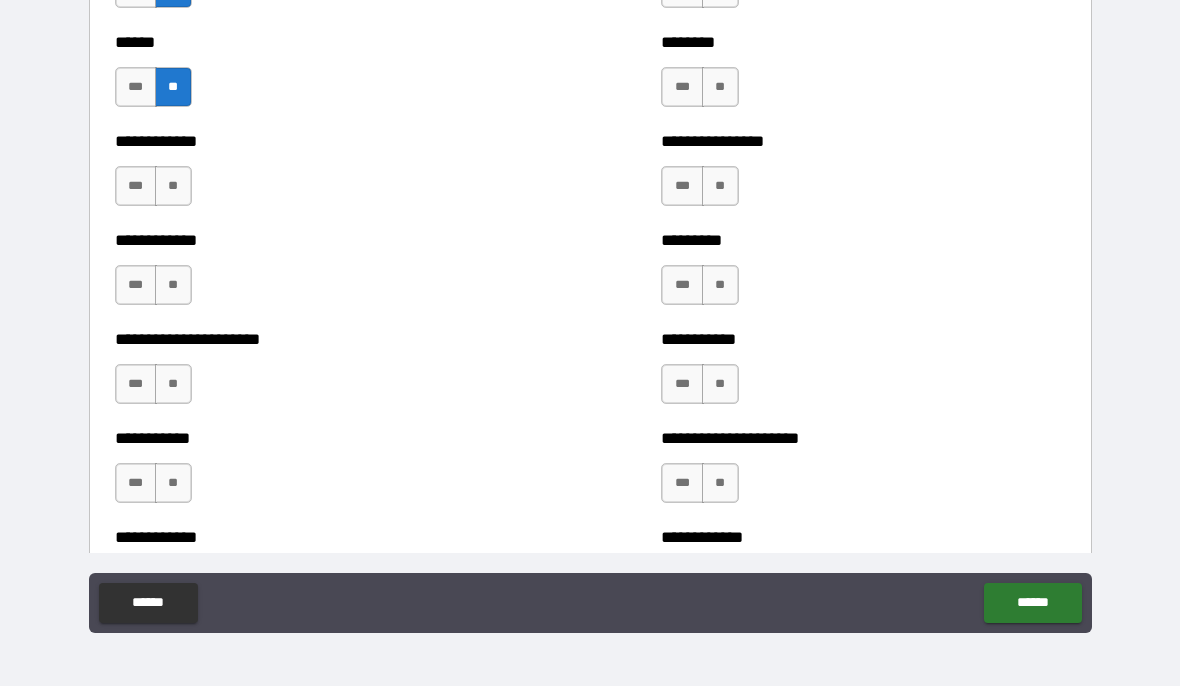 click on "**" at bounding box center [173, 286] 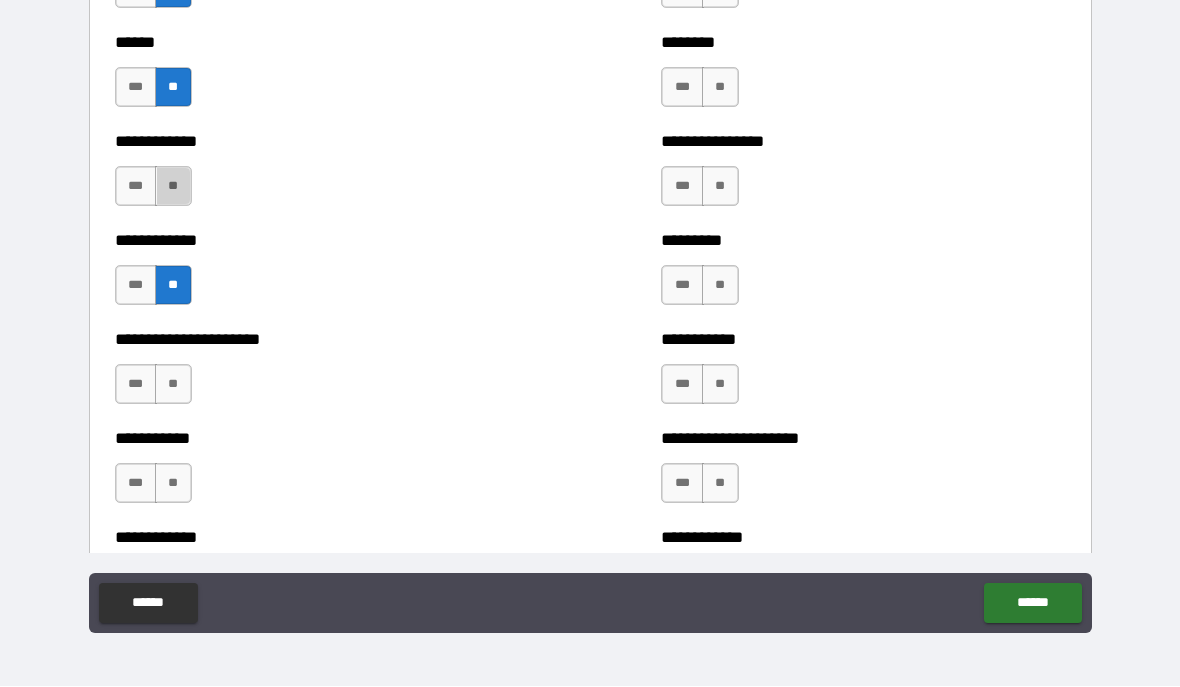 click on "**" at bounding box center (173, 187) 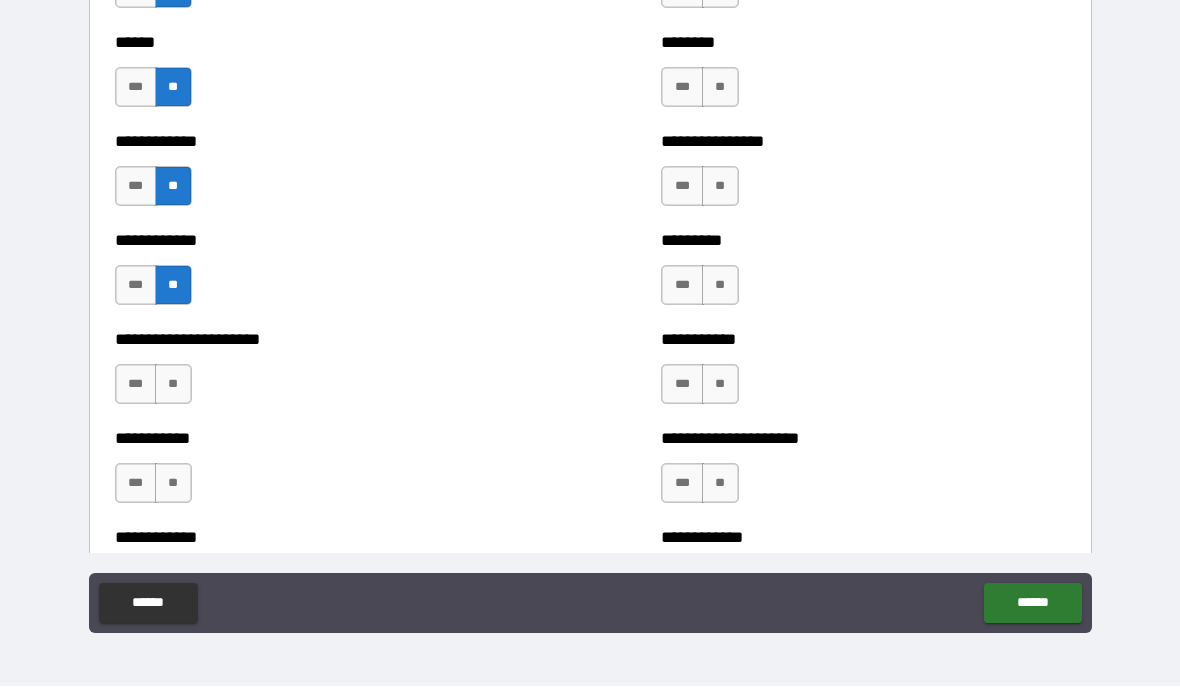 click on "**" at bounding box center [173, 385] 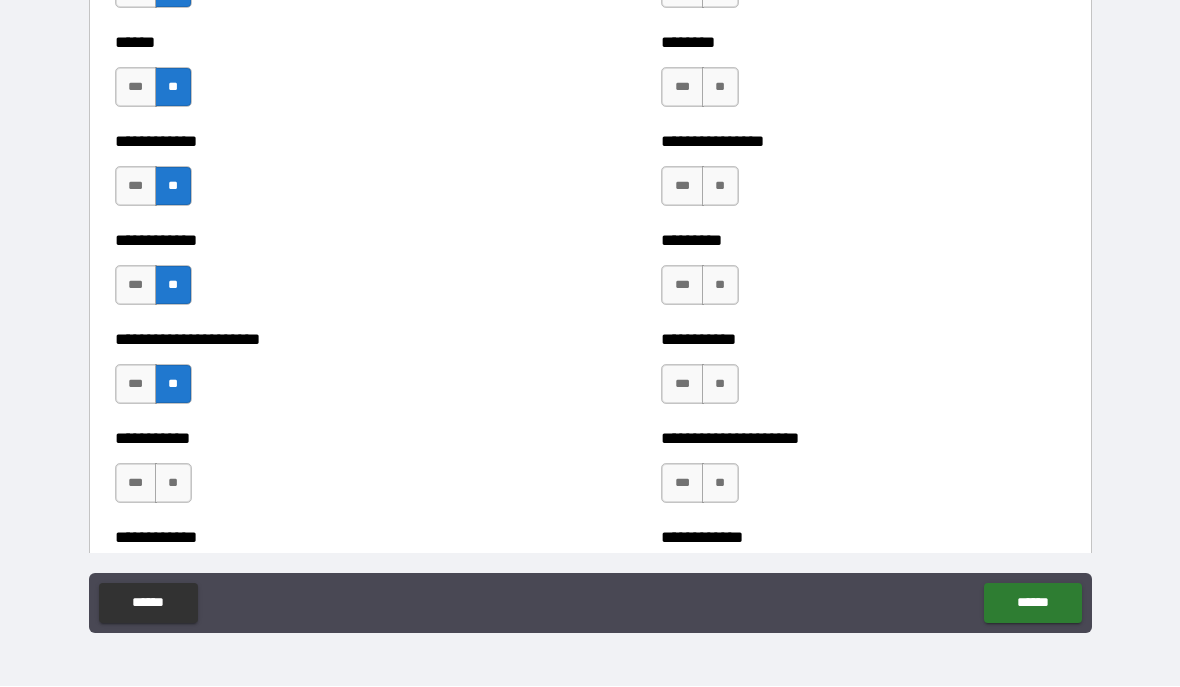 click on "**" at bounding box center [173, 484] 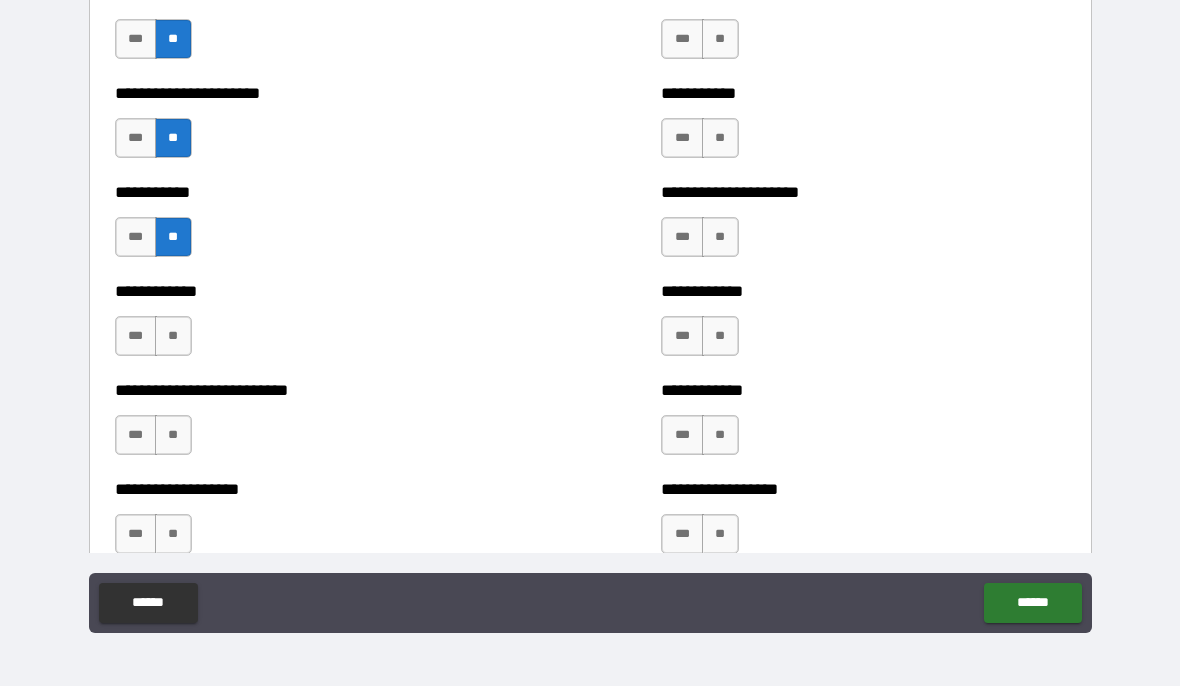 scroll, scrollTop: 5168, scrollLeft: 0, axis: vertical 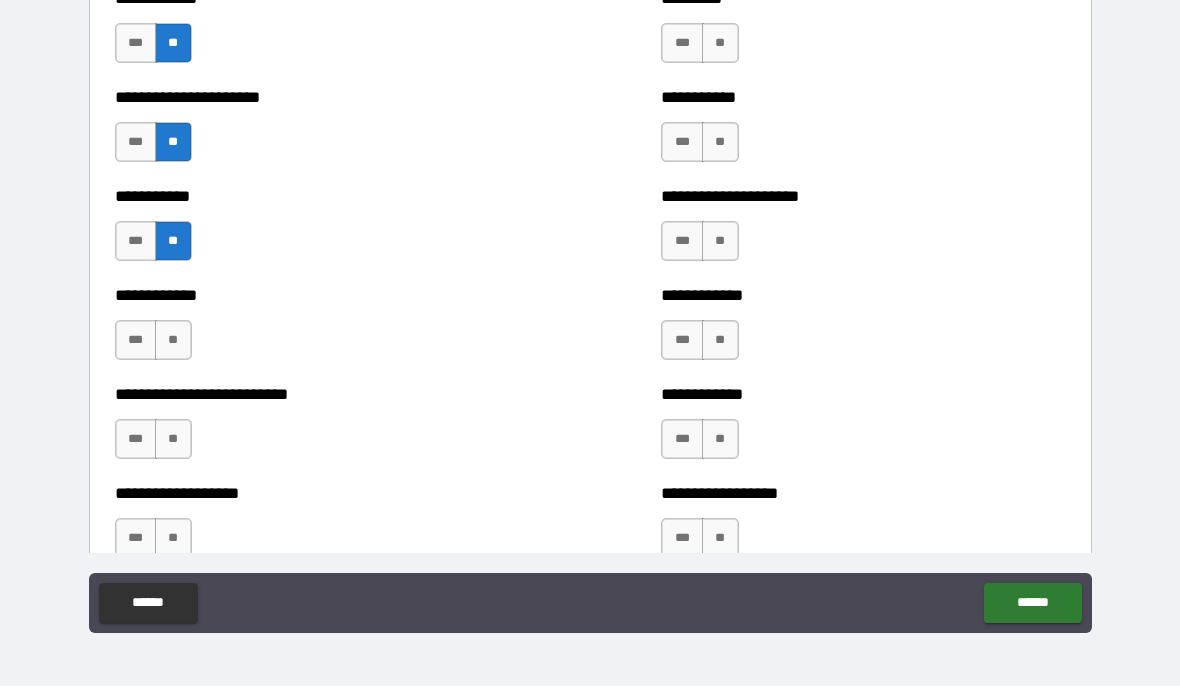 click on "**" at bounding box center [173, 341] 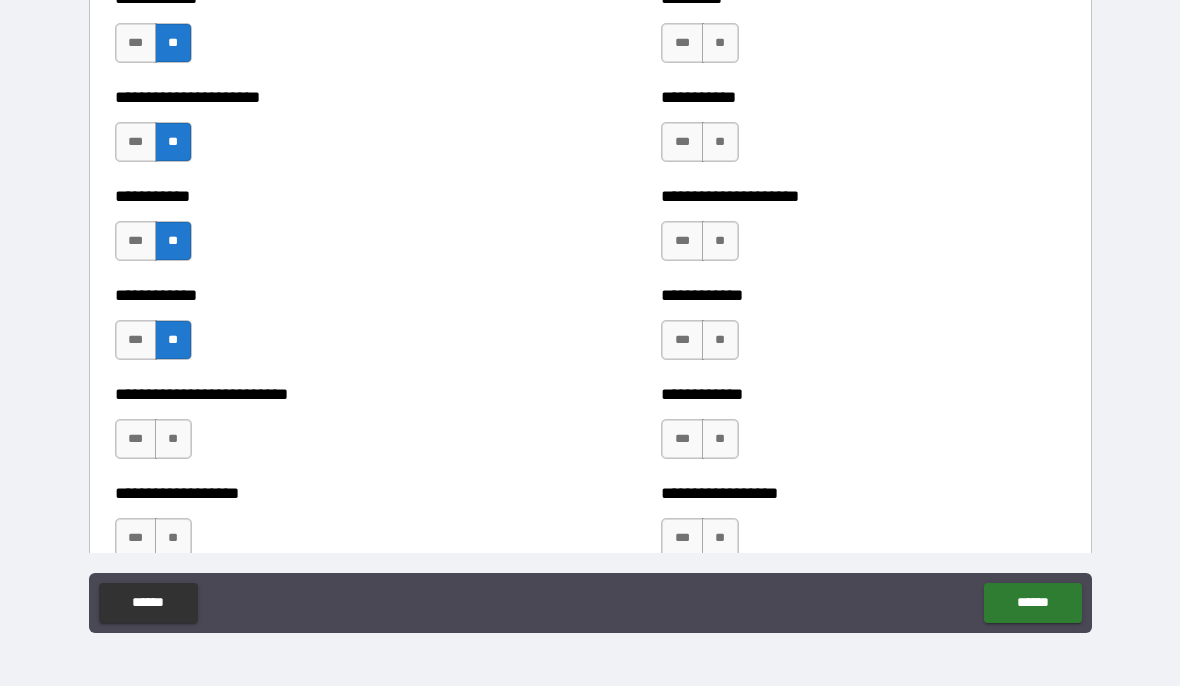 click on "***" at bounding box center (136, 341) 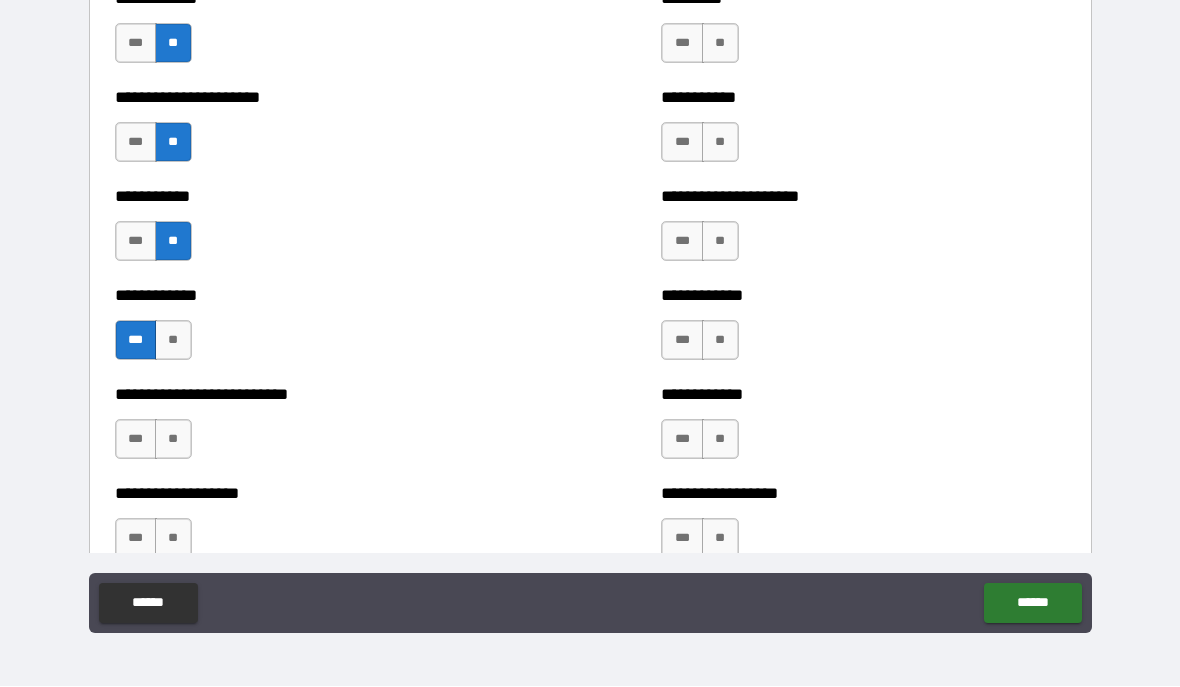 click on "**" at bounding box center [173, 440] 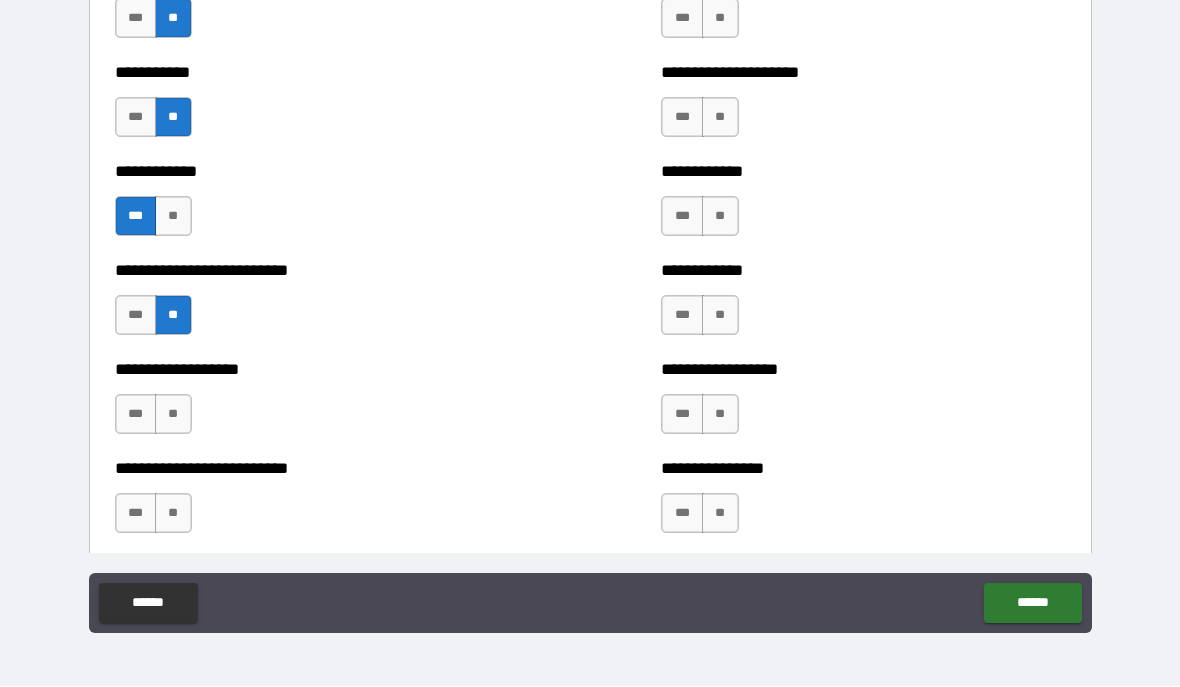 scroll, scrollTop: 5311, scrollLeft: 0, axis: vertical 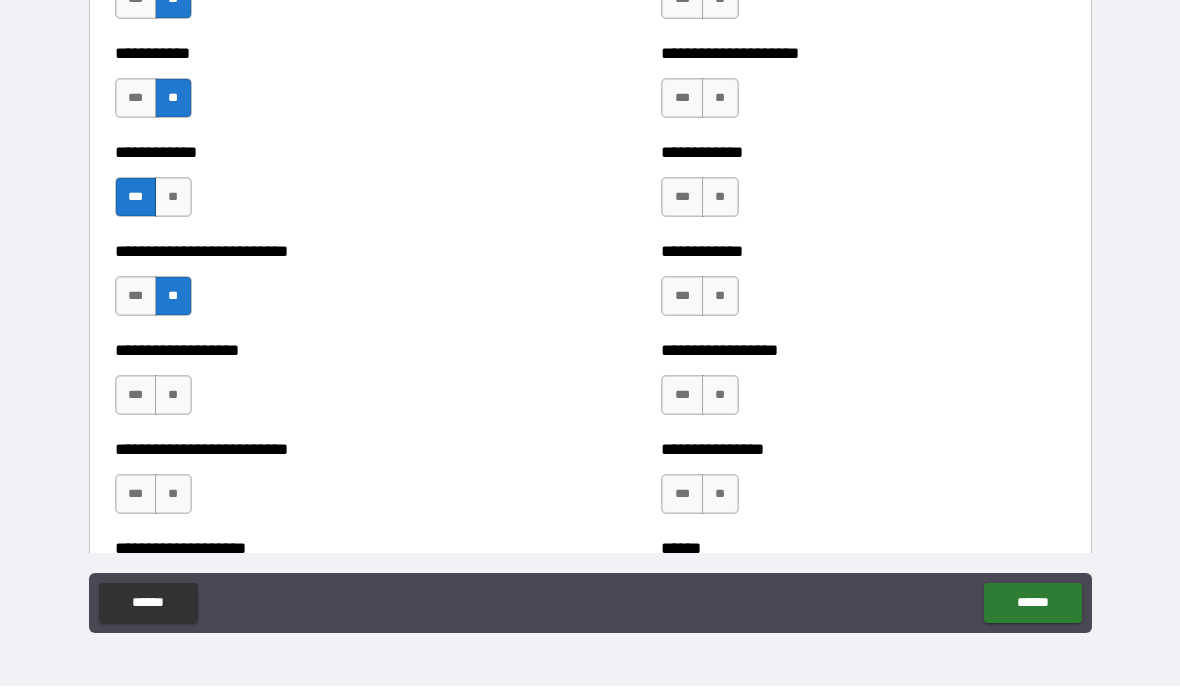 click on "**" at bounding box center (173, 396) 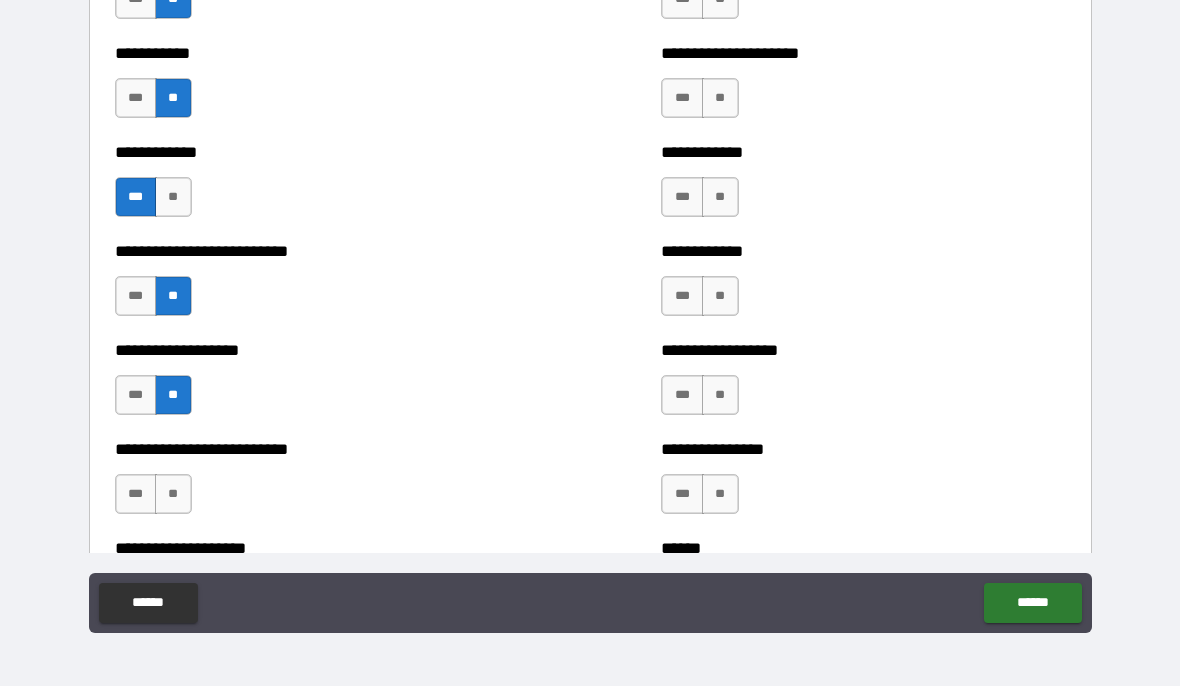 click on "**" at bounding box center [173, 495] 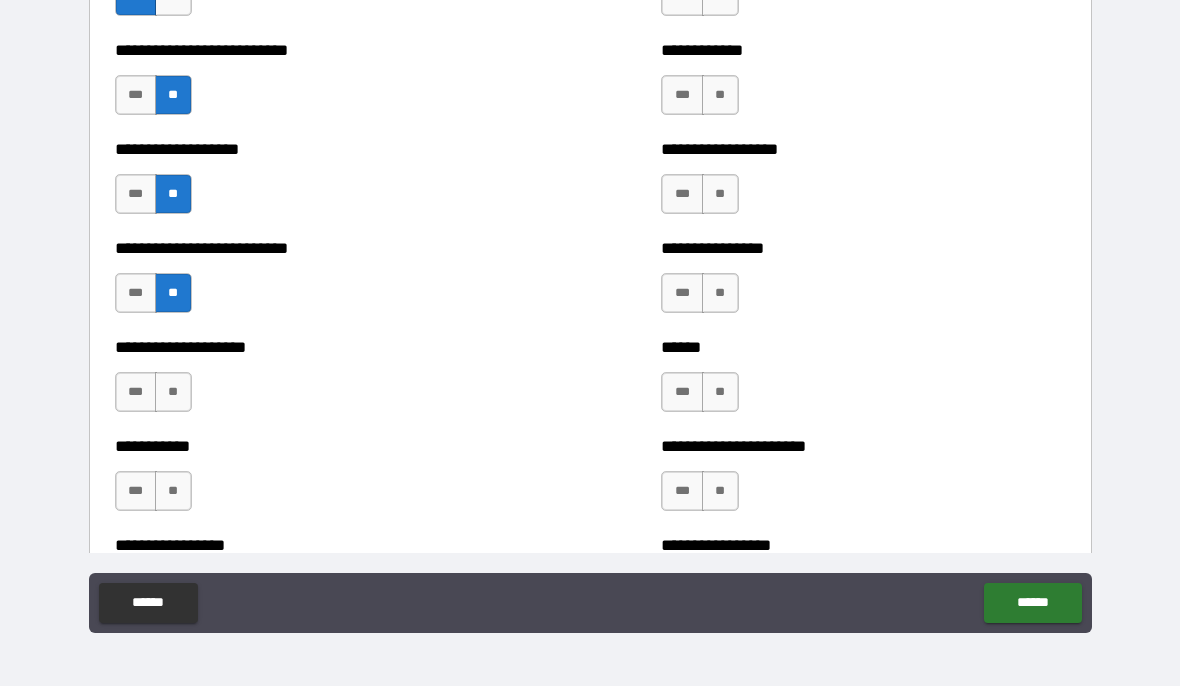 scroll, scrollTop: 5525, scrollLeft: 0, axis: vertical 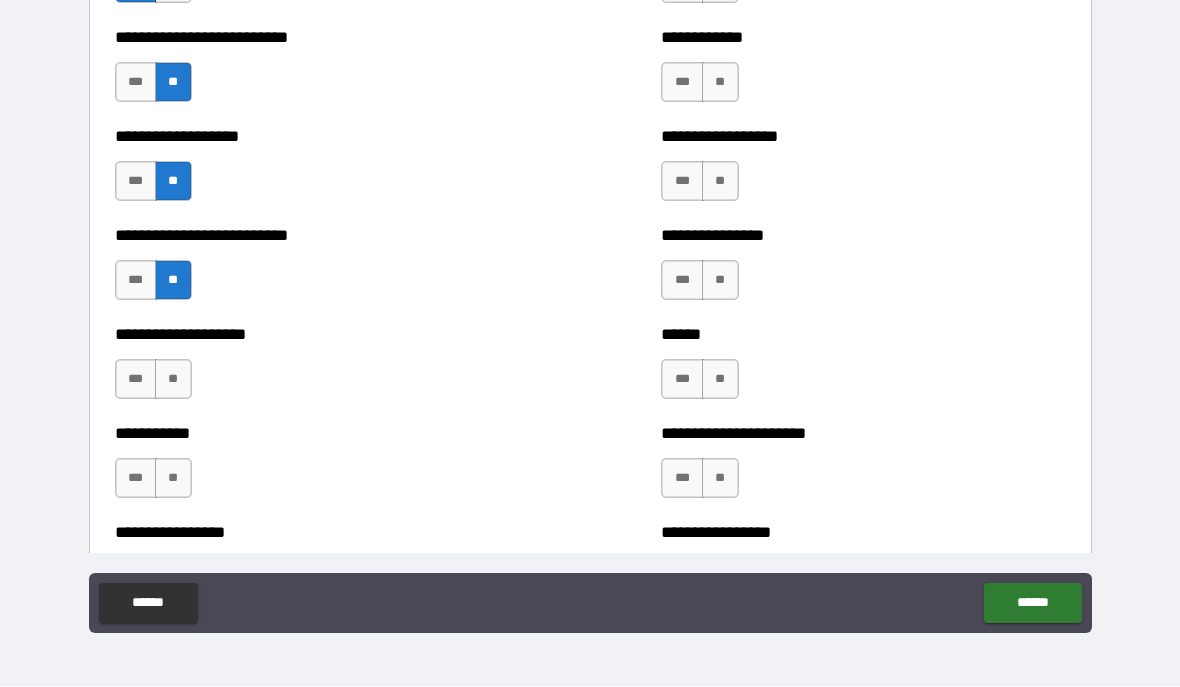 click on "**" at bounding box center [173, 380] 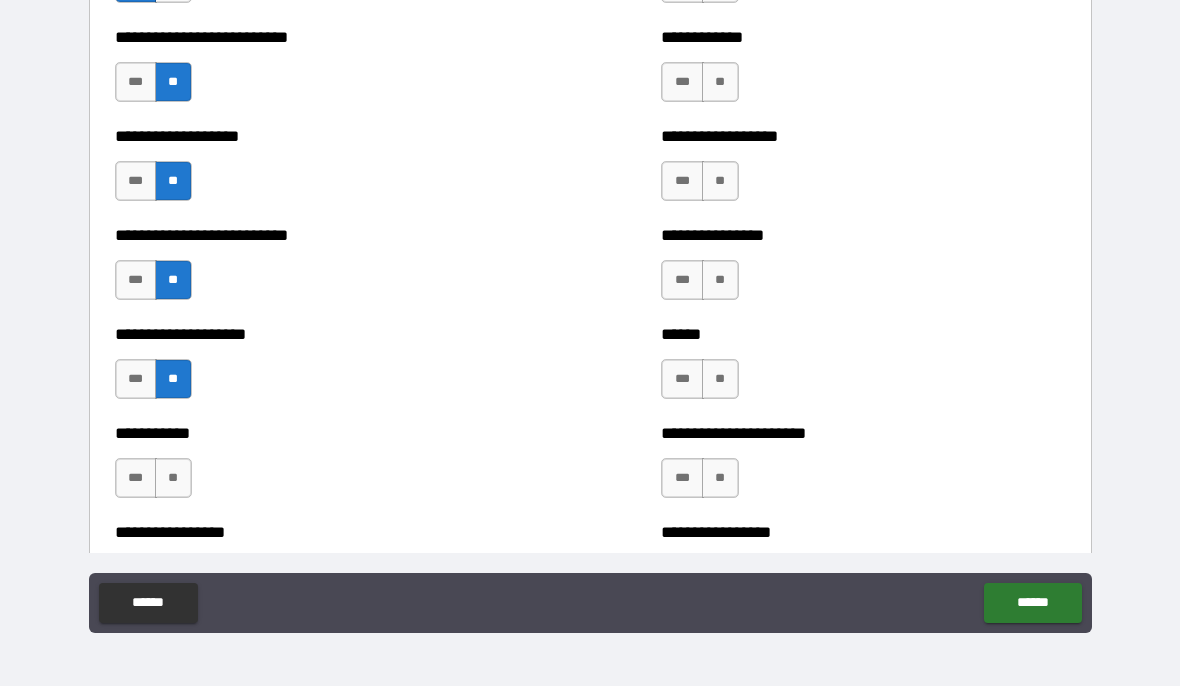 click on "**" at bounding box center (173, 479) 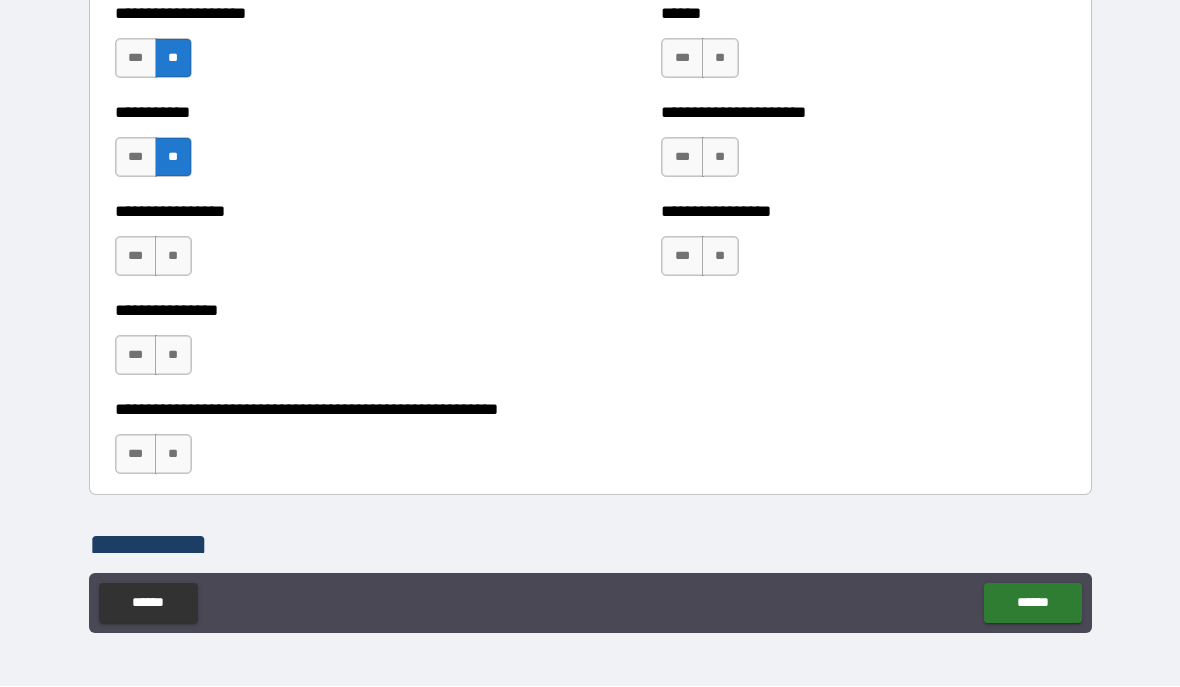 scroll, scrollTop: 5848, scrollLeft: 0, axis: vertical 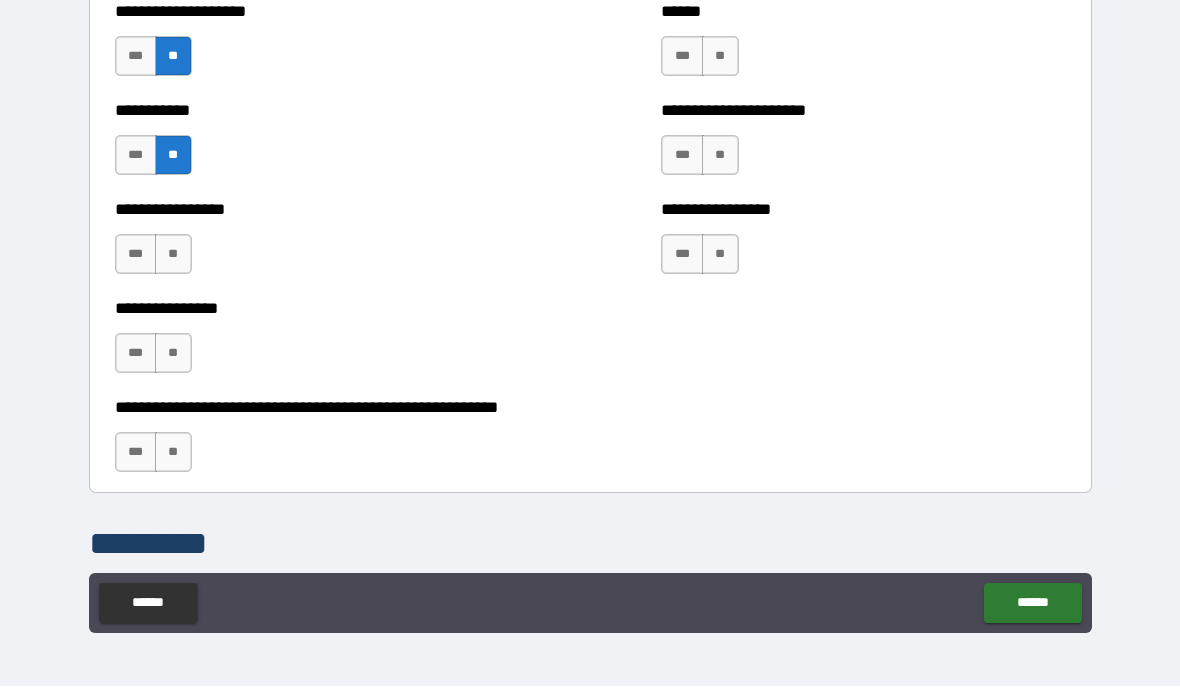click on "**" at bounding box center [173, 453] 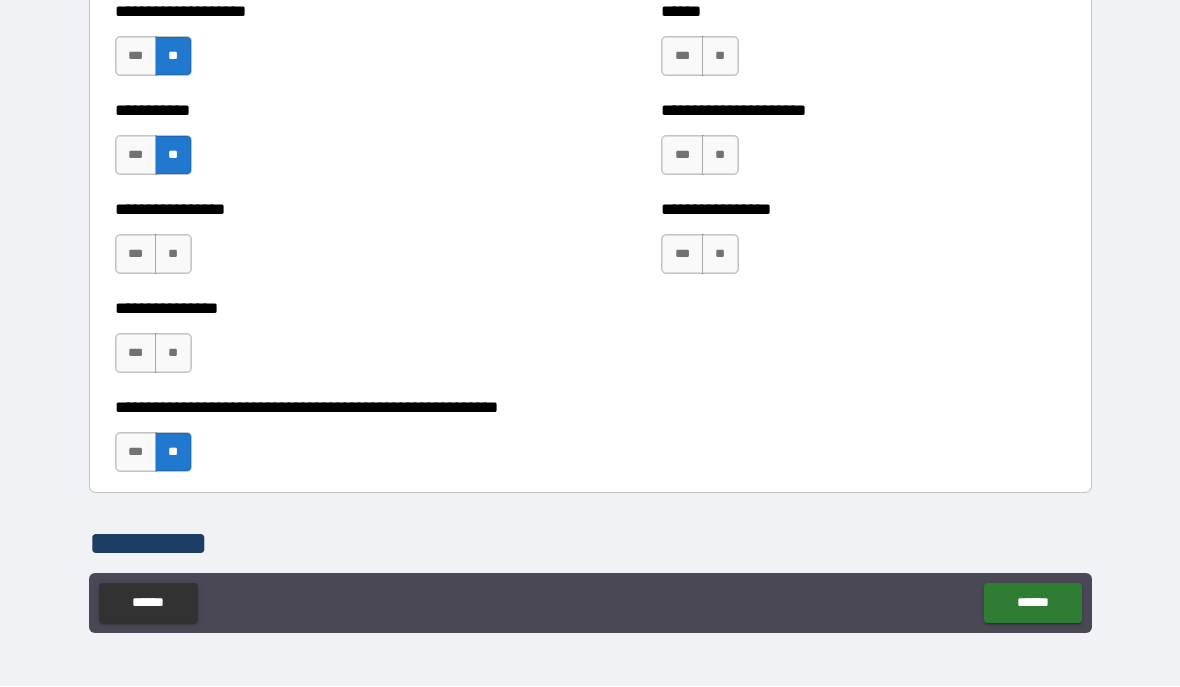 click on "**" at bounding box center (173, 354) 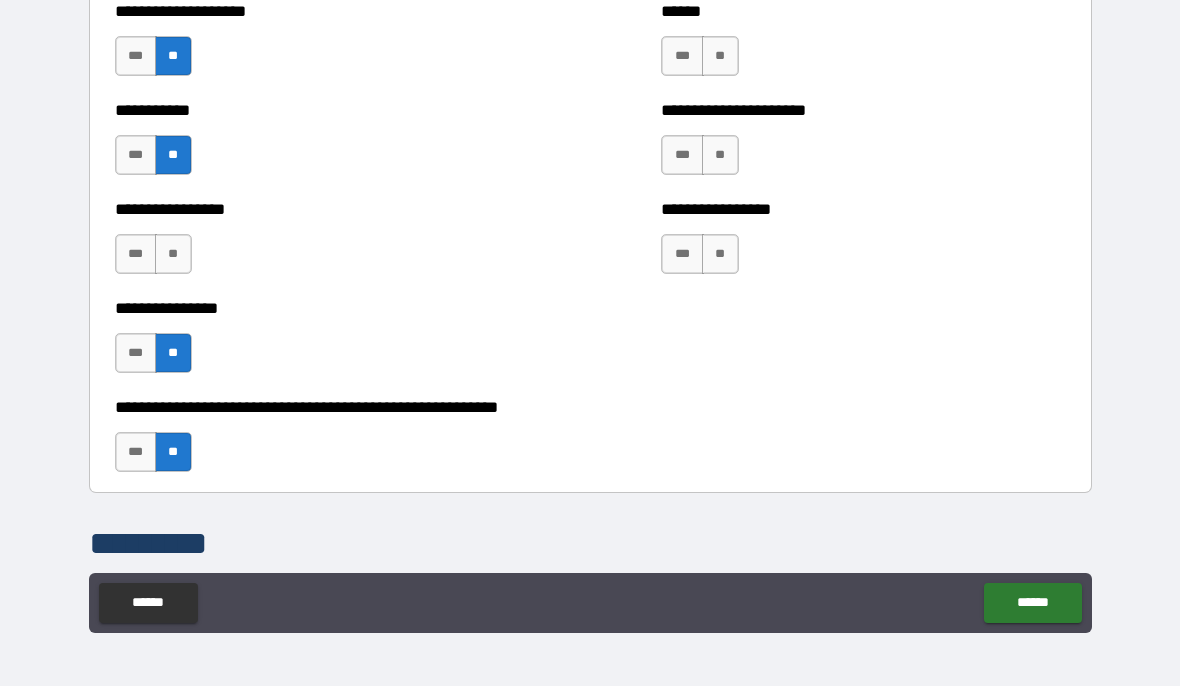 click on "**" at bounding box center (173, 255) 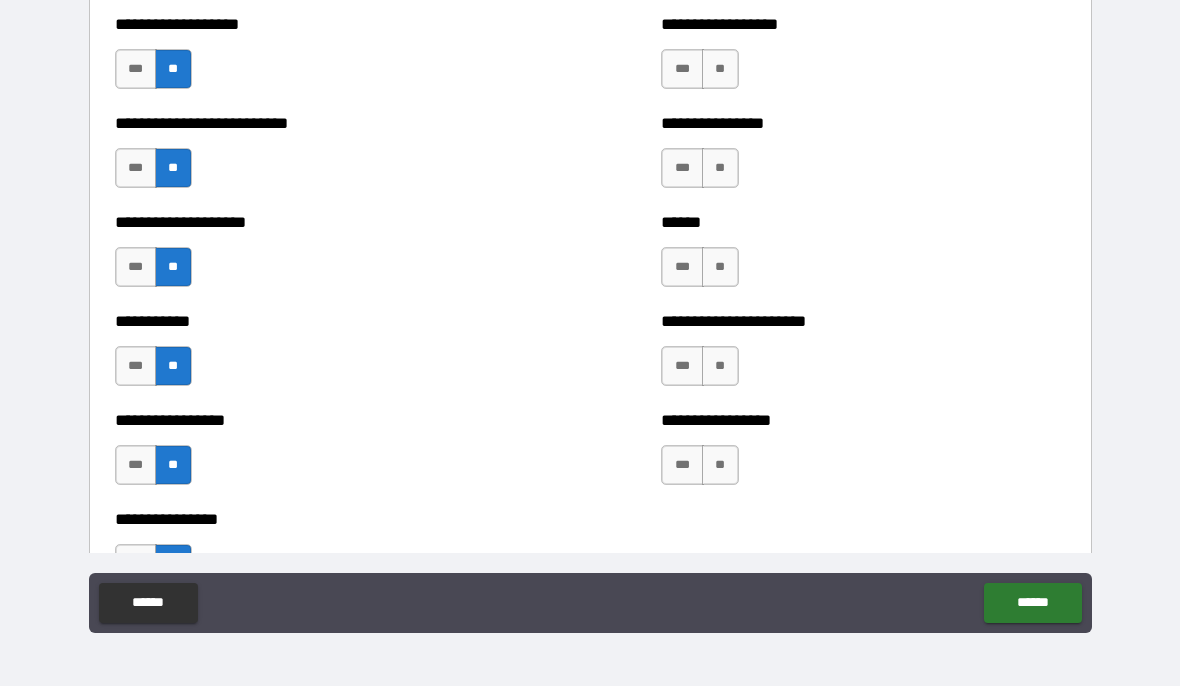 scroll, scrollTop: 5639, scrollLeft: 0, axis: vertical 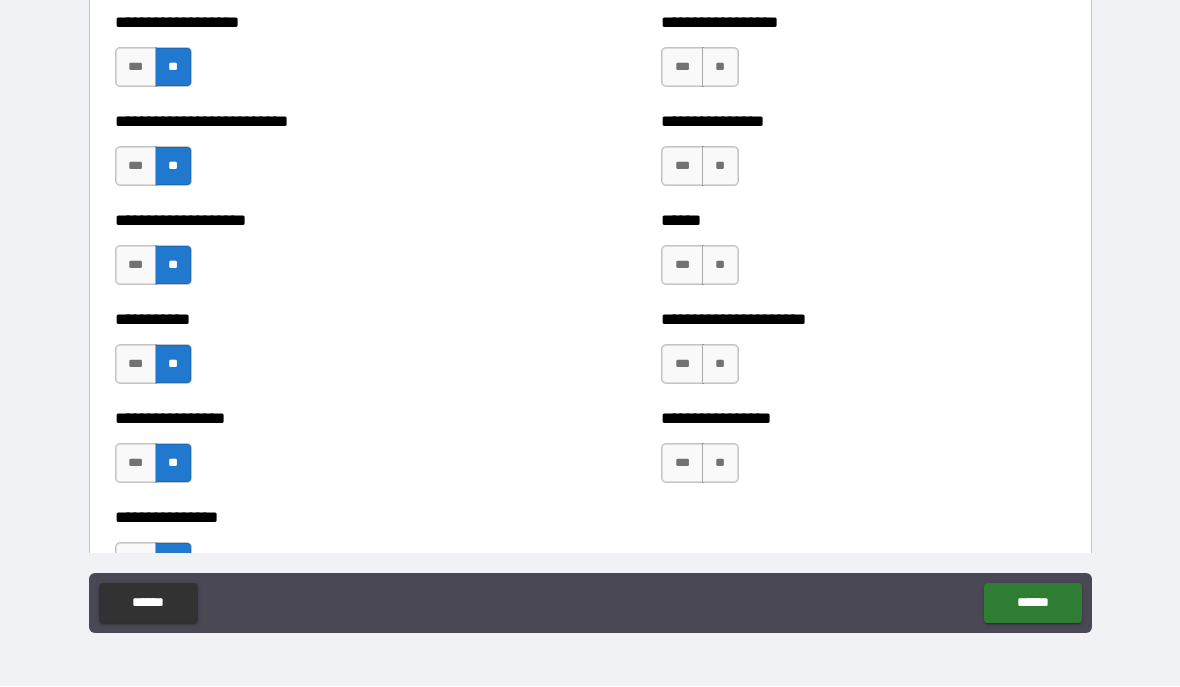 click on "**" at bounding box center (720, 464) 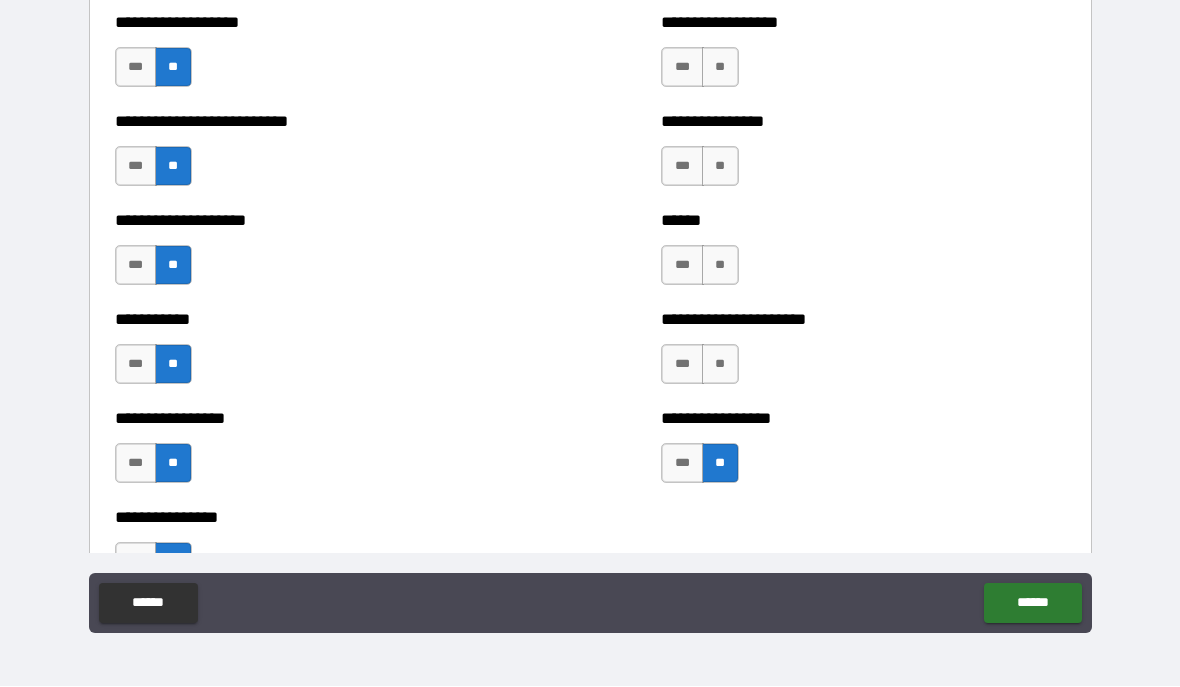 click on "**" at bounding box center [720, 365] 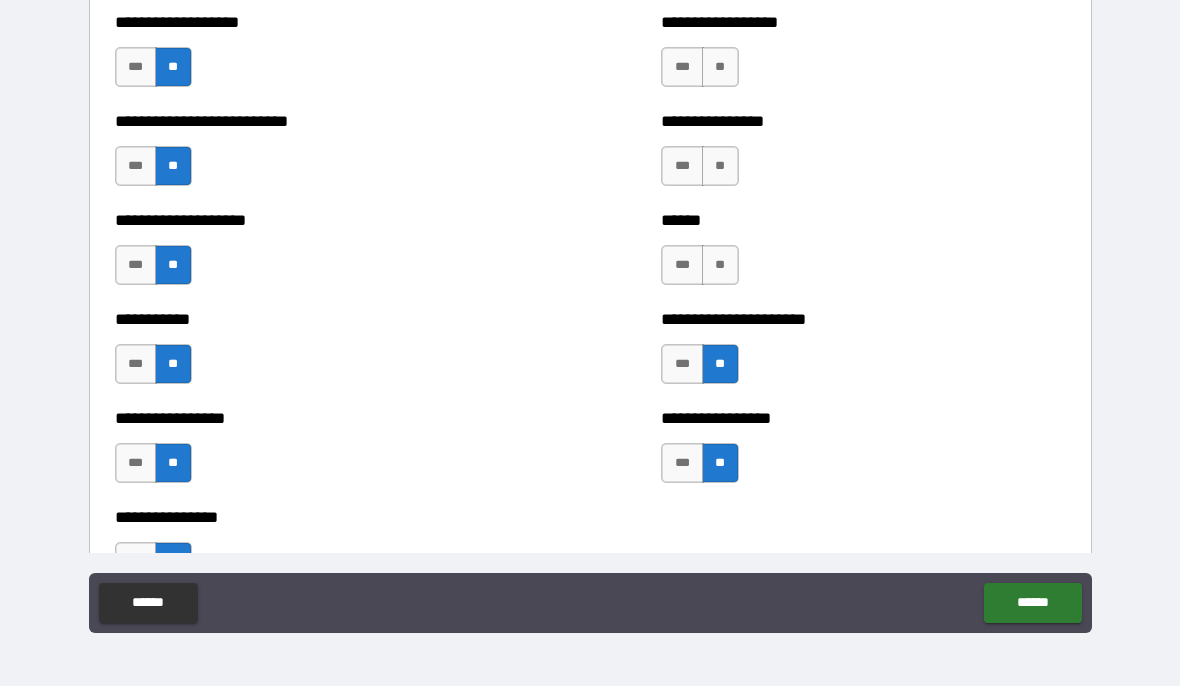 click on "**" at bounding box center [720, 266] 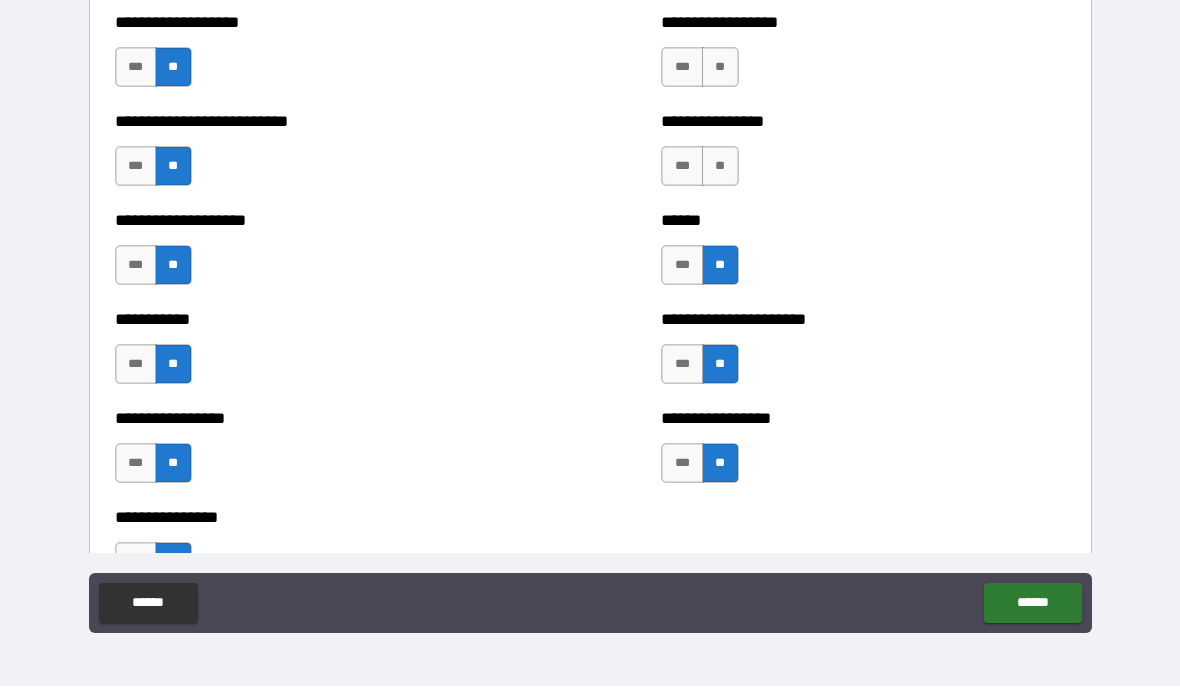 click on "**" at bounding box center (720, 167) 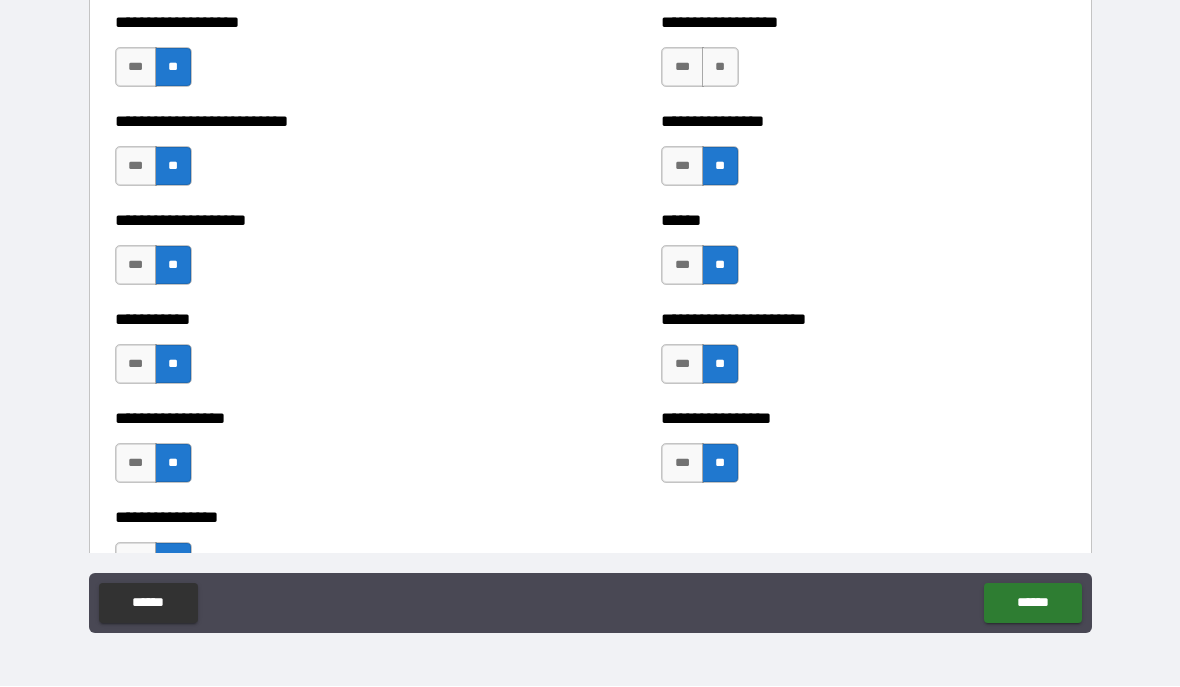 click on "**" at bounding box center [720, 68] 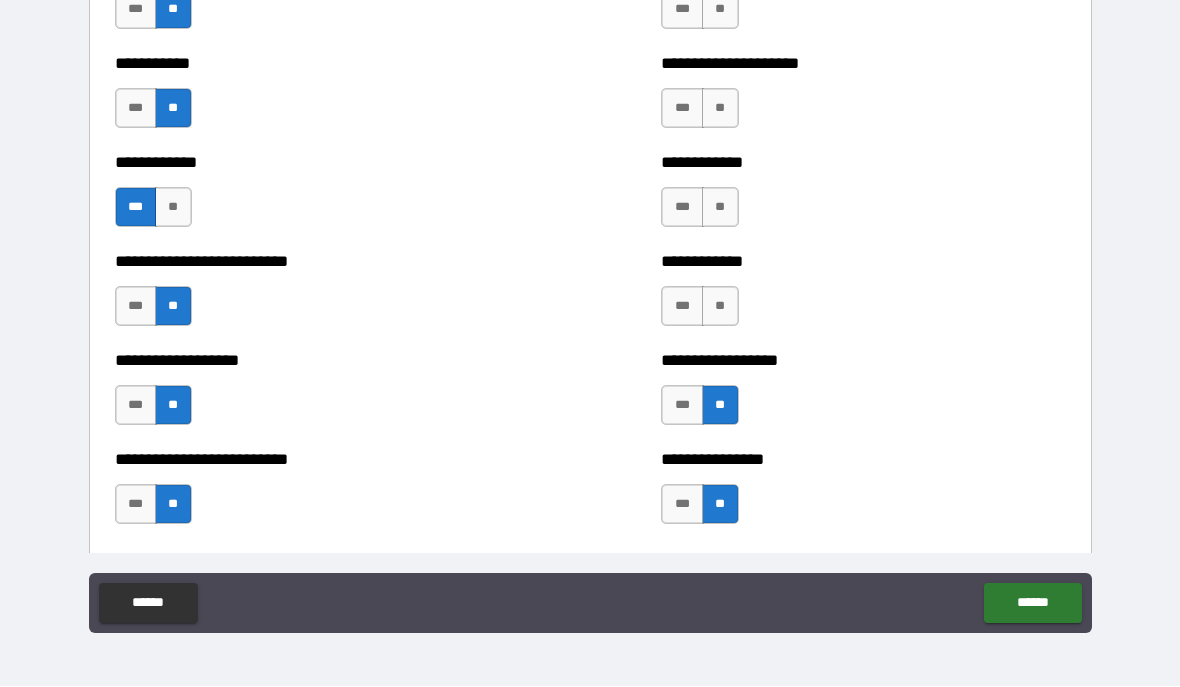 scroll, scrollTop: 5294, scrollLeft: 0, axis: vertical 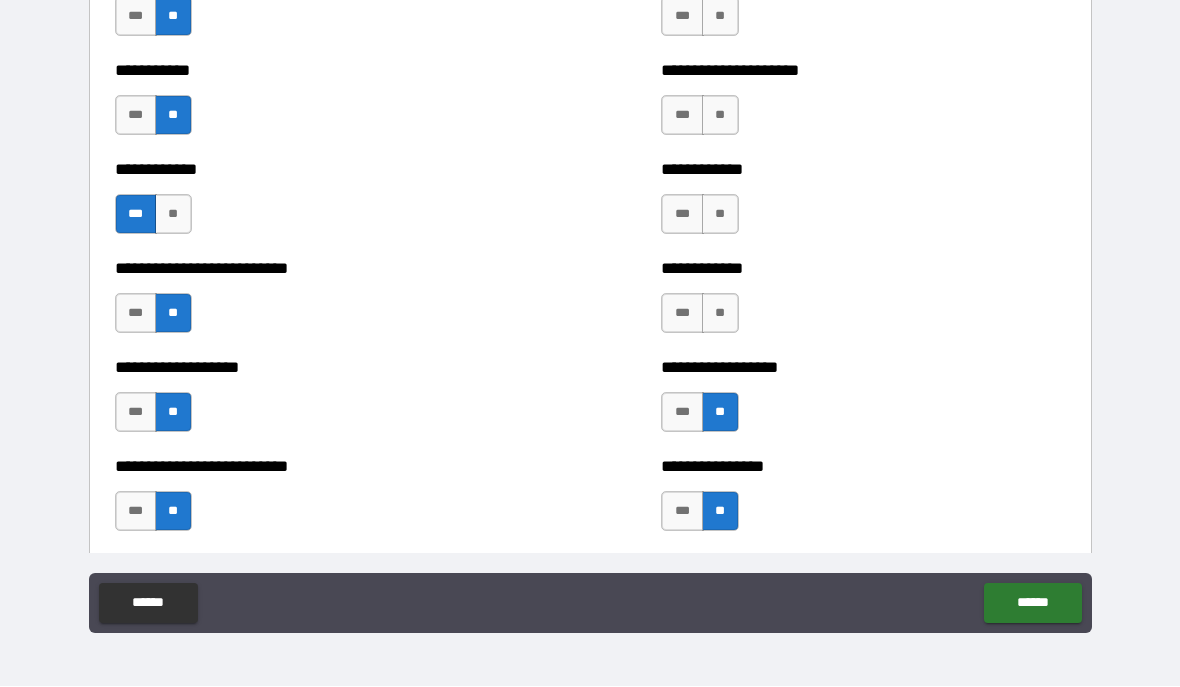 click on "**" at bounding box center (720, 314) 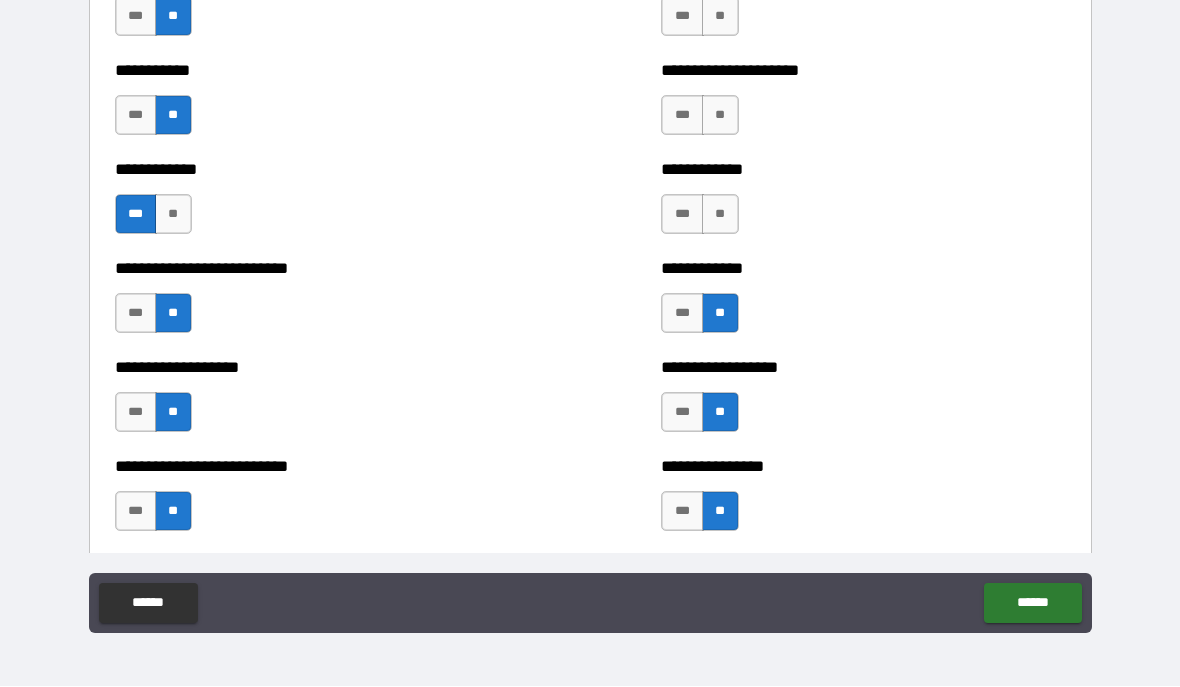 click on "**" at bounding box center [720, 215] 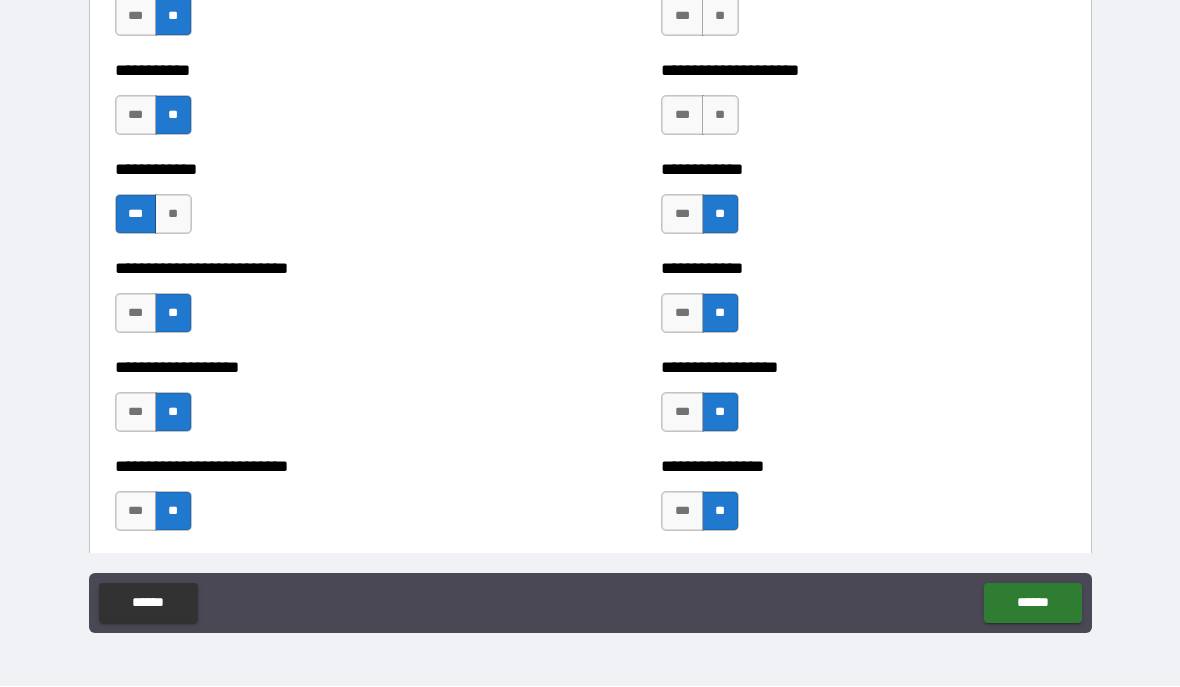click on "**" at bounding box center [720, 116] 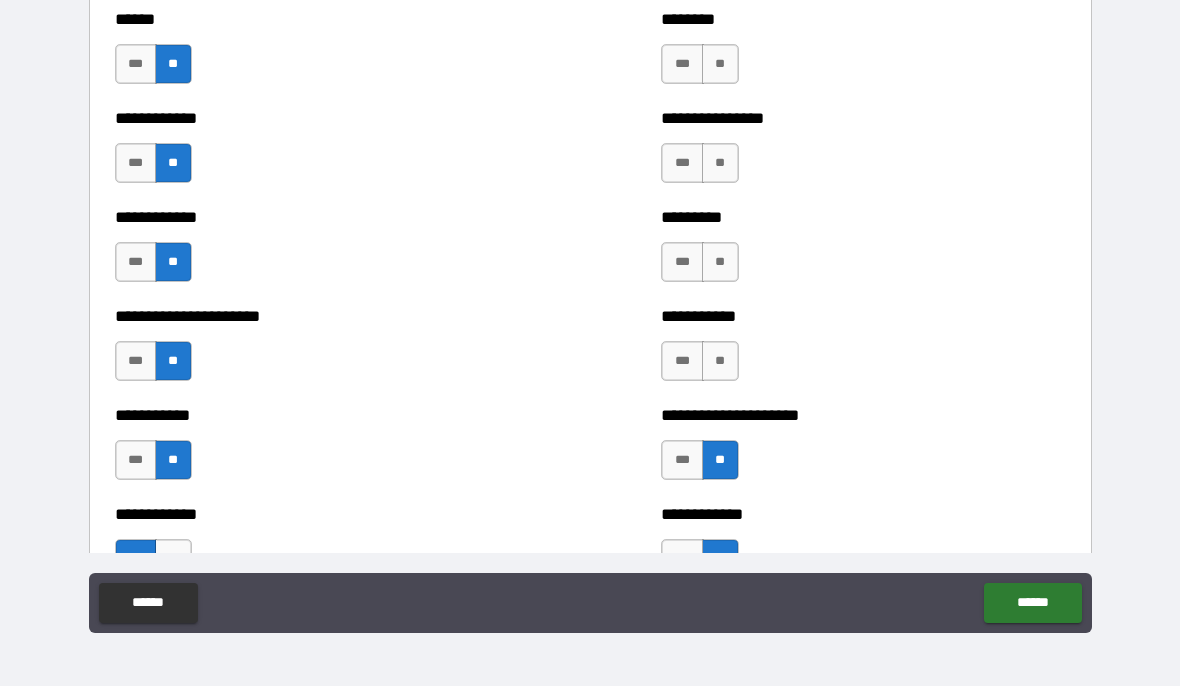 scroll, scrollTop: 4944, scrollLeft: 0, axis: vertical 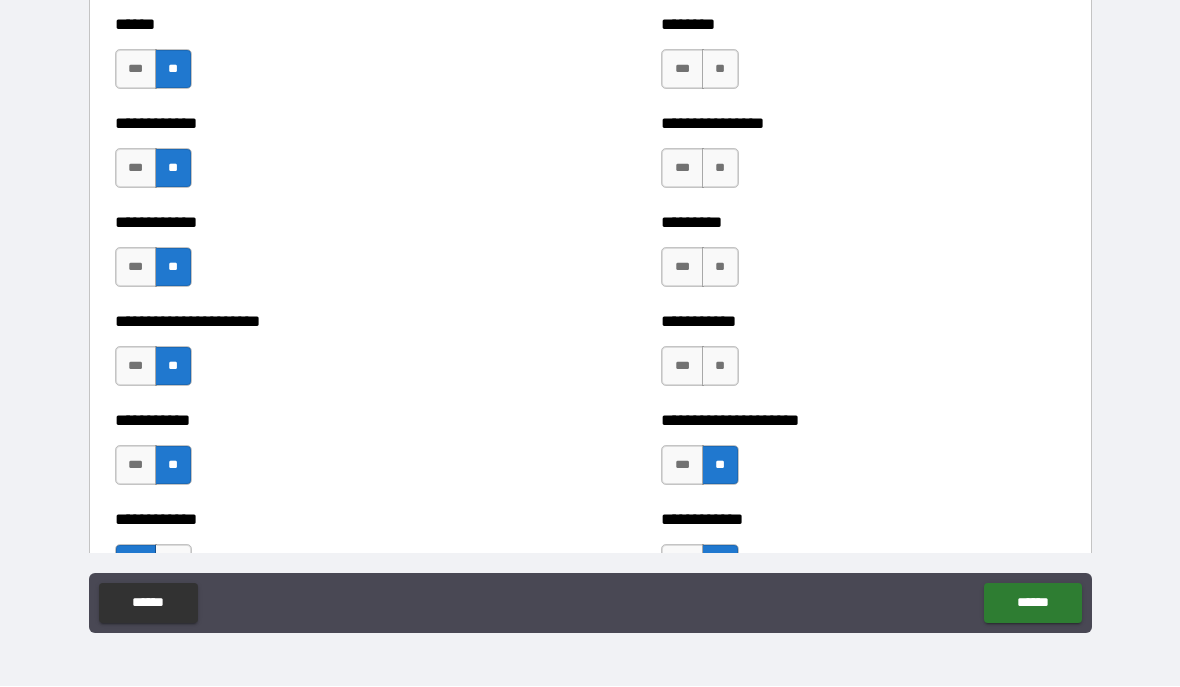 click on "**" at bounding box center [720, 367] 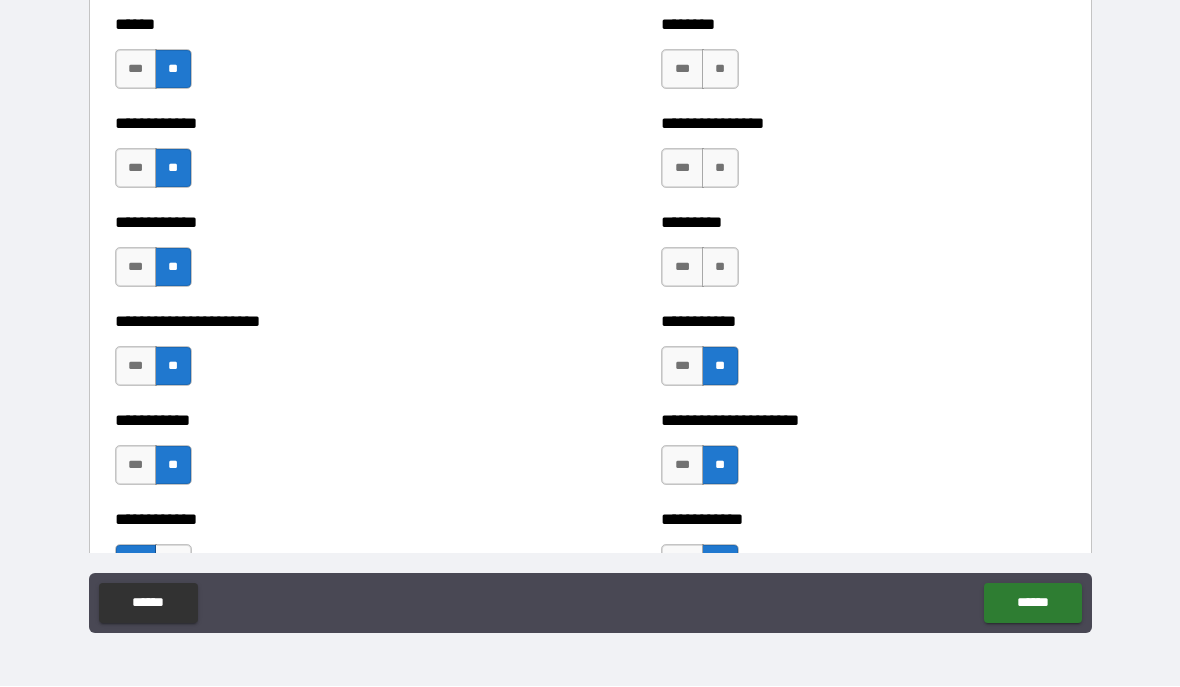 click on "**" at bounding box center [720, 268] 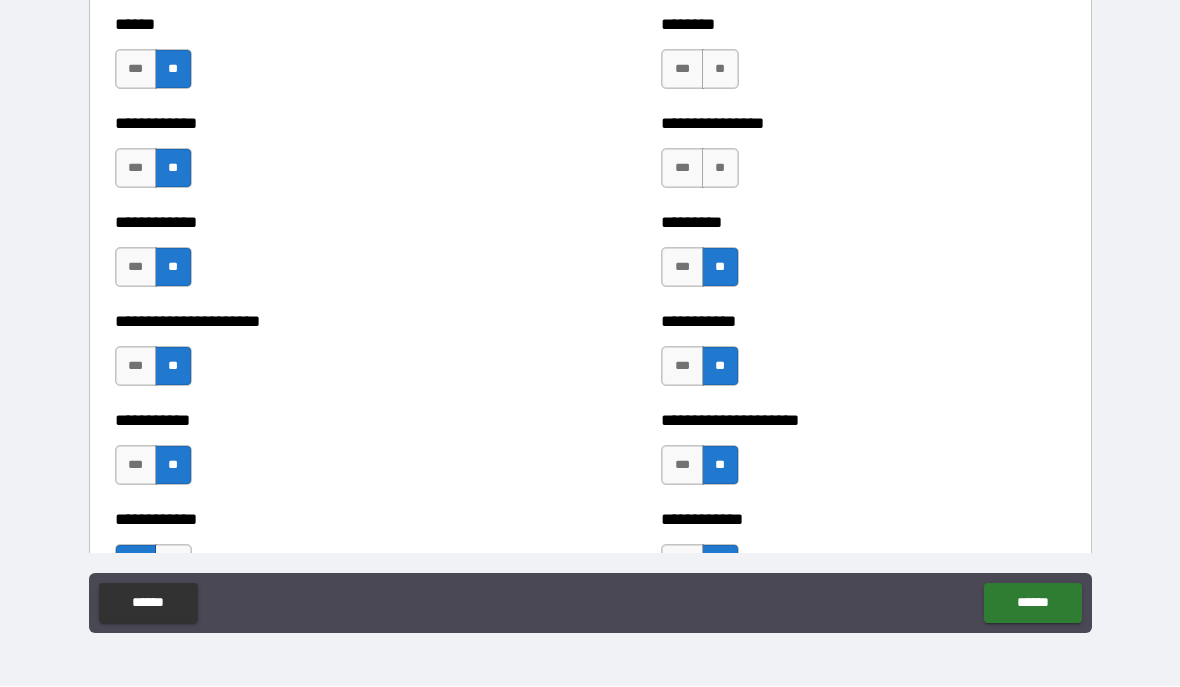 scroll, scrollTop: 4947, scrollLeft: 0, axis: vertical 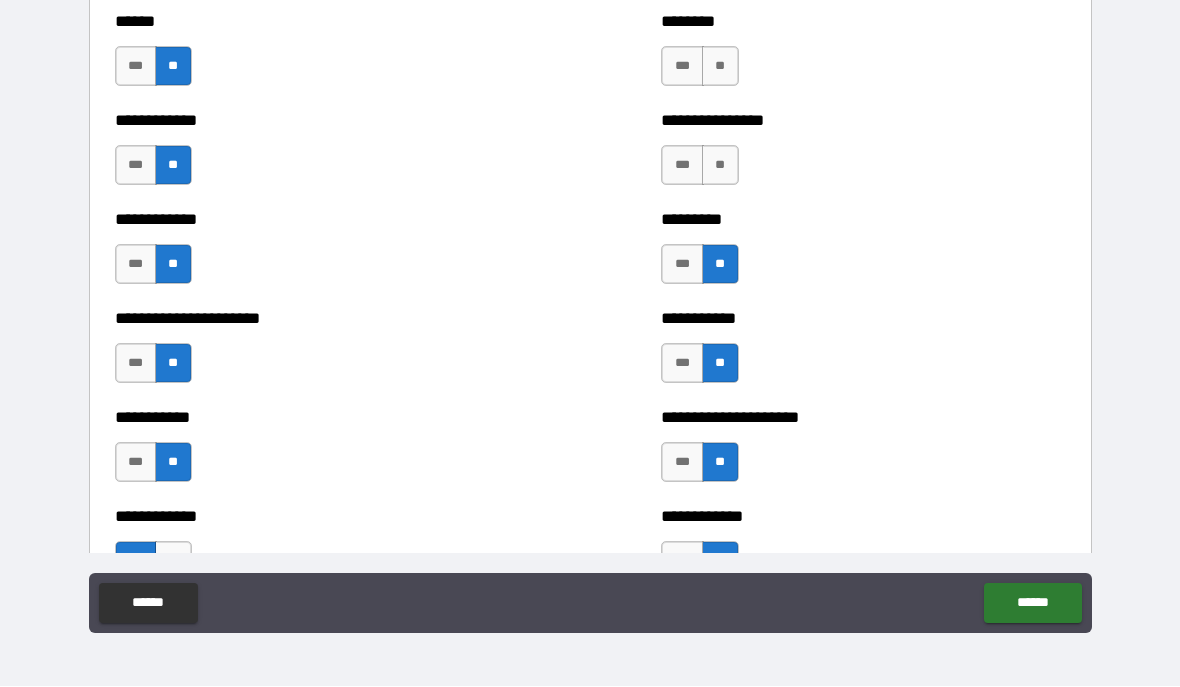 click on "**" at bounding box center (720, 166) 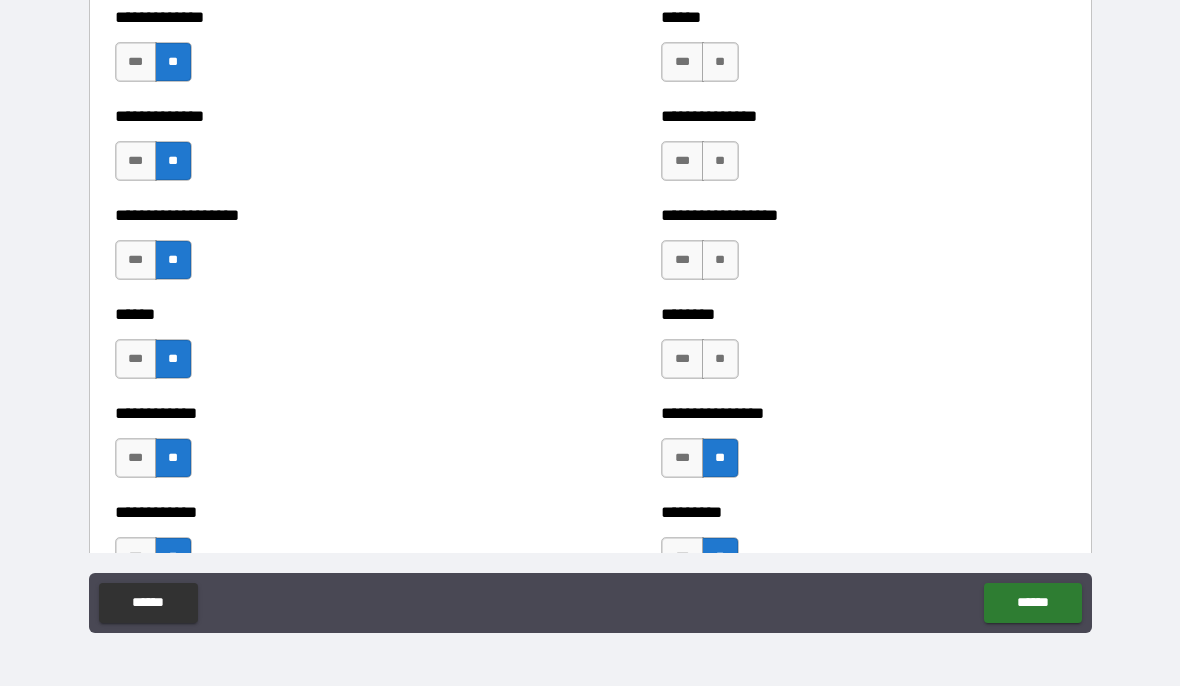 scroll, scrollTop: 4649, scrollLeft: 0, axis: vertical 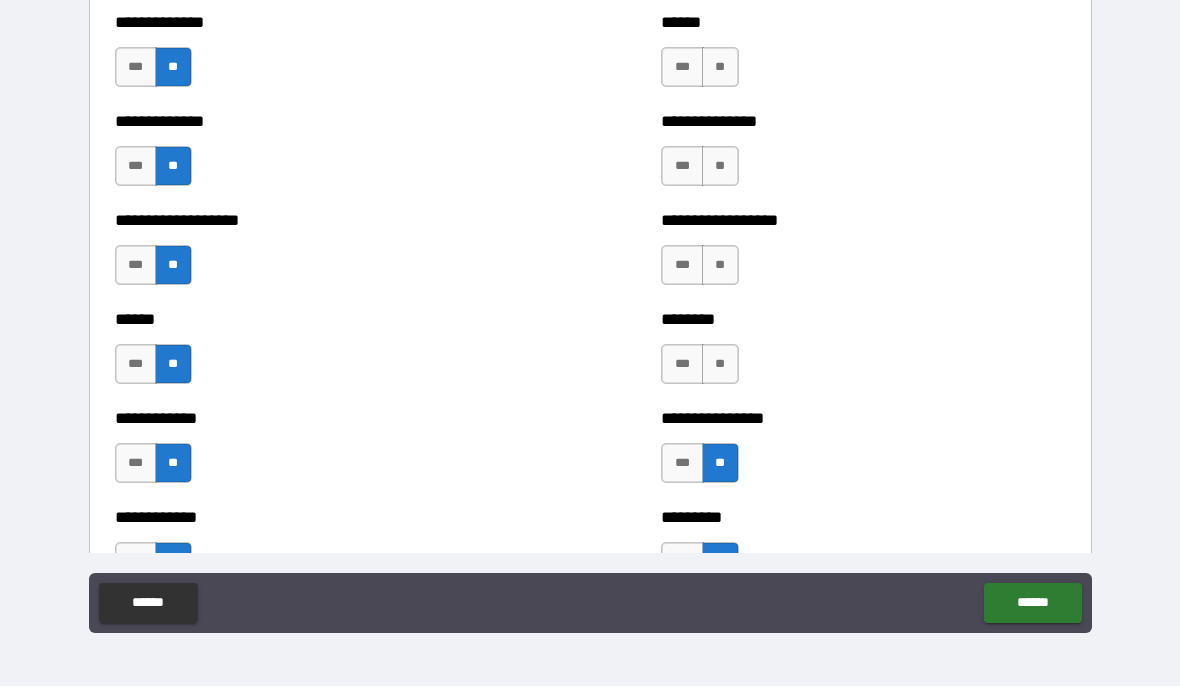 click on "**" at bounding box center (720, 365) 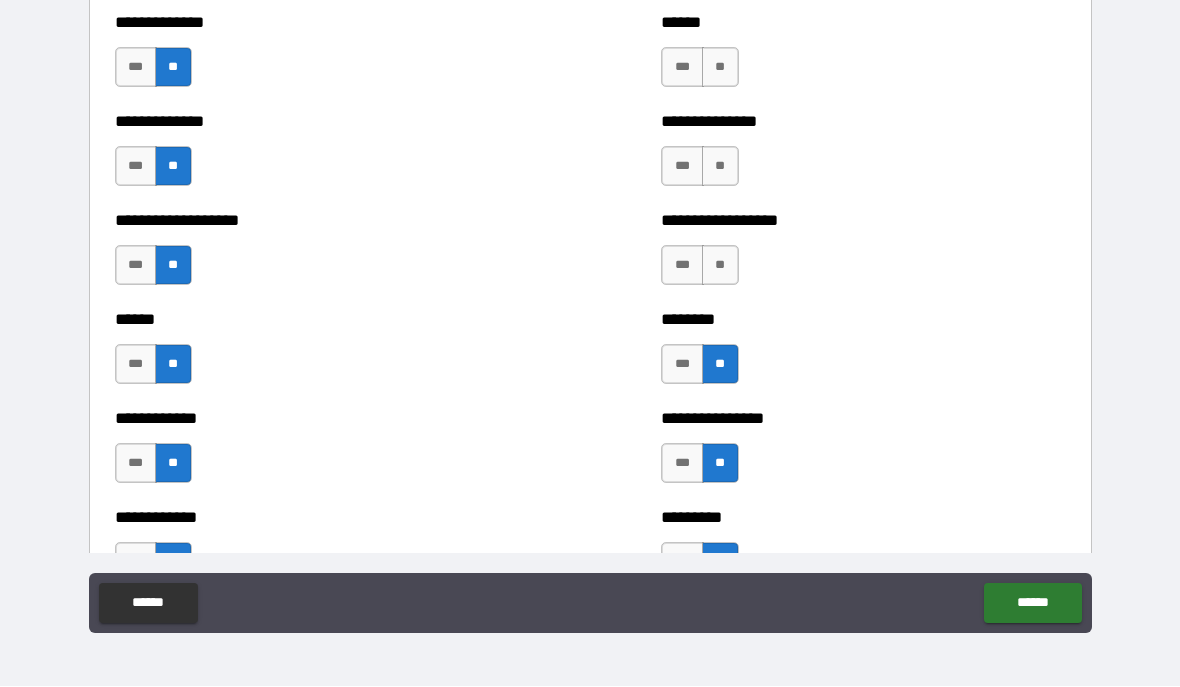 click on "**" at bounding box center (720, 266) 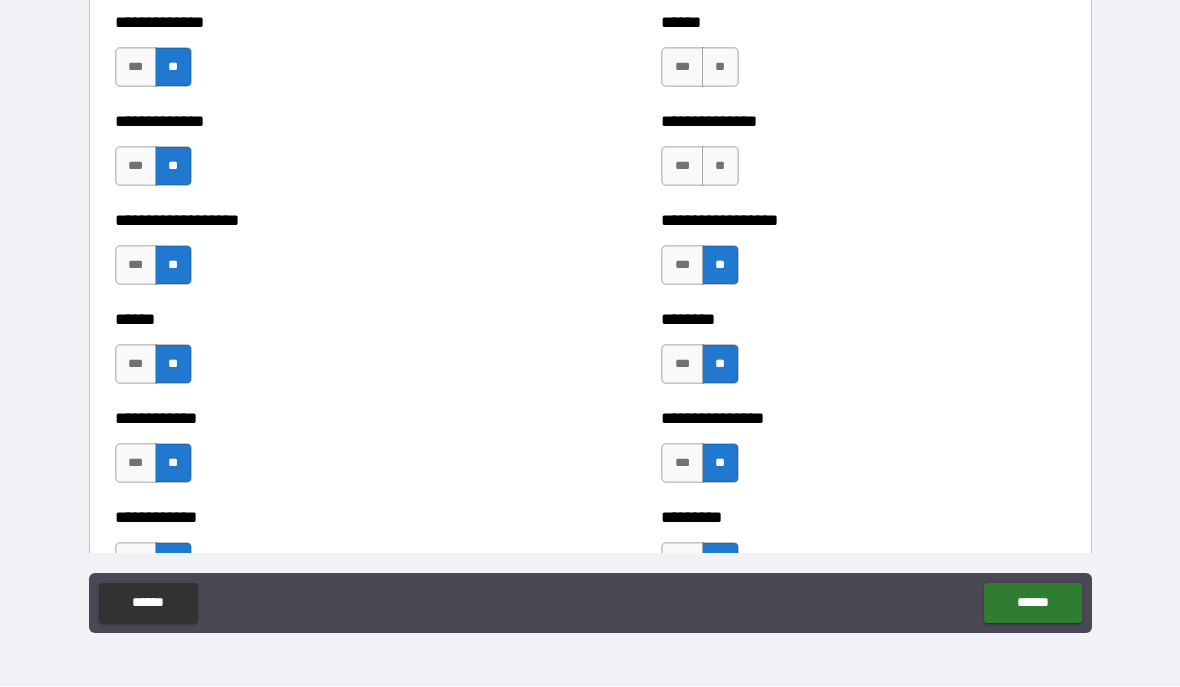 click on "**" at bounding box center (720, 167) 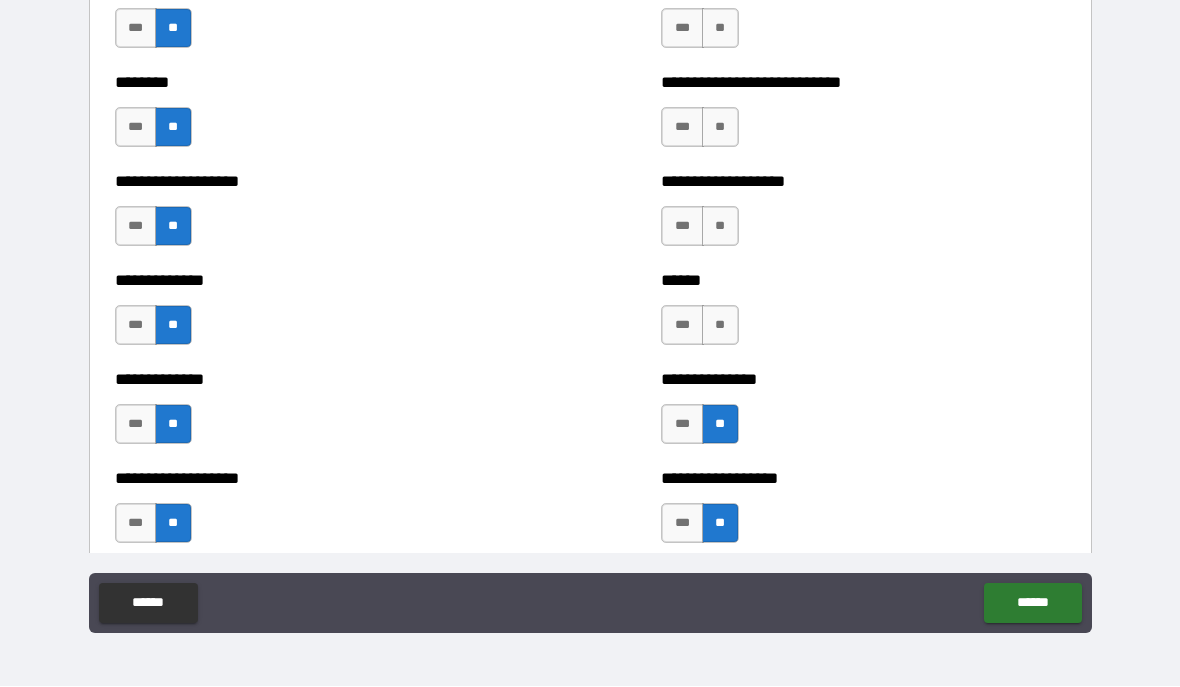 scroll, scrollTop: 4385, scrollLeft: 0, axis: vertical 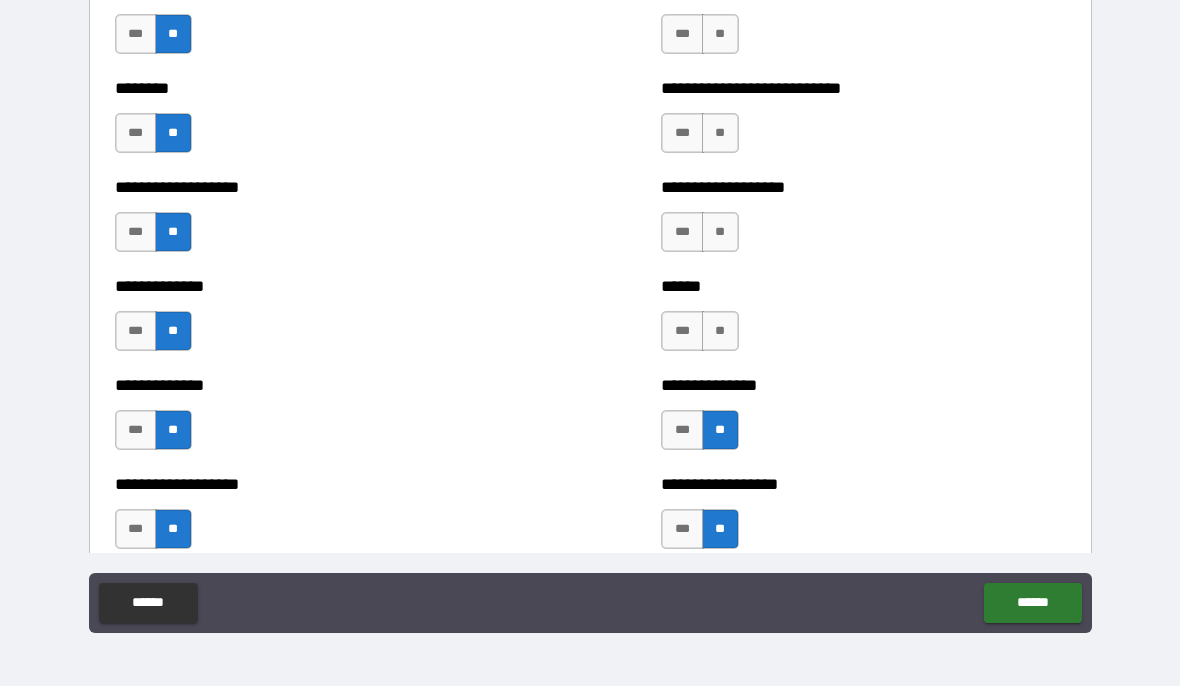 click on "**" at bounding box center [720, 332] 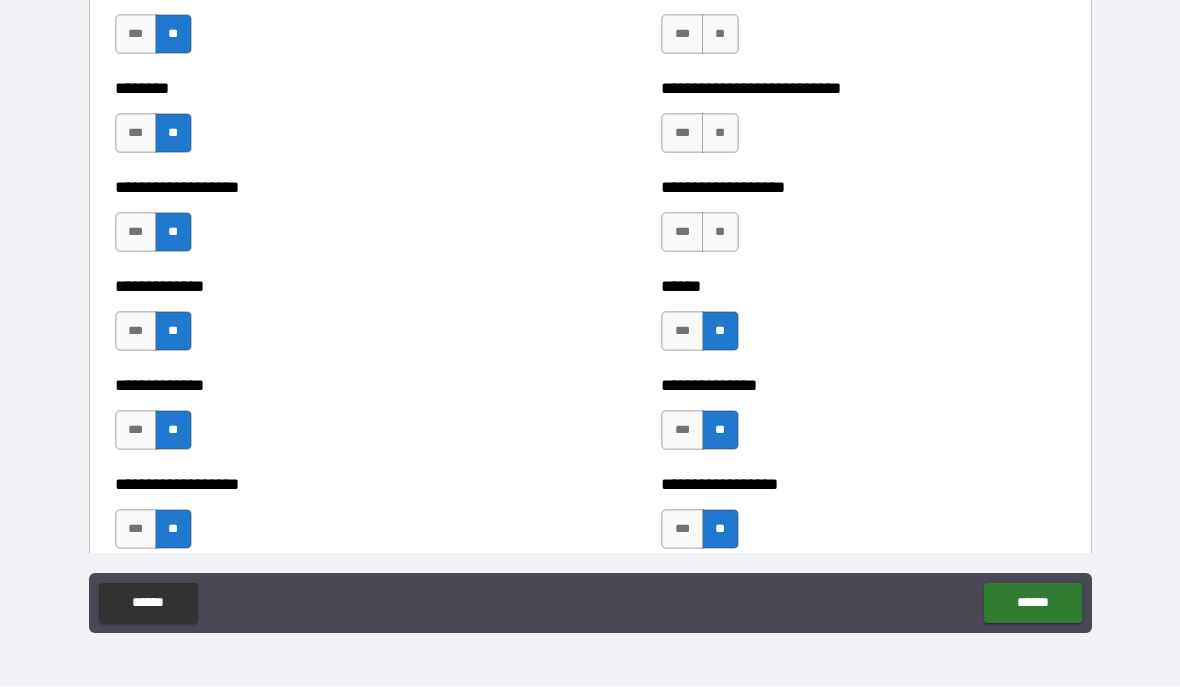 click on "**" at bounding box center [720, 233] 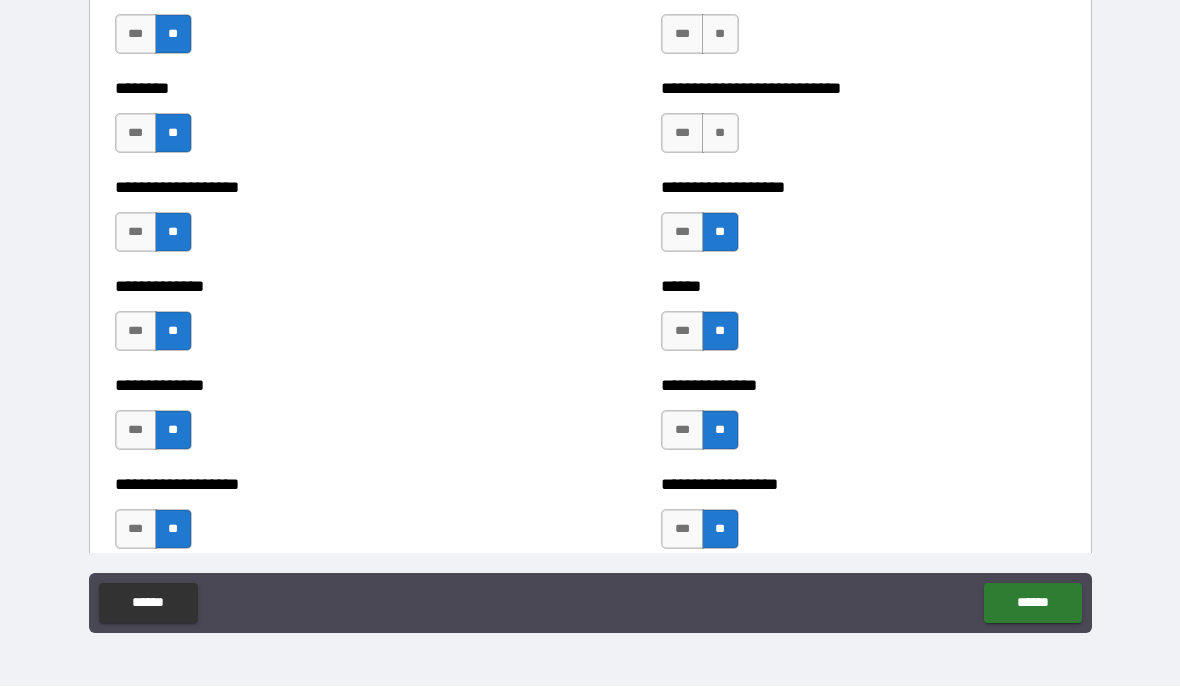 click on "**" at bounding box center (720, 134) 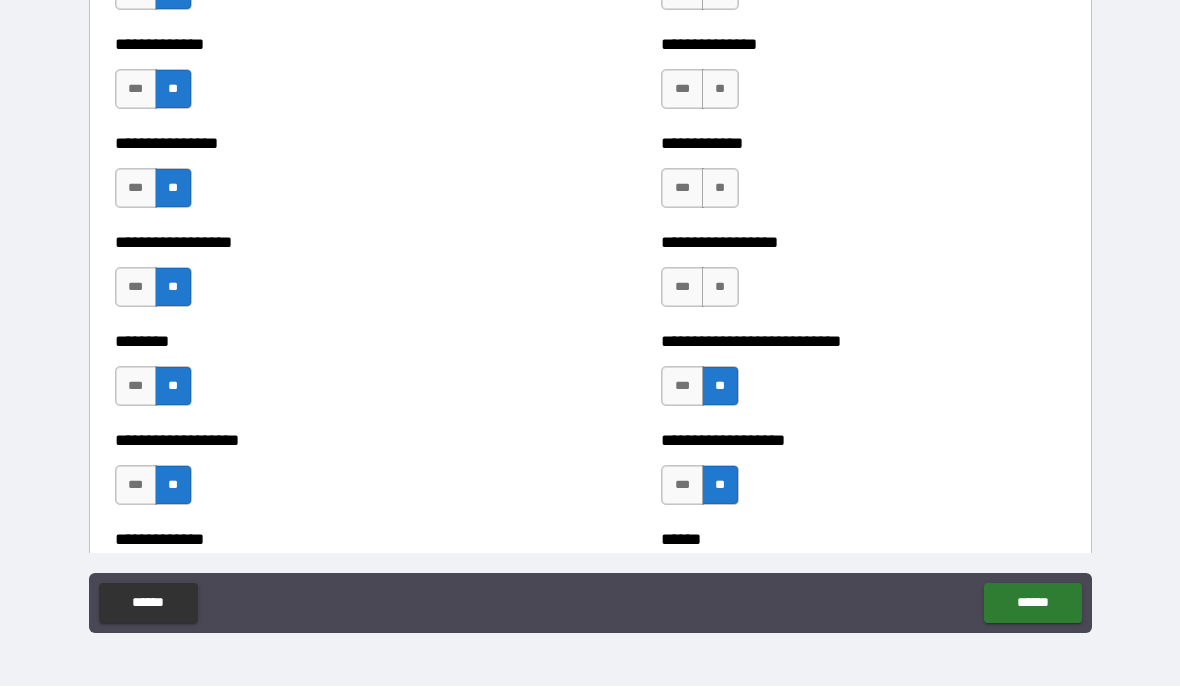 scroll, scrollTop: 4131, scrollLeft: 0, axis: vertical 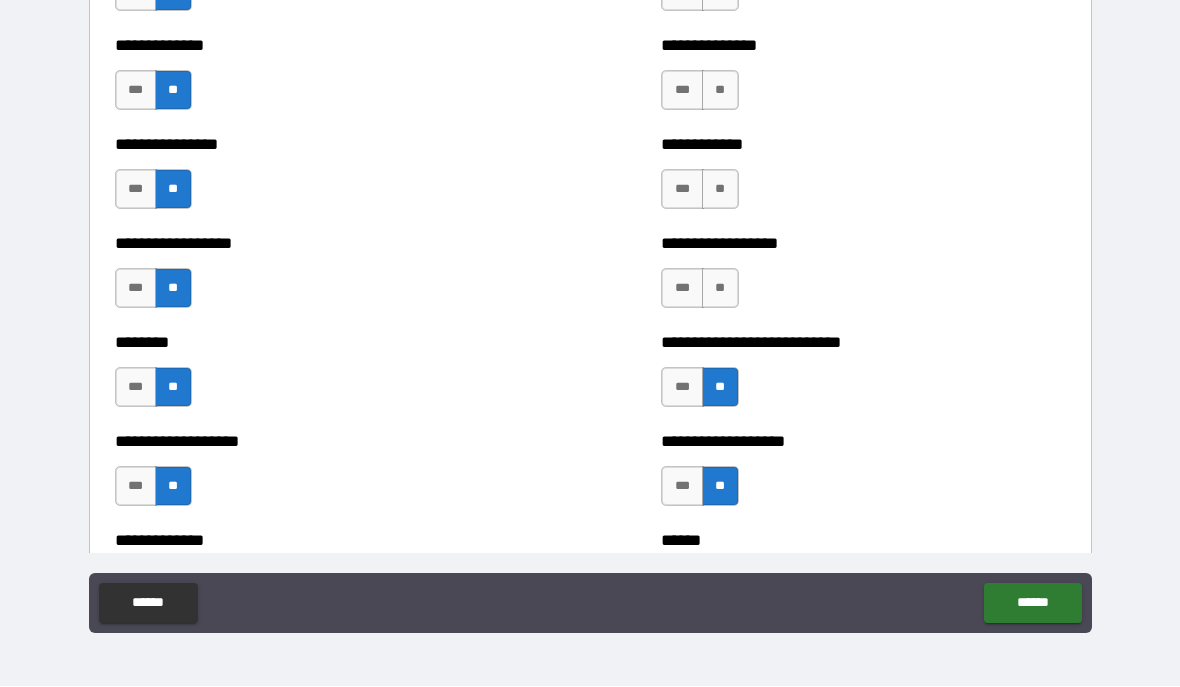click on "**" at bounding box center (720, 289) 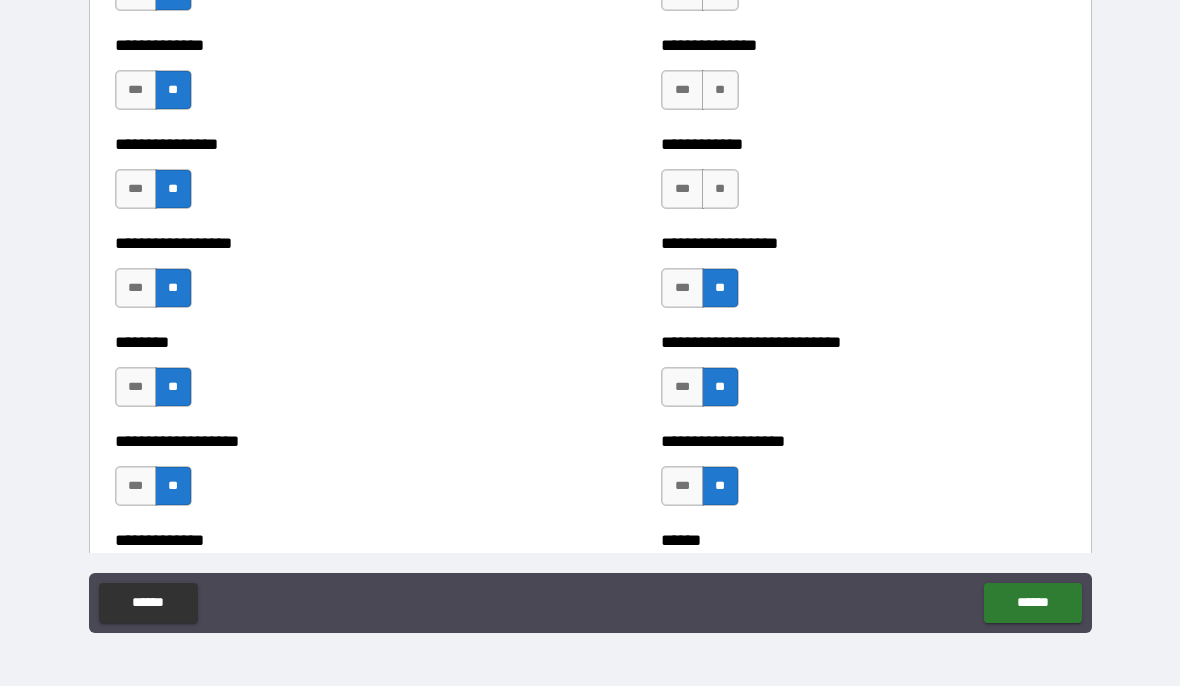 click on "**" at bounding box center [720, 190] 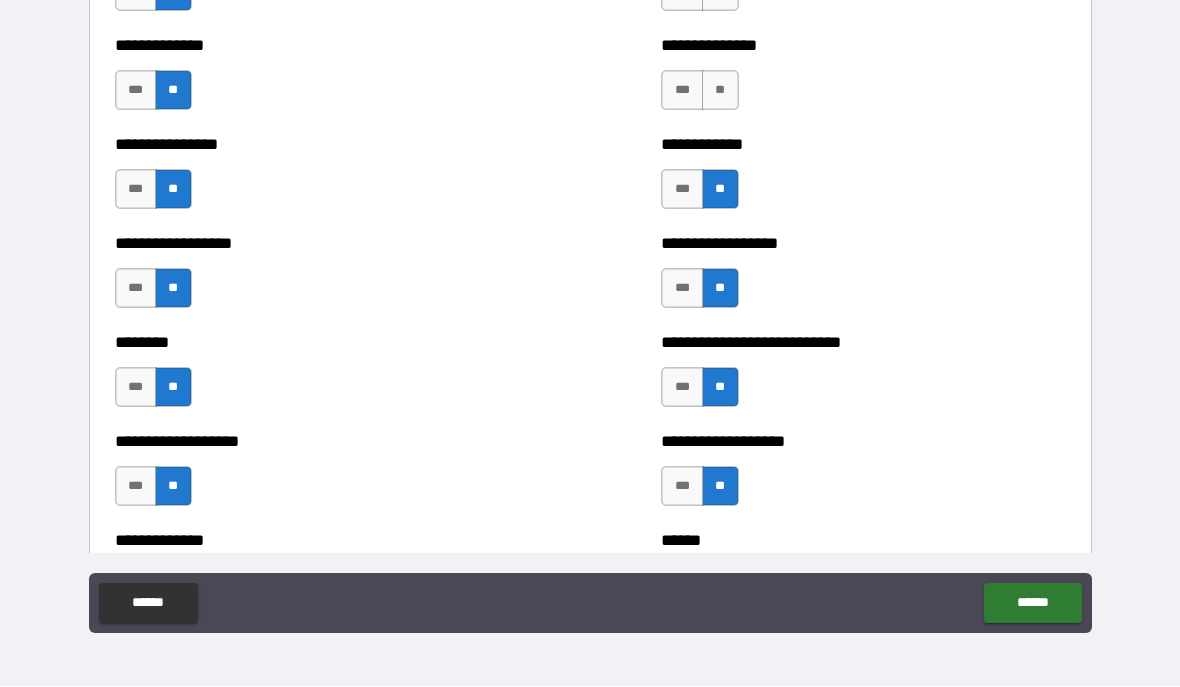 click on "**" at bounding box center (720, 91) 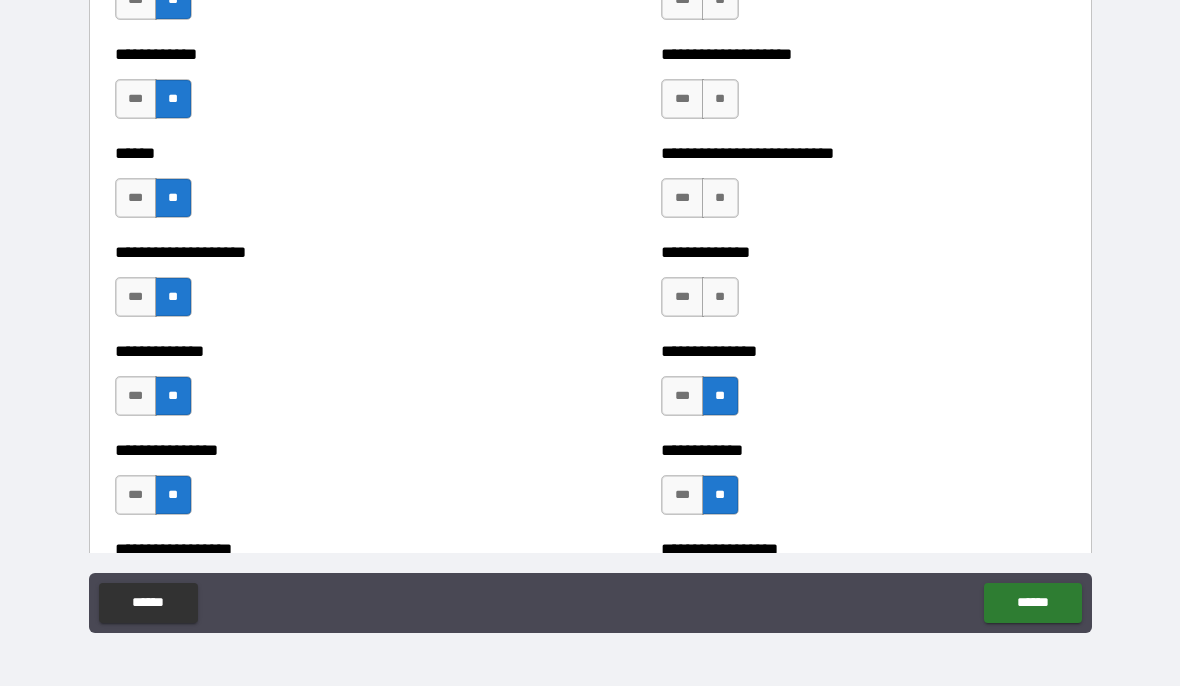 scroll, scrollTop: 3822, scrollLeft: 0, axis: vertical 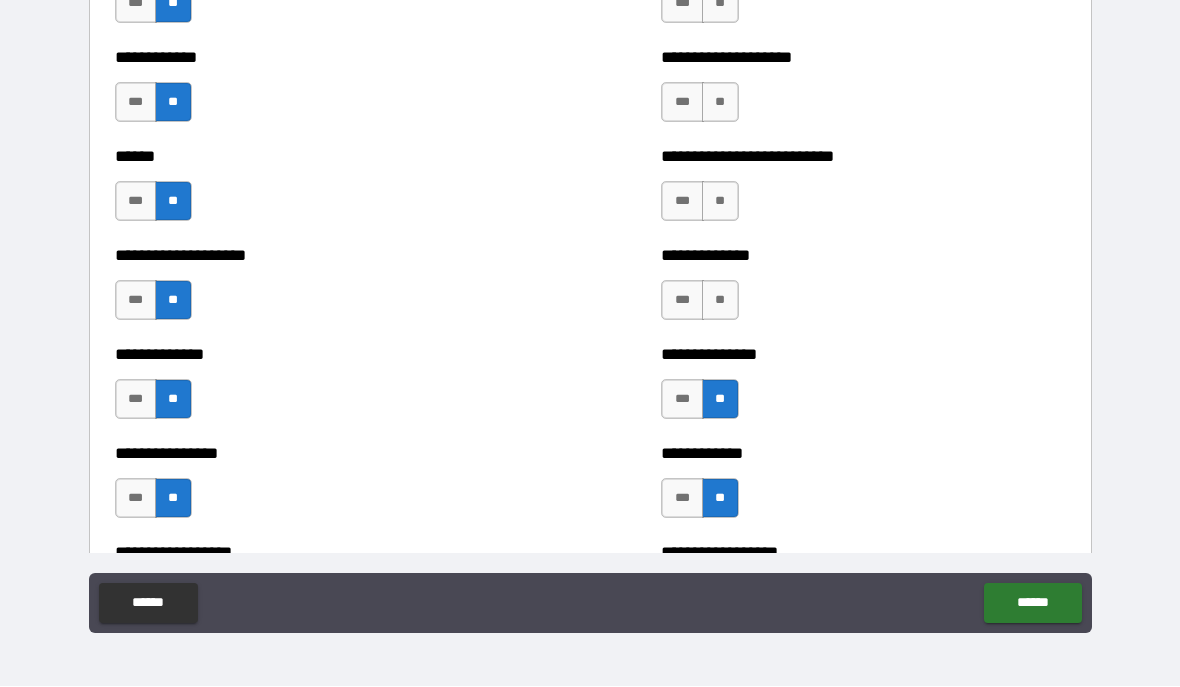 click on "**" at bounding box center [720, 301] 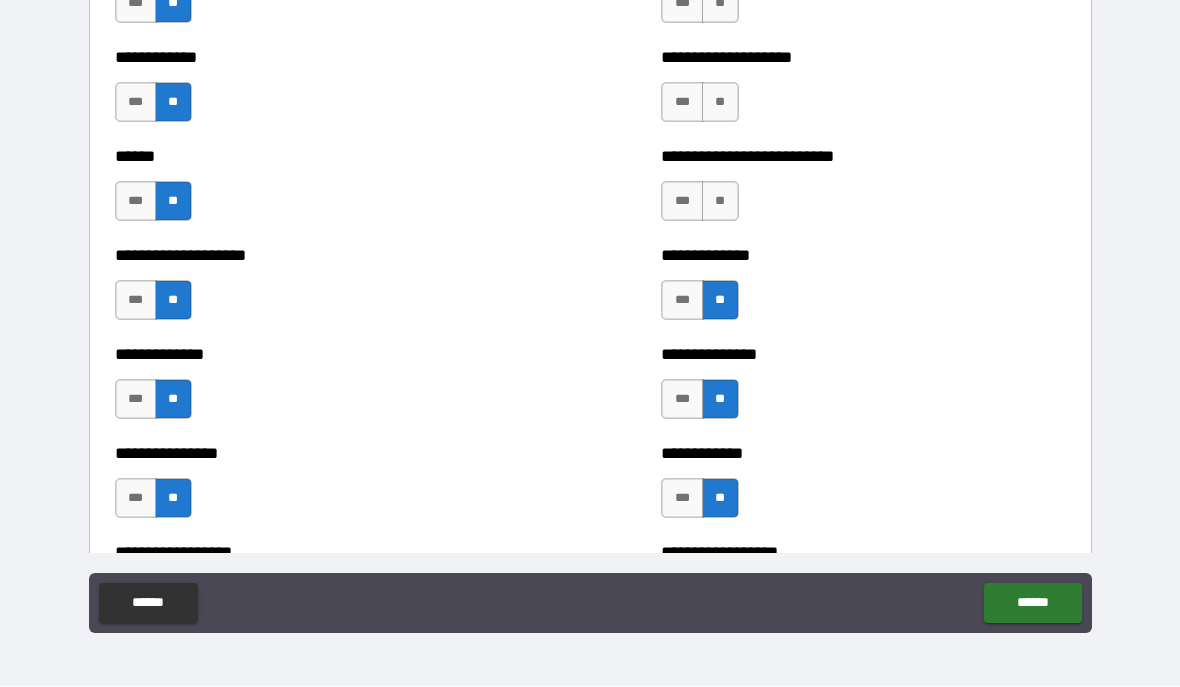 click on "**" at bounding box center (720, 202) 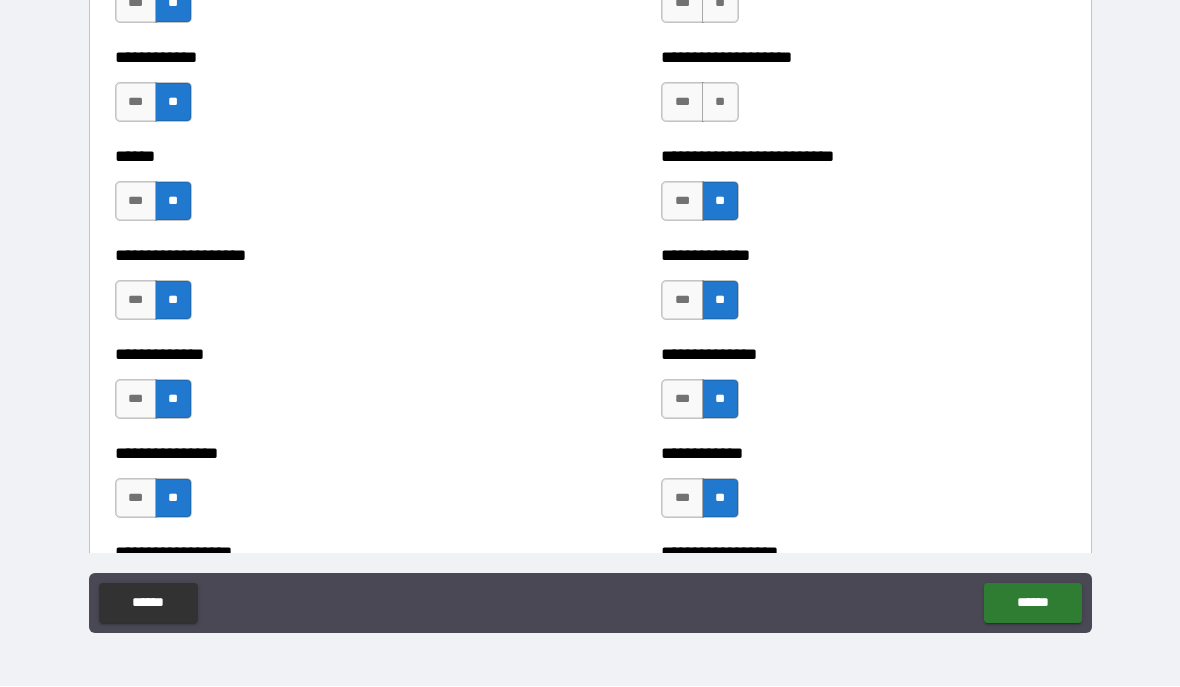 click on "**" at bounding box center [720, 103] 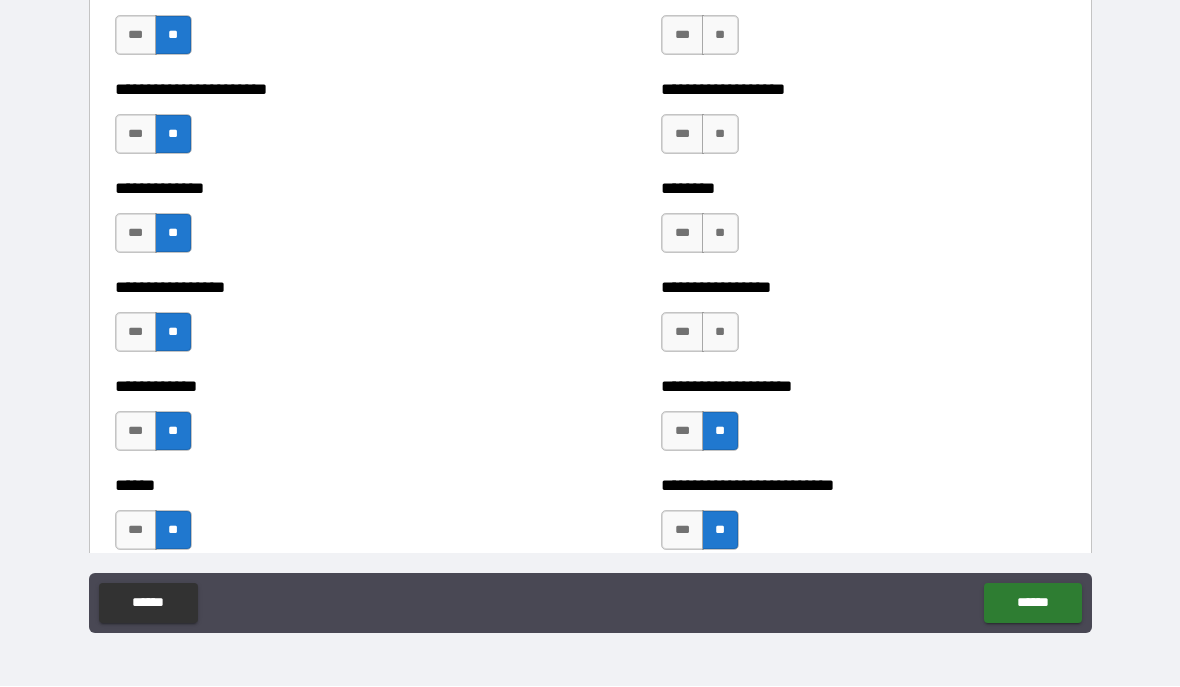scroll, scrollTop: 3483, scrollLeft: 0, axis: vertical 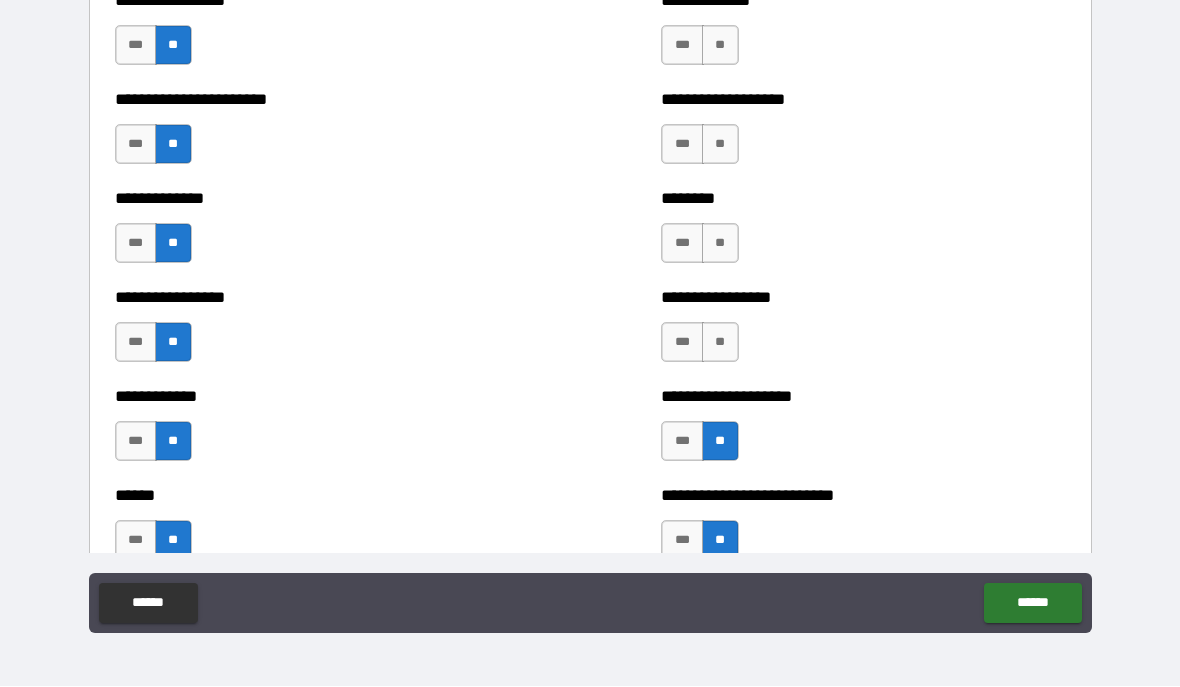 click on "**" at bounding box center [720, 343] 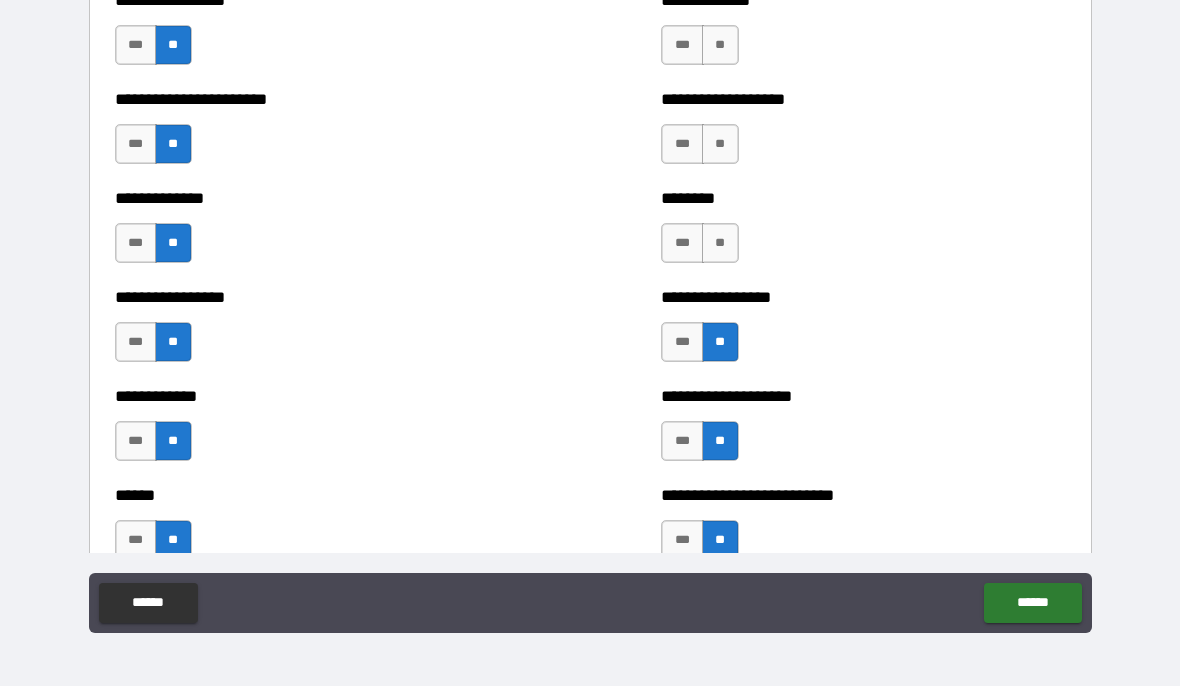 click on "**" at bounding box center (720, 244) 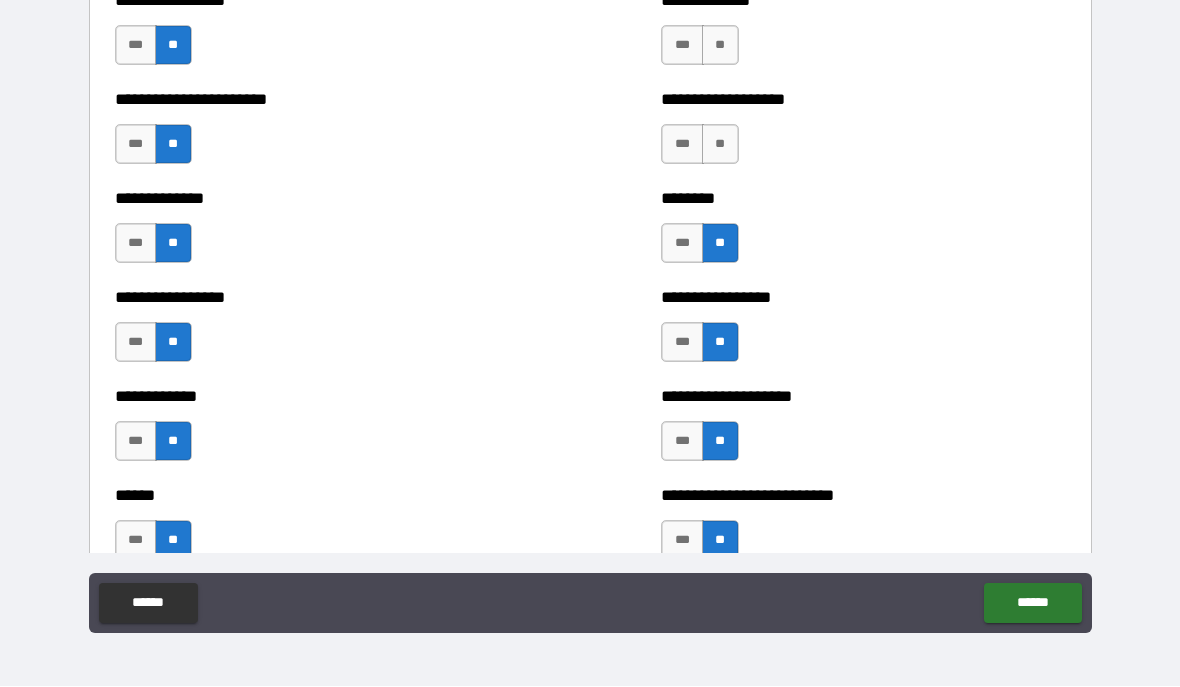 click on "**" at bounding box center (720, 145) 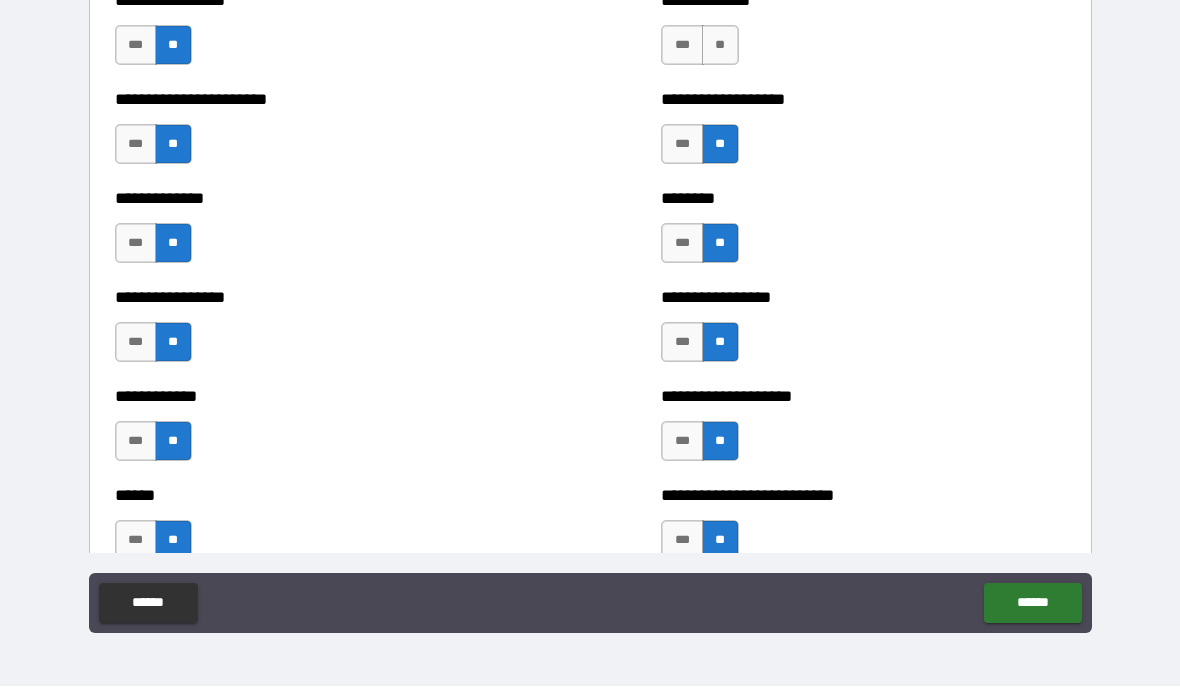 click on "**" at bounding box center [720, 46] 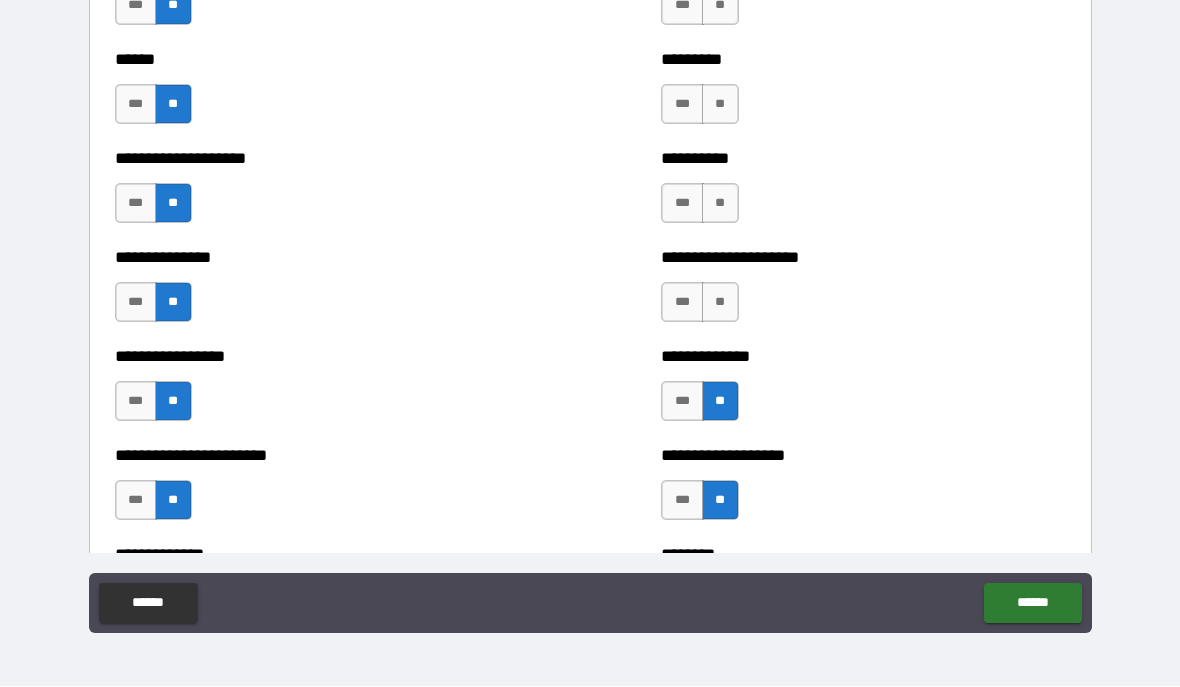 scroll, scrollTop: 3123, scrollLeft: 0, axis: vertical 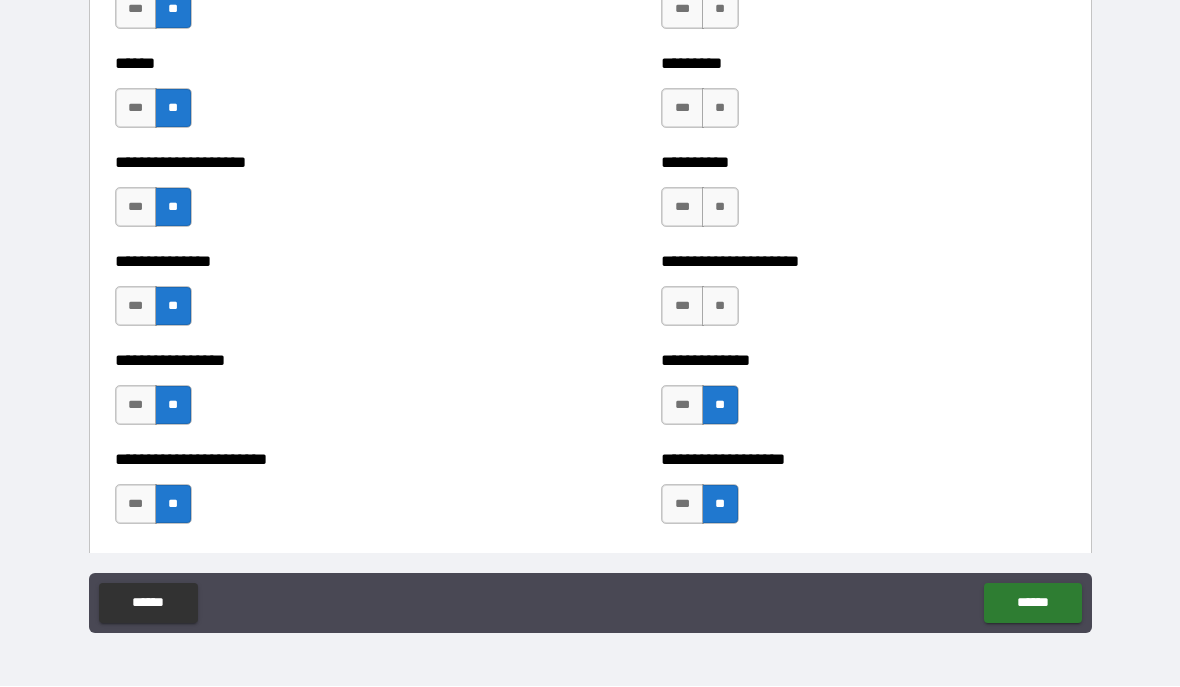 click on "**" at bounding box center [720, 307] 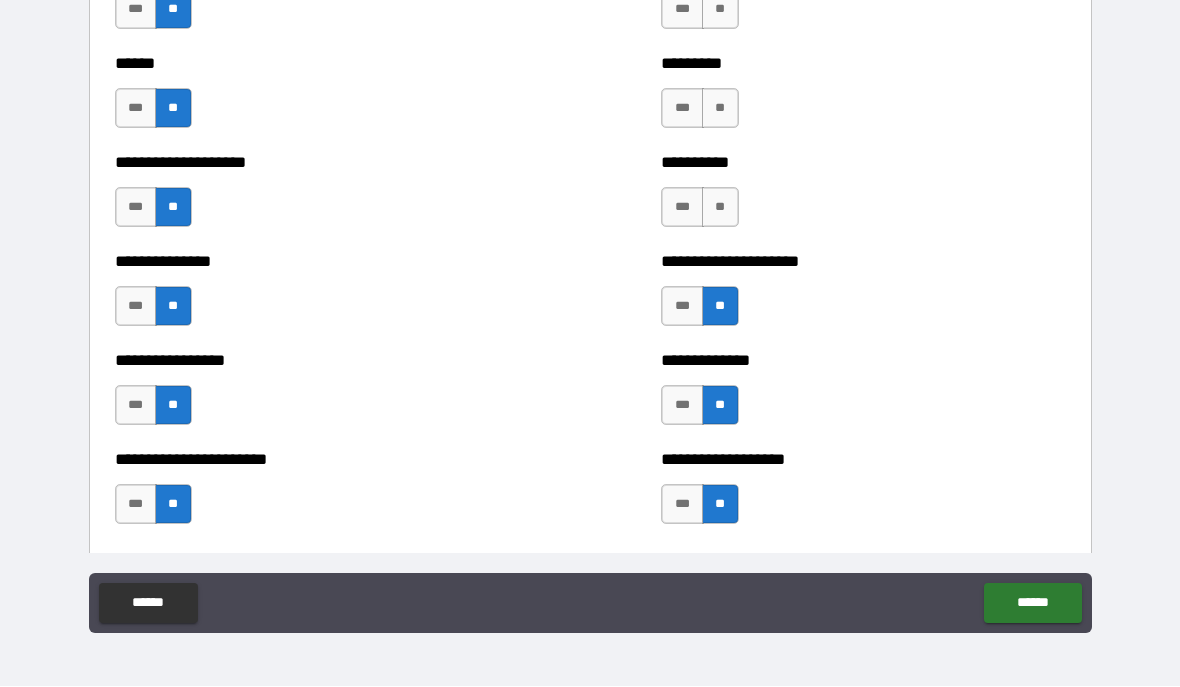 click on "**" at bounding box center (720, 208) 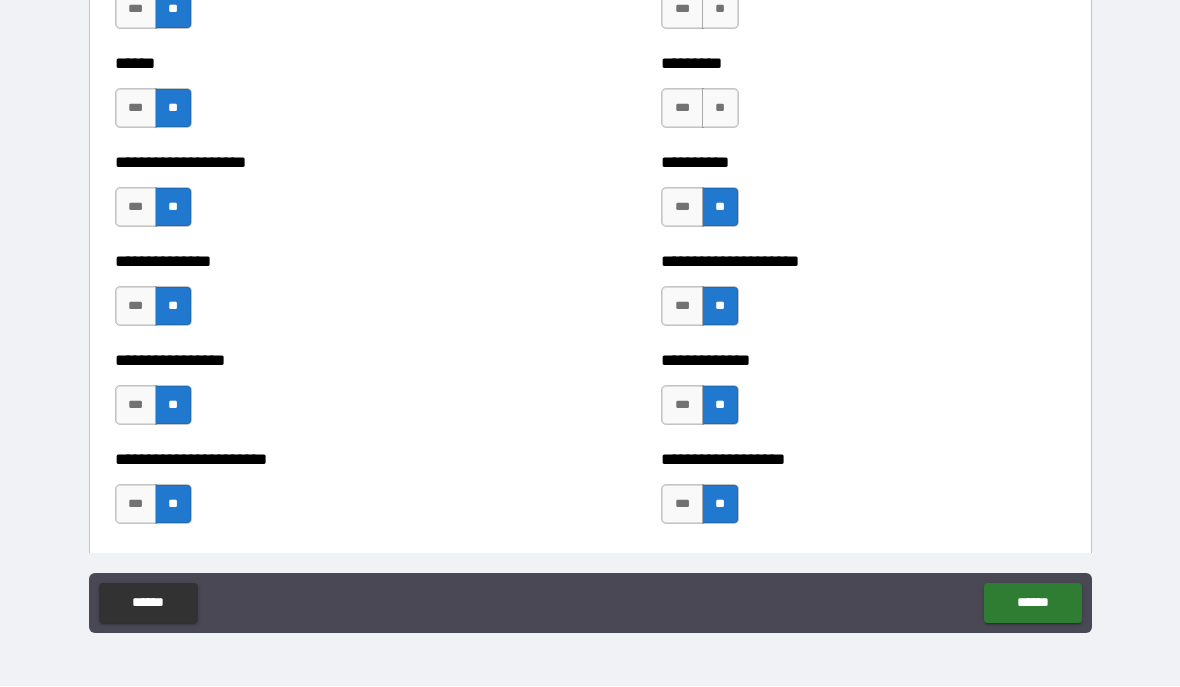 click on "**" at bounding box center [720, 109] 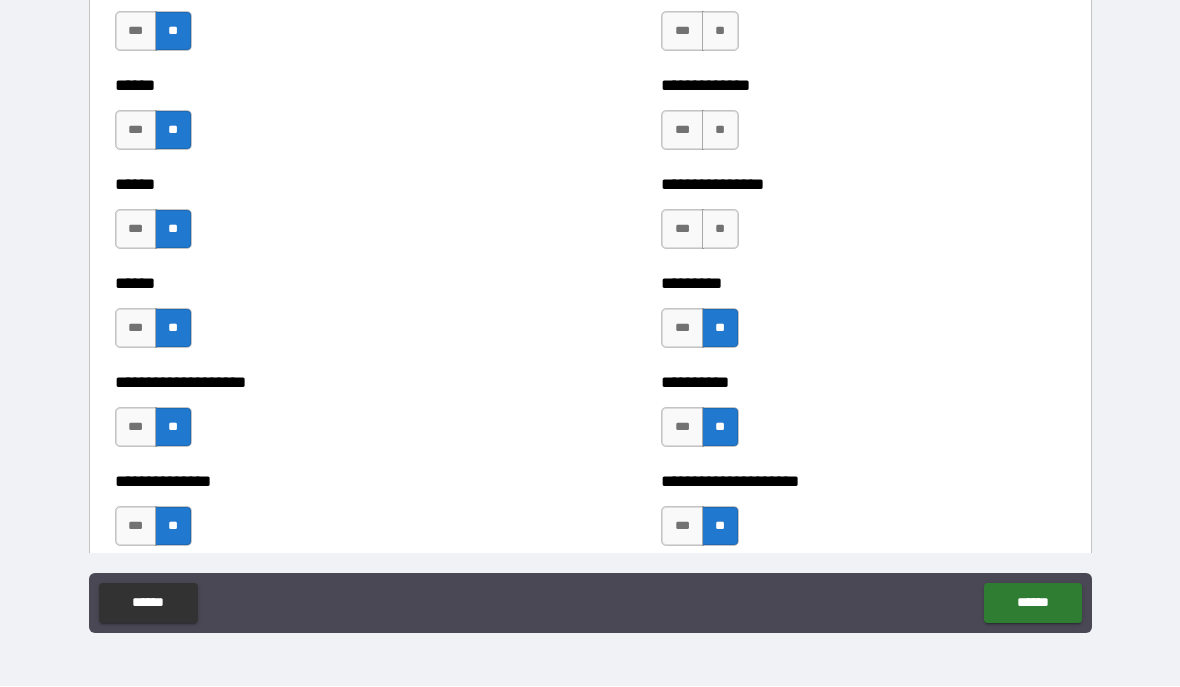 scroll, scrollTop: 2893, scrollLeft: 0, axis: vertical 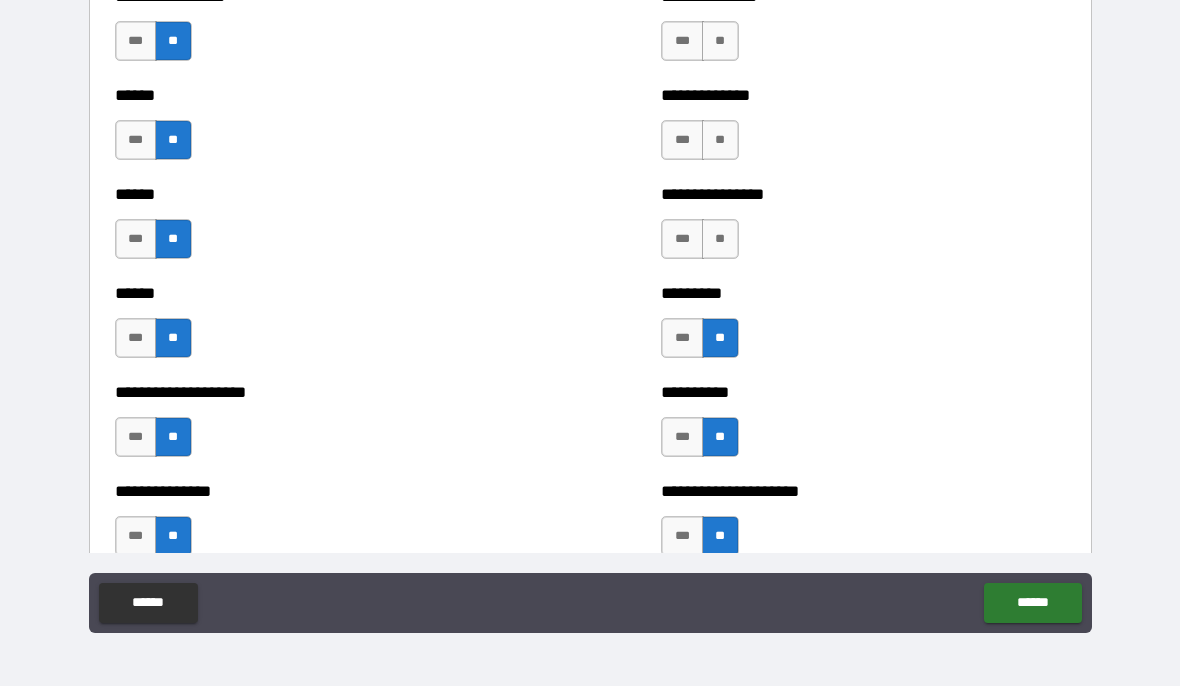 click on "**" at bounding box center [720, 240] 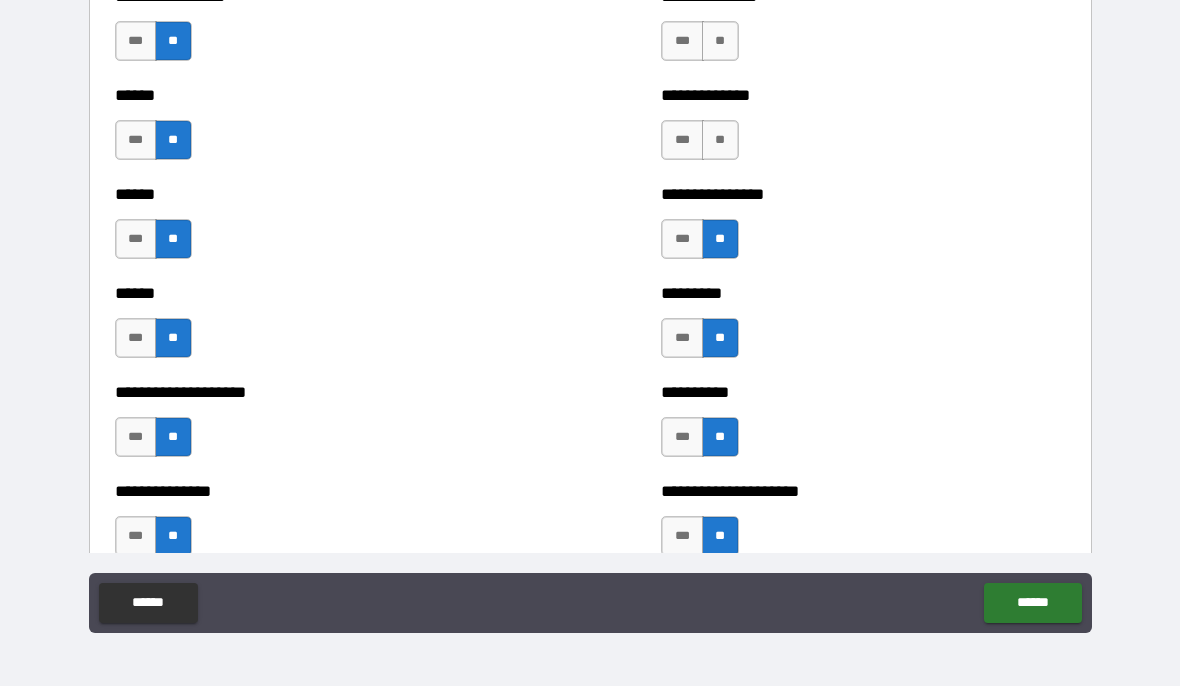 click on "**" at bounding box center (720, 141) 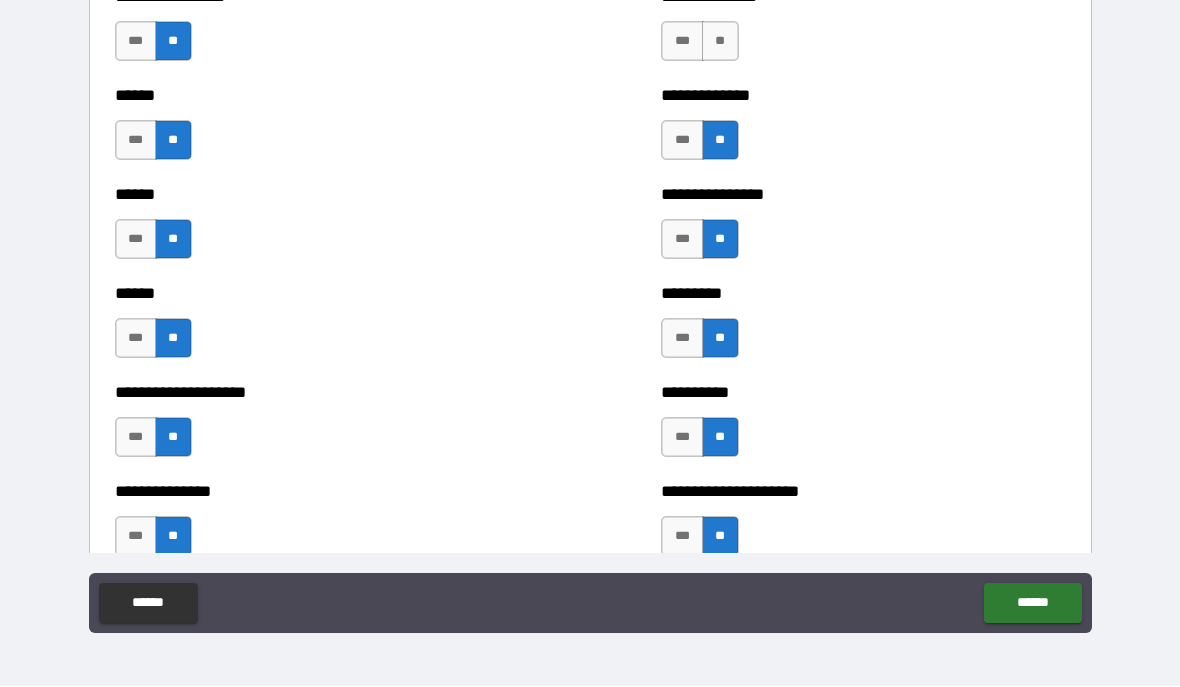 click on "**" at bounding box center [720, 42] 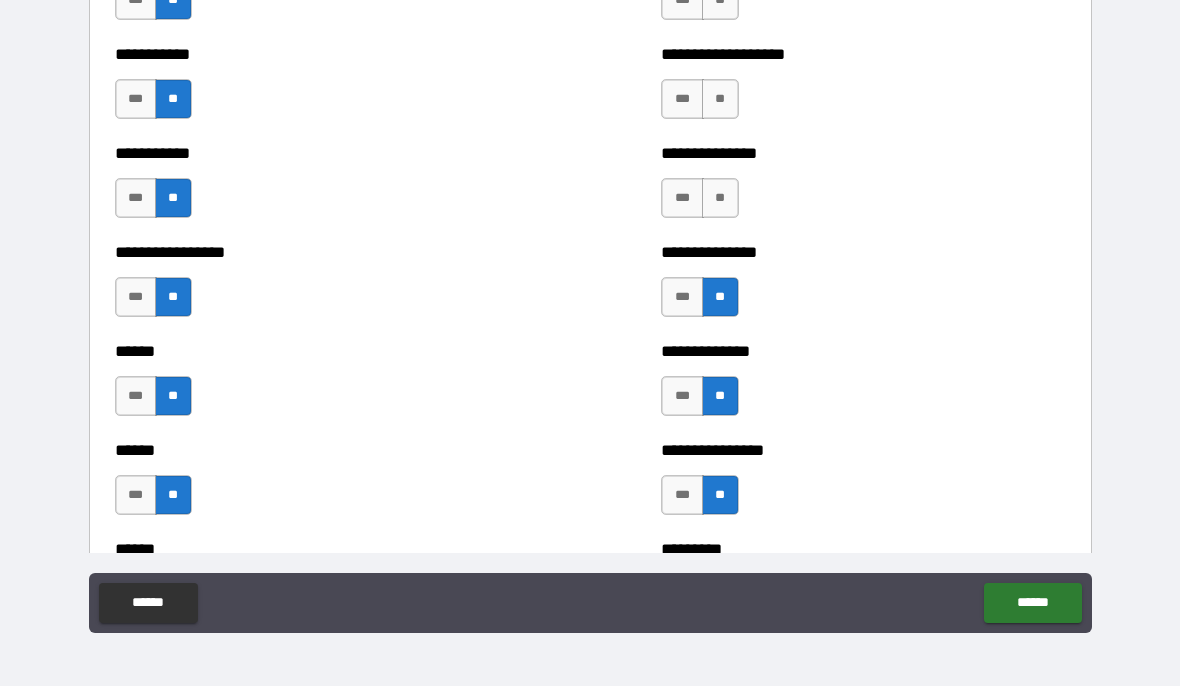 scroll, scrollTop: 2629, scrollLeft: 0, axis: vertical 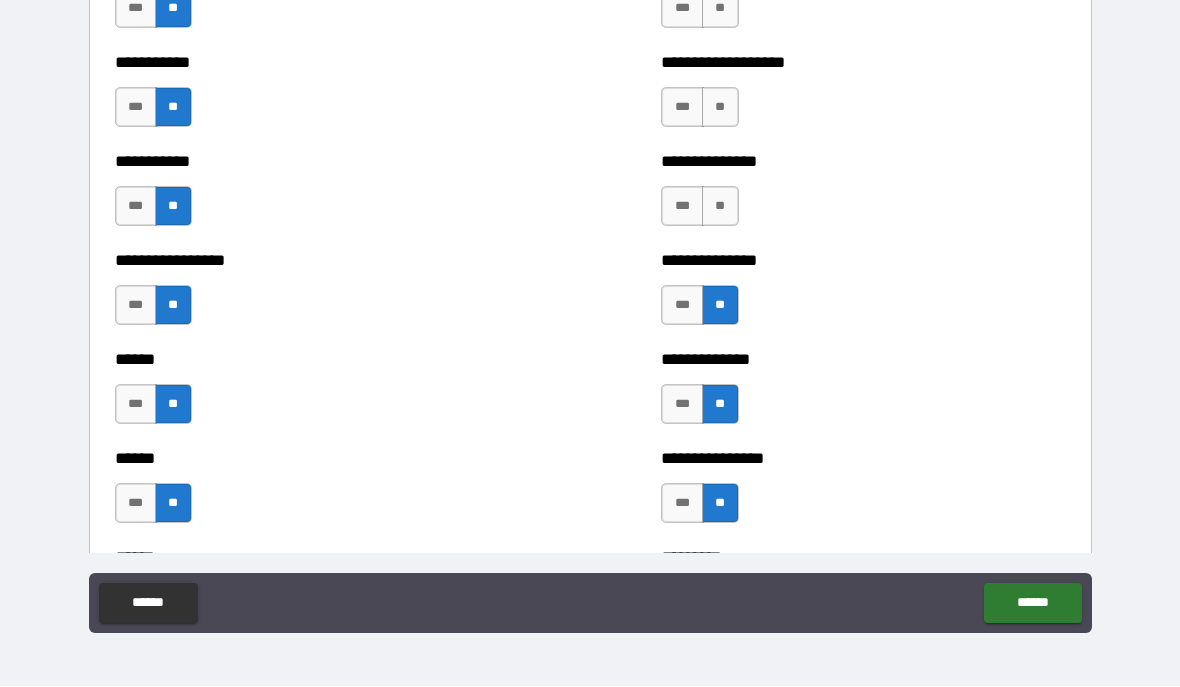 click on "**" at bounding box center [720, 108] 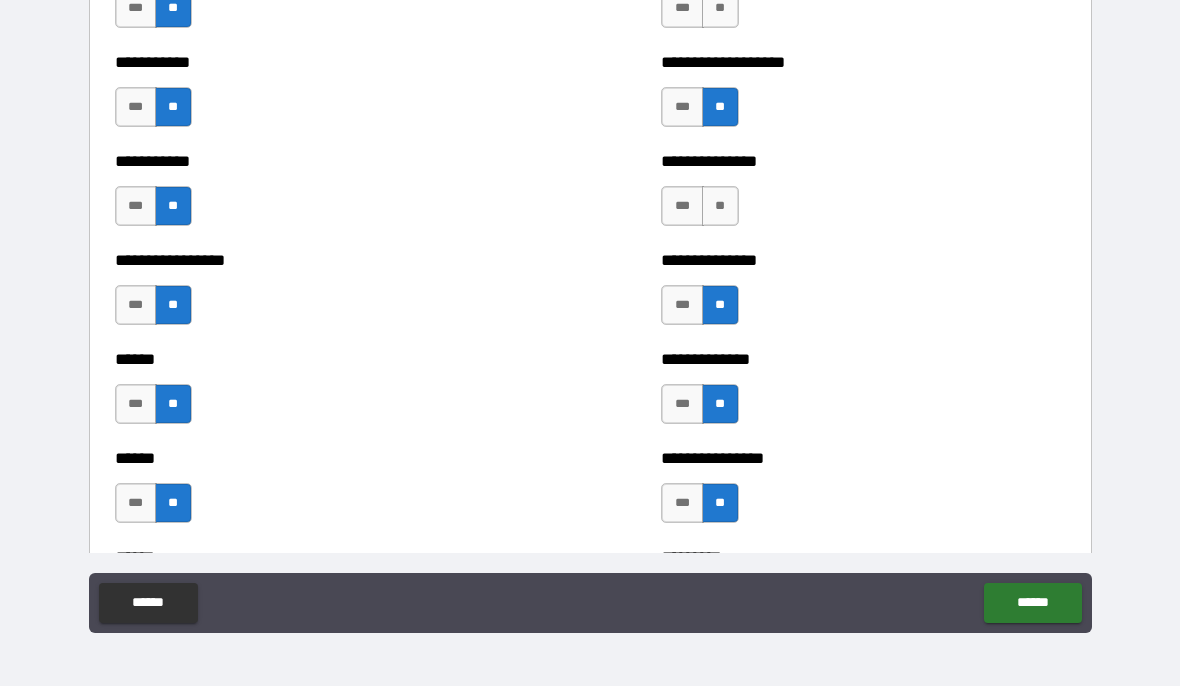 click on "**" at bounding box center (720, 207) 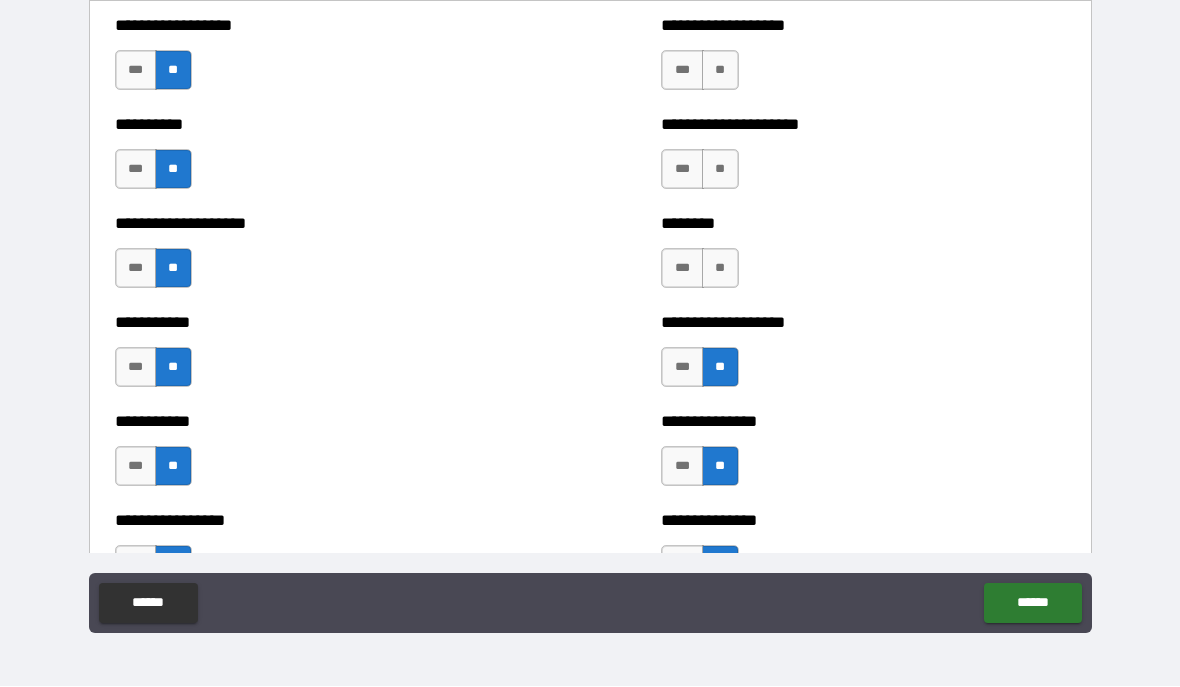 scroll, scrollTop: 2344, scrollLeft: 0, axis: vertical 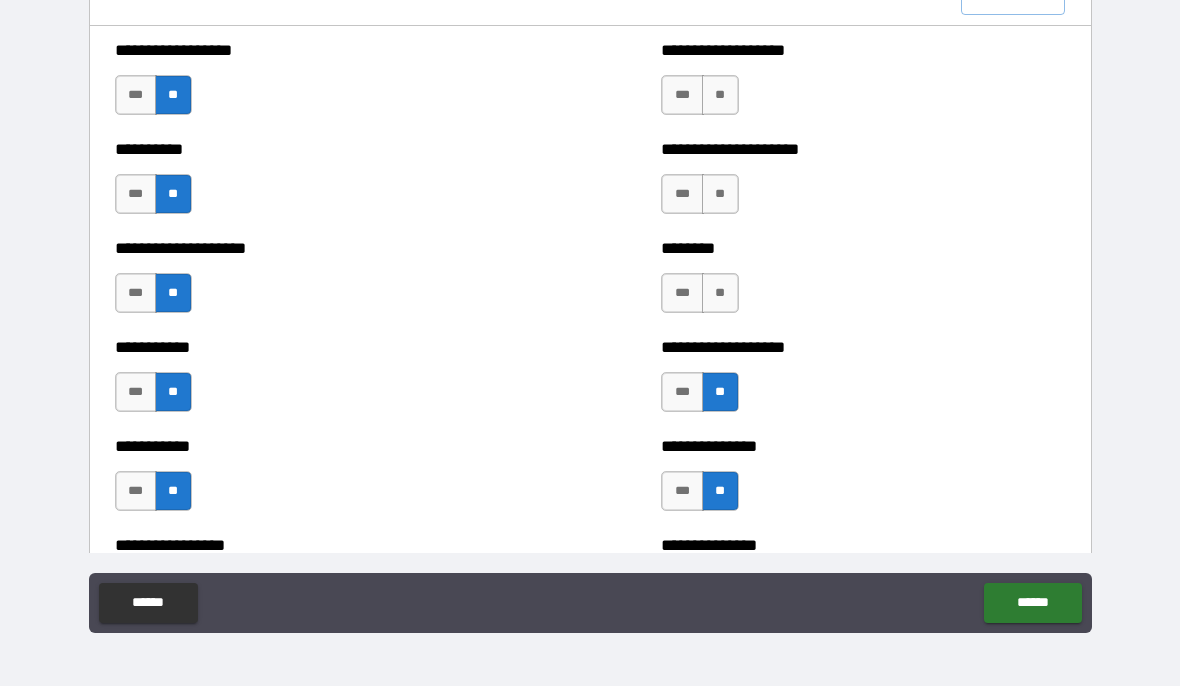 click on "**" at bounding box center (720, 294) 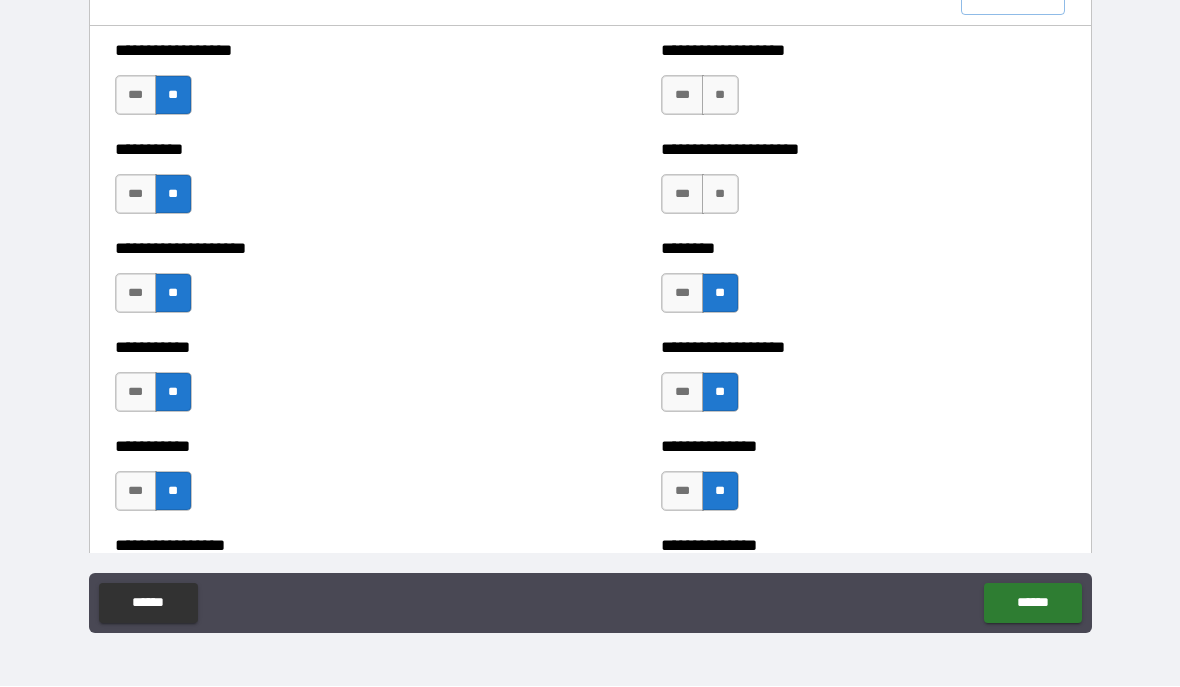 click on "**" at bounding box center [720, 195] 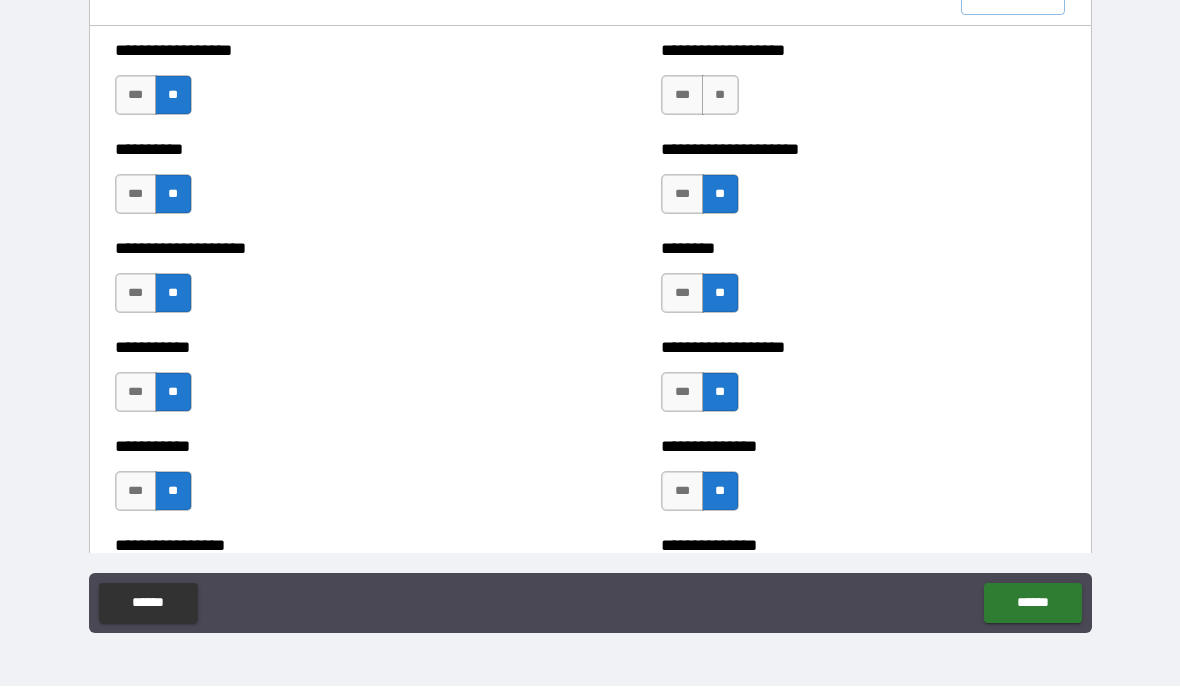 click on "**" at bounding box center [720, 96] 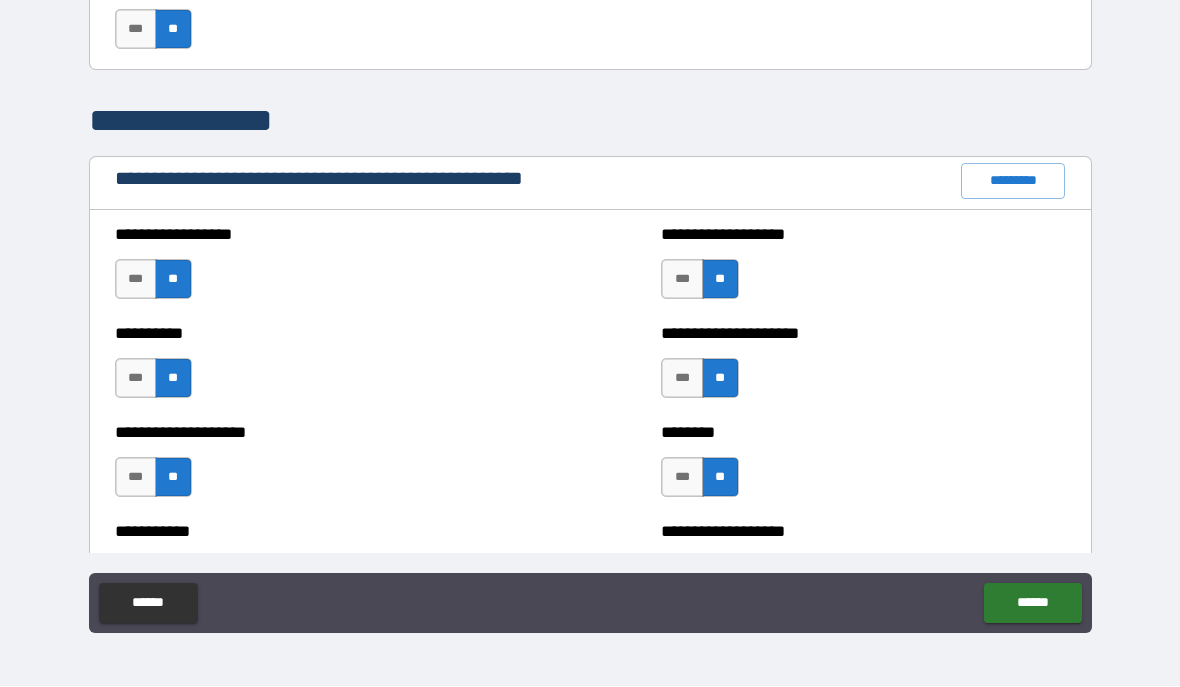 scroll, scrollTop: 2161, scrollLeft: 0, axis: vertical 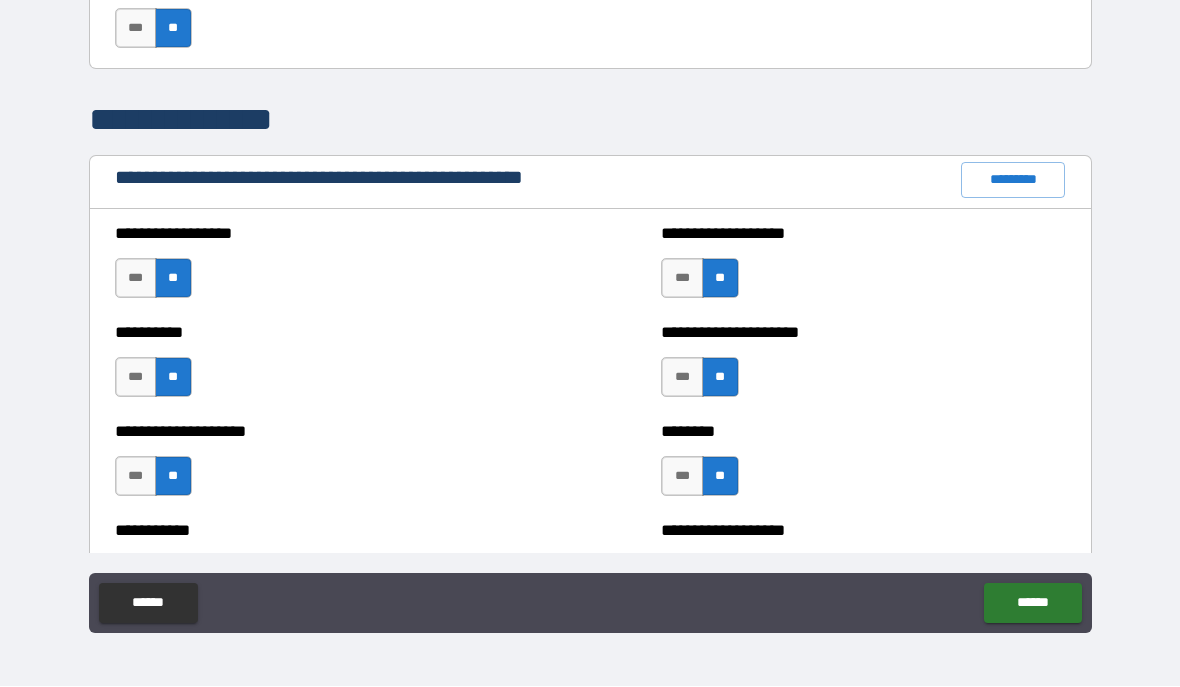 click on "*********" at bounding box center (1013, 181) 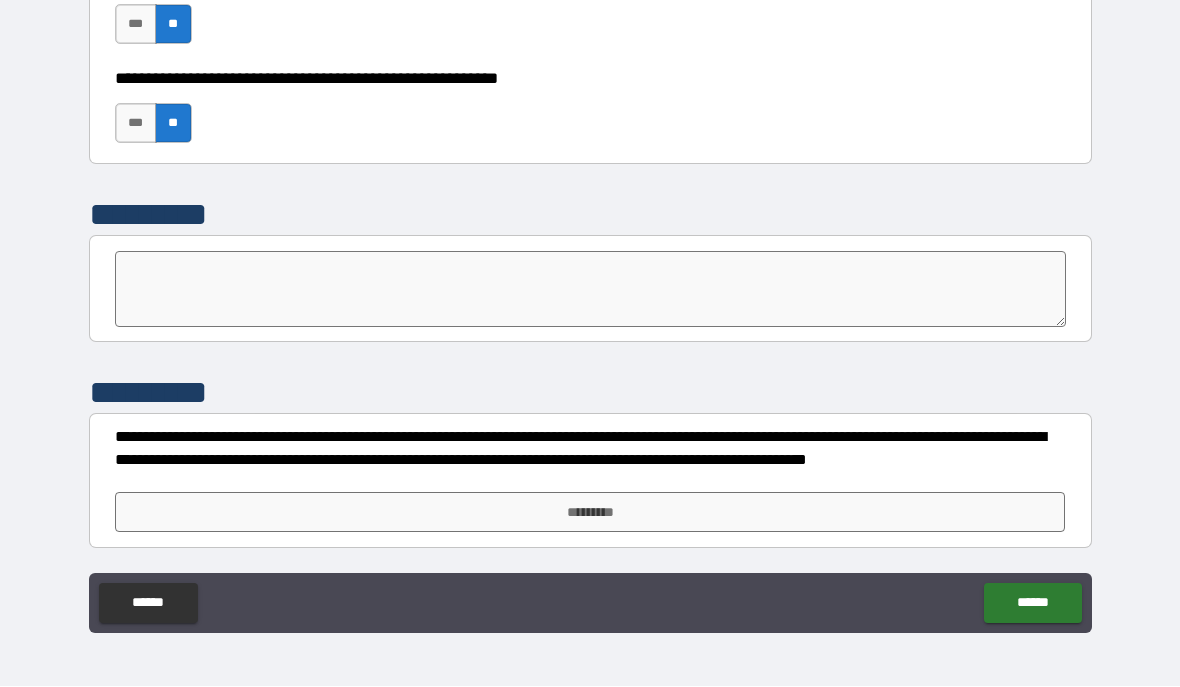 scroll, scrollTop: 6177, scrollLeft: 0, axis: vertical 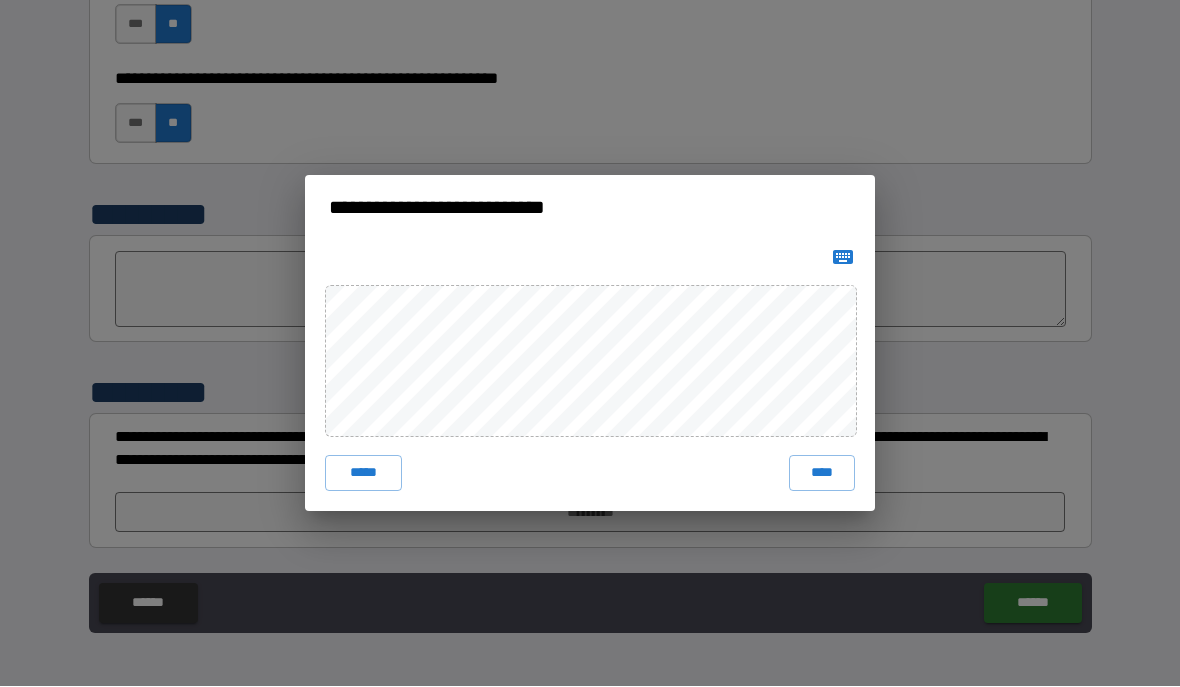 click 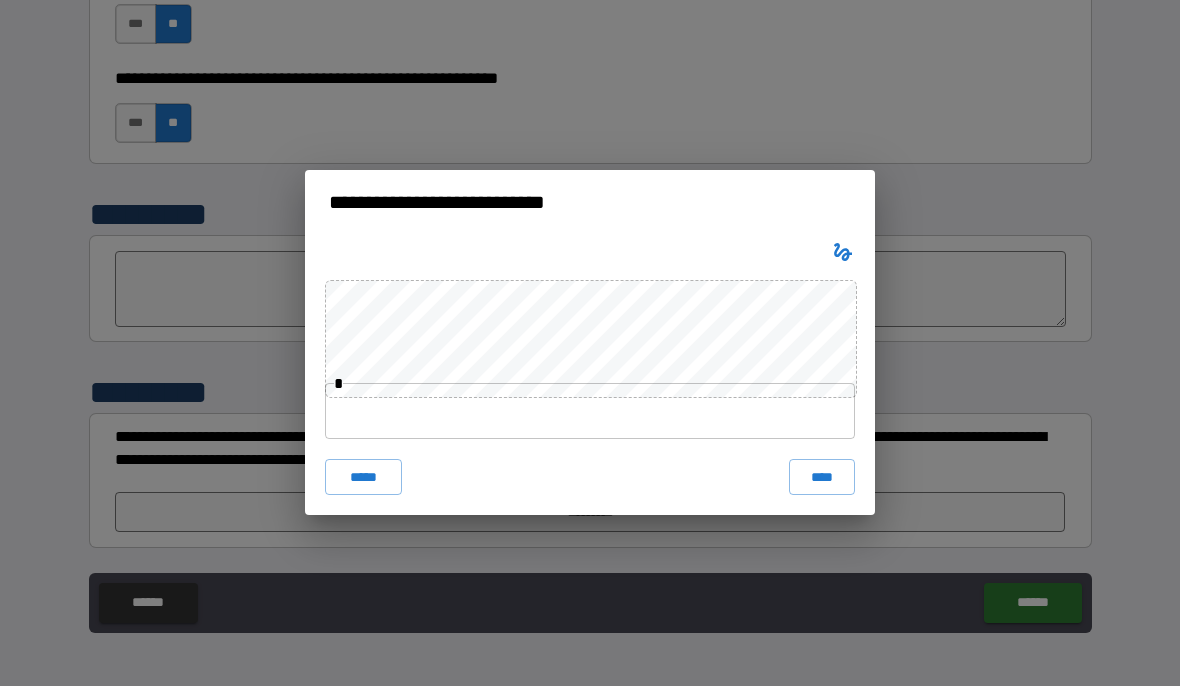 click on "*****" at bounding box center [363, 478] 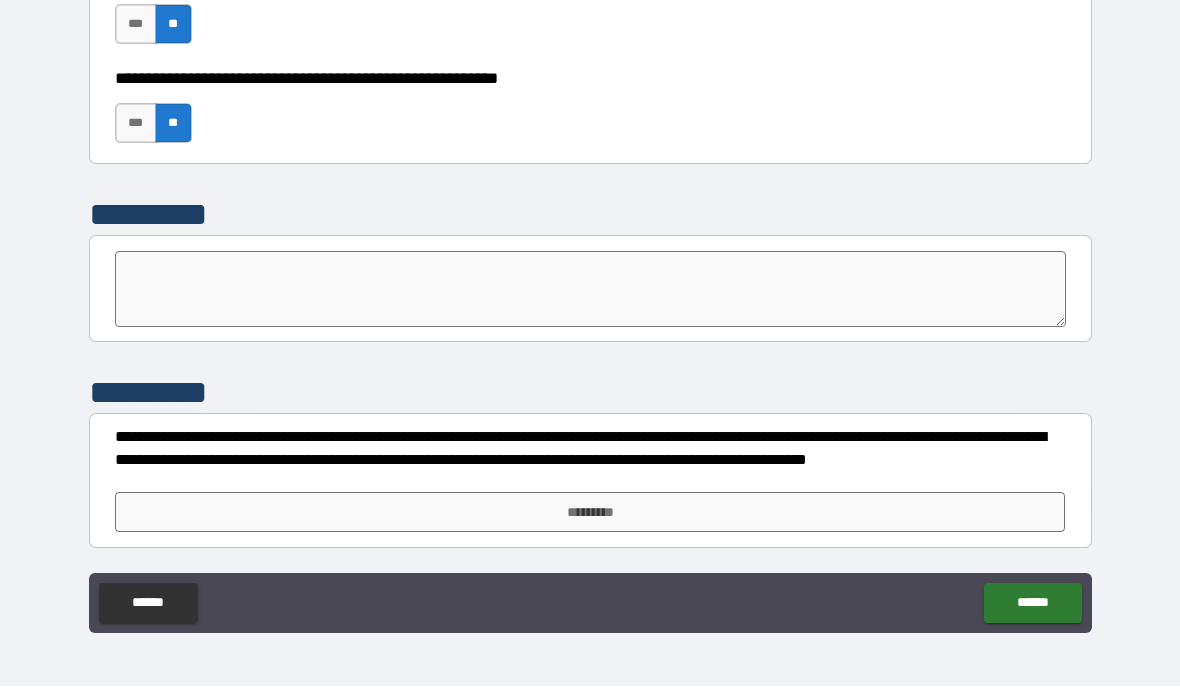 click on "*********" at bounding box center [590, 513] 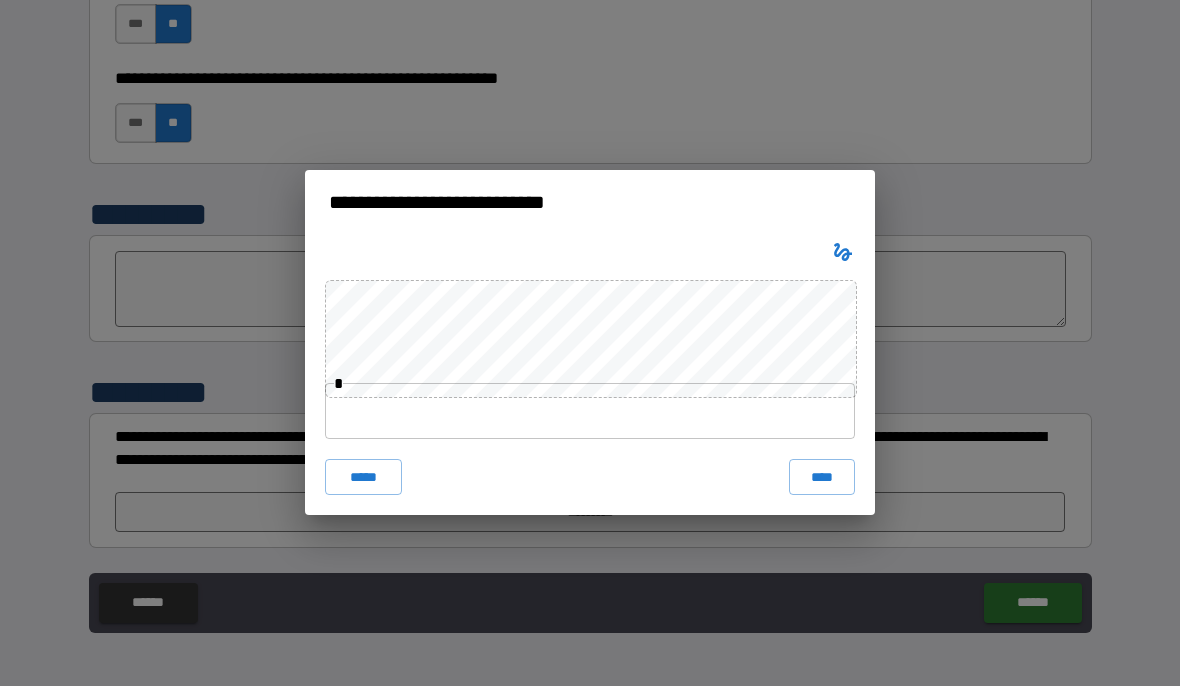 click on "****" at bounding box center (822, 478) 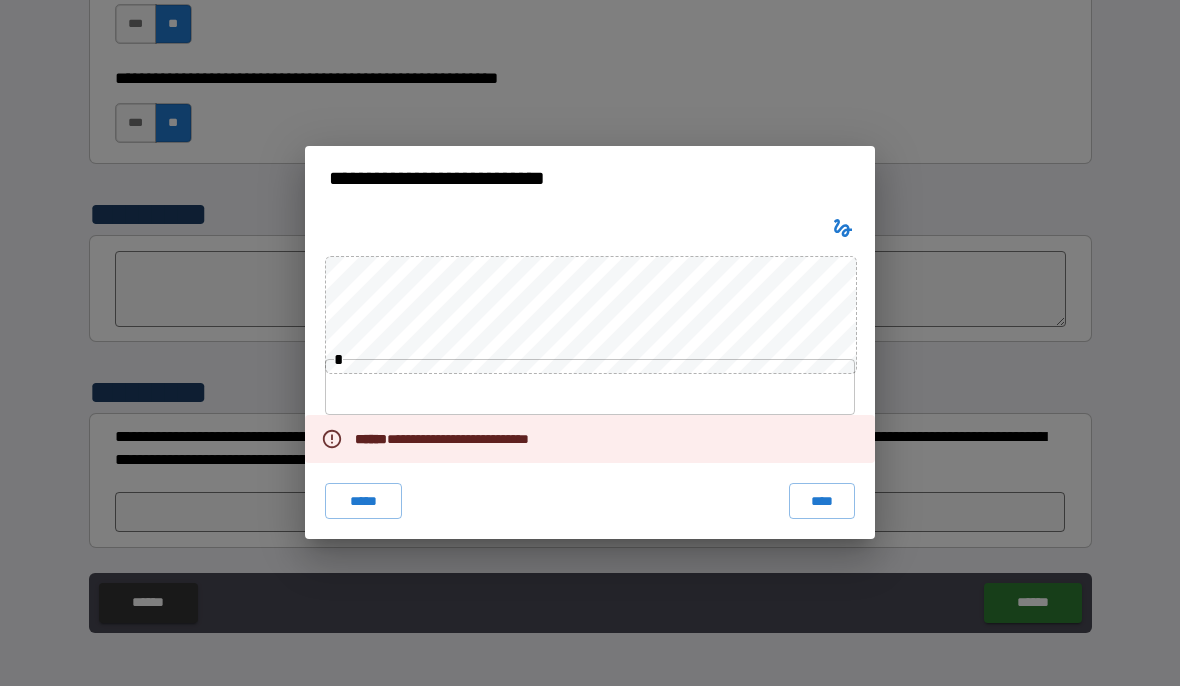 click on "*****" at bounding box center [363, 502] 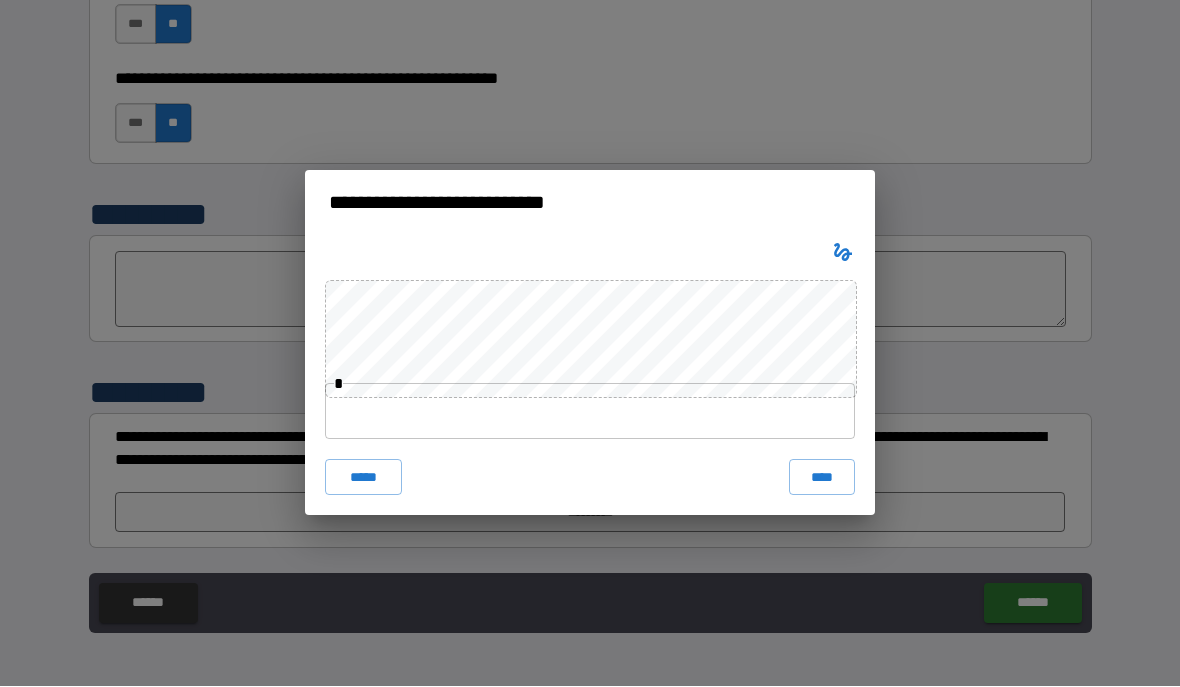 click on "**********" at bounding box center (590, 343) 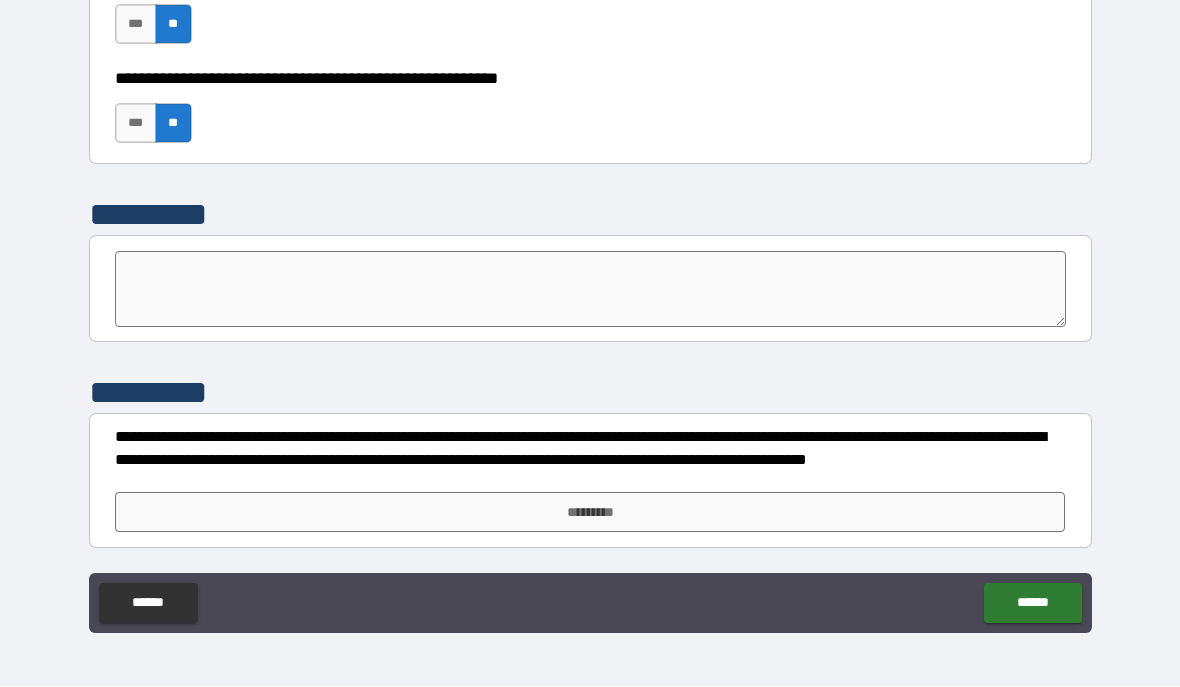 scroll, scrollTop: 6177, scrollLeft: 0, axis: vertical 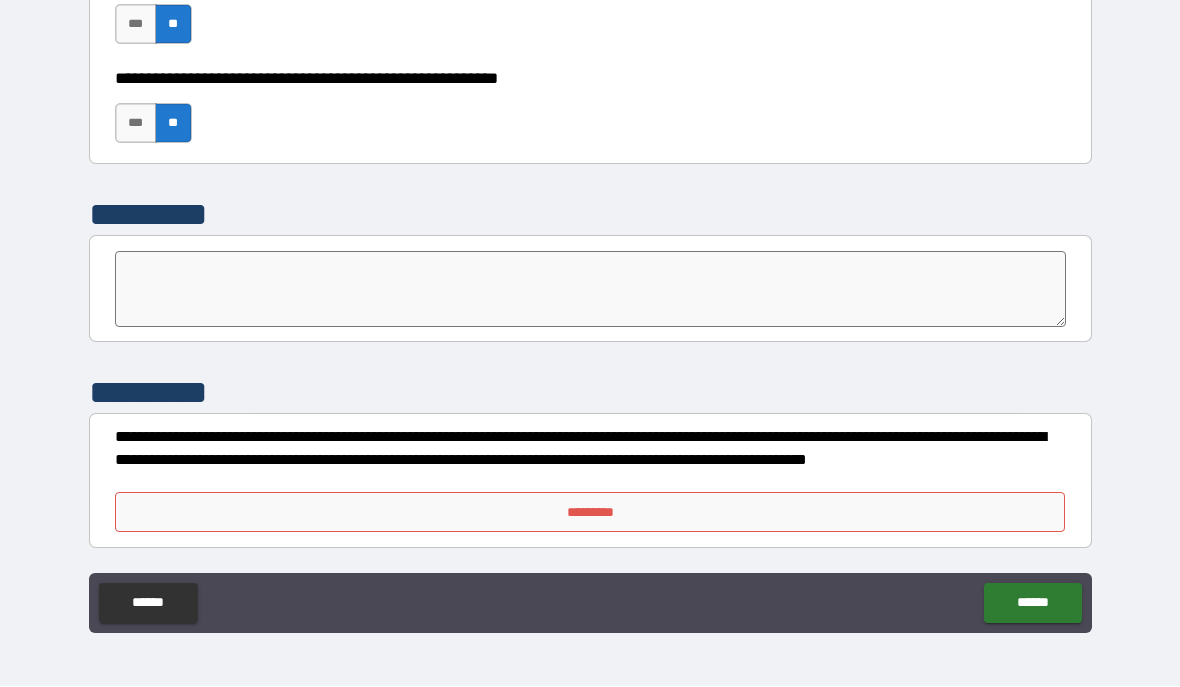 click on "*********" at bounding box center [590, 513] 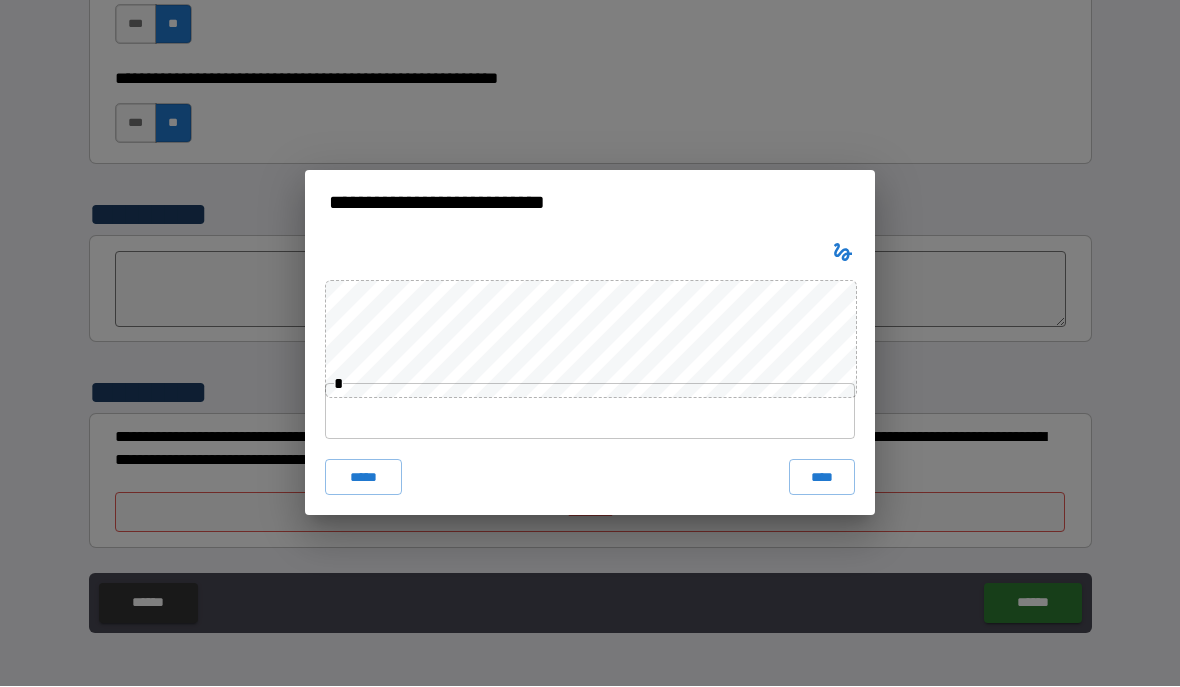 click on "****" at bounding box center (822, 478) 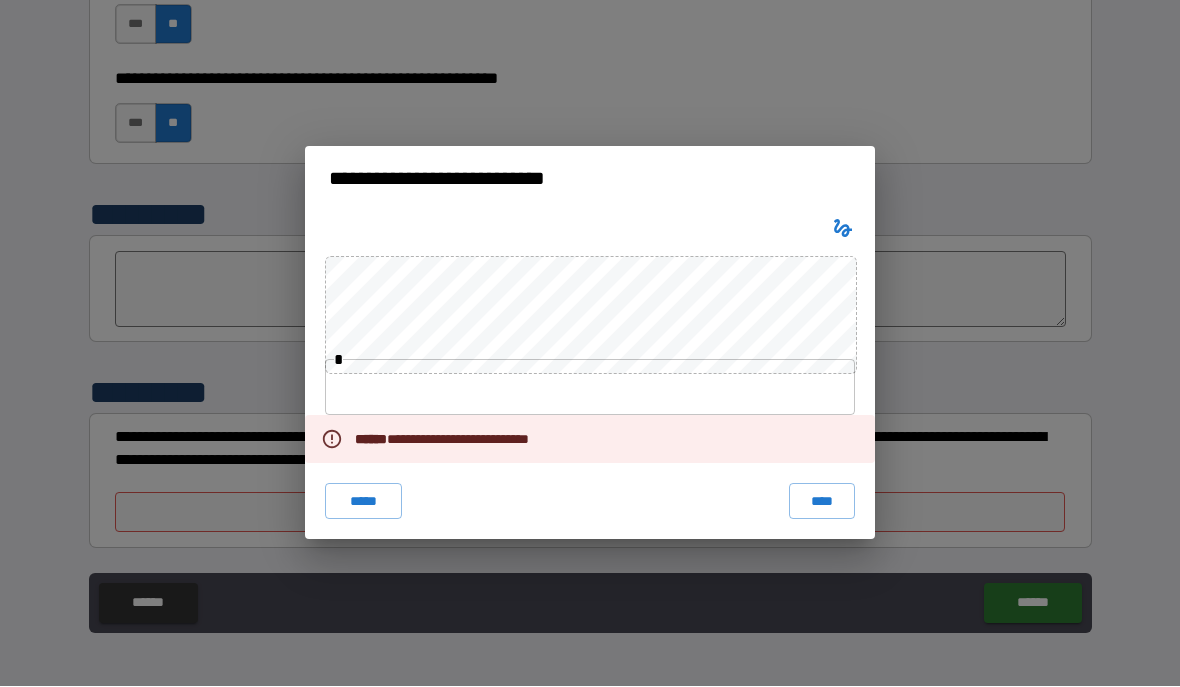 click on "*****" at bounding box center (363, 502) 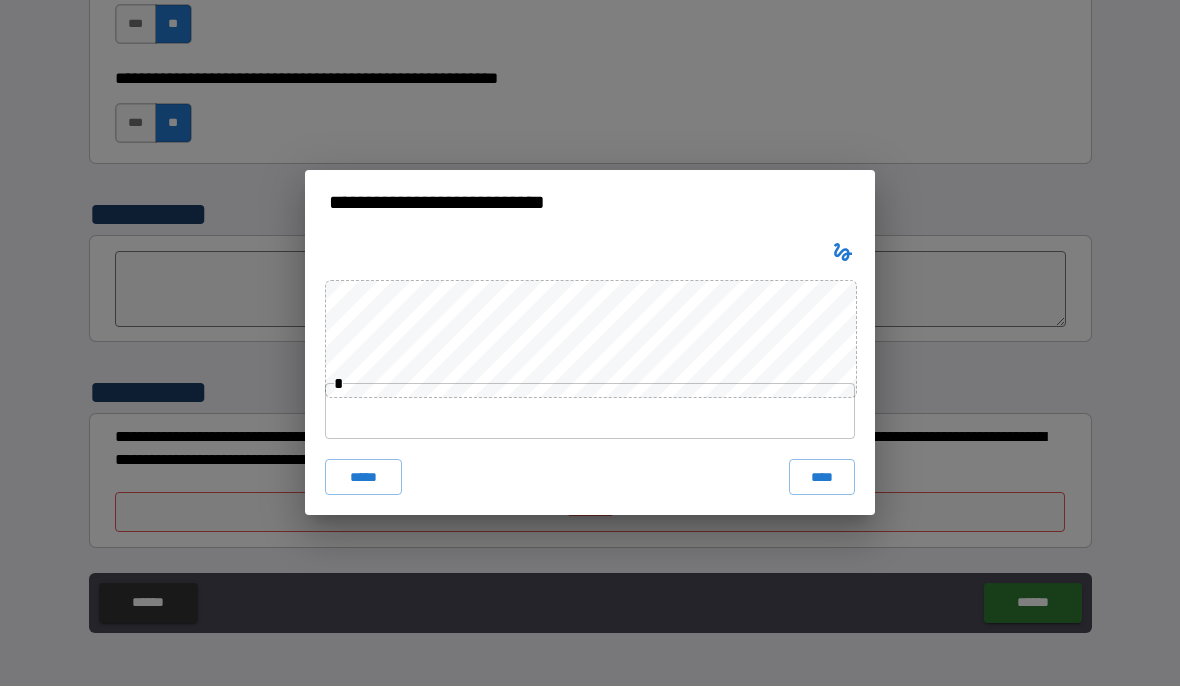 click on "**********" at bounding box center [590, 343] 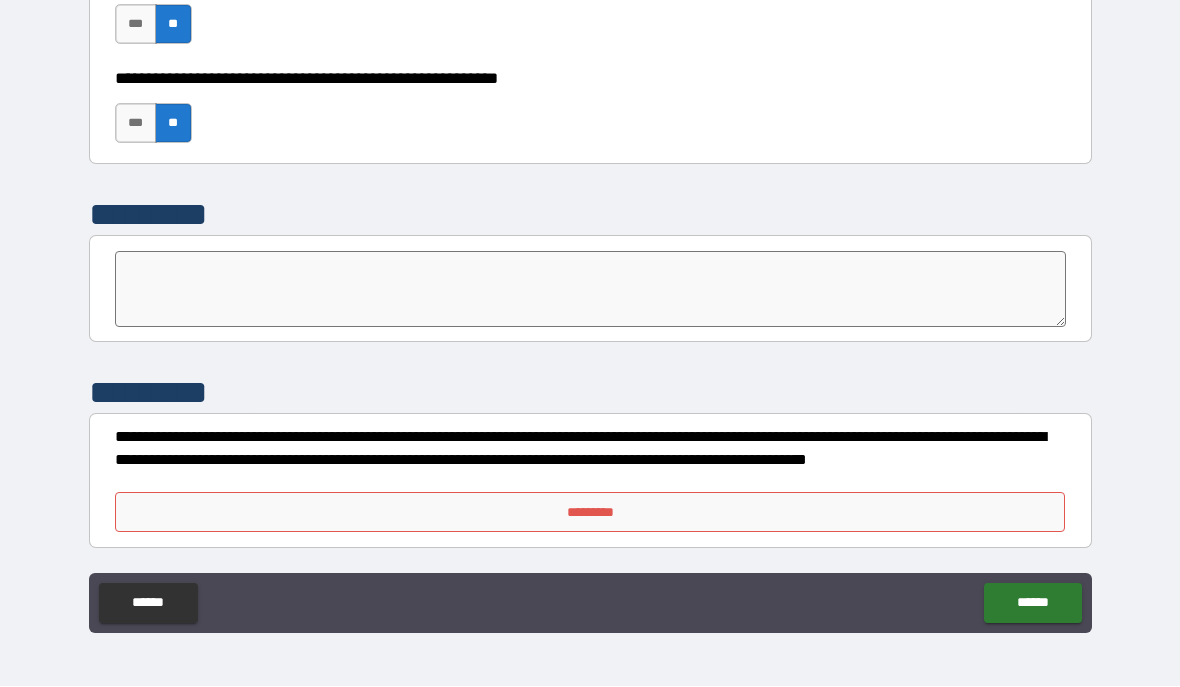 click on "******" at bounding box center [1032, 604] 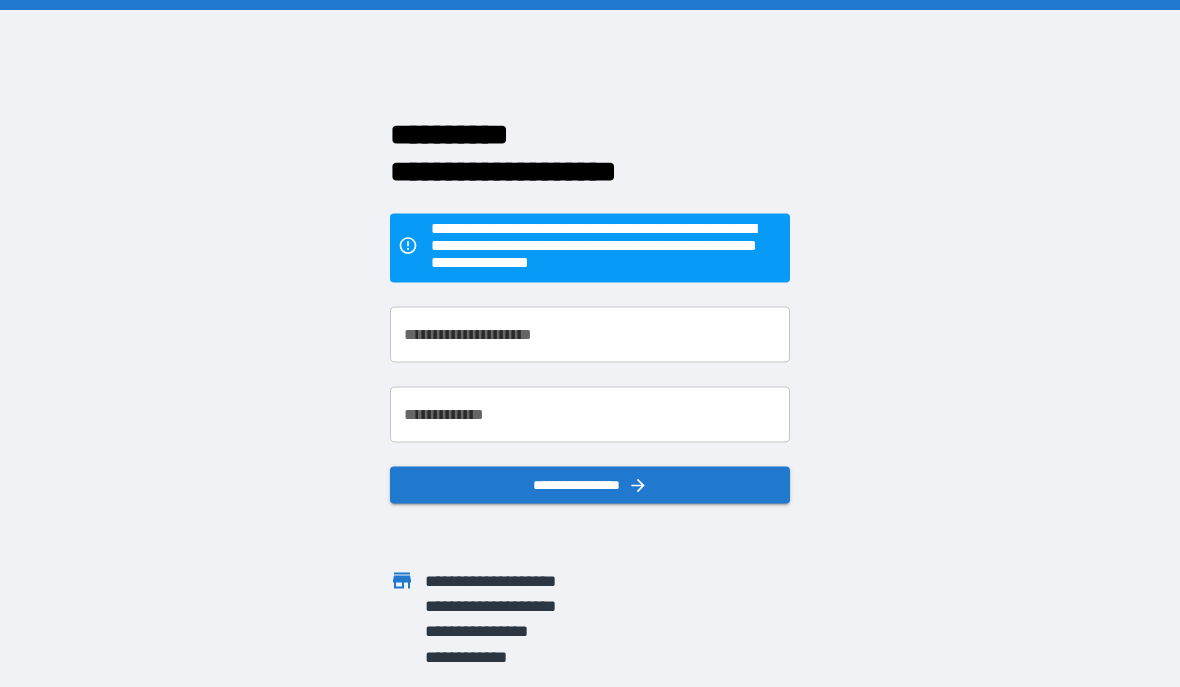 scroll, scrollTop: 0, scrollLeft: 0, axis: both 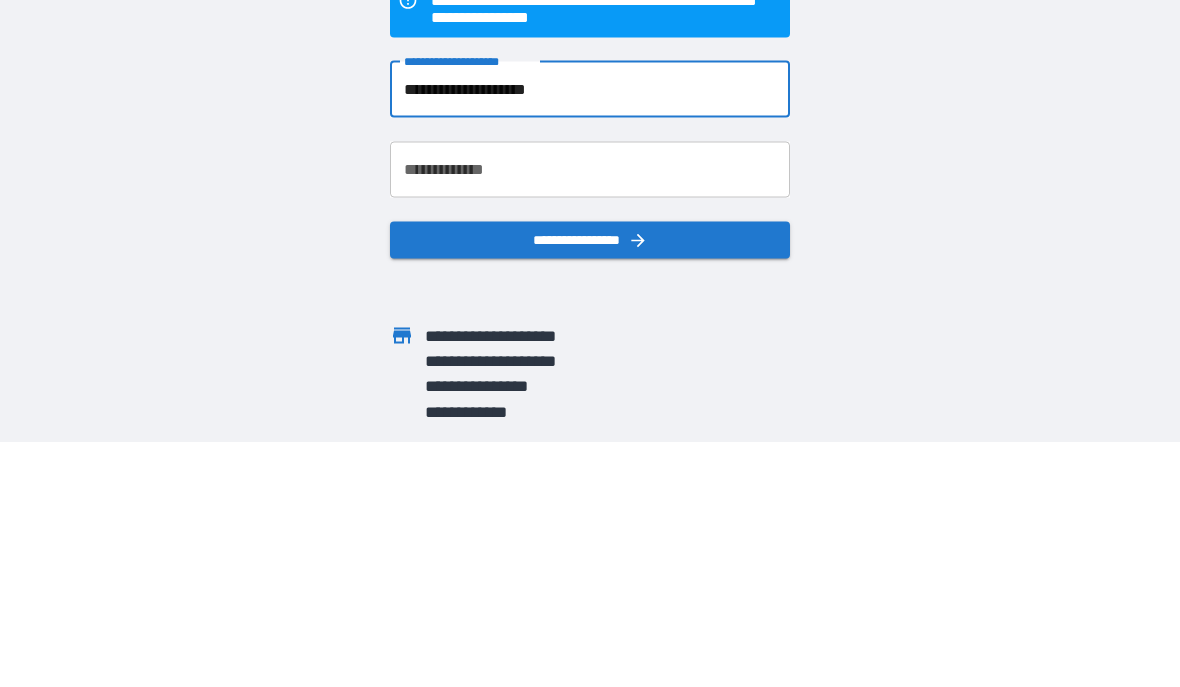 type on "**********" 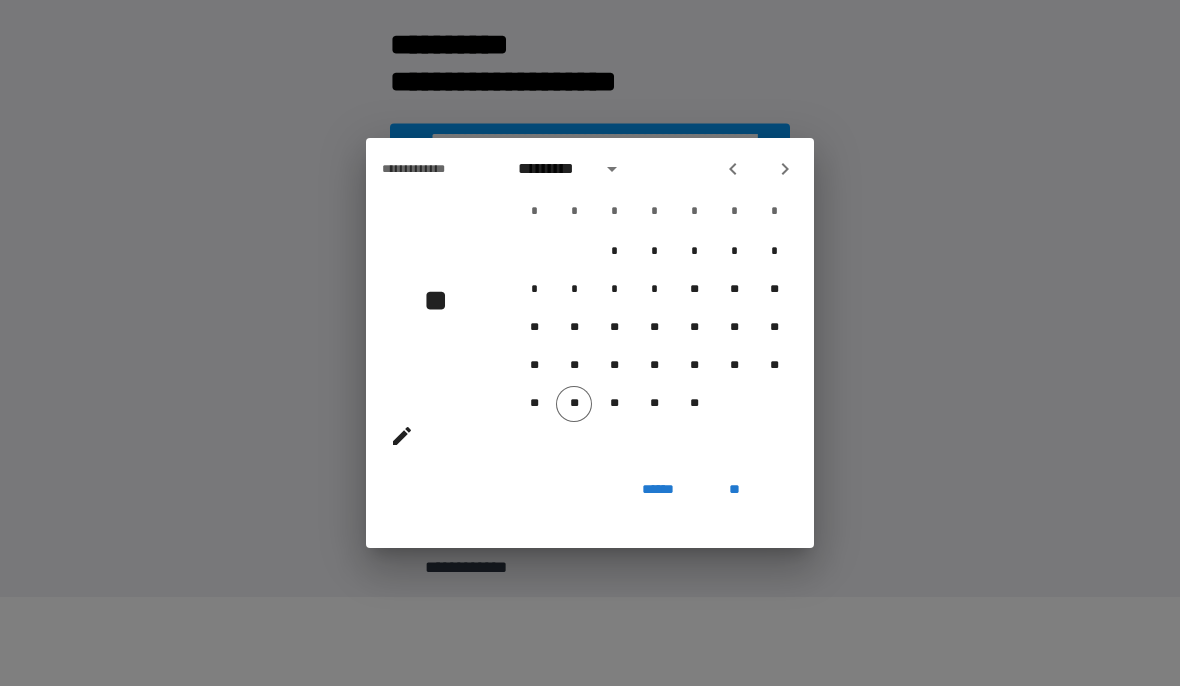 click on "**********" at bounding box center (430, 170) 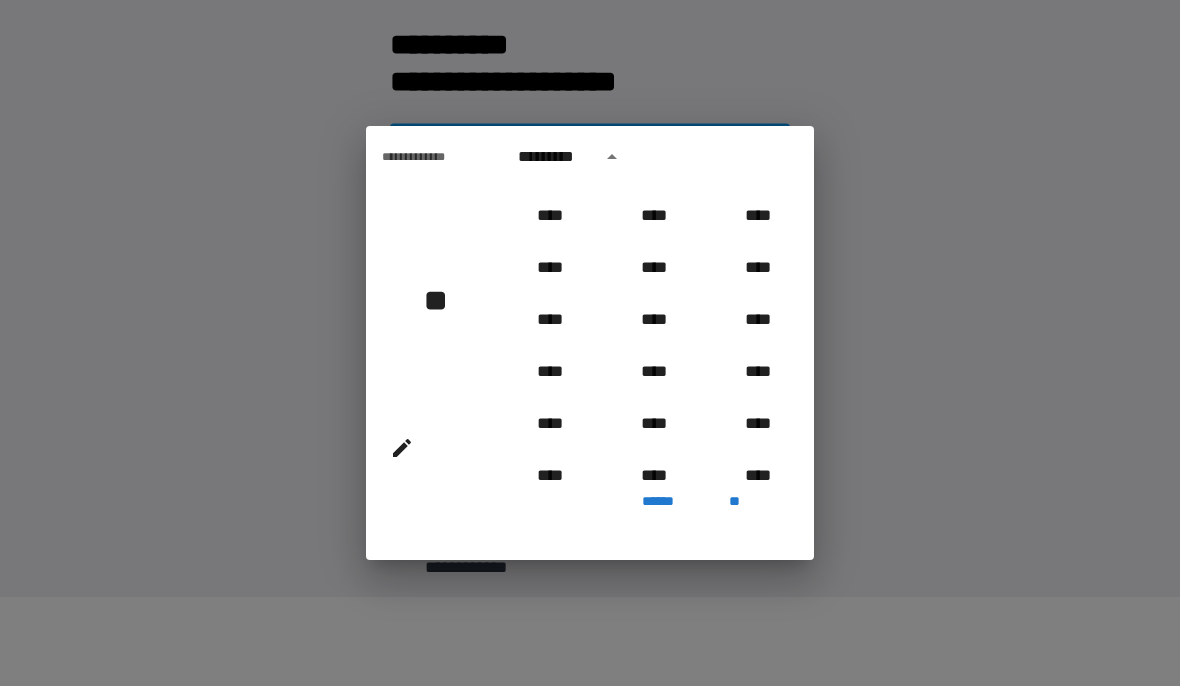 scroll, scrollTop: 716, scrollLeft: 0, axis: vertical 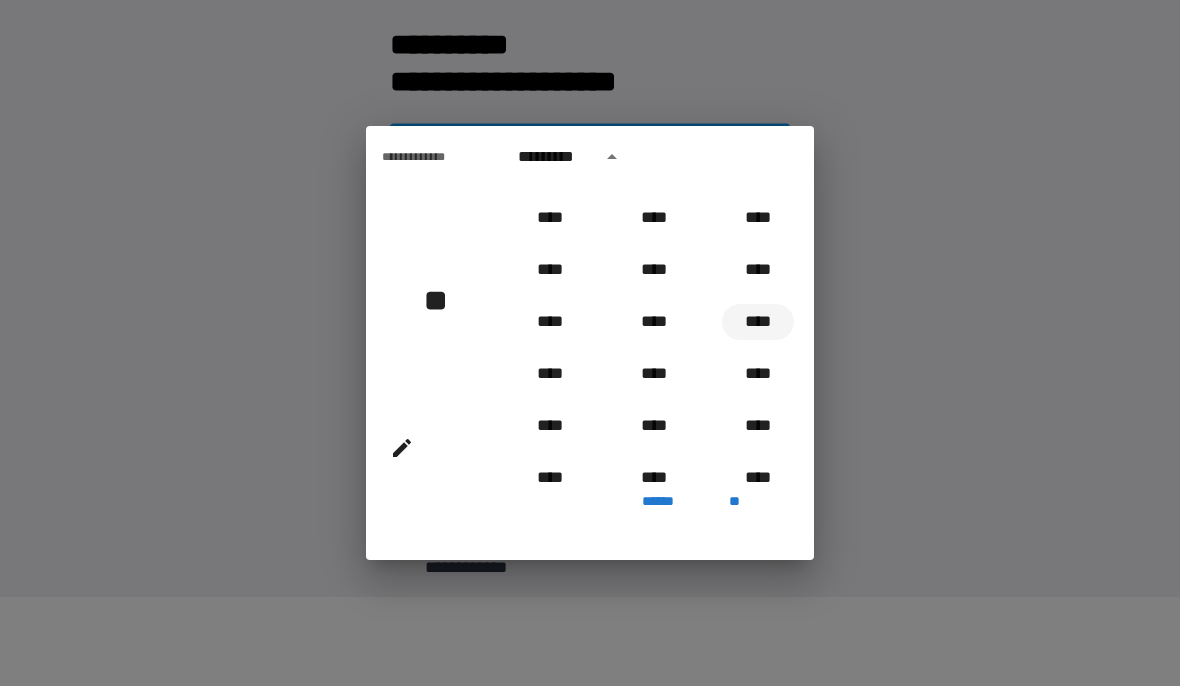 click on "****" at bounding box center [758, 323] 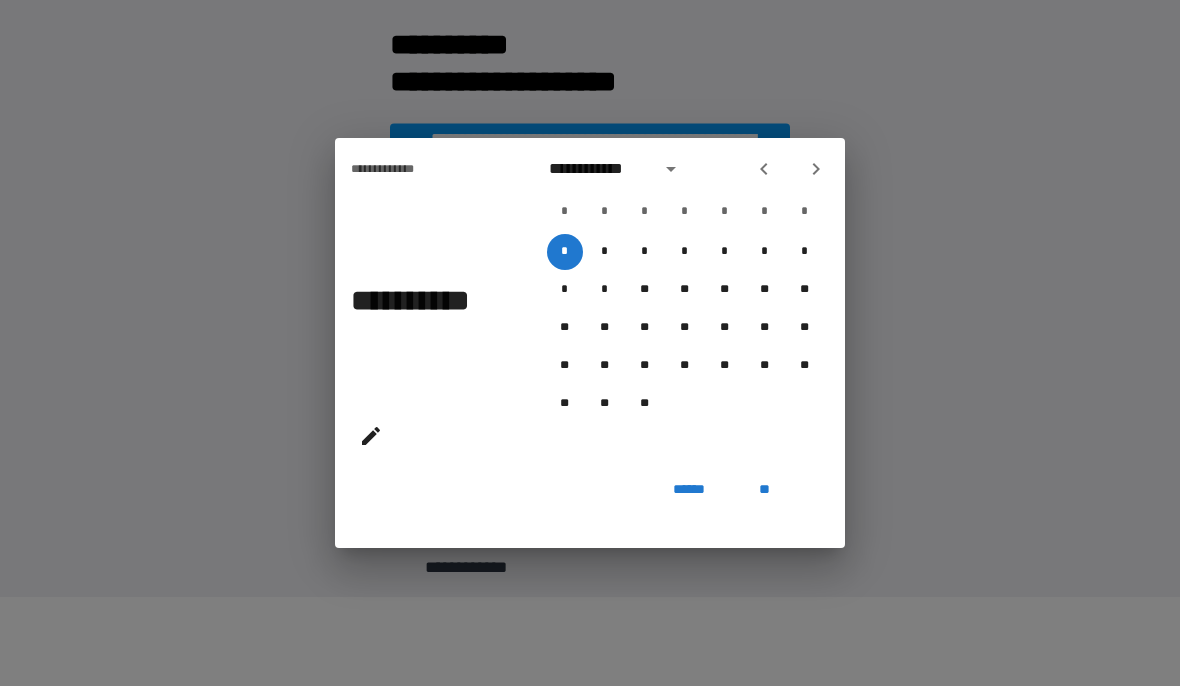 click 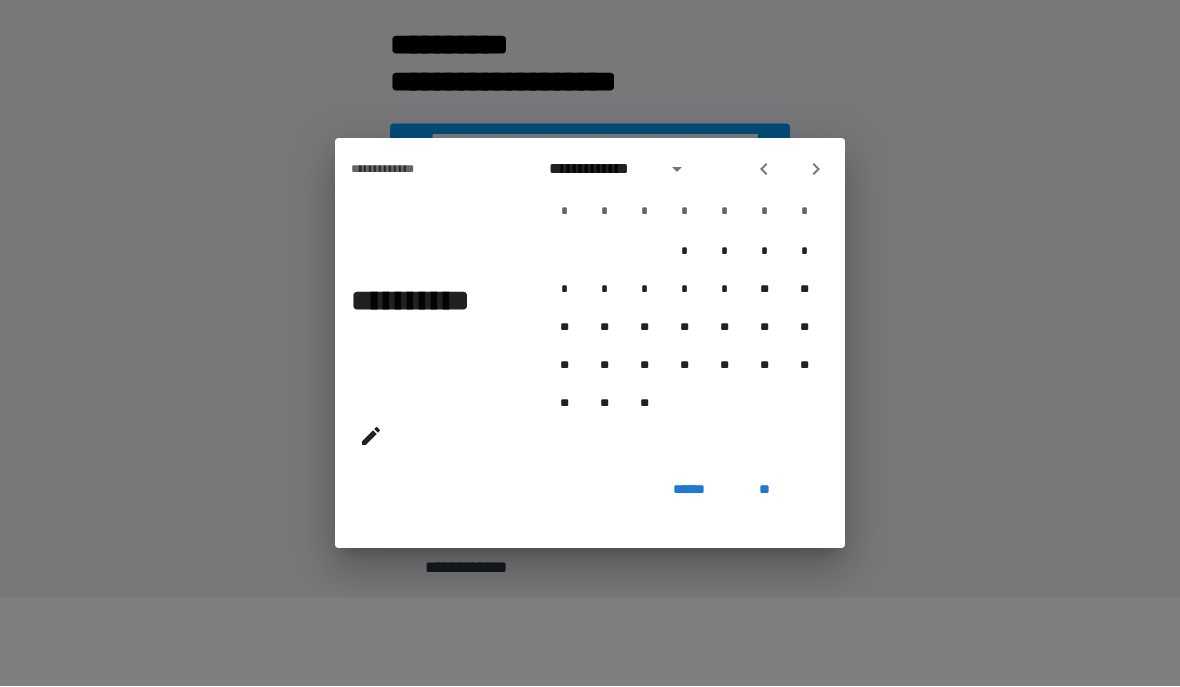 click 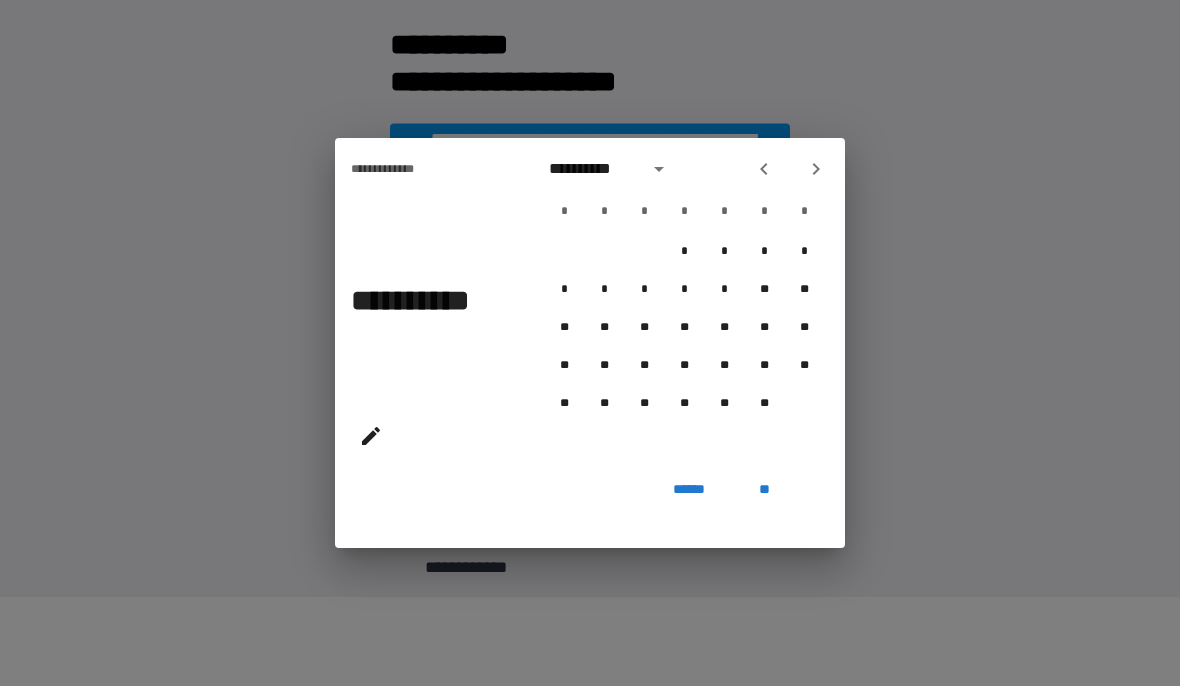 click 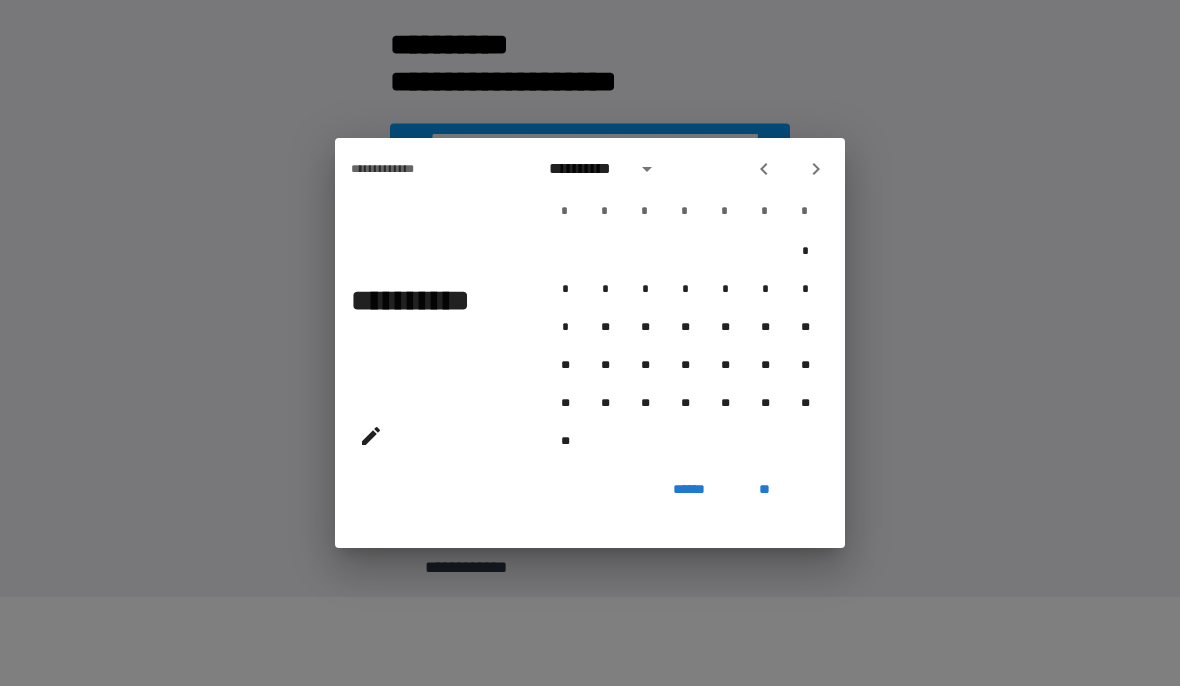 click 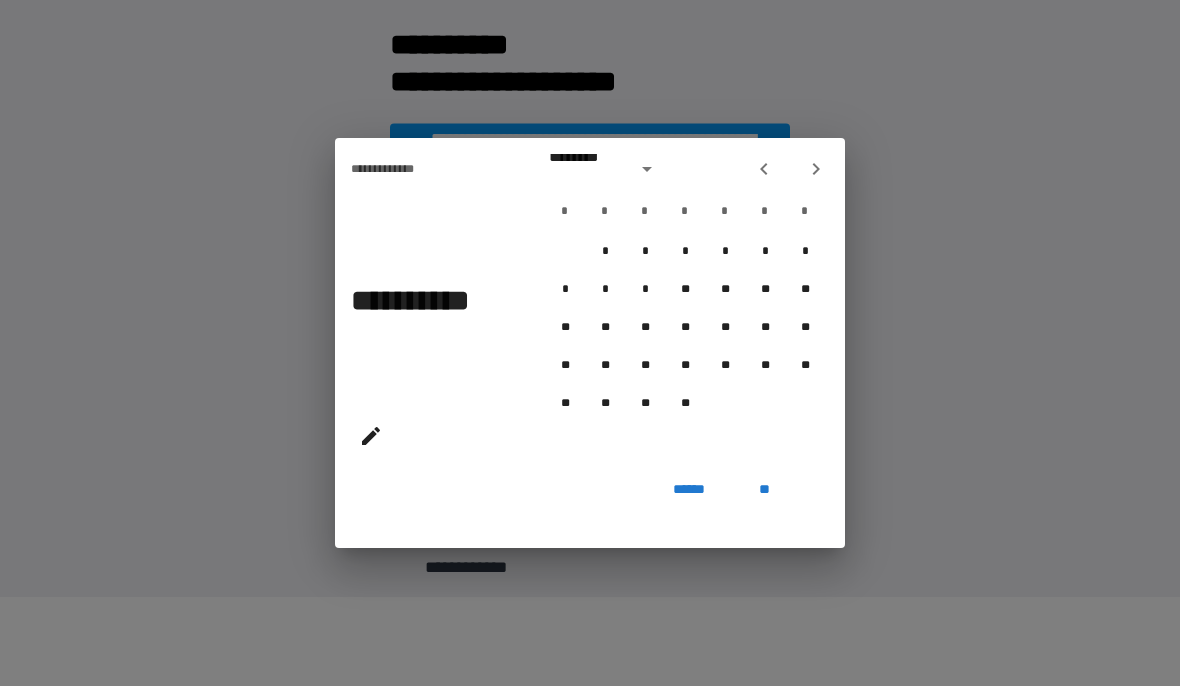 click 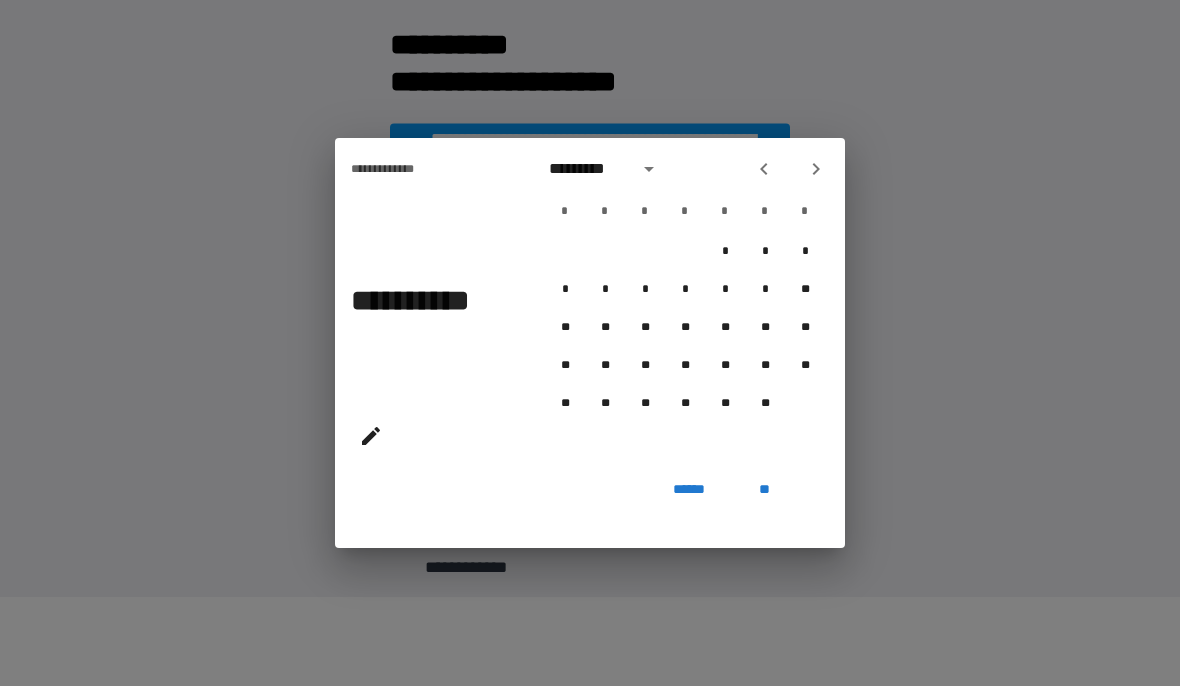 click 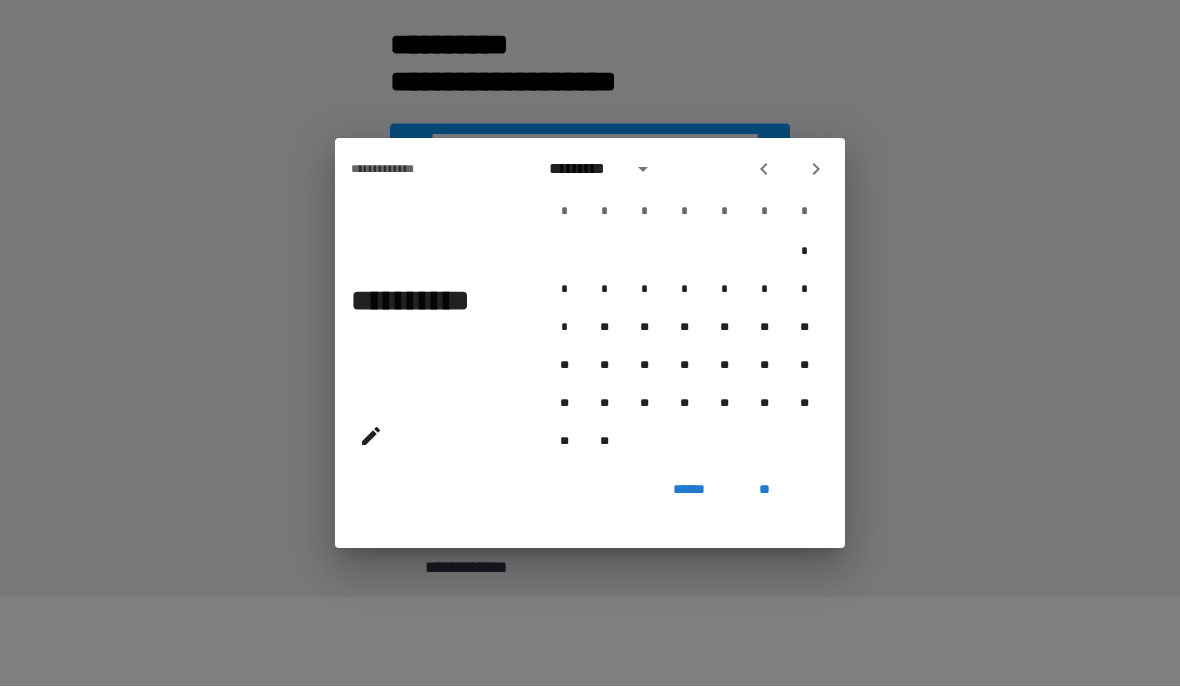 click 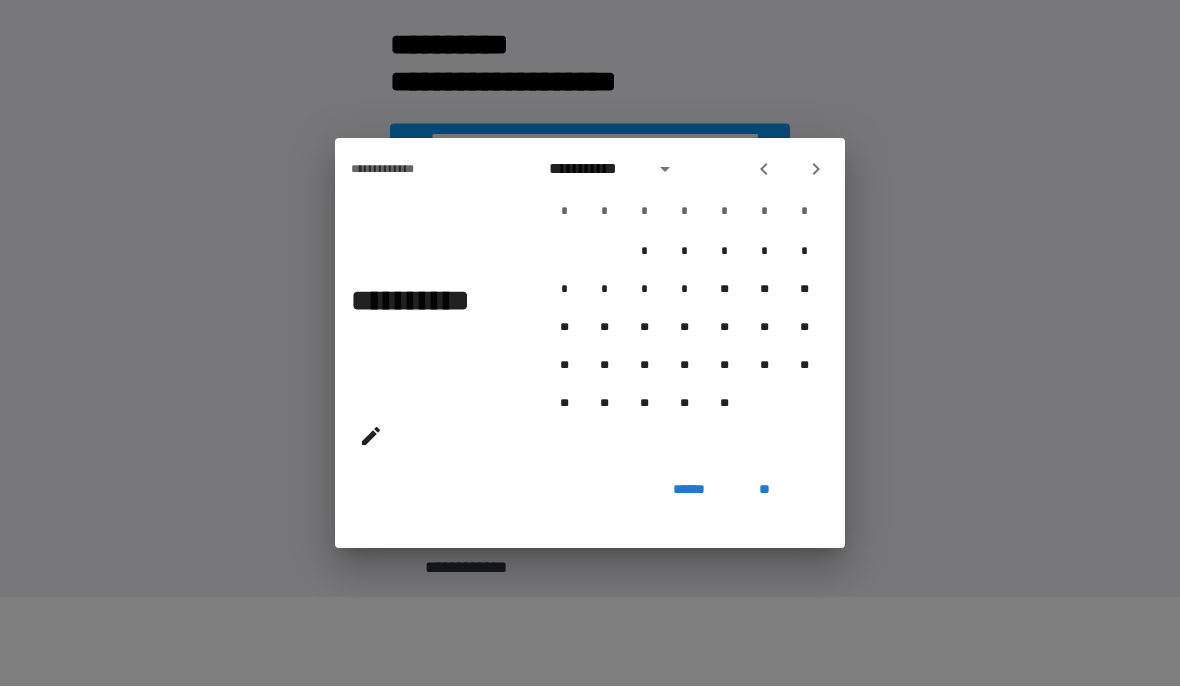 click at bounding box center (816, 170) 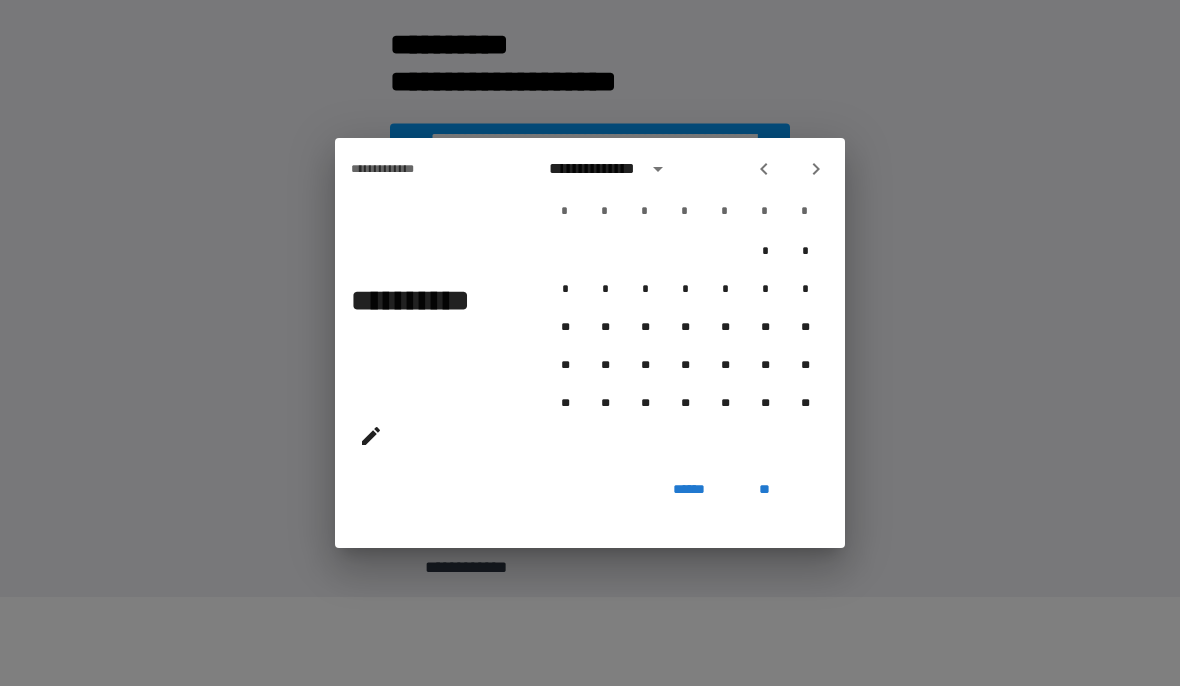 click at bounding box center [816, 170] 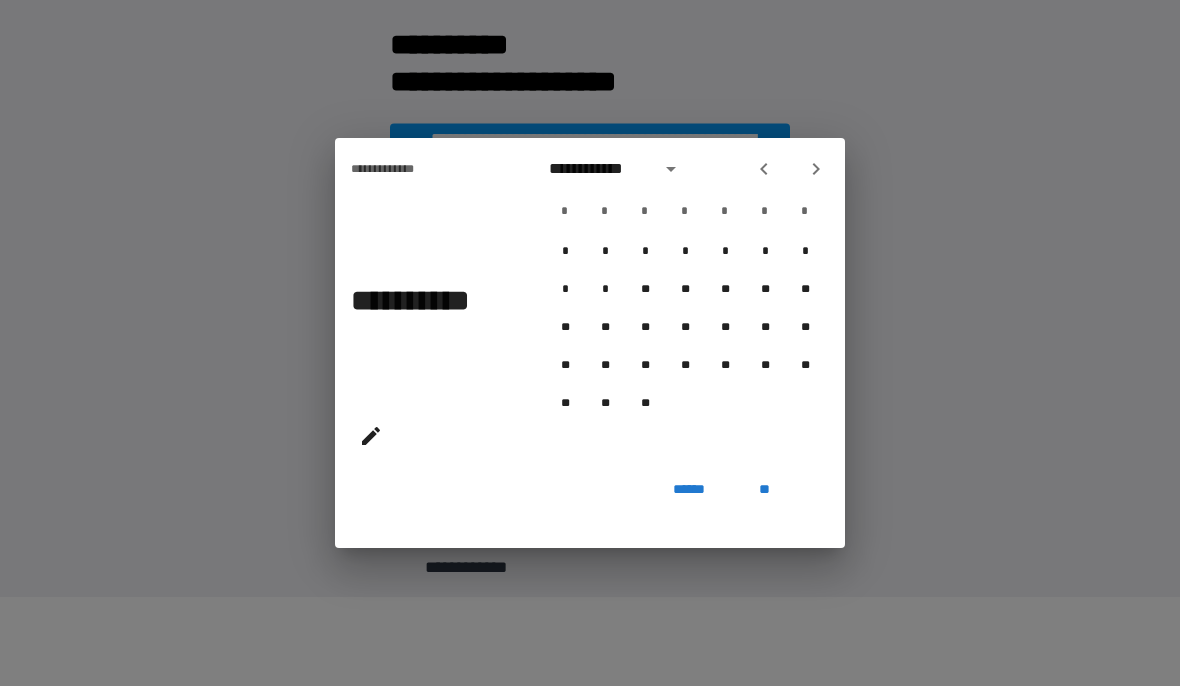 click 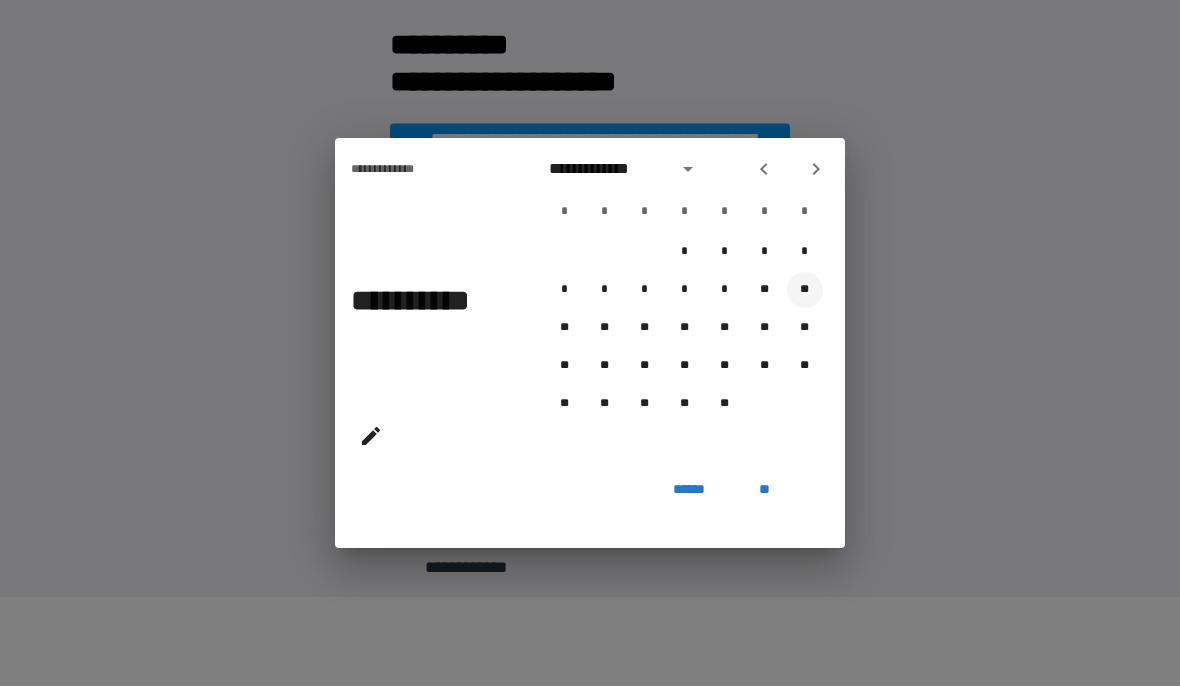 click on "**" at bounding box center [805, 291] 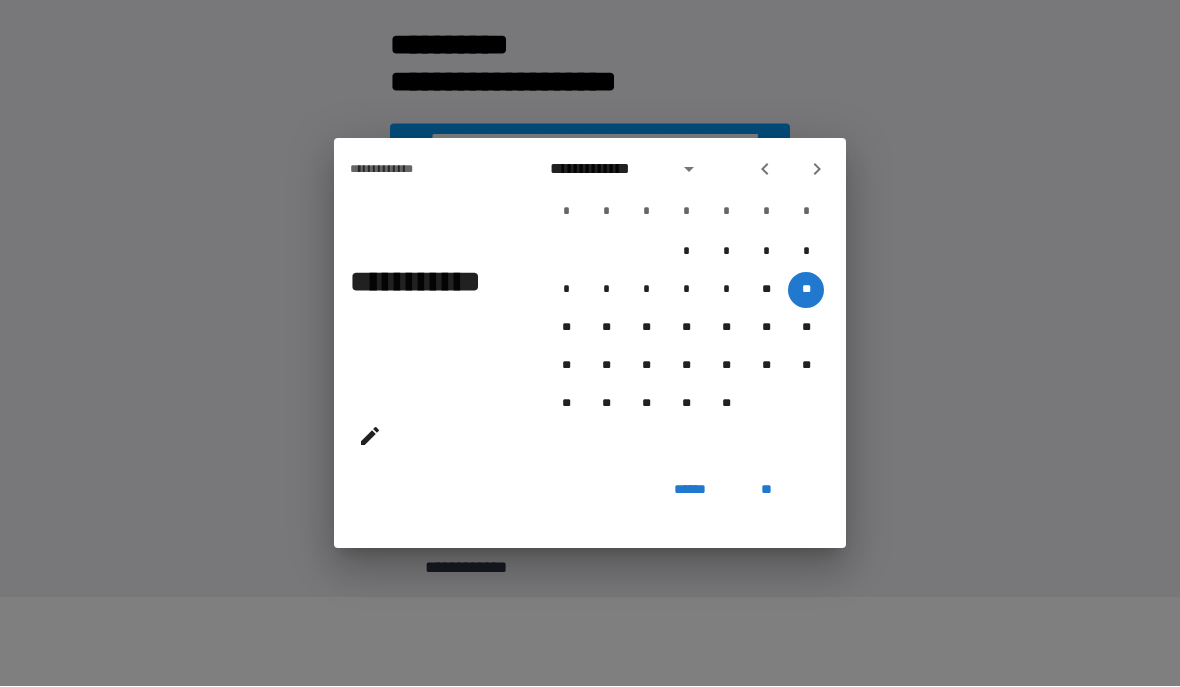 click on "**" at bounding box center [766, 491] 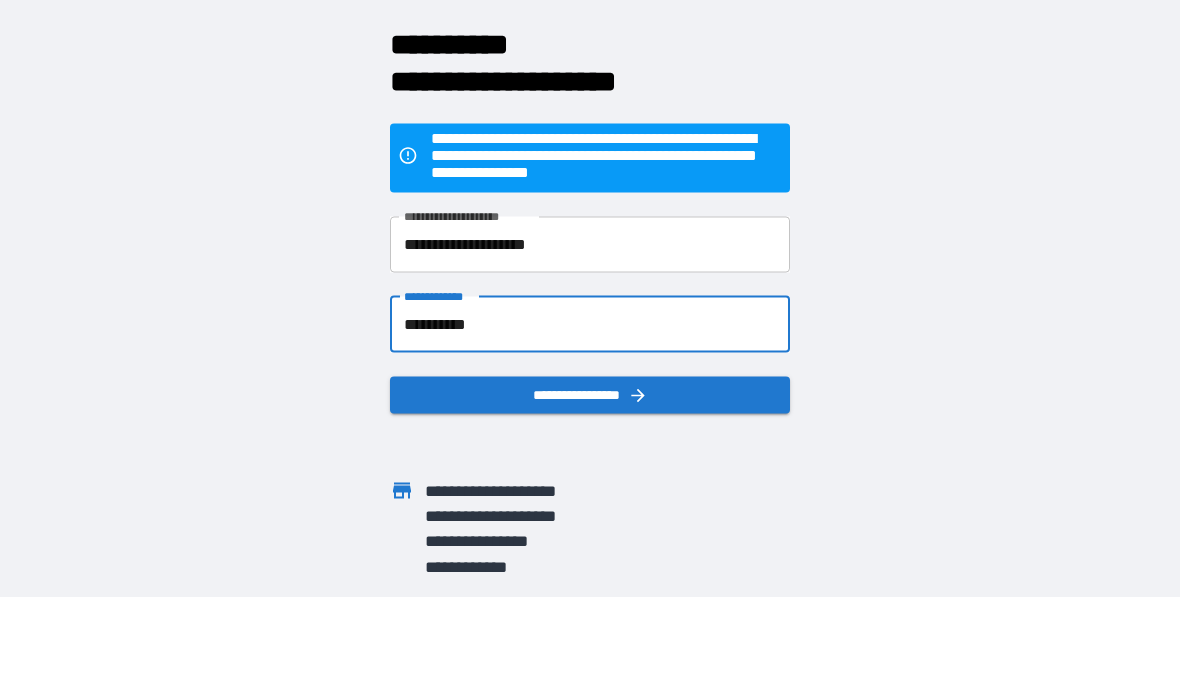 click 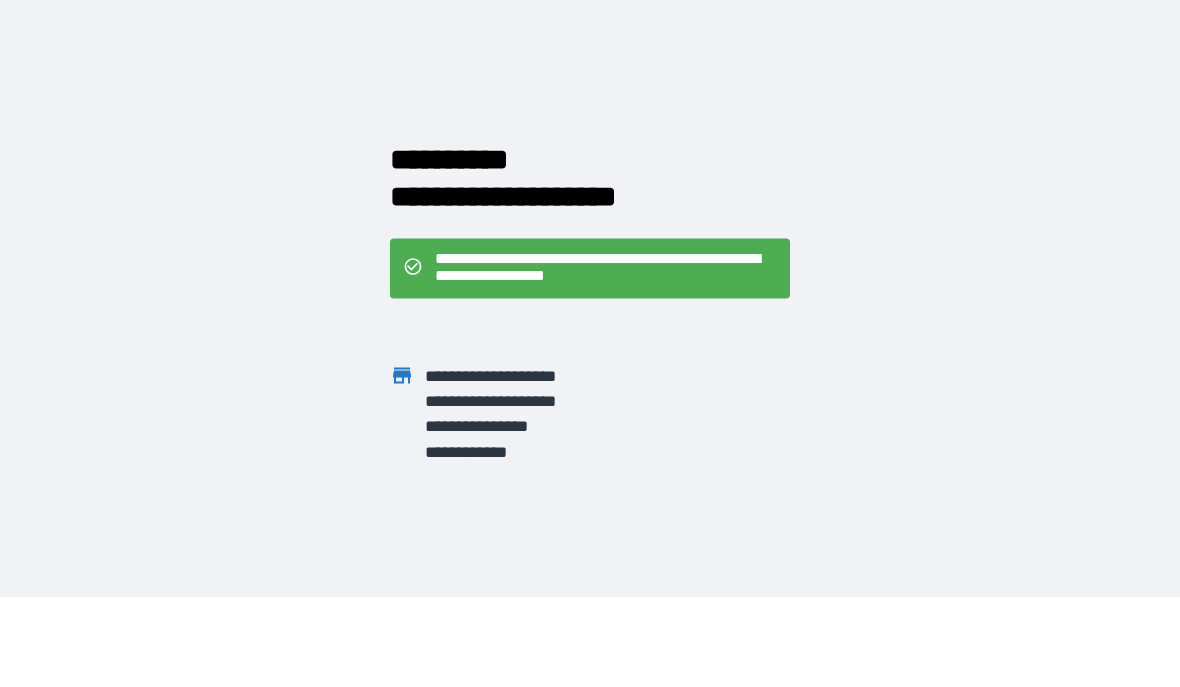 click on "**********" at bounding box center (606, 269) 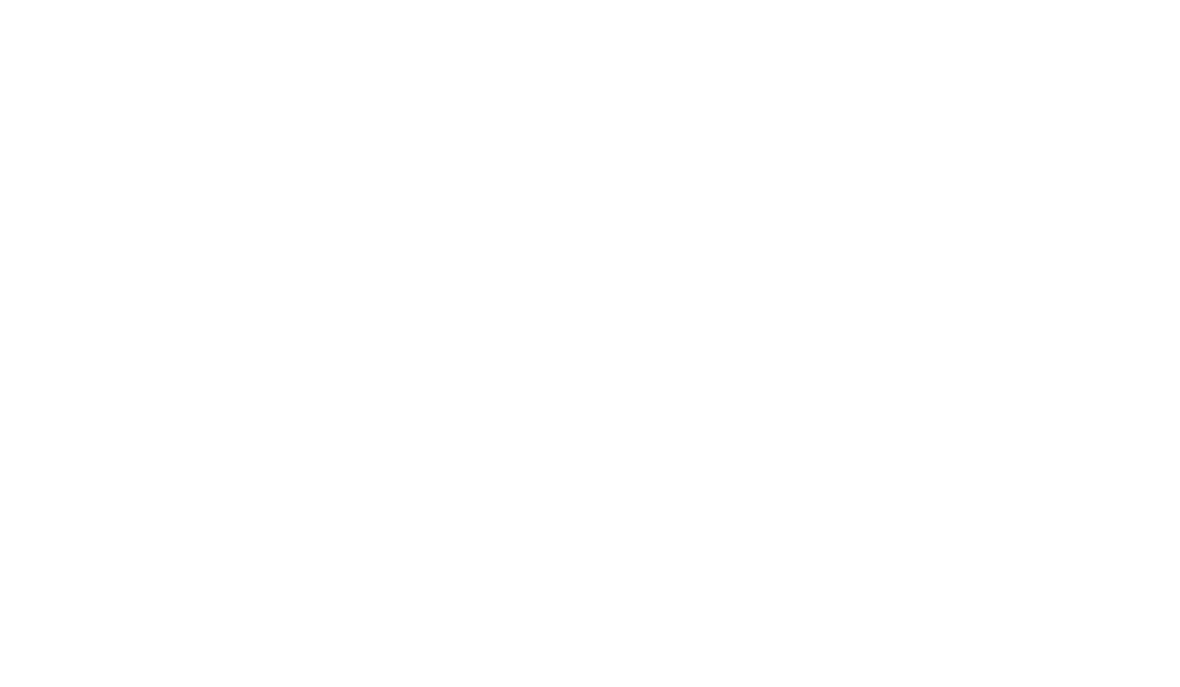 scroll, scrollTop: 0, scrollLeft: 0, axis: both 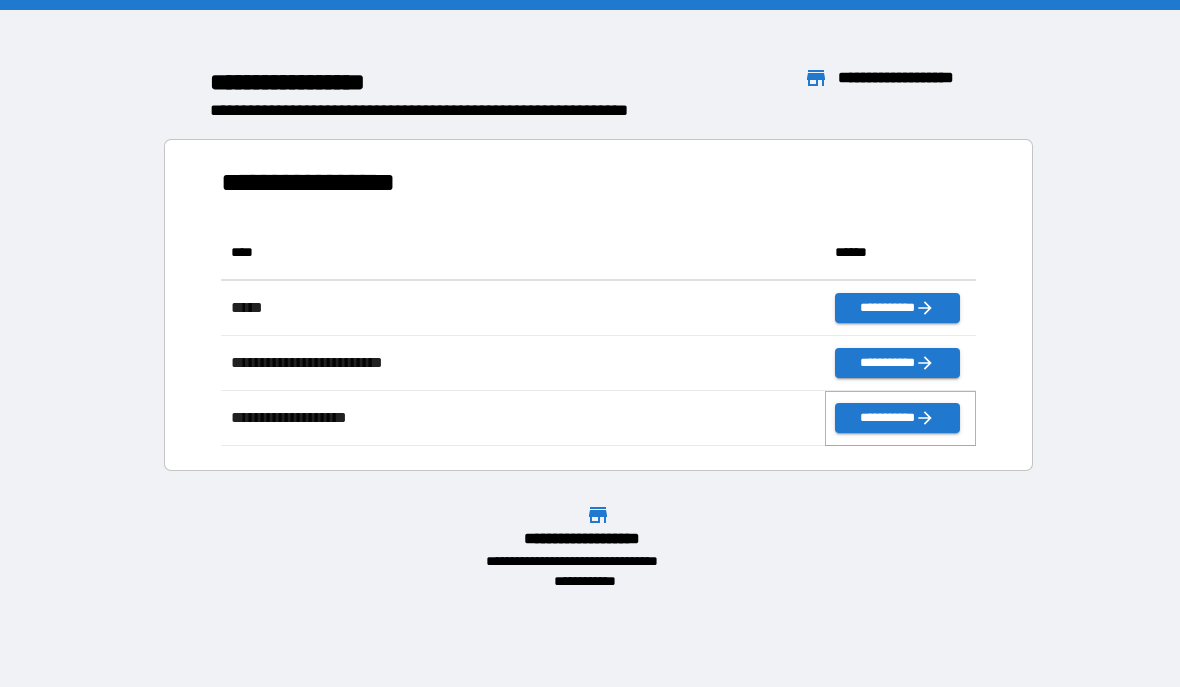 click on "**********" at bounding box center (897, 418) 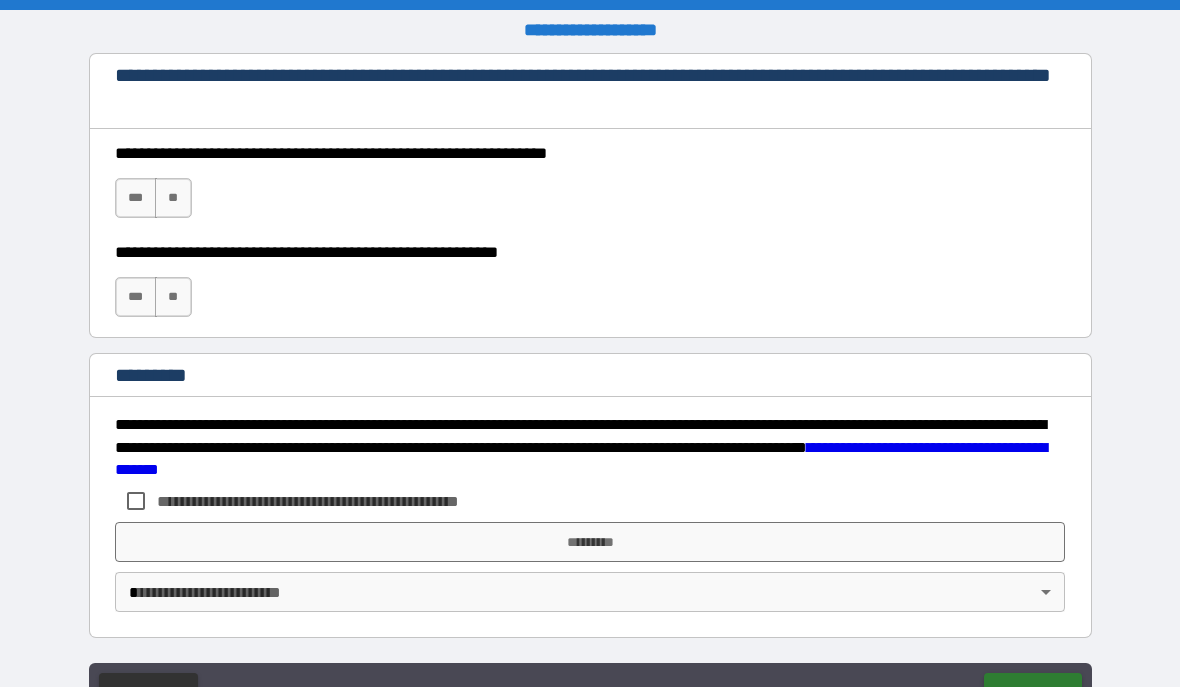 scroll, scrollTop: 2961, scrollLeft: 0, axis: vertical 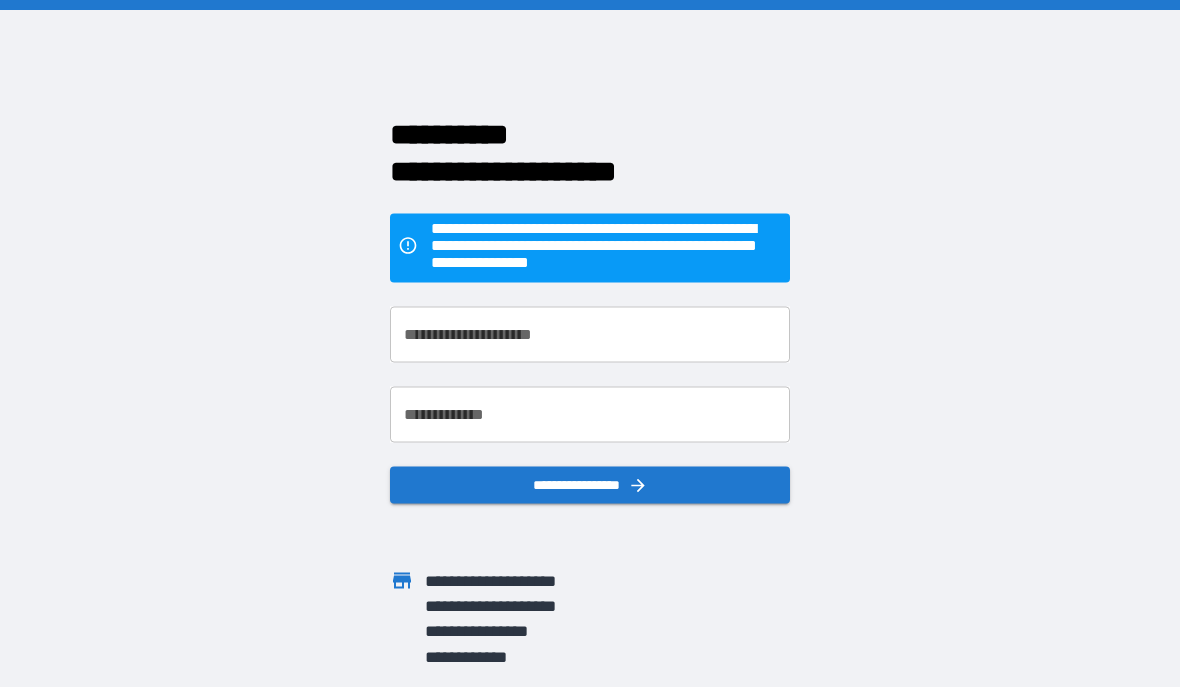 click on "**********" at bounding box center (590, 334) 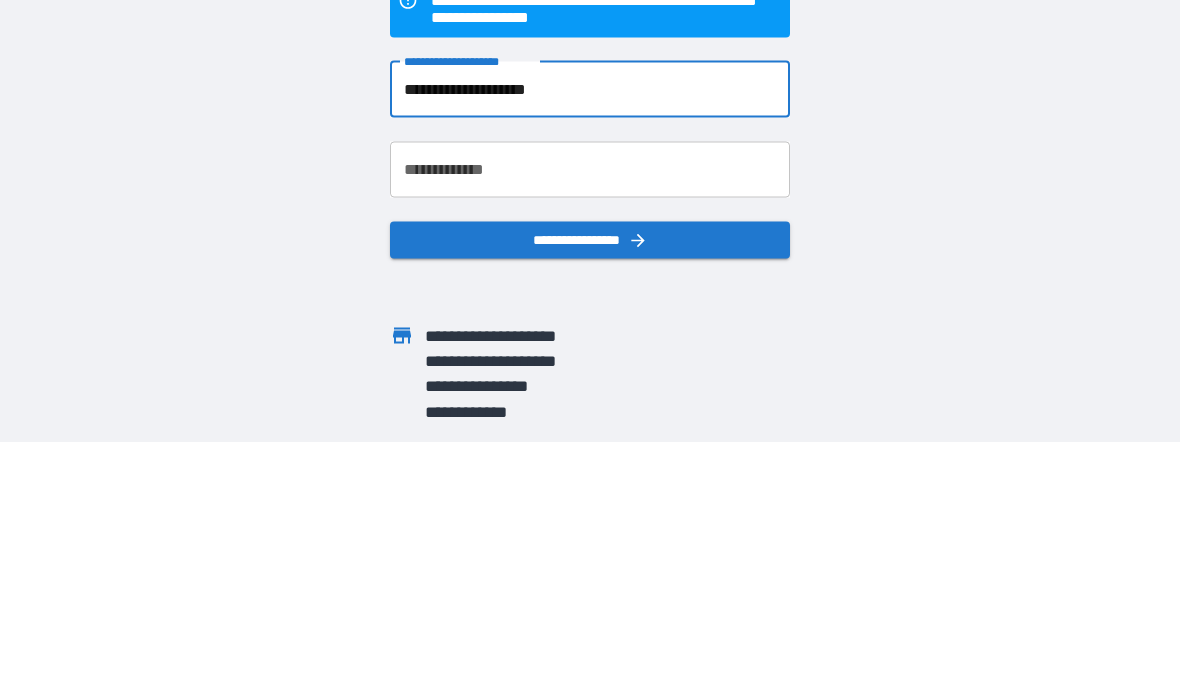 type on "**********" 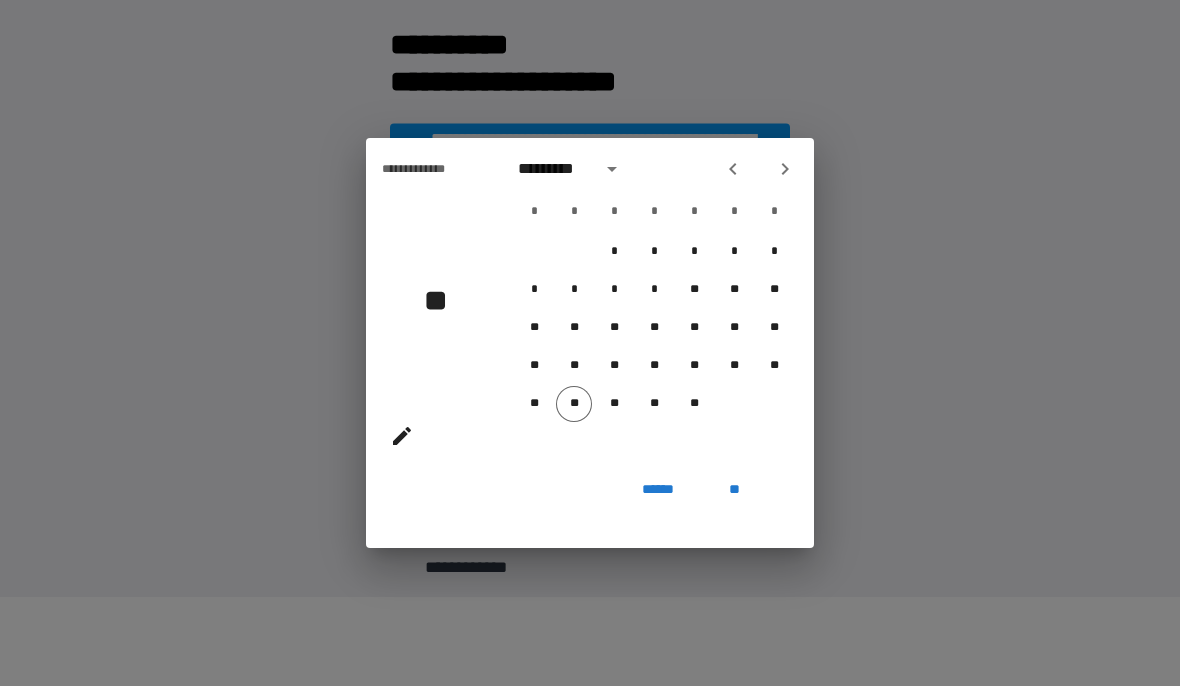click 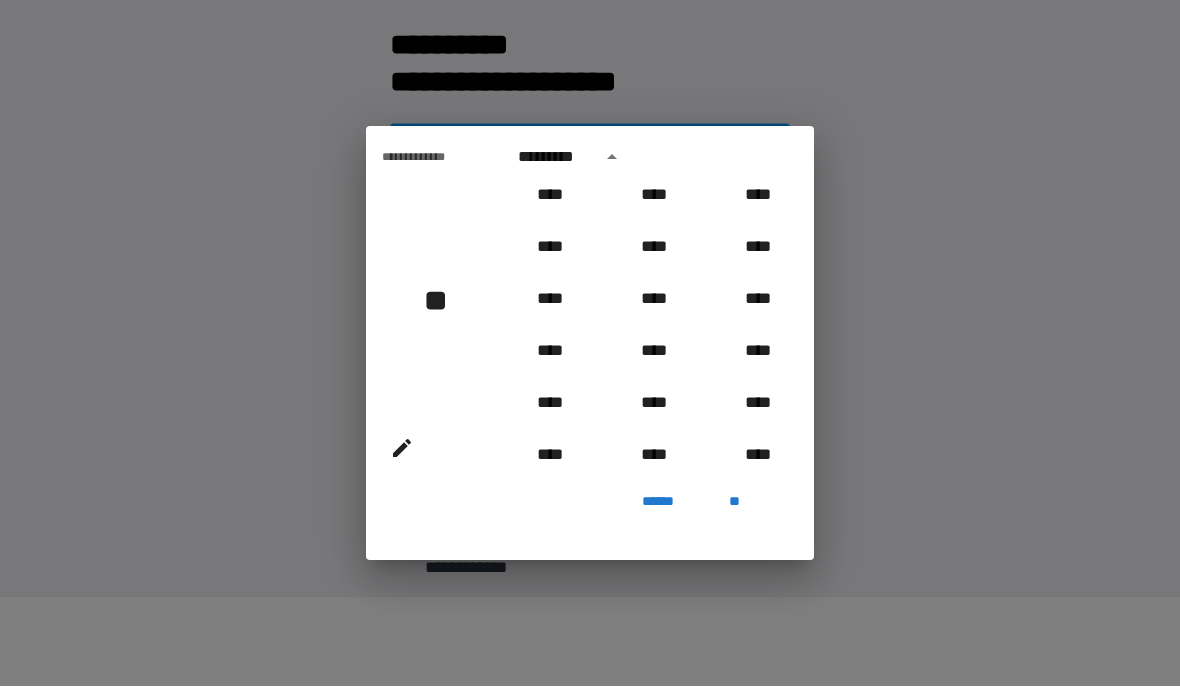 scroll, scrollTop: 637, scrollLeft: 0, axis: vertical 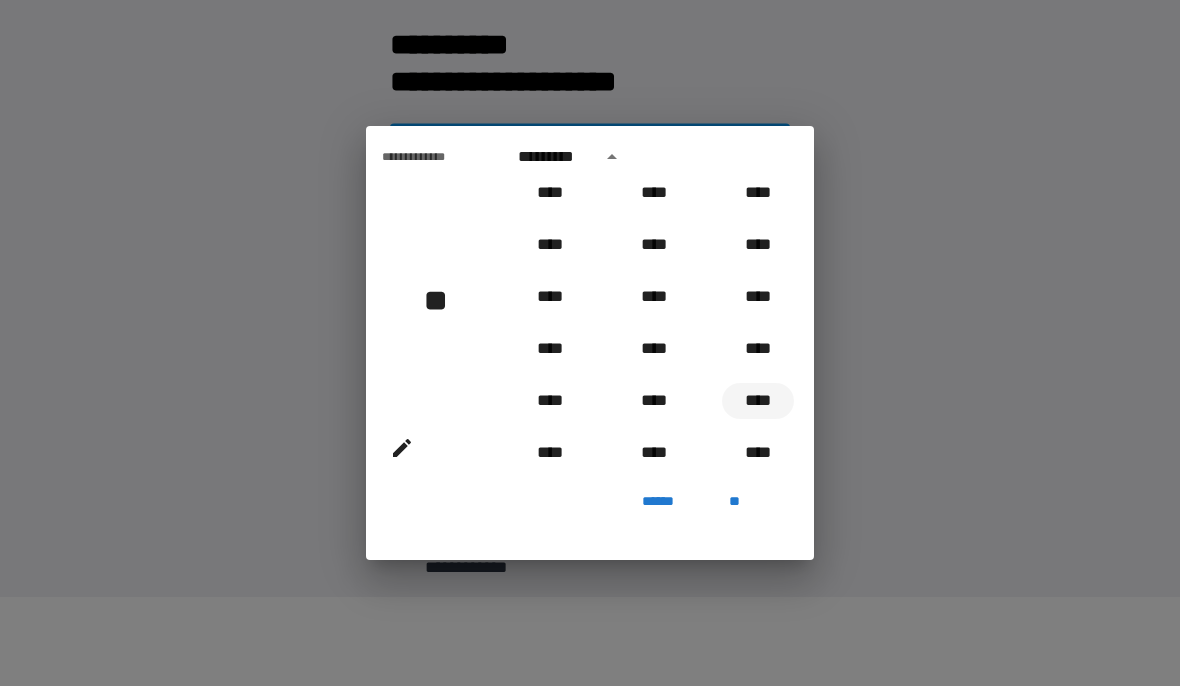 click on "****" at bounding box center (758, 402) 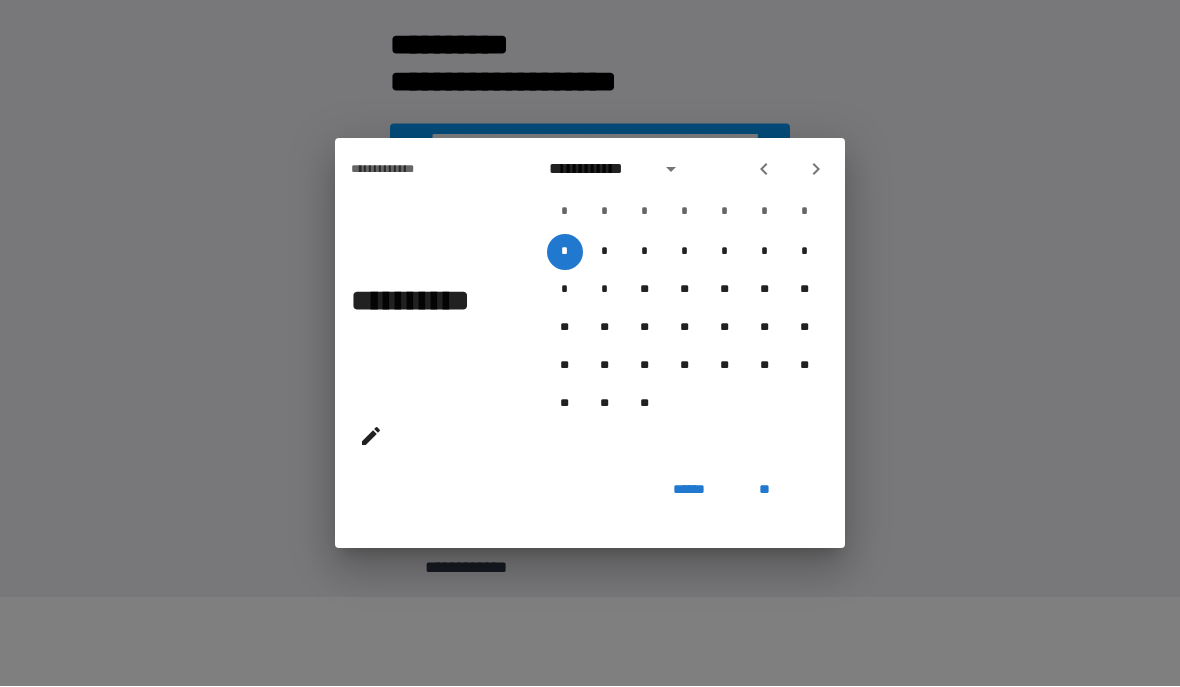 click 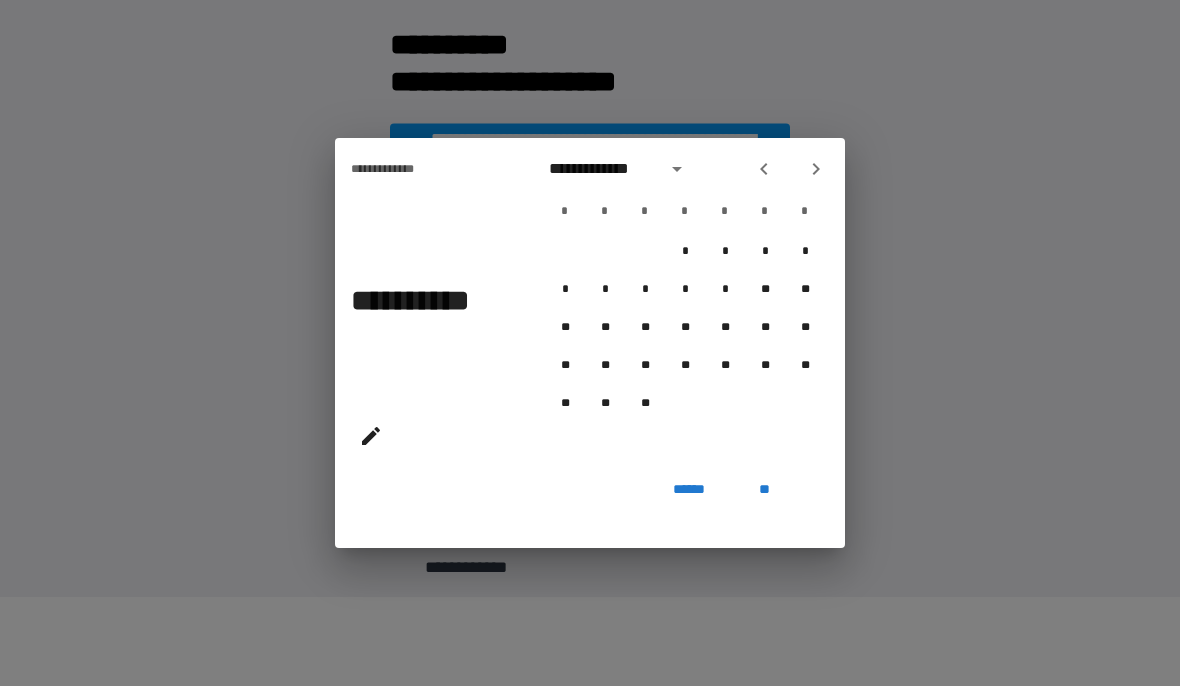 click 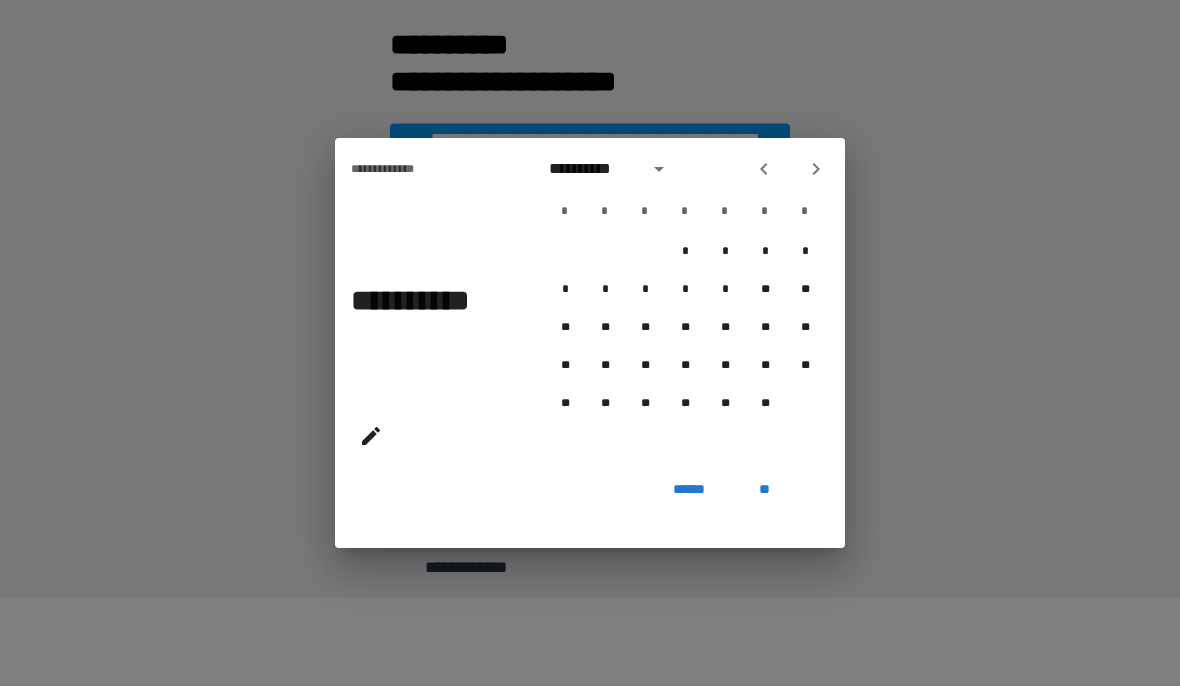 click 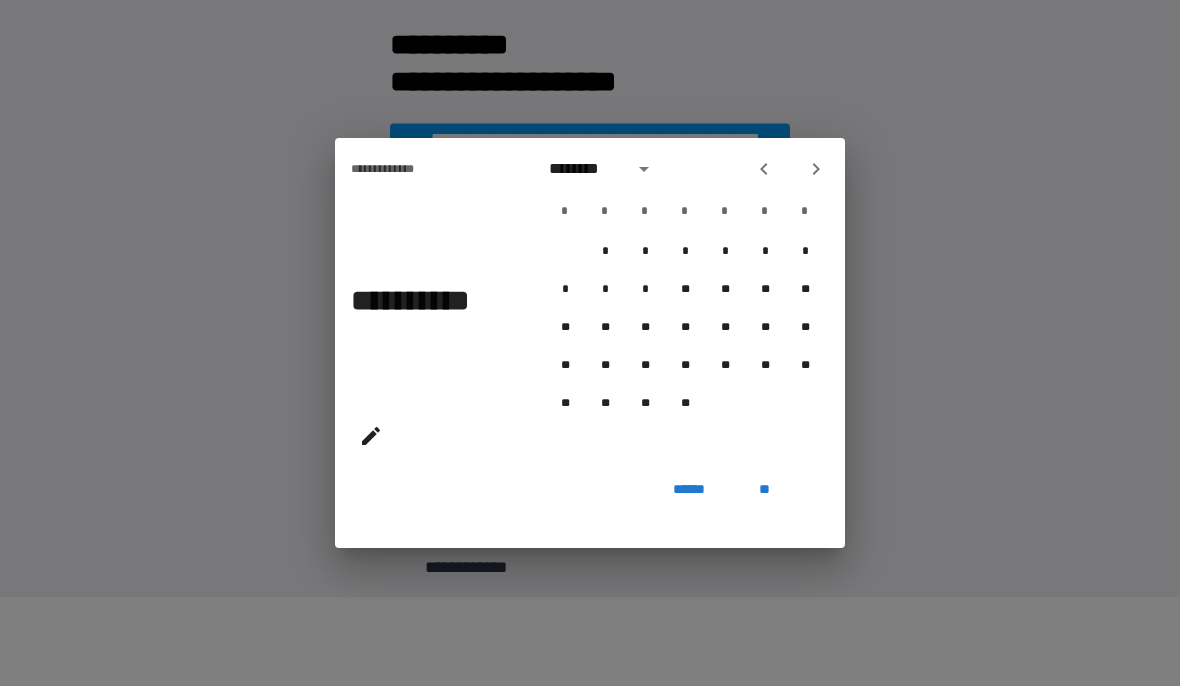 click 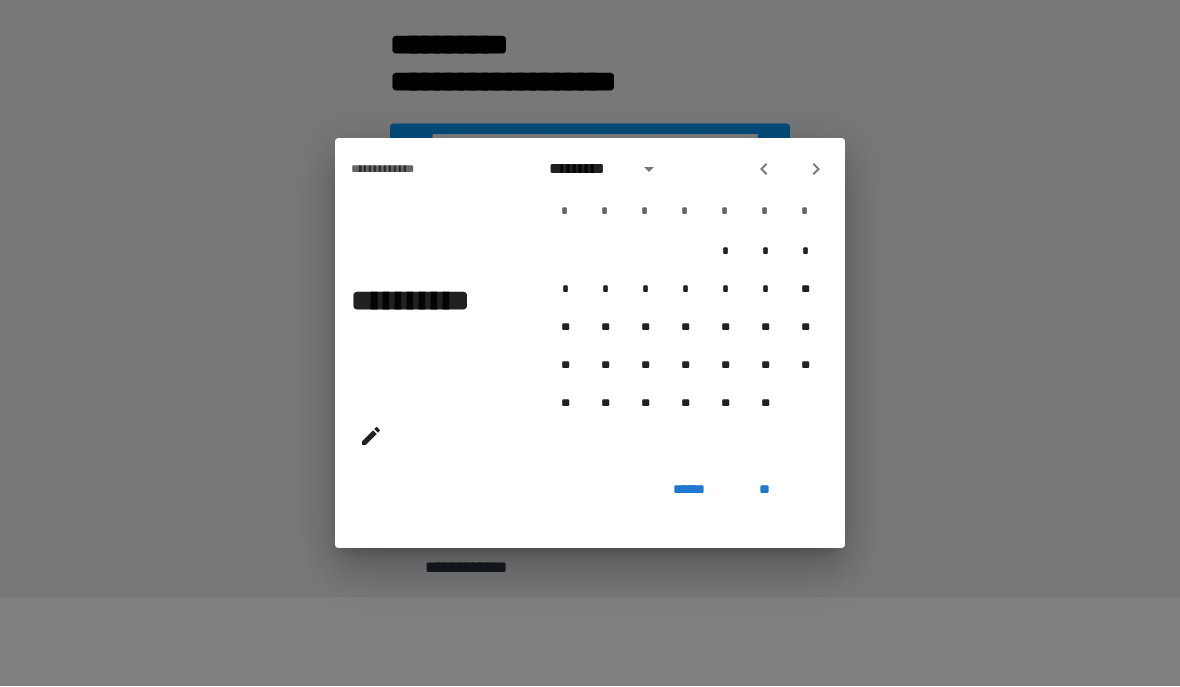 click 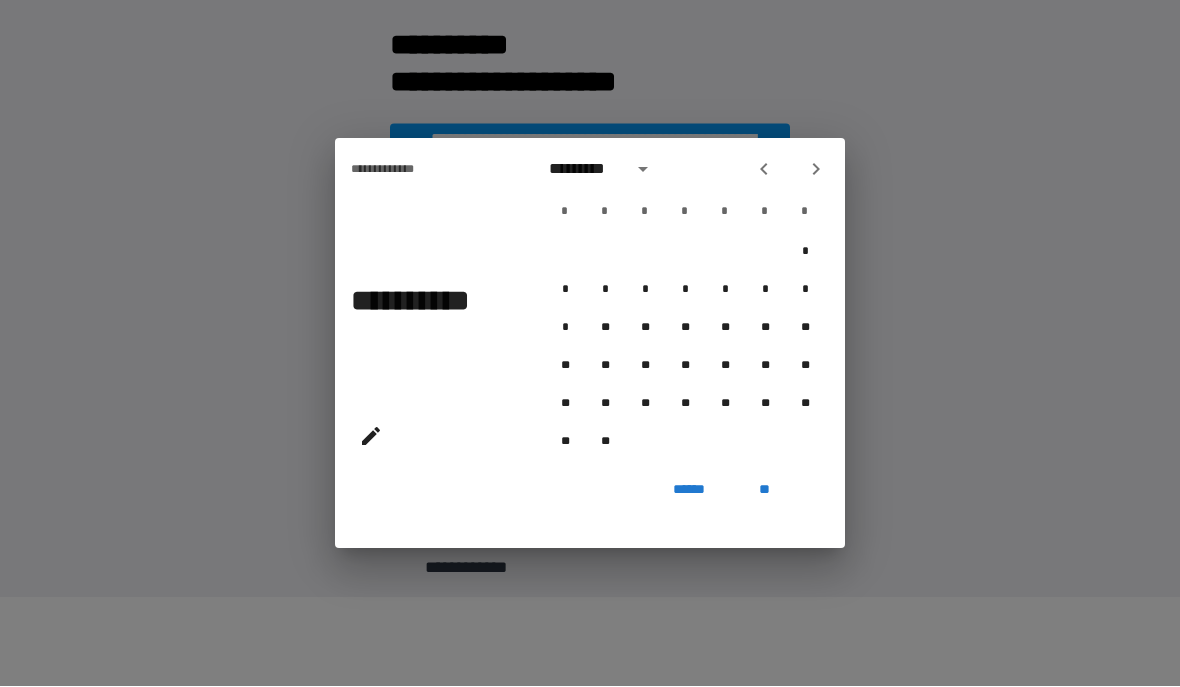 click 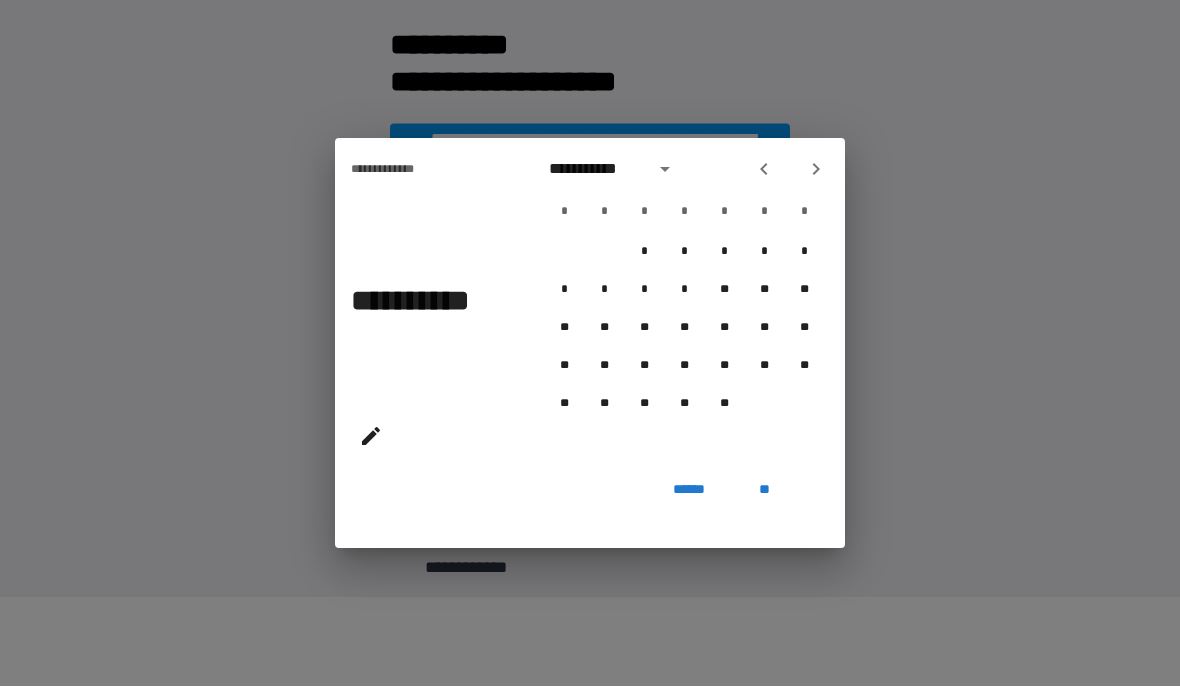 click 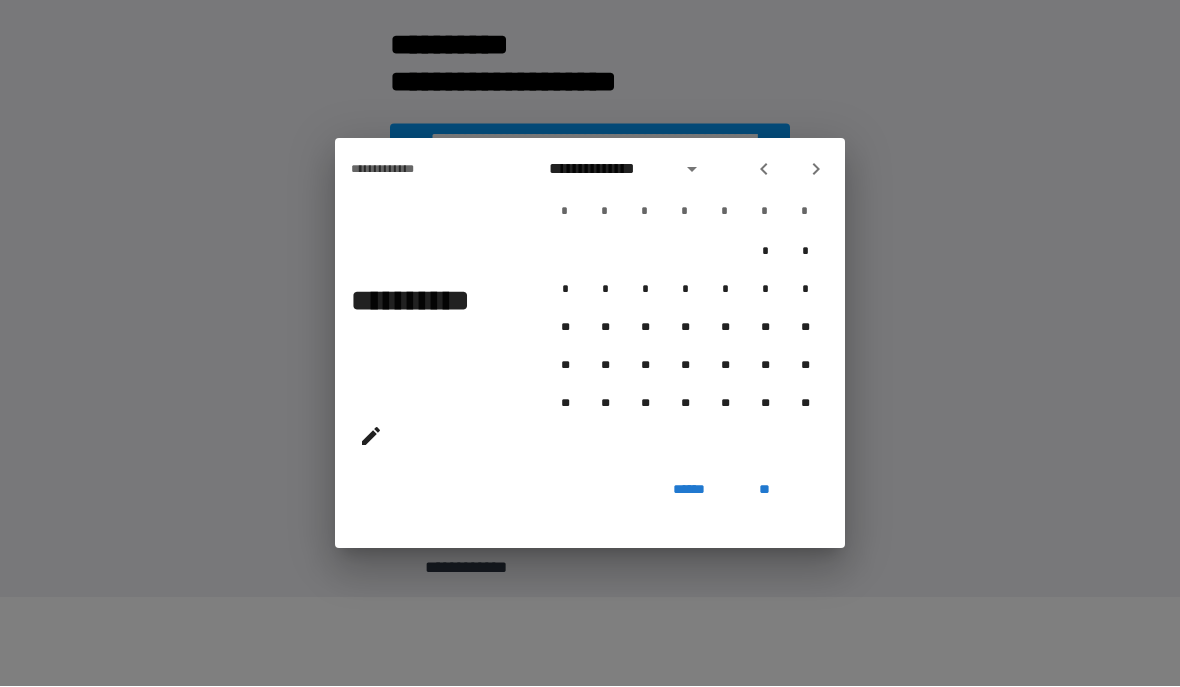 click 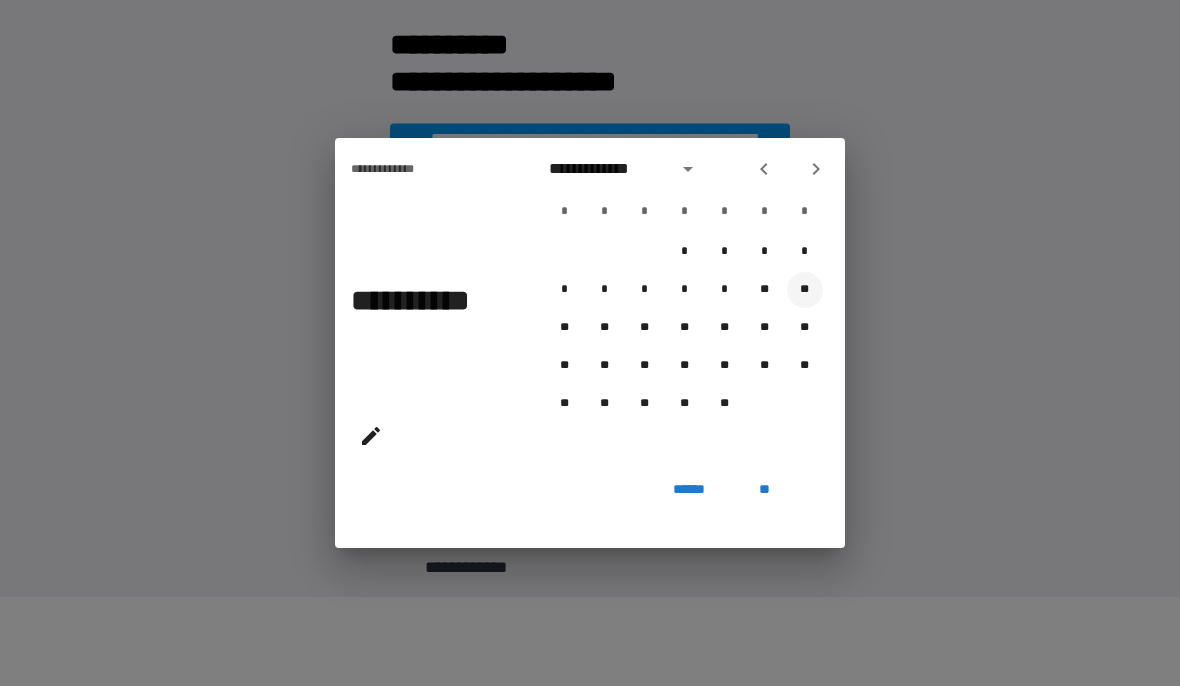 click on "**" at bounding box center [805, 291] 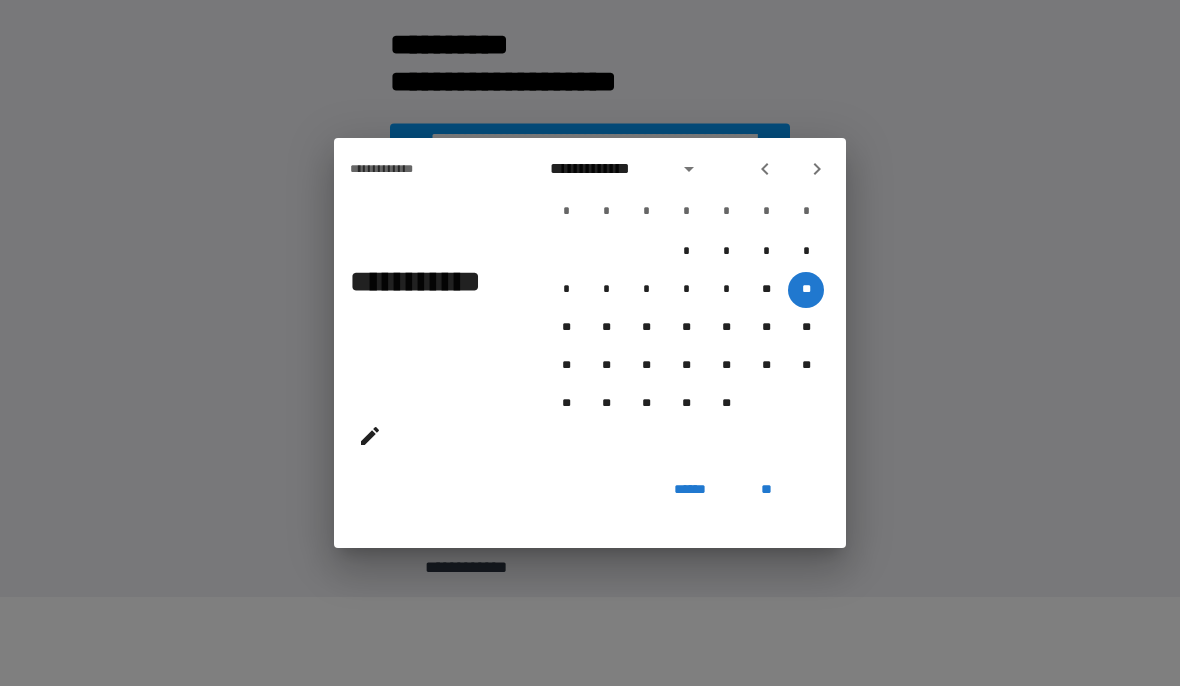 click on "**" at bounding box center [766, 491] 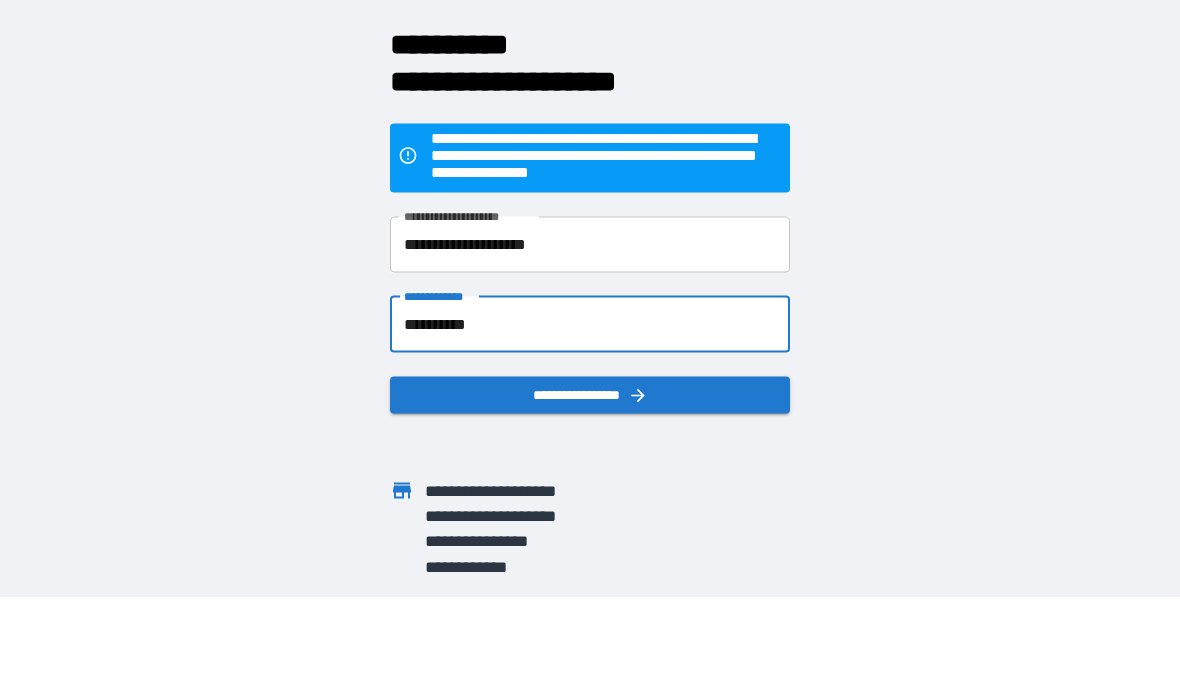 click on "**********" at bounding box center [590, 395] 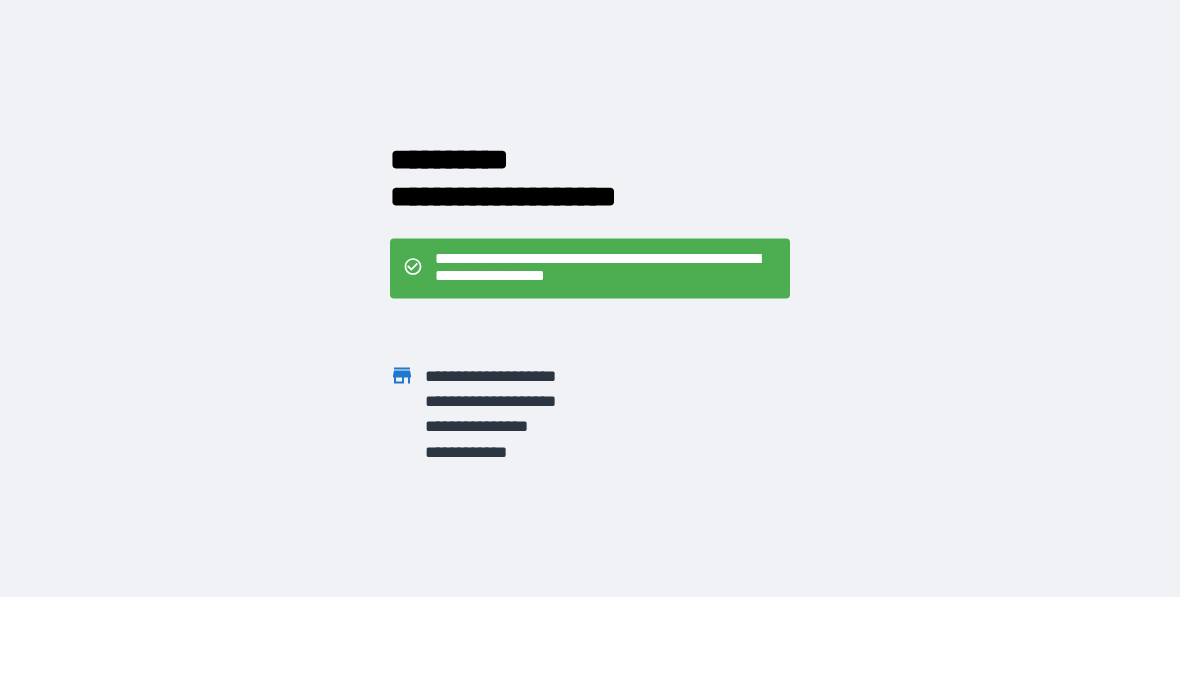 click on "**********" at bounding box center [606, 269] 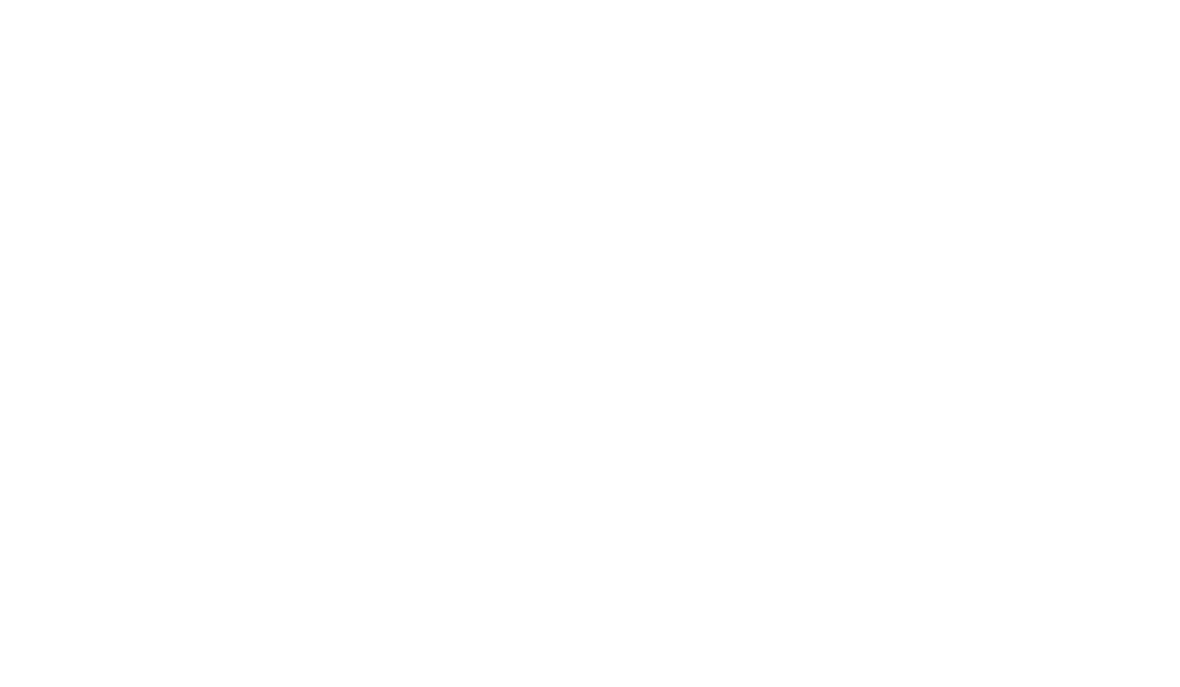 scroll, scrollTop: 0, scrollLeft: 0, axis: both 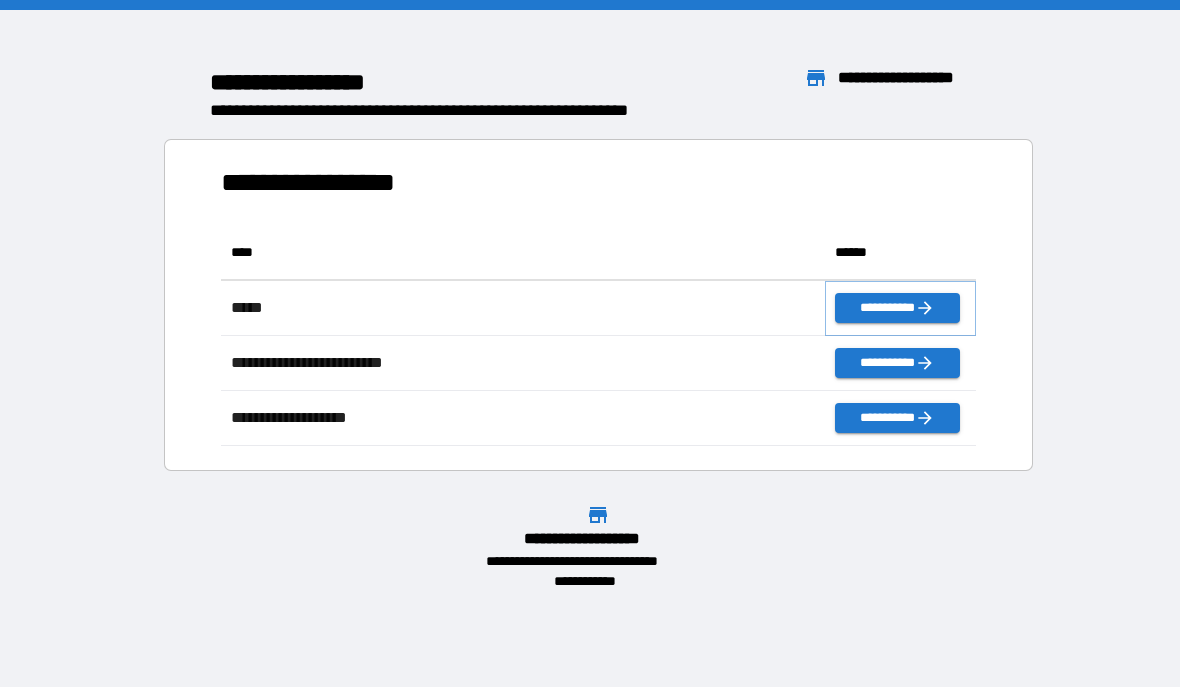 click on "**********" at bounding box center [897, 308] 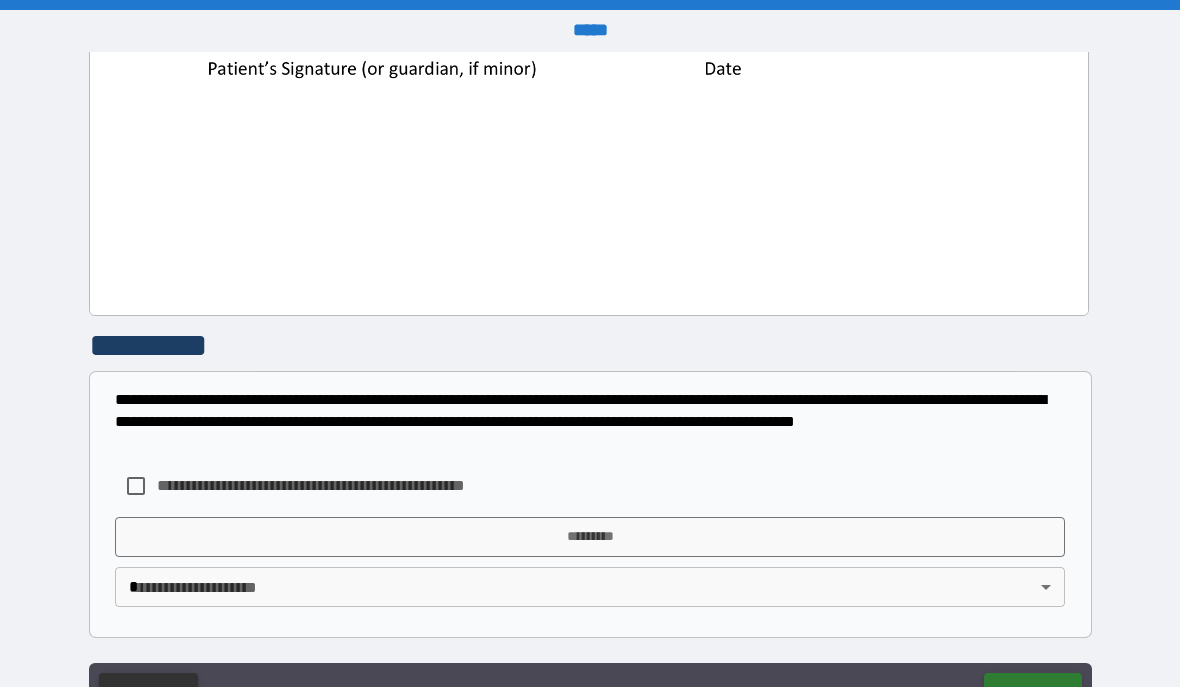scroll, scrollTop: 1060, scrollLeft: 0, axis: vertical 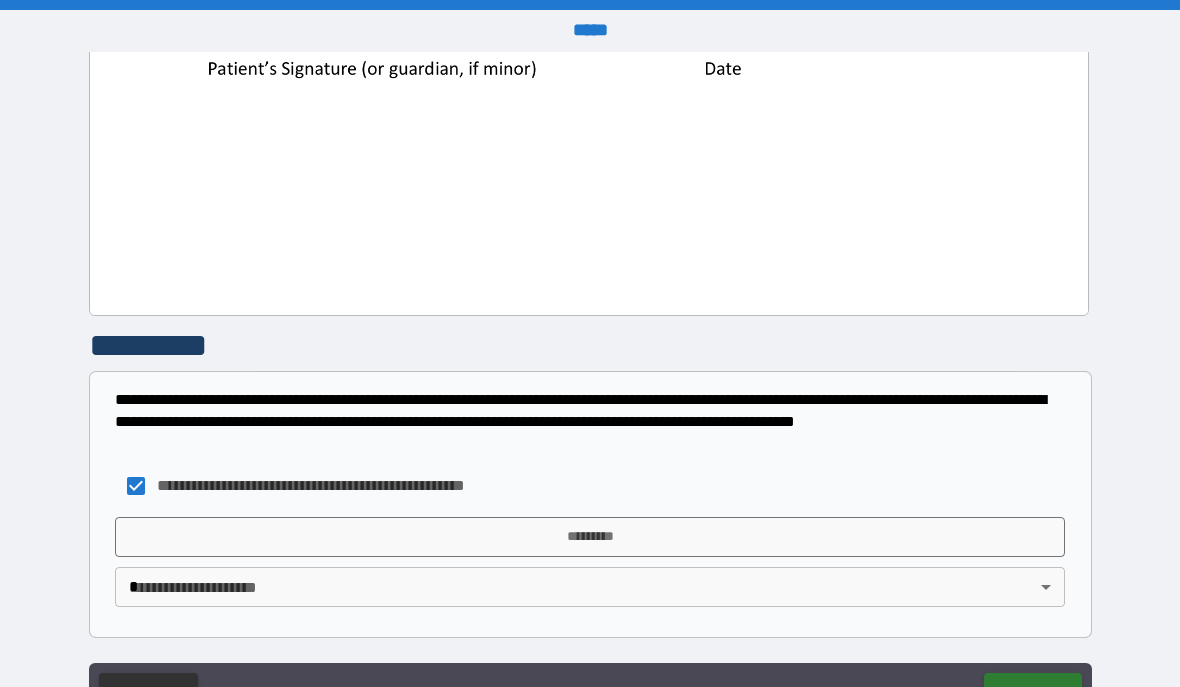 click on "*********" at bounding box center [590, 537] 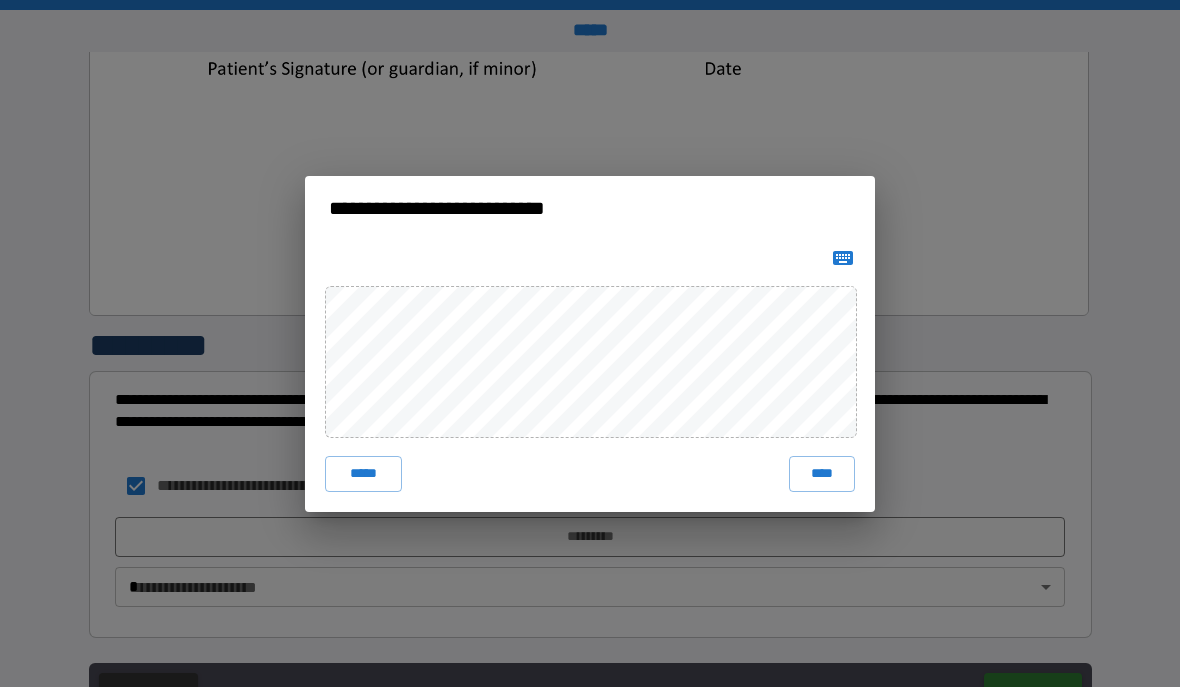 click on "****" at bounding box center [822, 474] 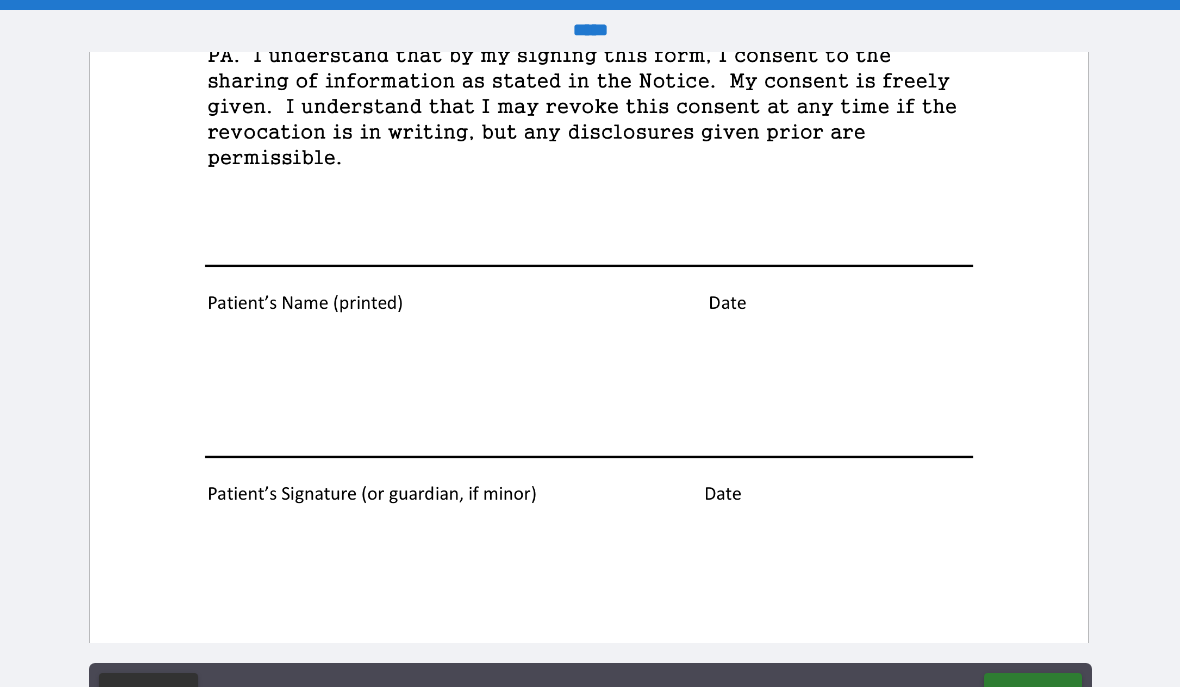 scroll, scrollTop: 597, scrollLeft: 0, axis: vertical 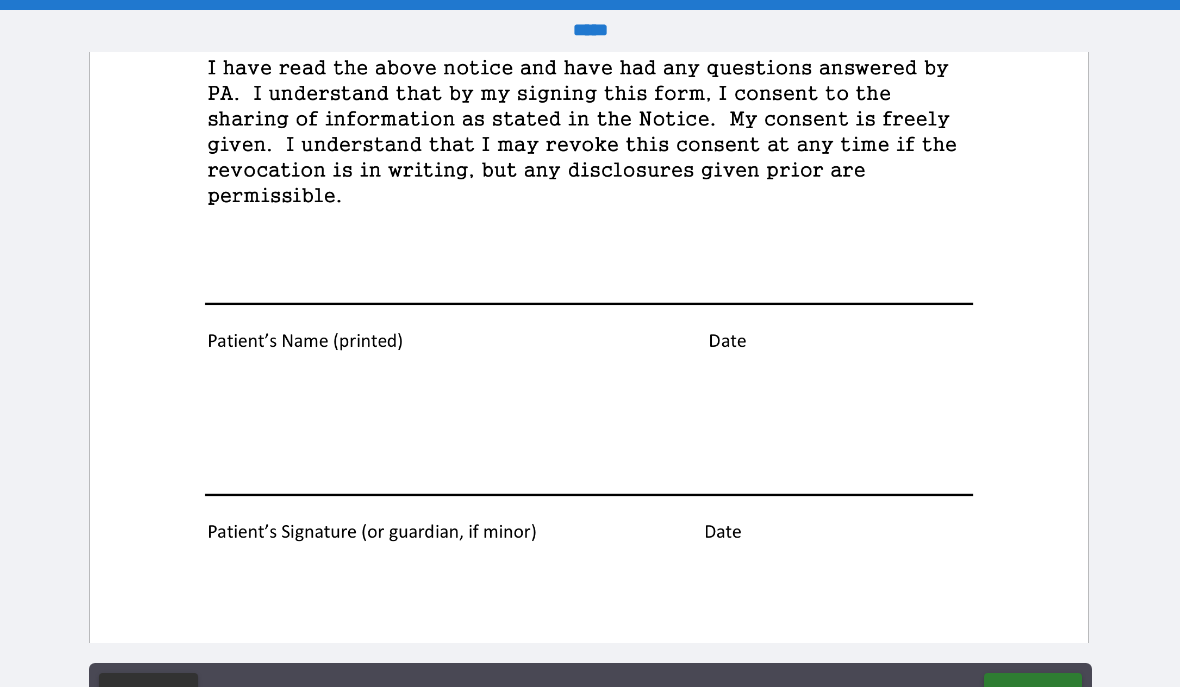 click at bounding box center [589, 132] 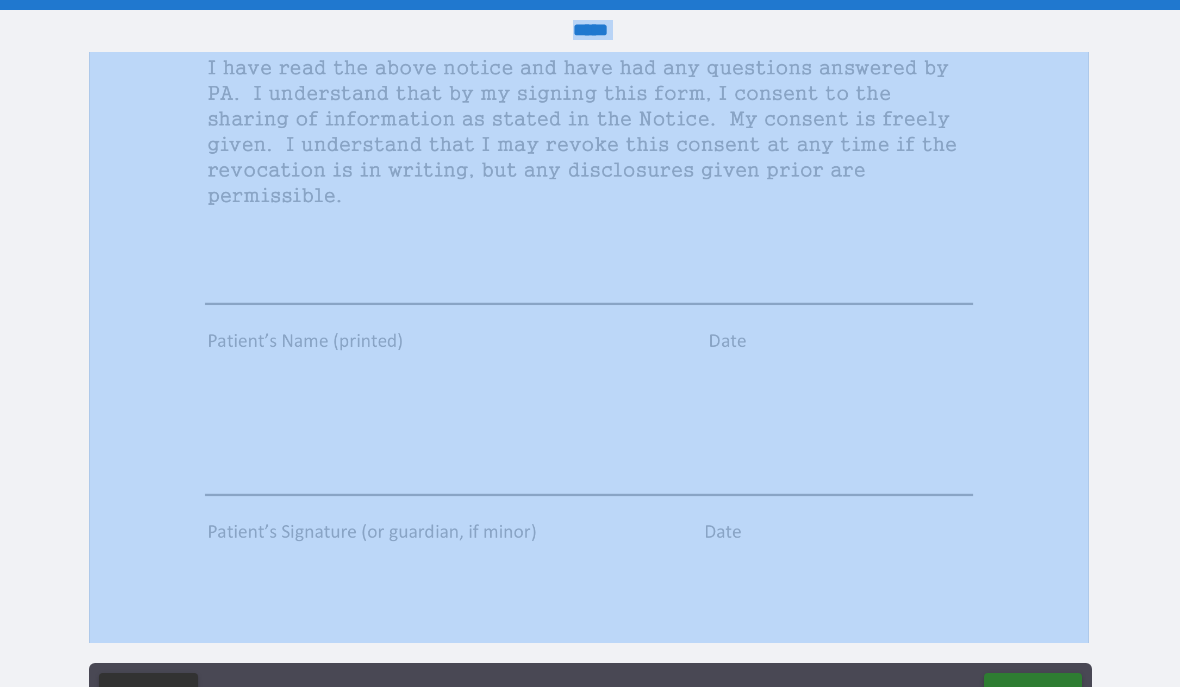 click at bounding box center (589, 132) 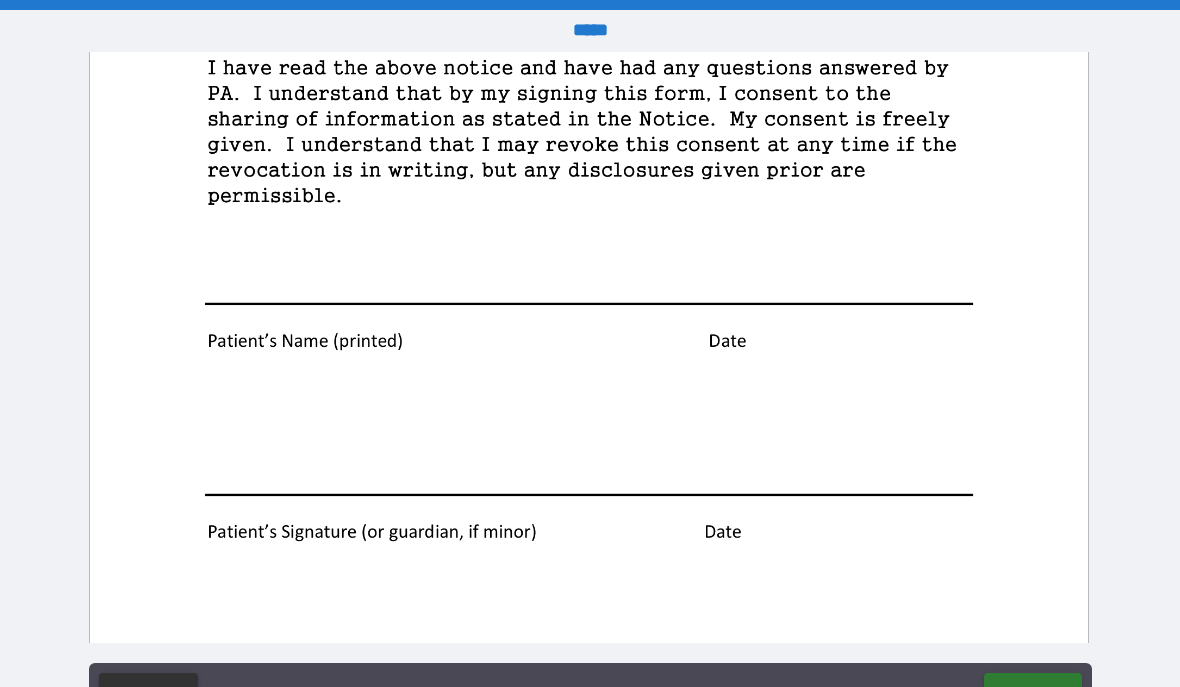click at bounding box center (589, 132) 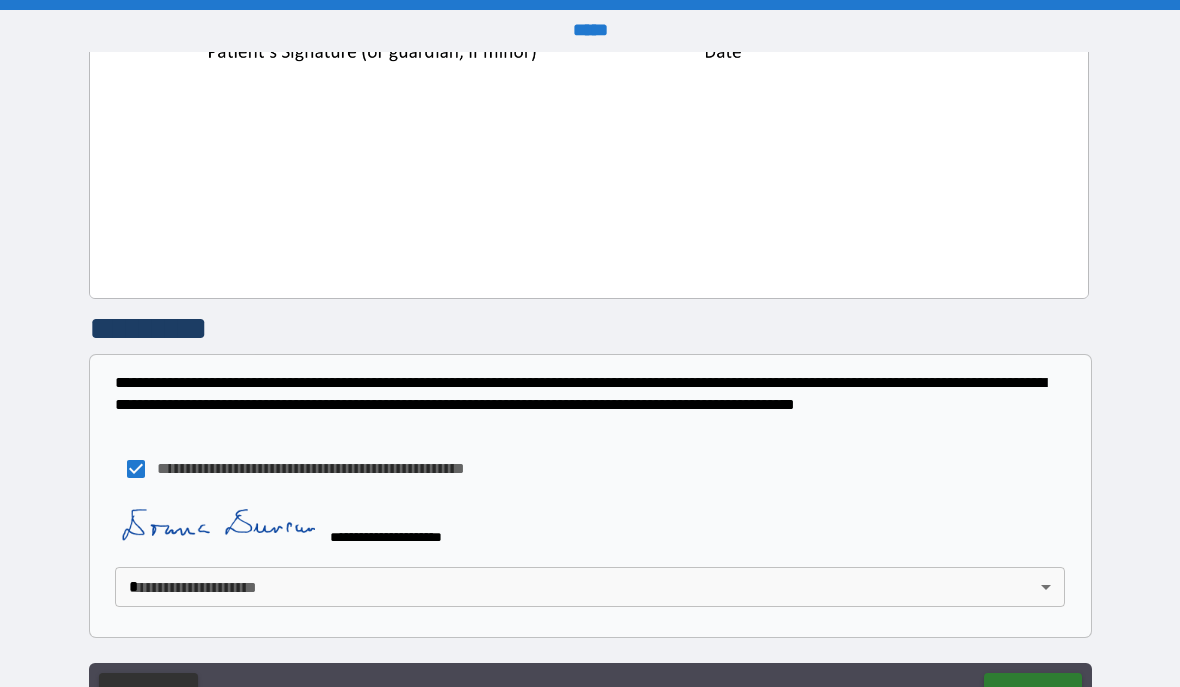 scroll, scrollTop: 1077, scrollLeft: 0, axis: vertical 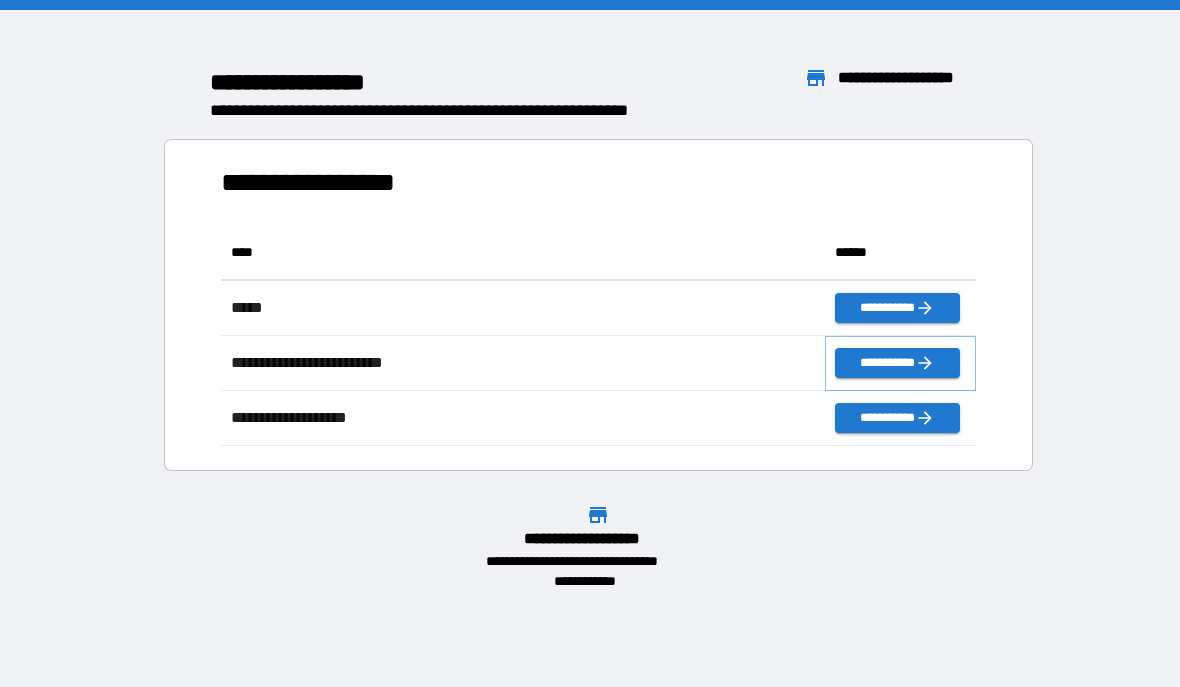 click on "**********" at bounding box center (897, 363) 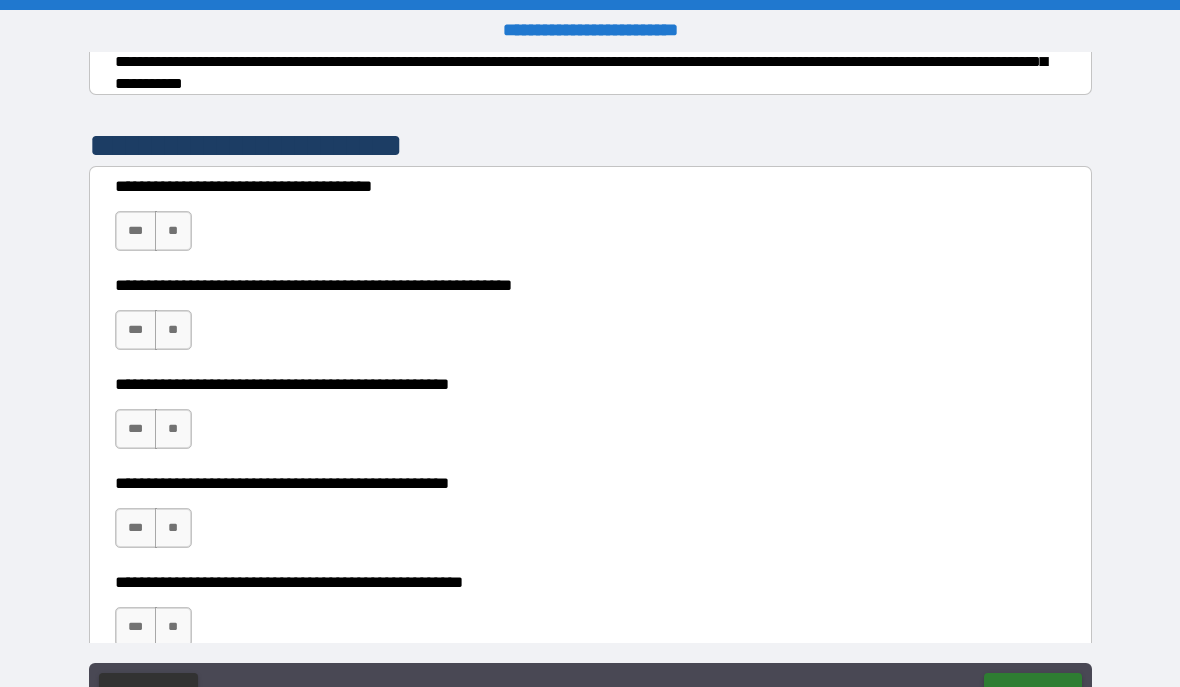 scroll, scrollTop: 356, scrollLeft: 0, axis: vertical 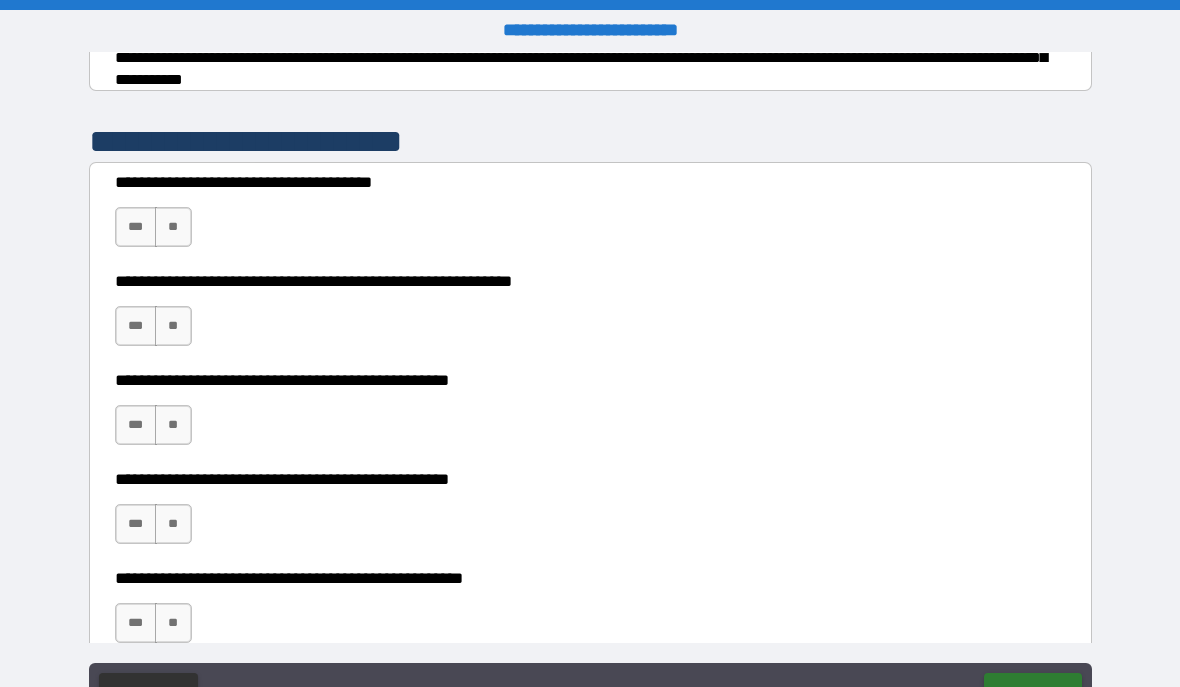 click on "**" at bounding box center [173, 227] 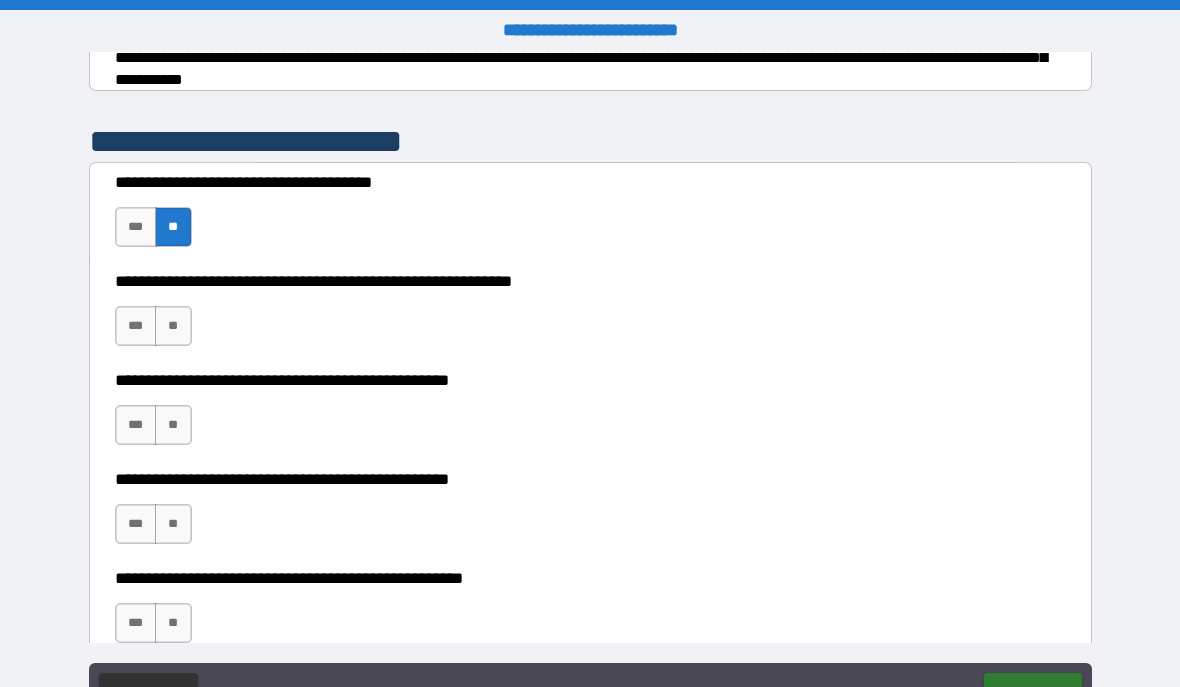 click on "**" at bounding box center (173, 326) 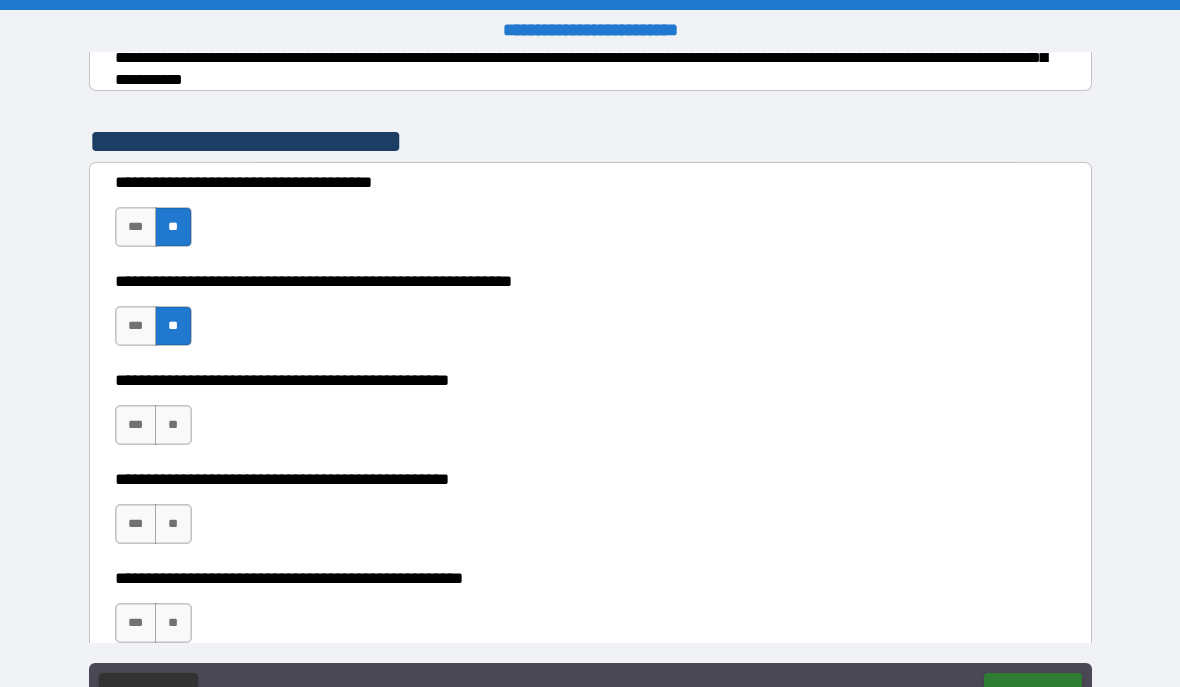 click on "***" at bounding box center [136, 326] 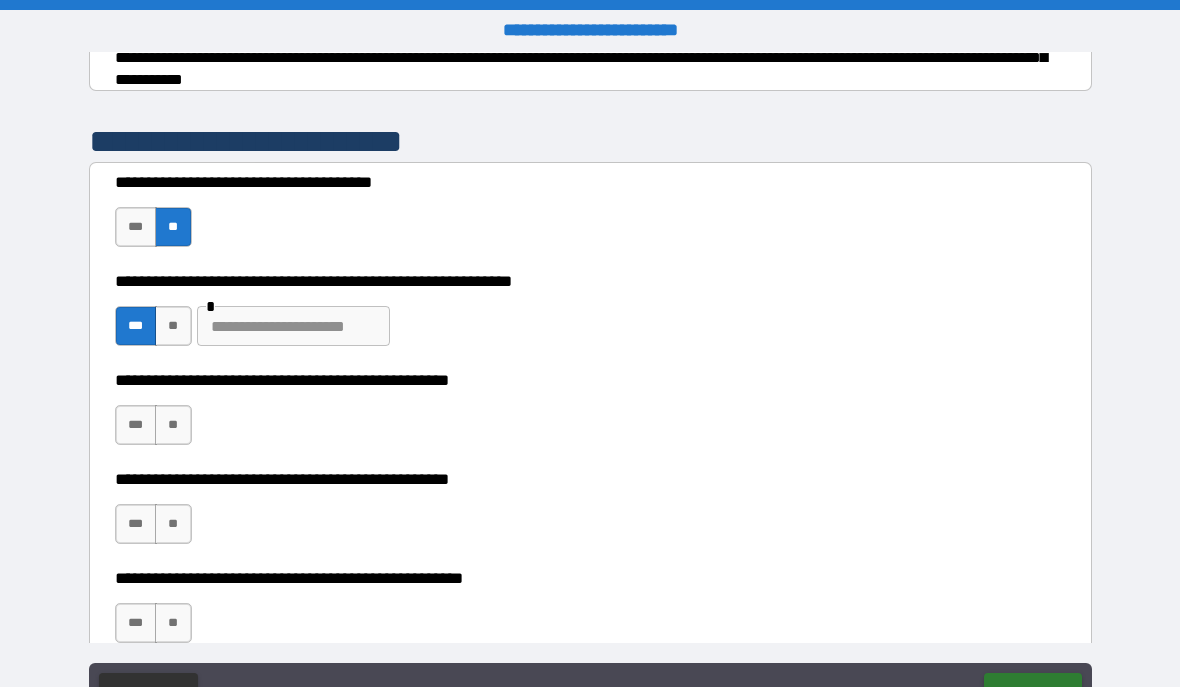 click at bounding box center (293, 326) 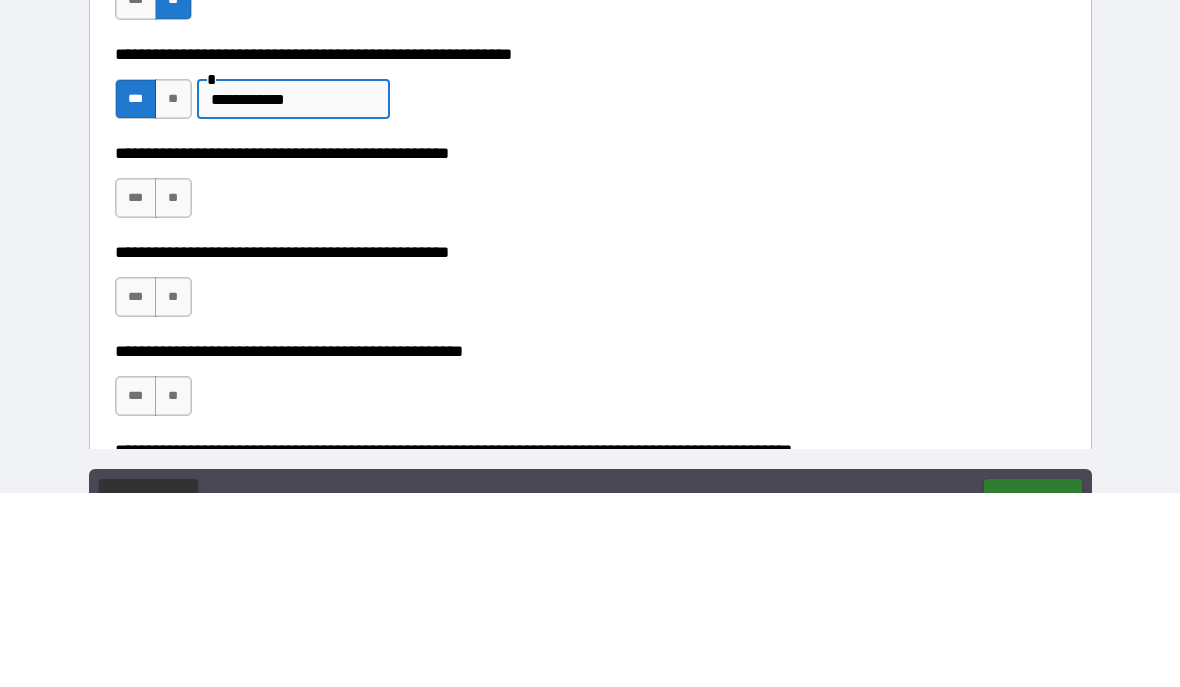 scroll, scrollTop: 458, scrollLeft: 0, axis: vertical 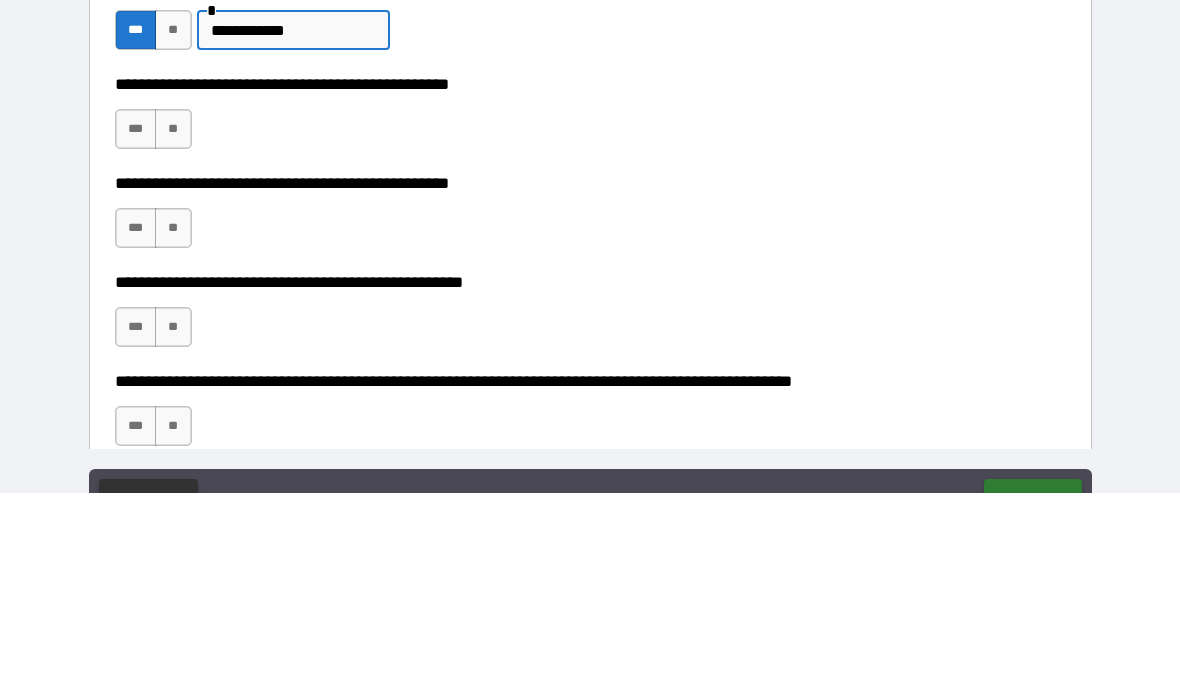 type on "**********" 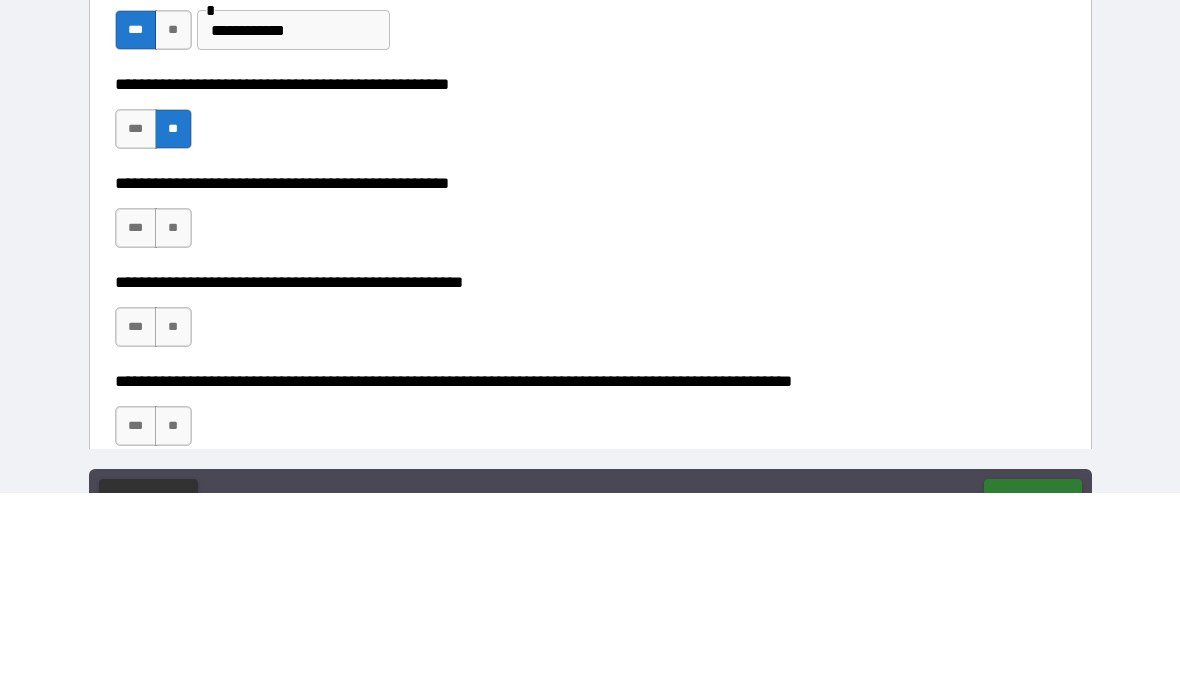 scroll, scrollTop: 89, scrollLeft: 0, axis: vertical 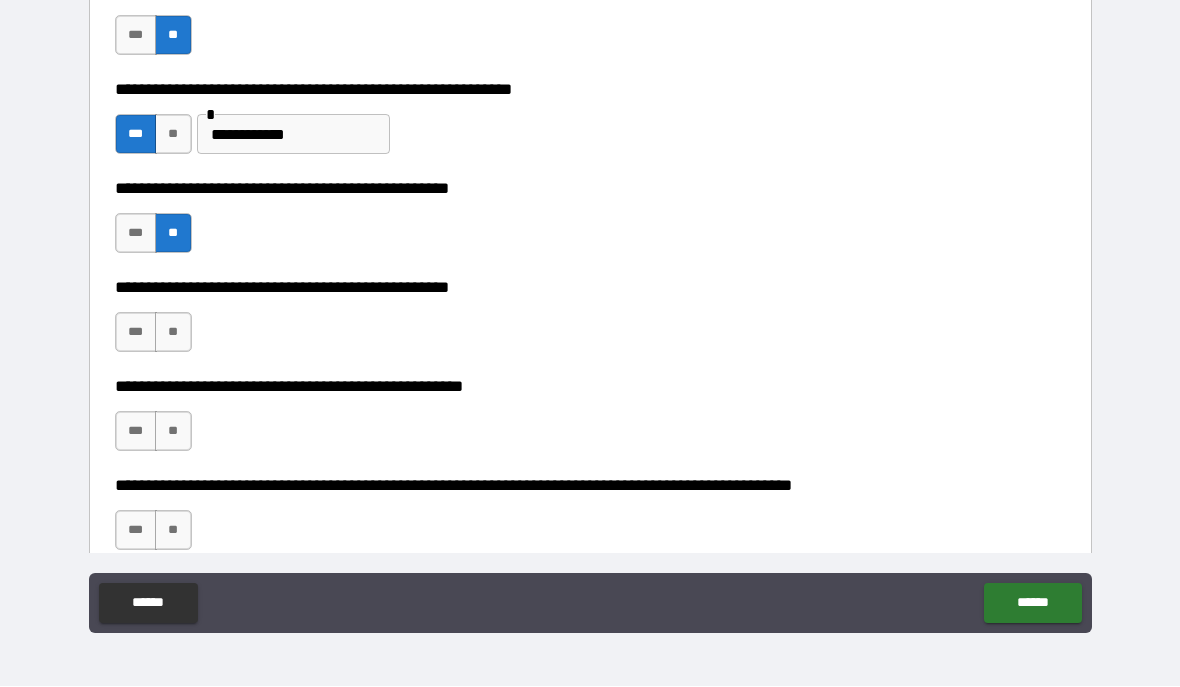 click on "**" at bounding box center (173, 333) 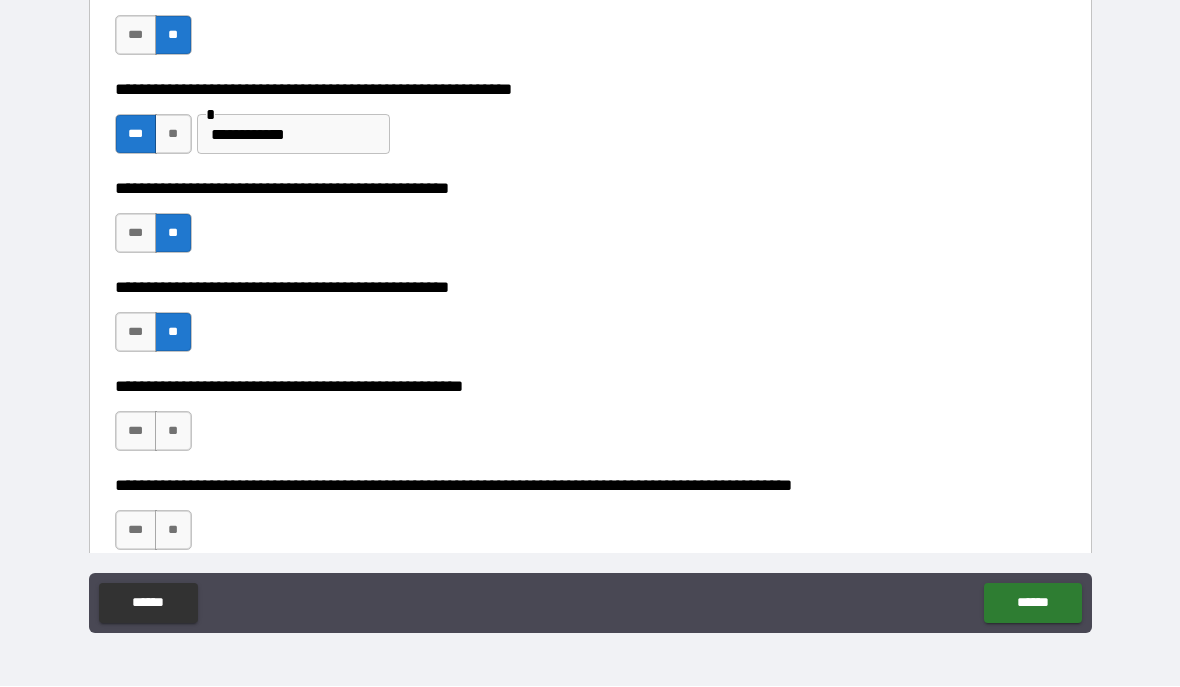 click on "**" at bounding box center (173, 432) 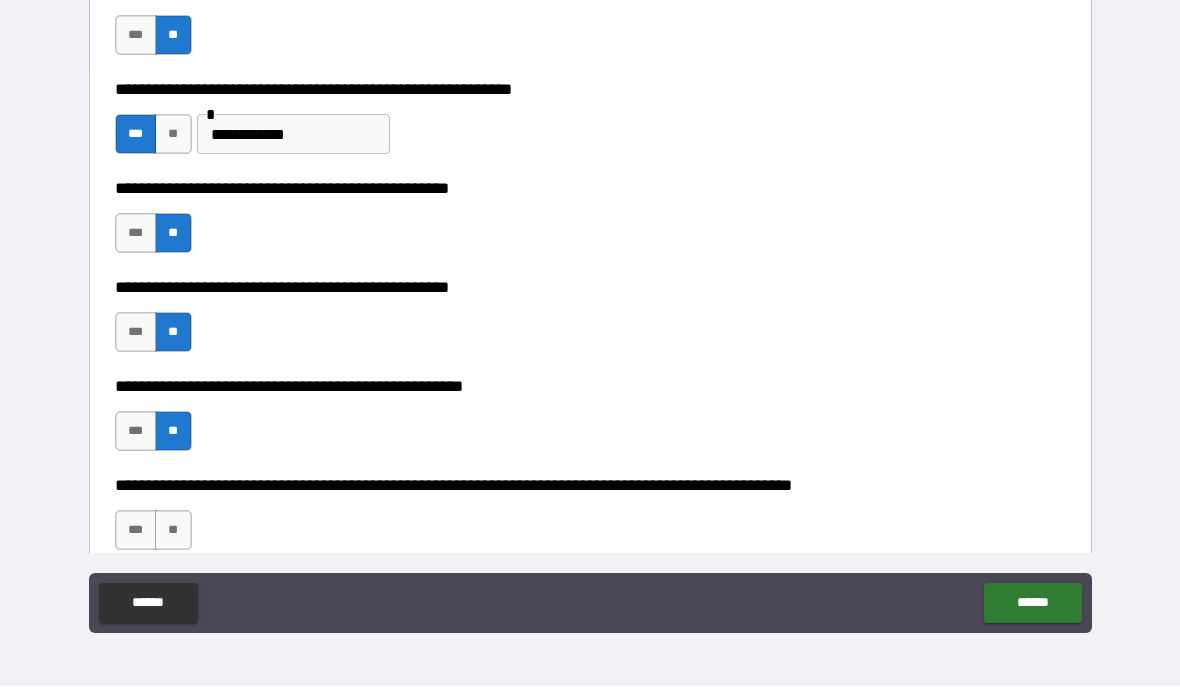 click on "**" at bounding box center [173, 531] 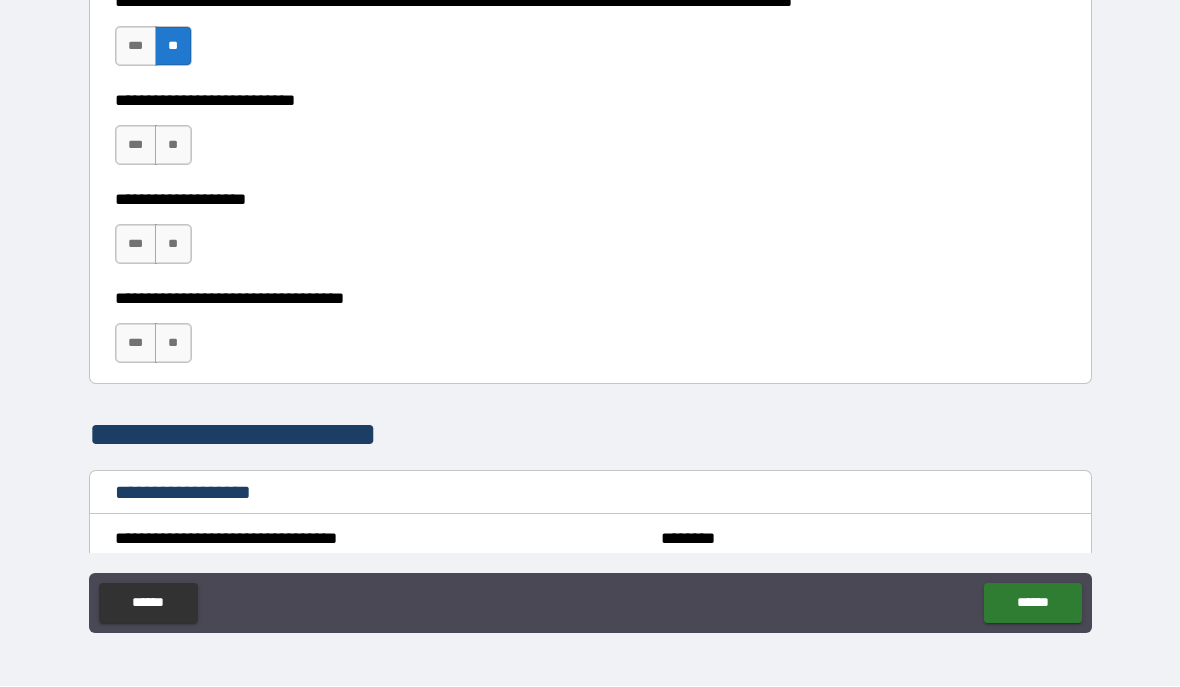 scroll, scrollTop: 989, scrollLeft: 0, axis: vertical 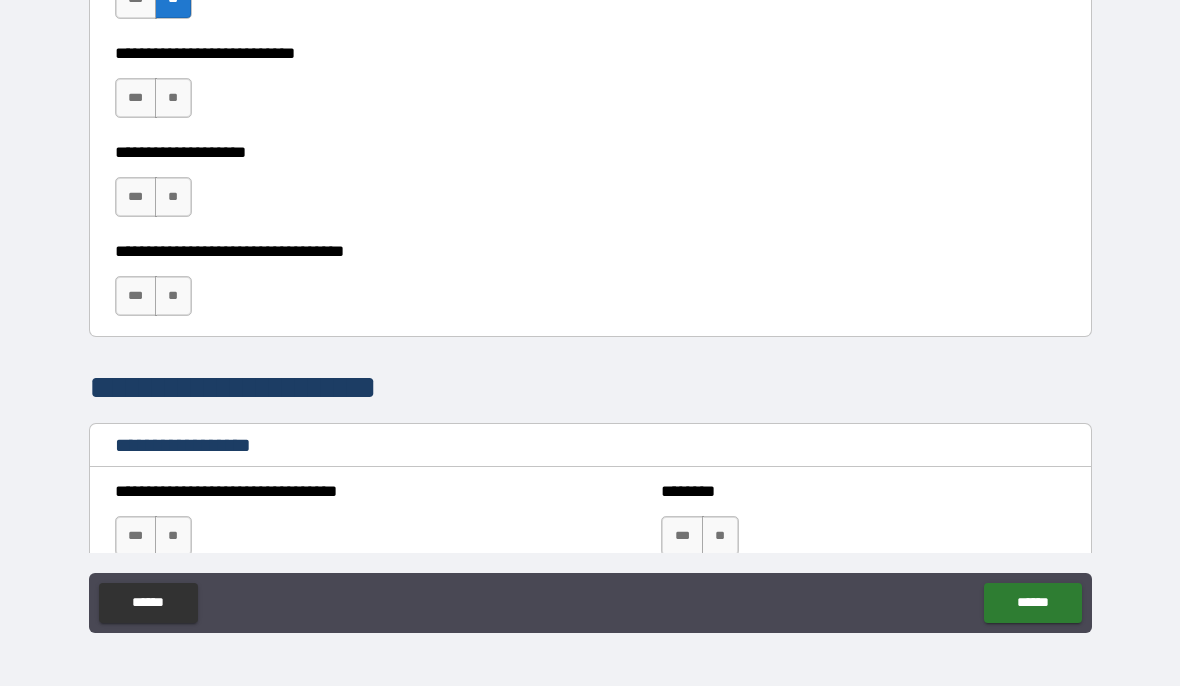 click on "**" at bounding box center [173, 99] 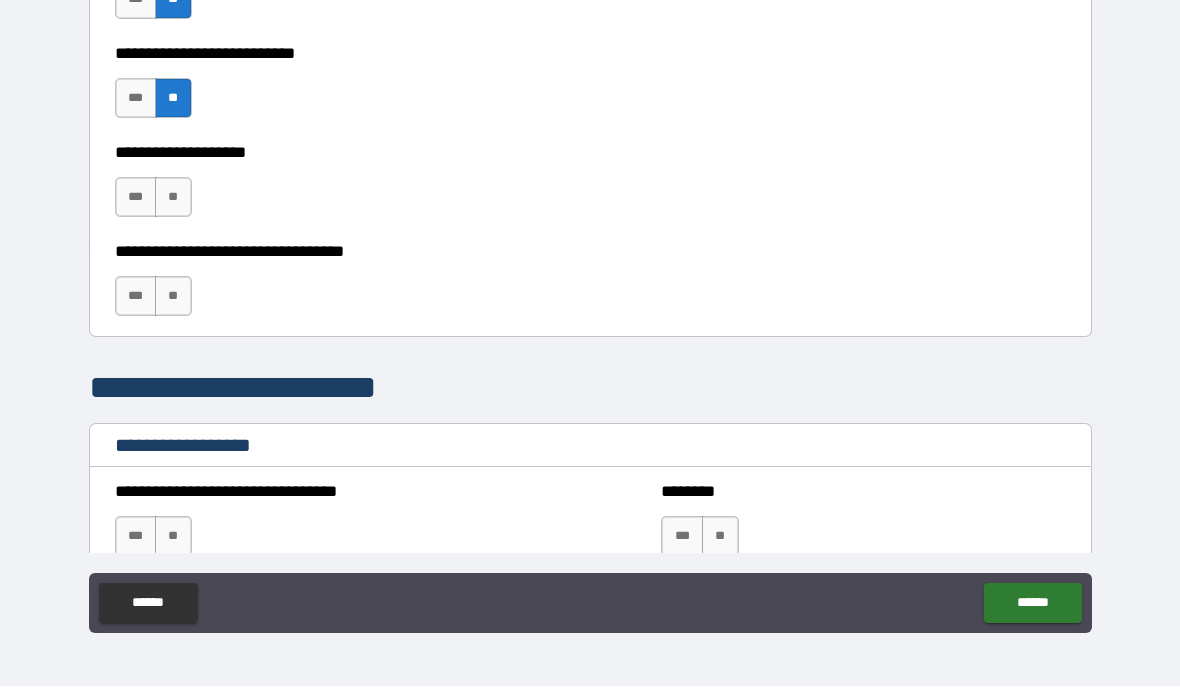 click on "**" at bounding box center [173, 198] 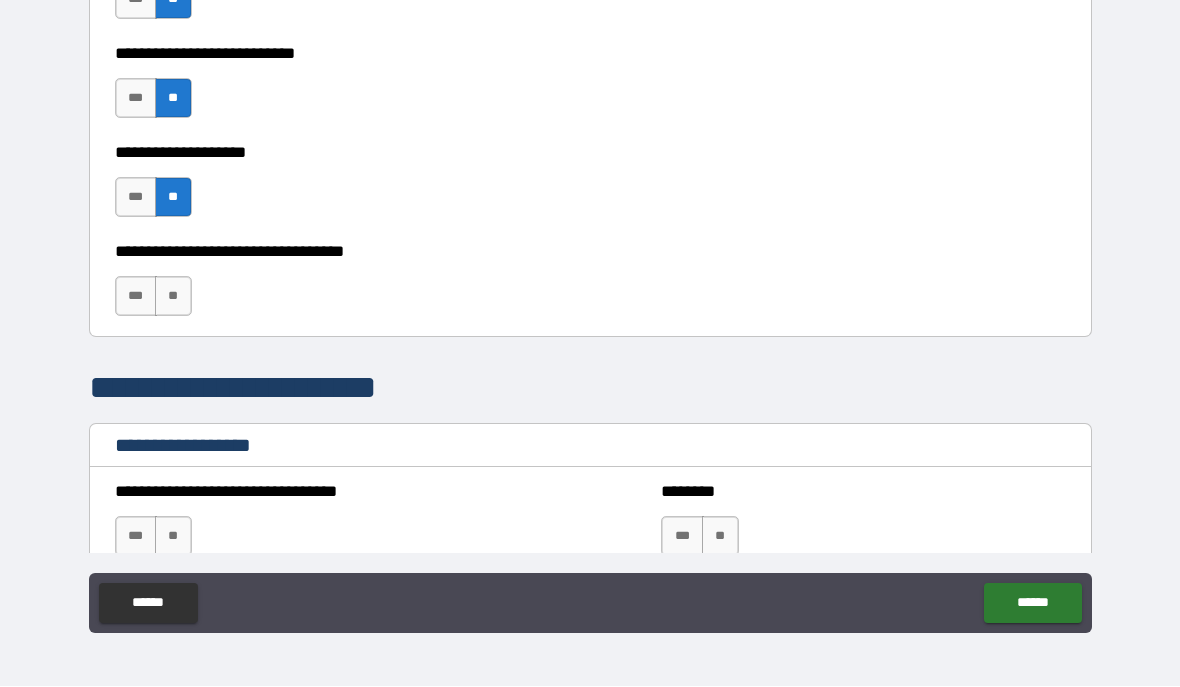 click on "***" at bounding box center [136, 198] 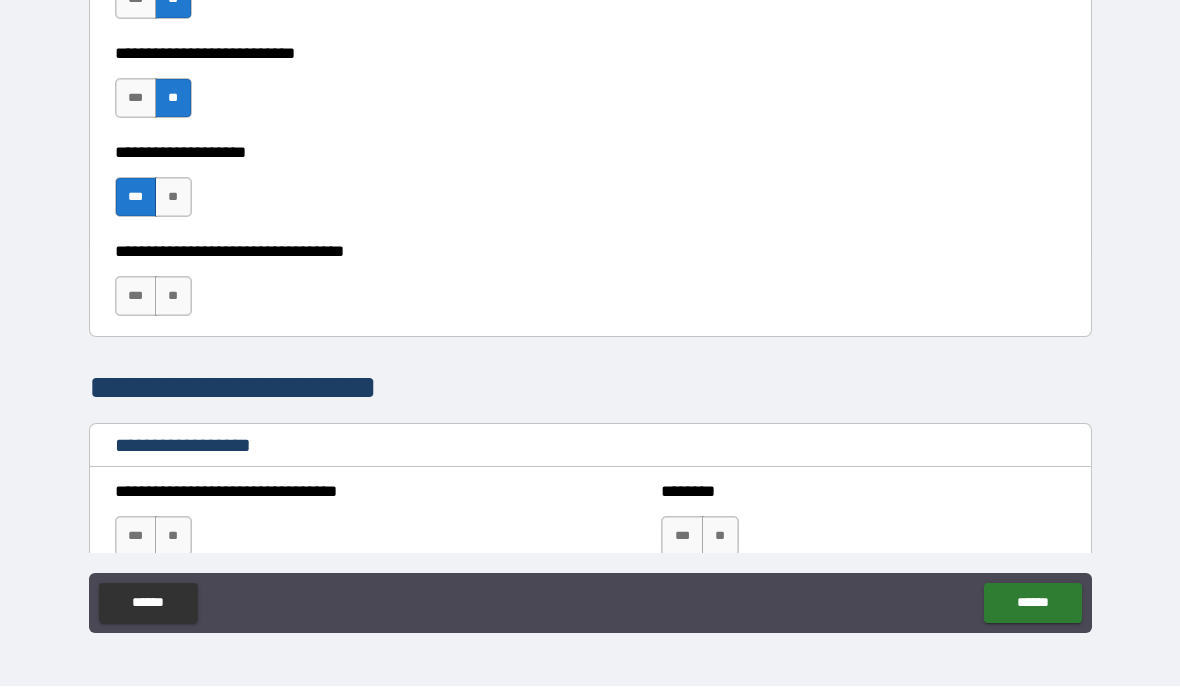click on "**" at bounding box center (173, 297) 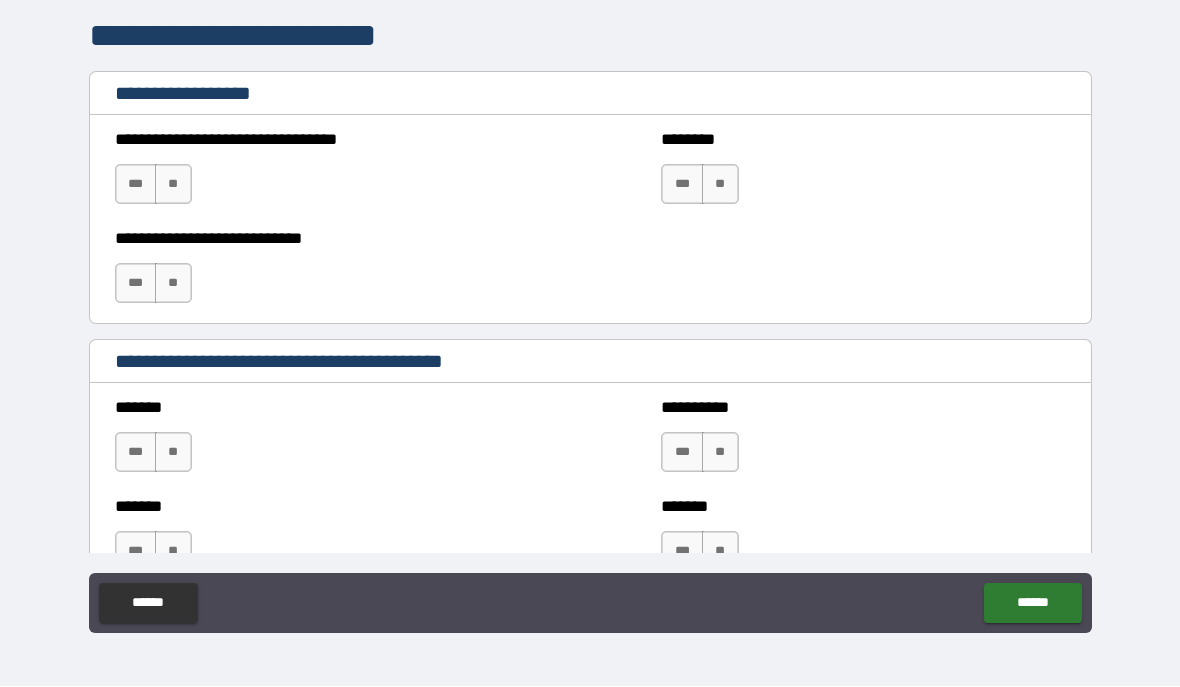 scroll, scrollTop: 1344, scrollLeft: 0, axis: vertical 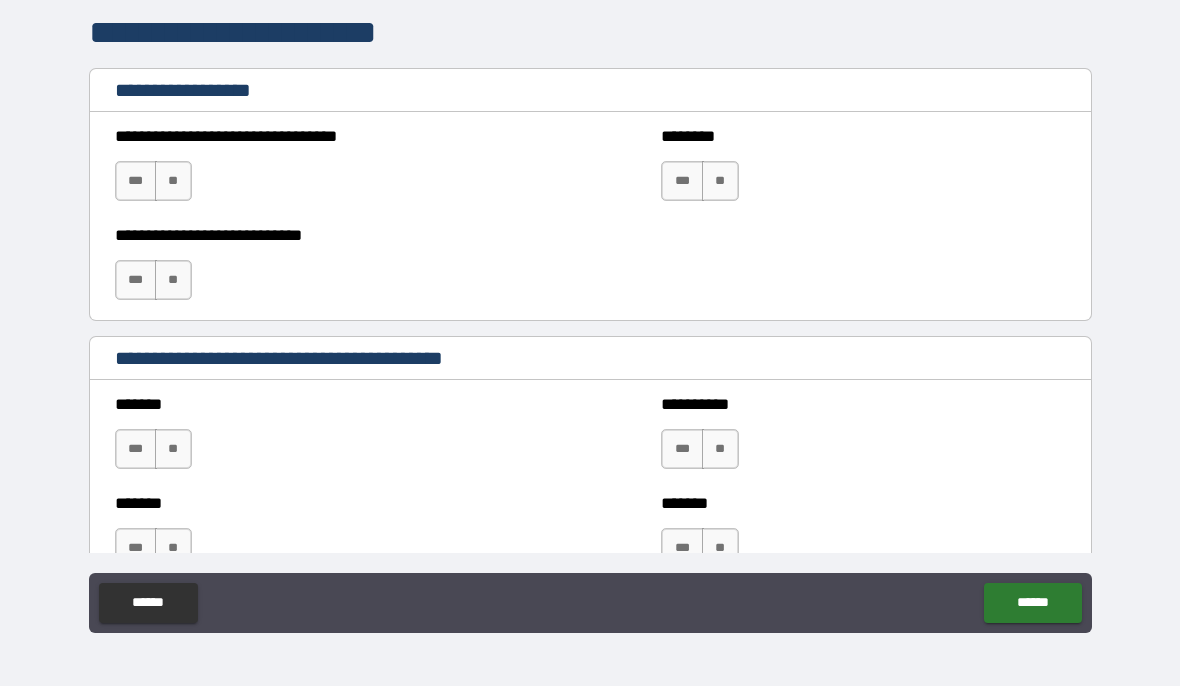 click on "**" at bounding box center (173, 182) 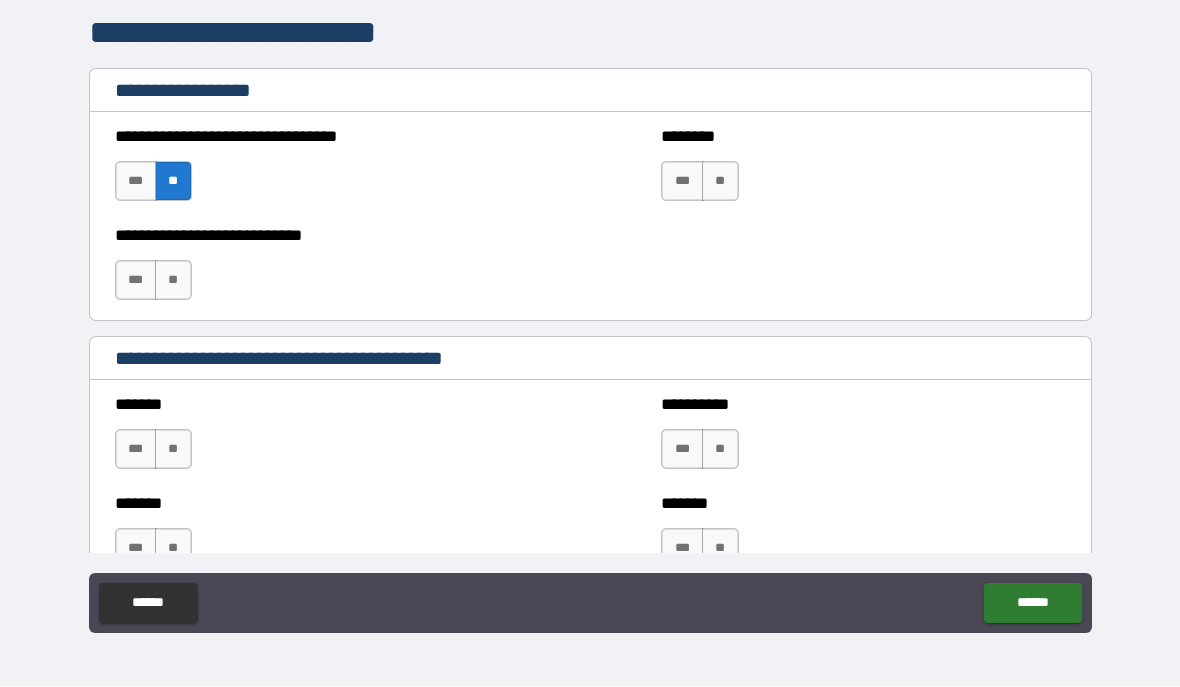 click on "**" at bounding box center (173, 281) 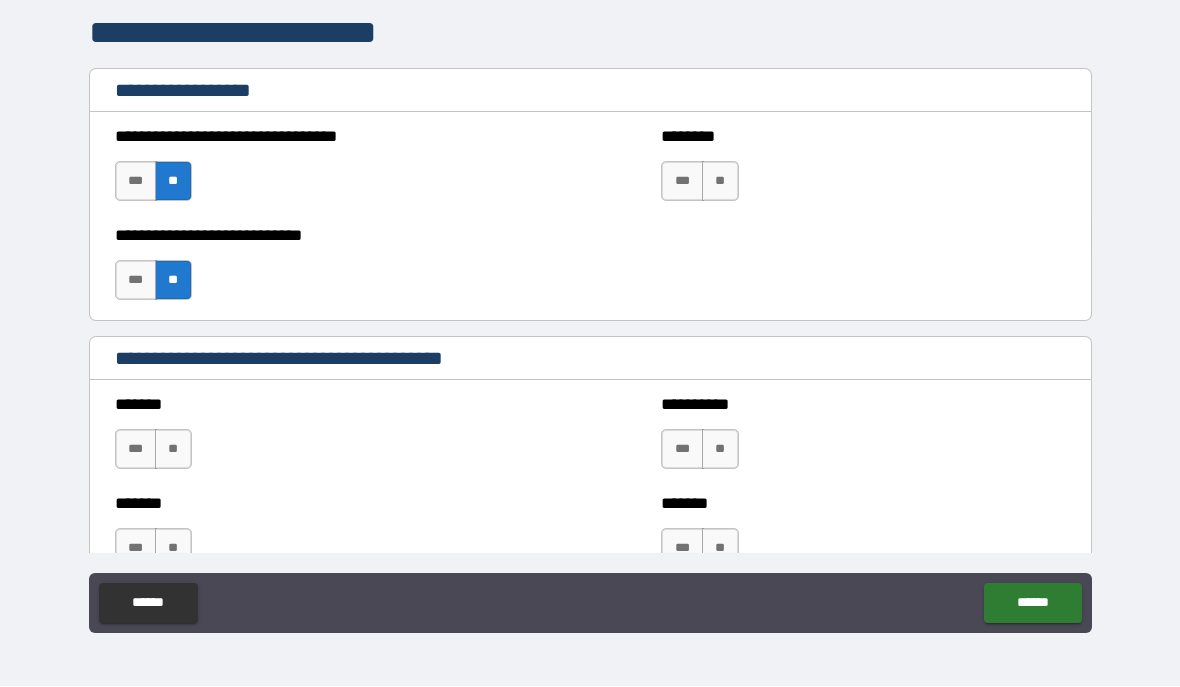 click on "**" at bounding box center (720, 182) 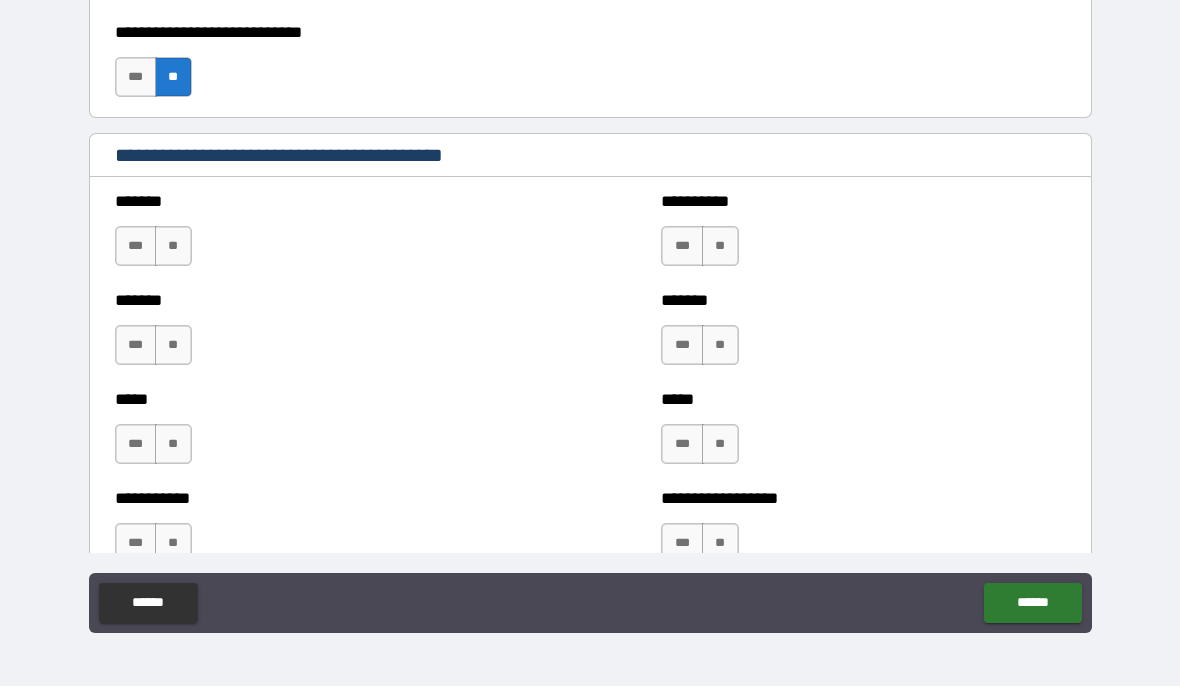 scroll, scrollTop: 1552, scrollLeft: 0, axis: vertical 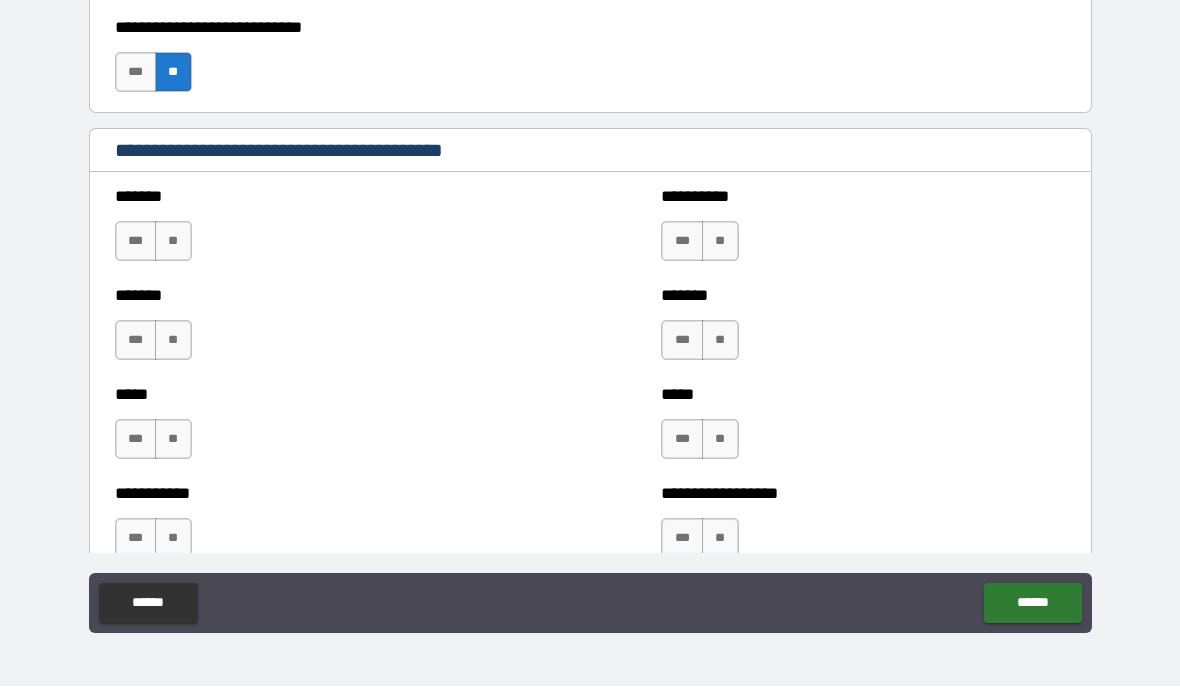 click on "**" at bounding box center (173, 242) 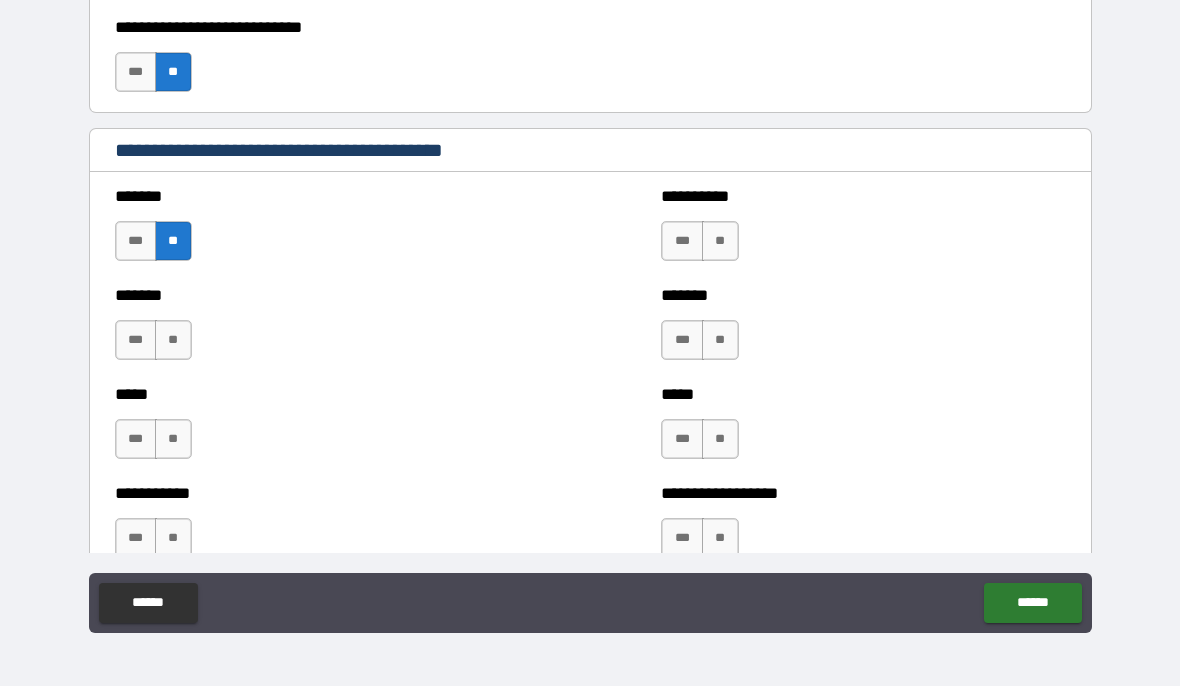 click on "**" at bounding box center (173, 341) 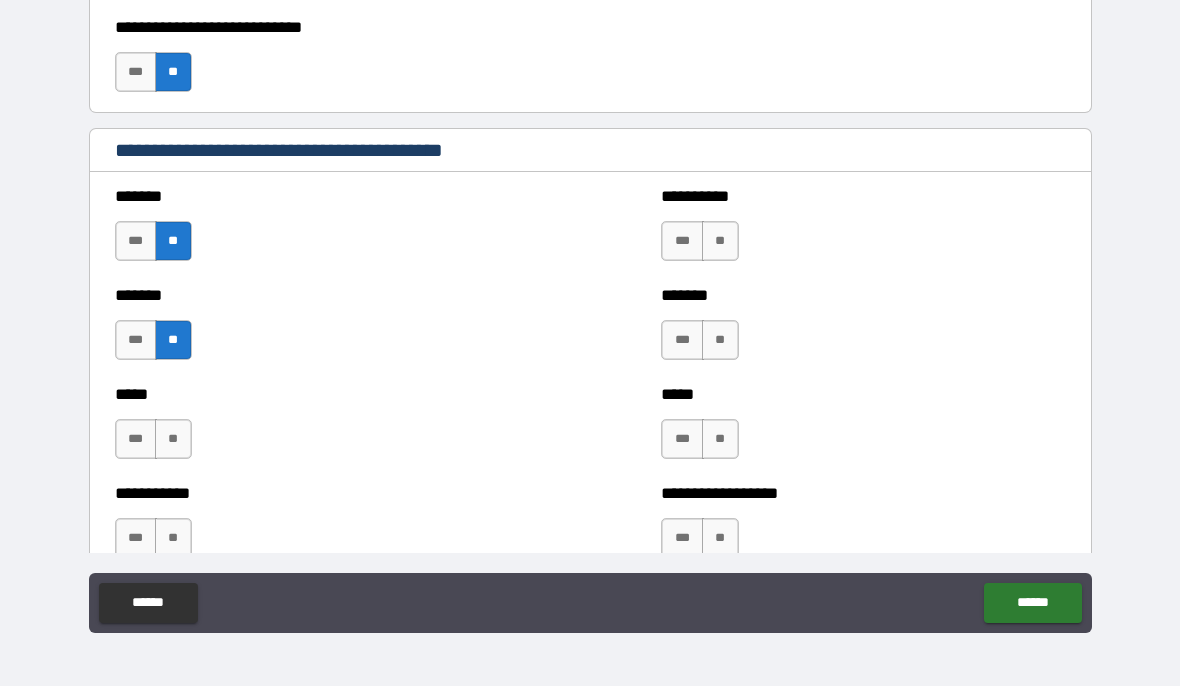 click on "**" at bounding box center [173, 440] 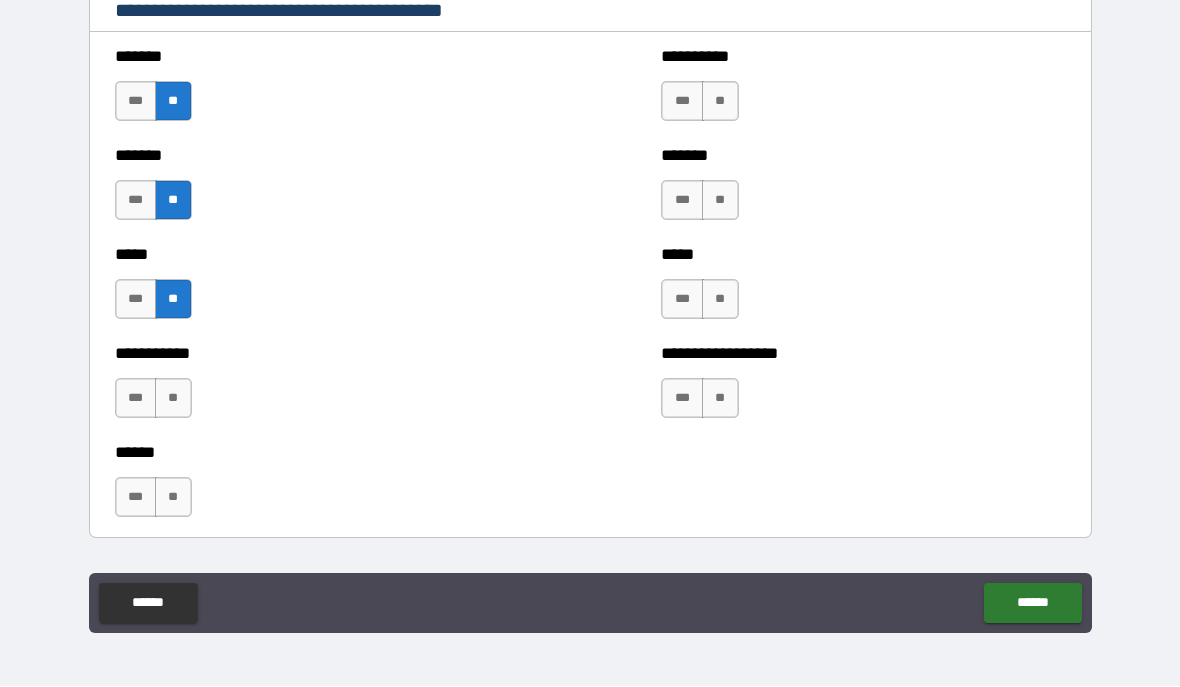 scroll, scrollTop: 1706, scrollLeft: 0, axis: vertical 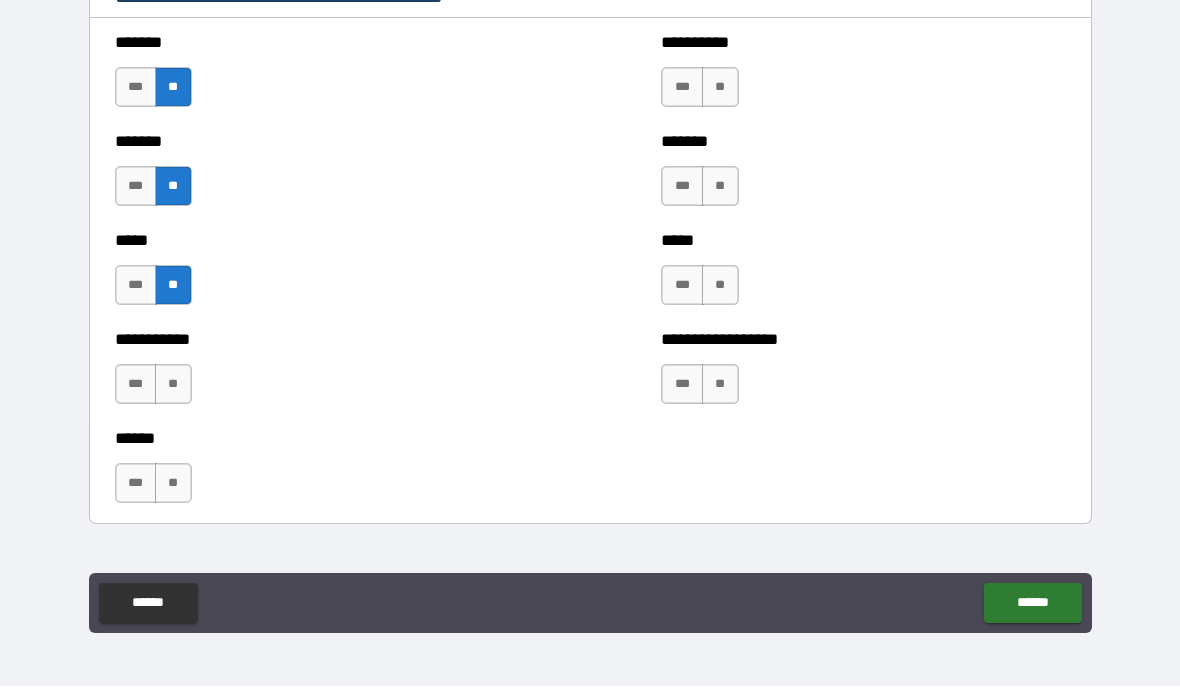 click on "**" at bounding box center [173, 385] 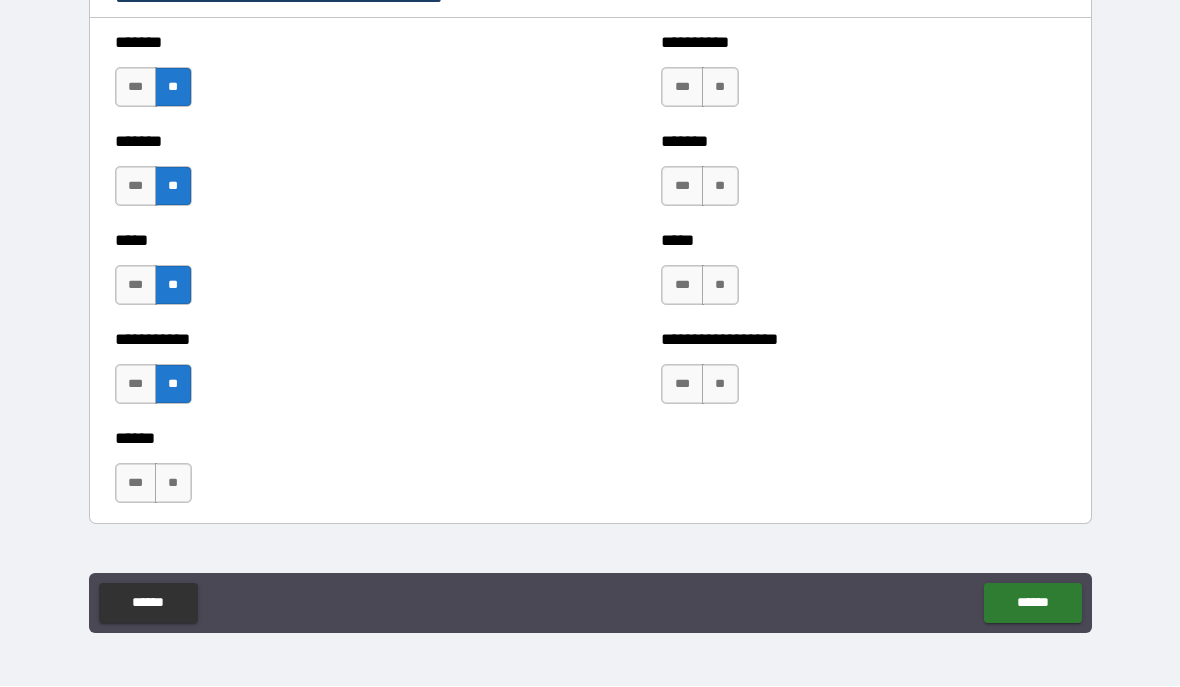 click on "**" at bounding box center [173, 484] 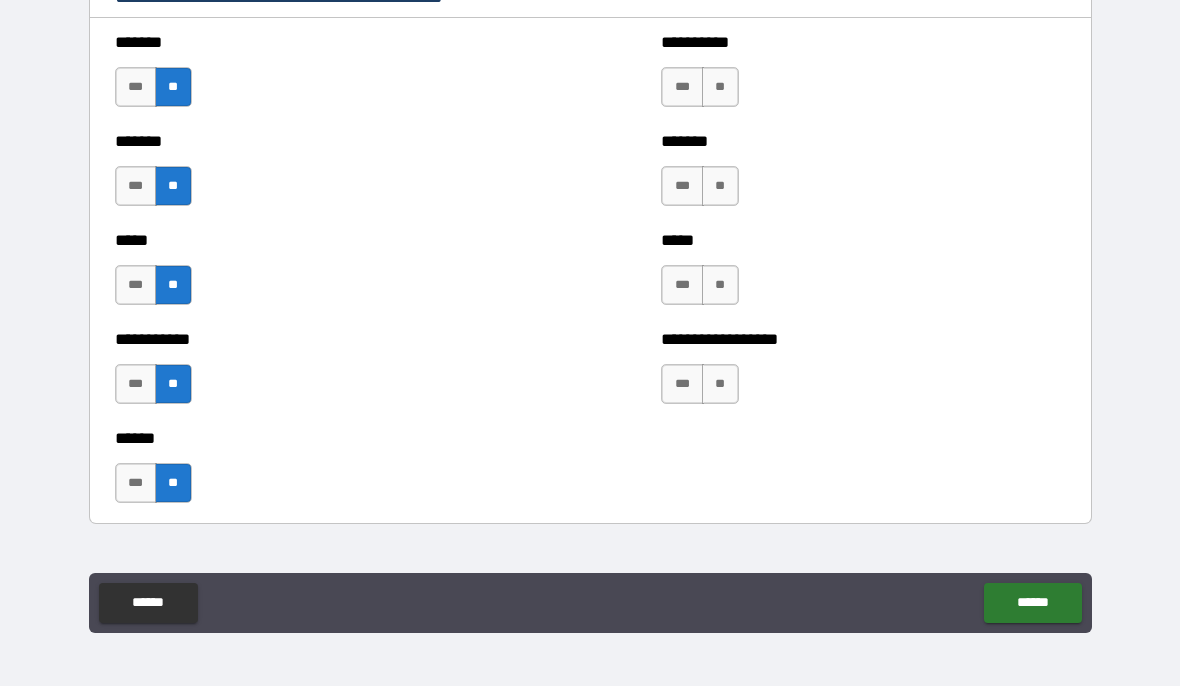 click on "**" at bounding box center (720, 88) 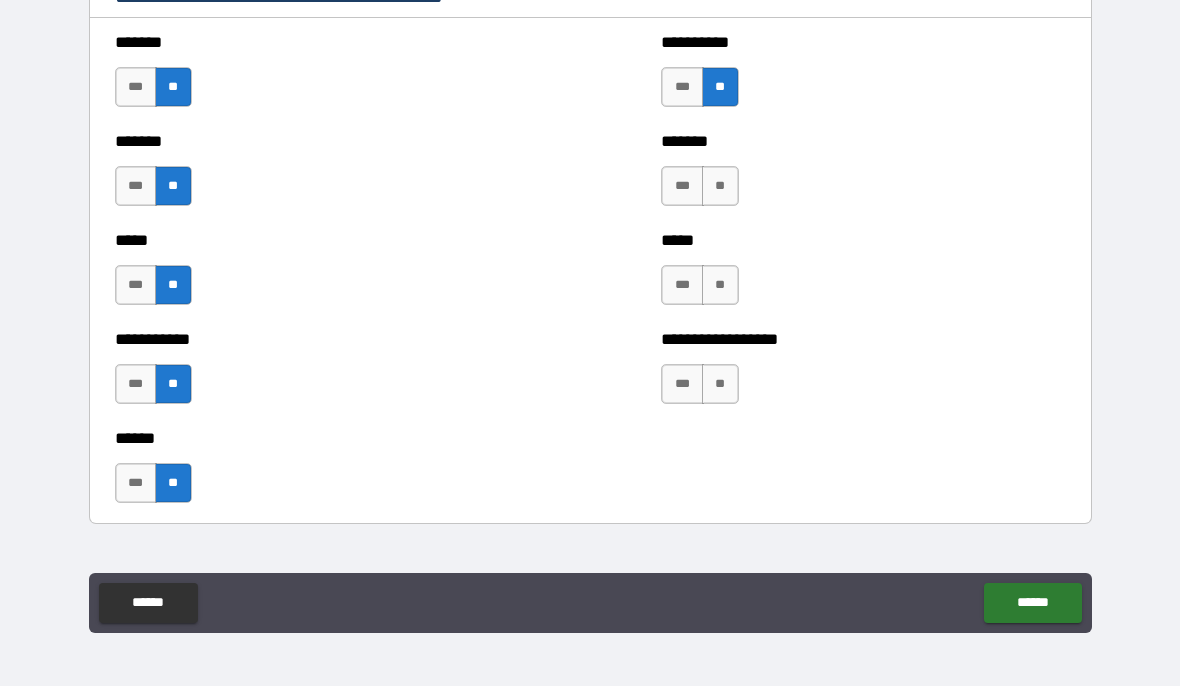 click on "**" at bounding box center (720, 187) 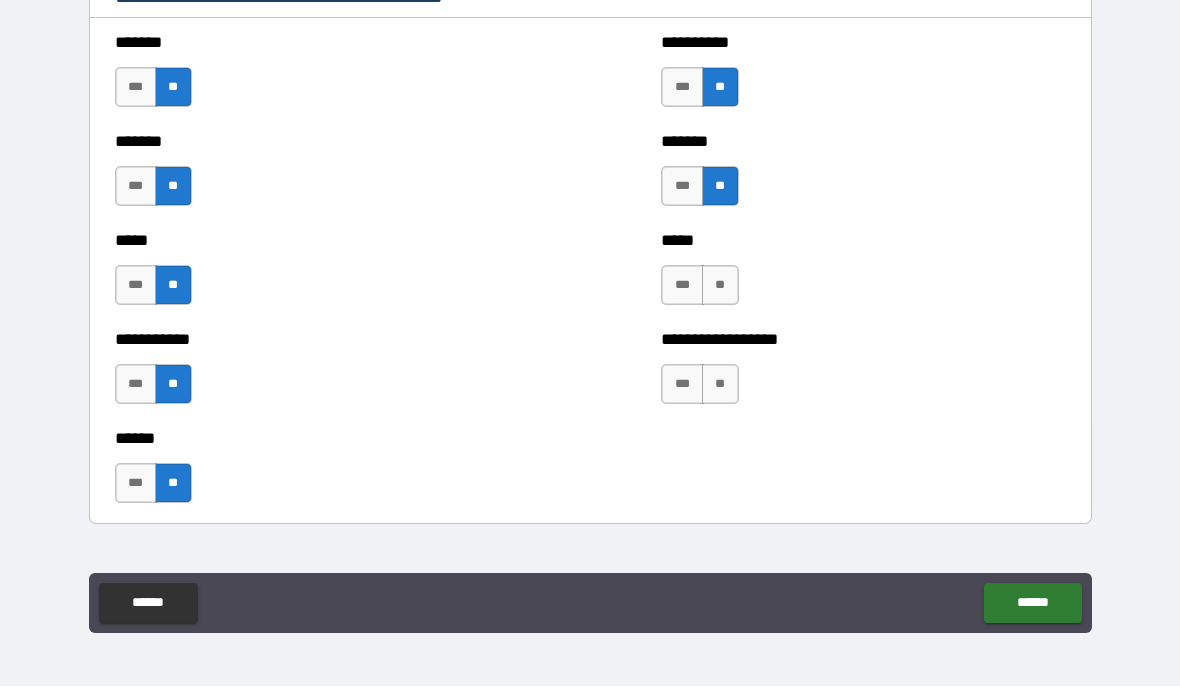 click on "**" at bounding box center (720, 286) 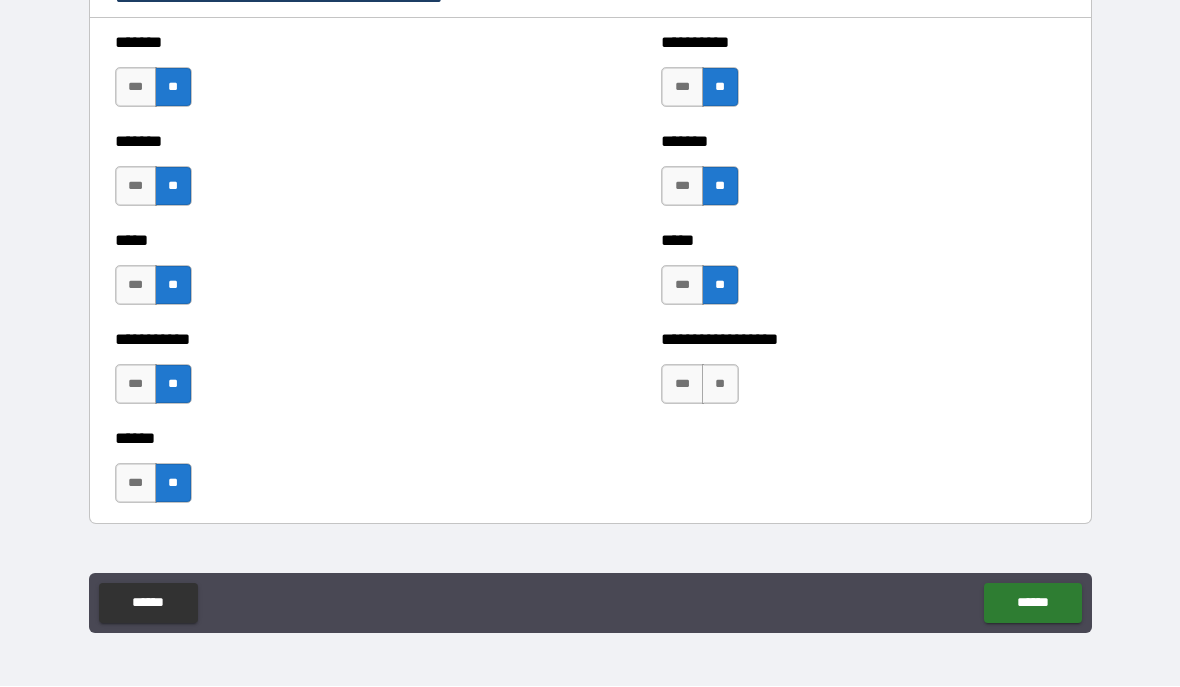 click on "**" at bounding box center (720, 385) 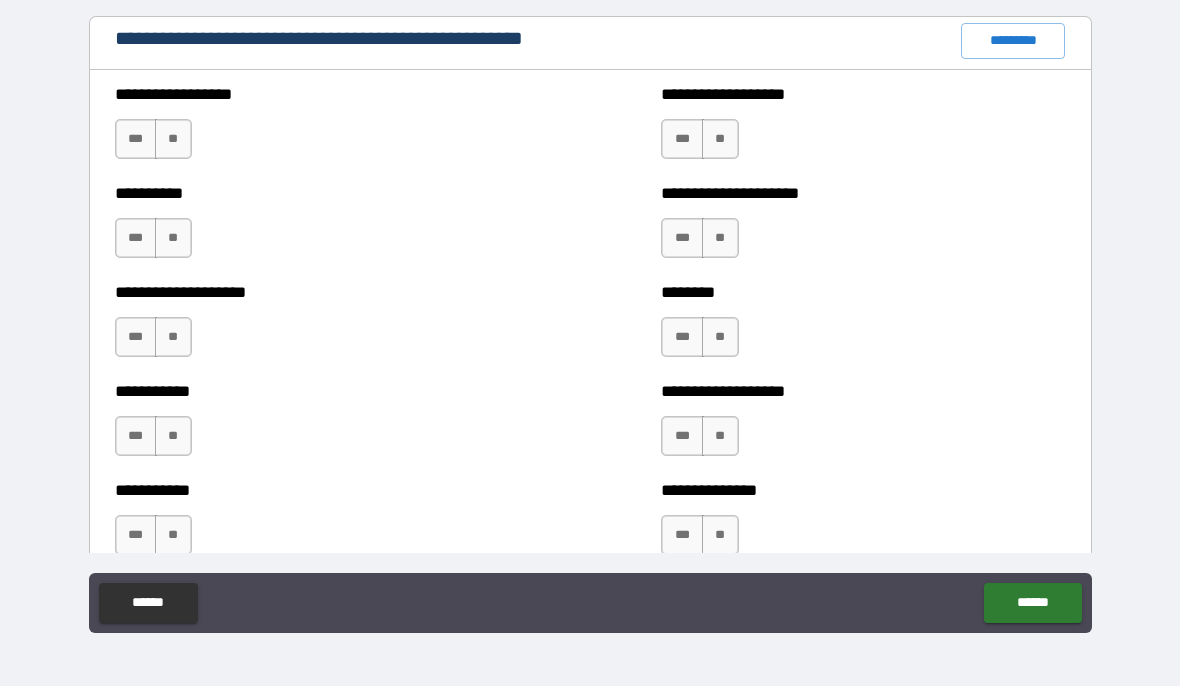 scroll, scrollTop: 2303, scrollLeft: 0, axis: vertical 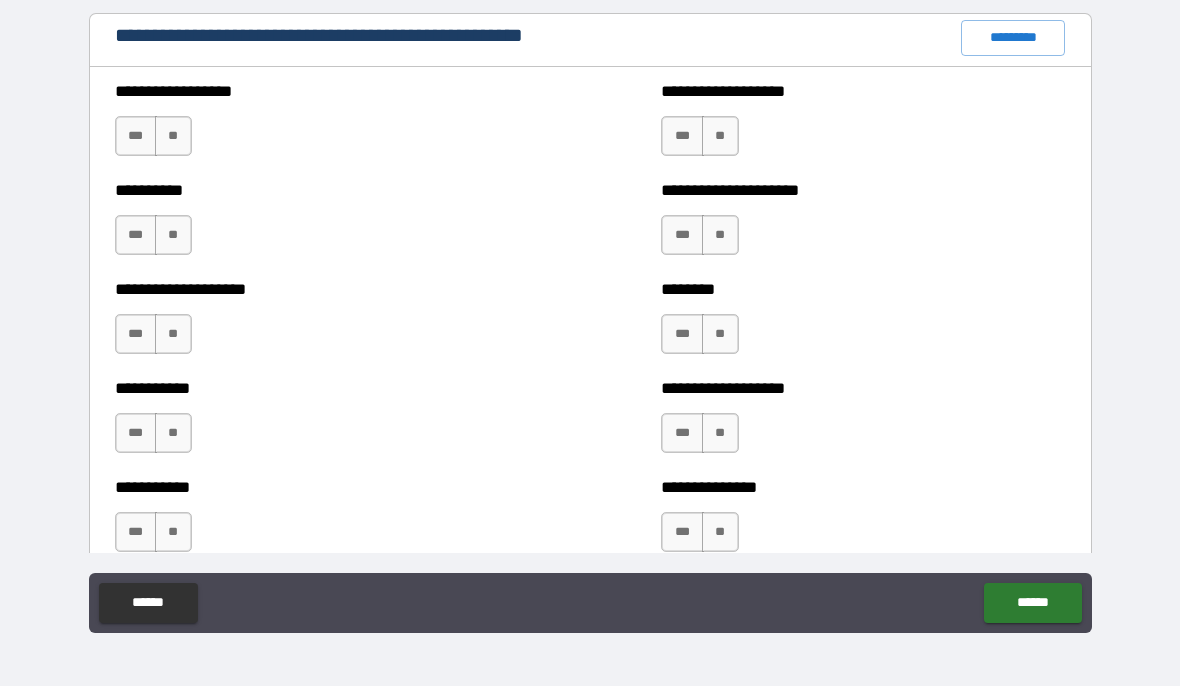 click on "**" at bounding box center (173, 137) 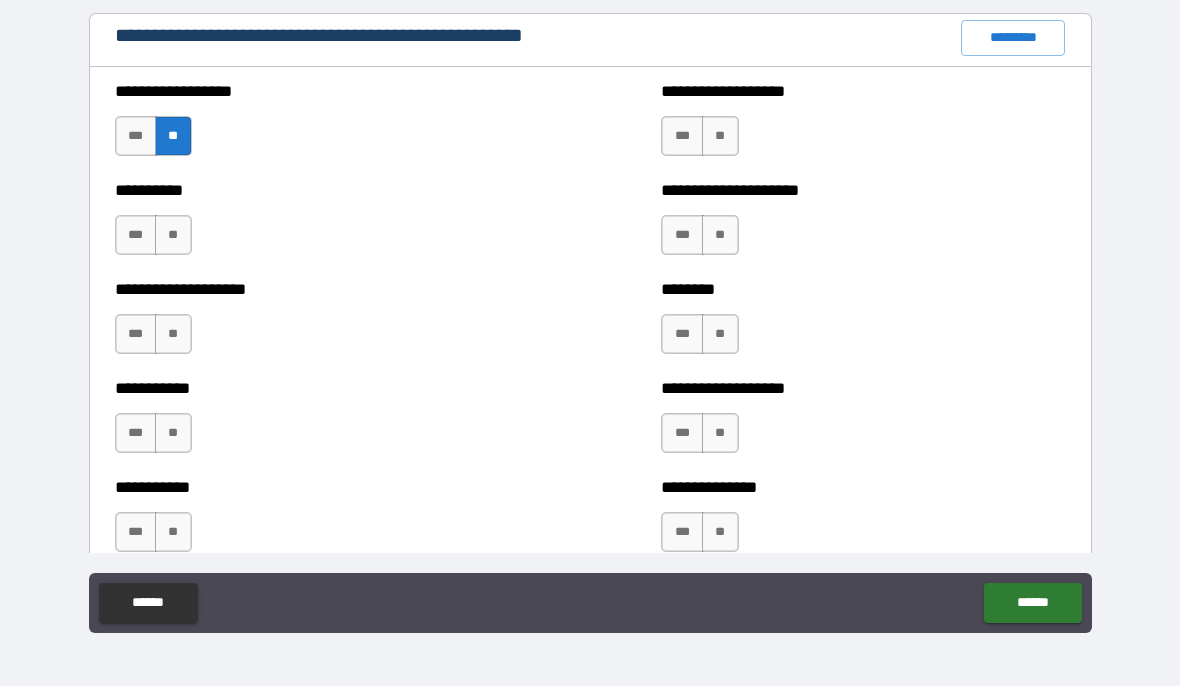 click on "**" at bounding box center (173, 236) 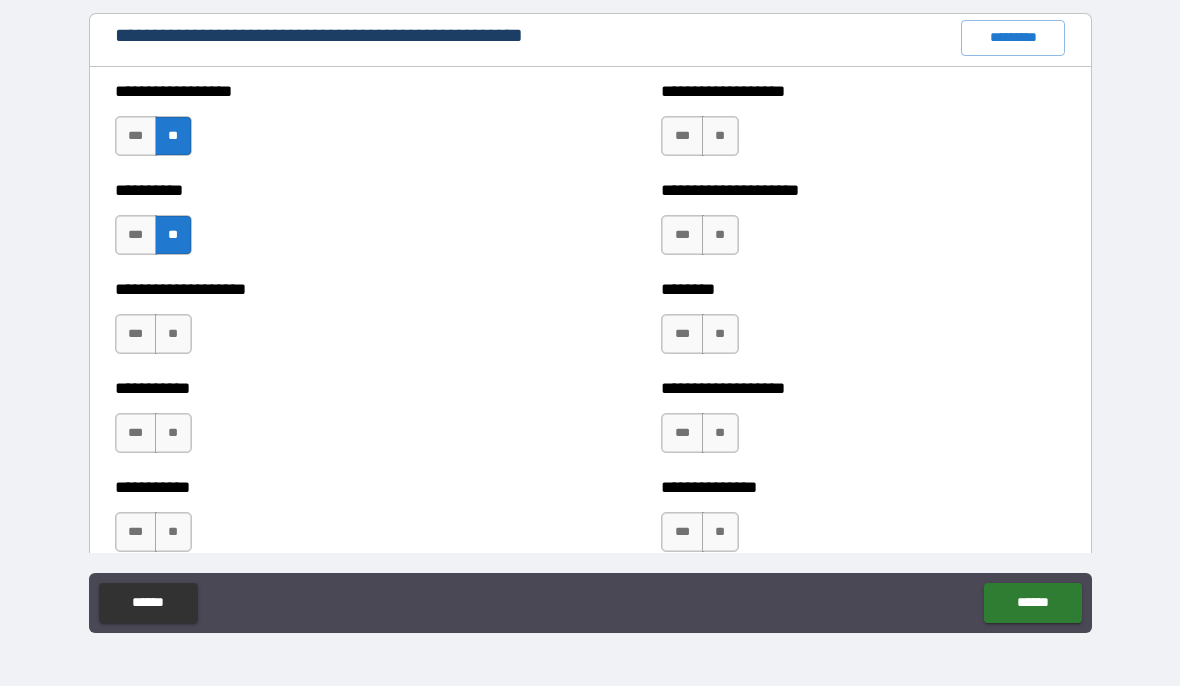click on "**" at bounding box center [173, 335] 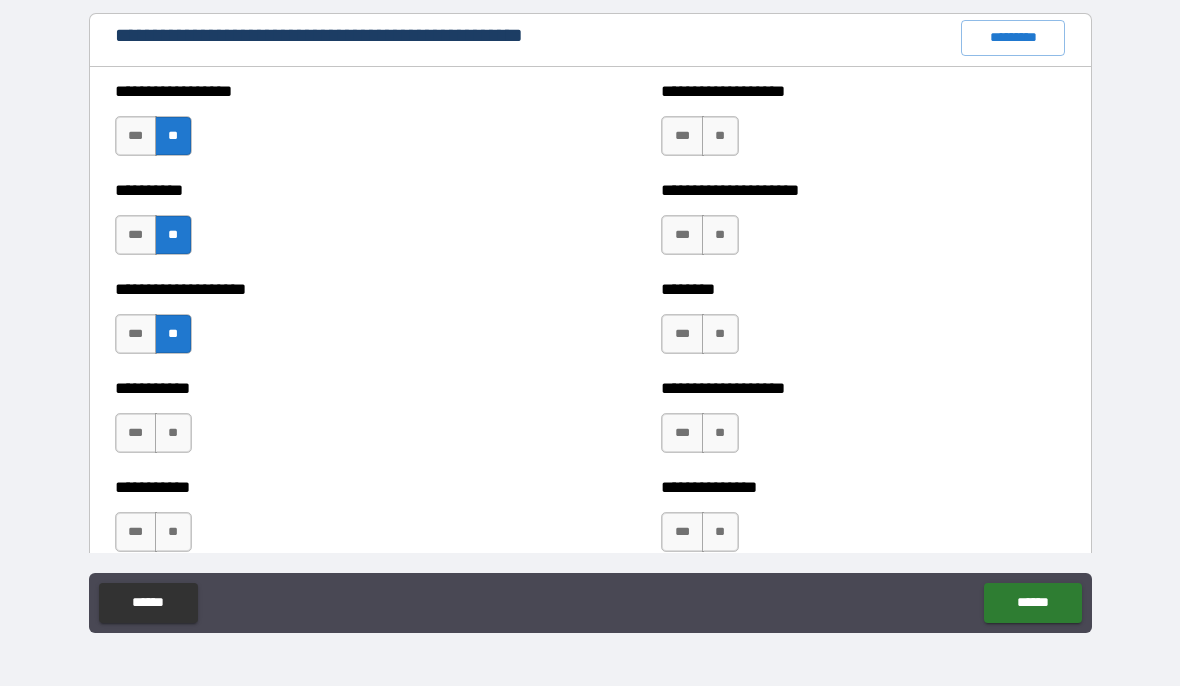click on "**" at bounding box center [173, 434] 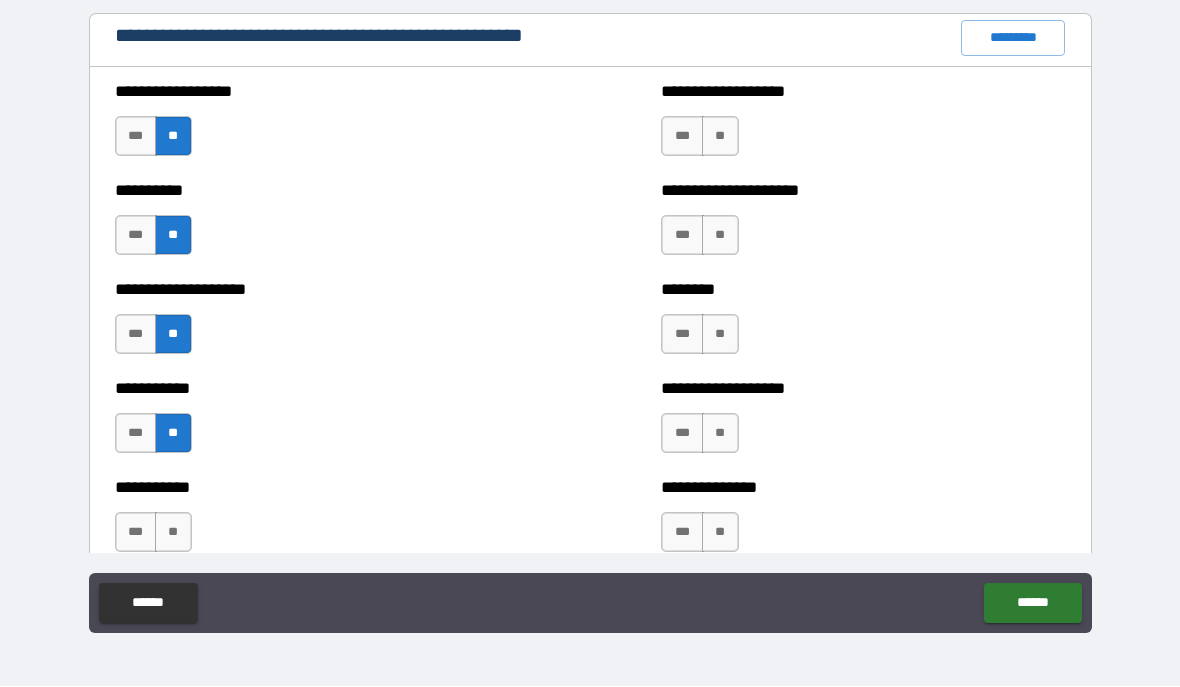 click on "**" at bounding box center [173, 533] 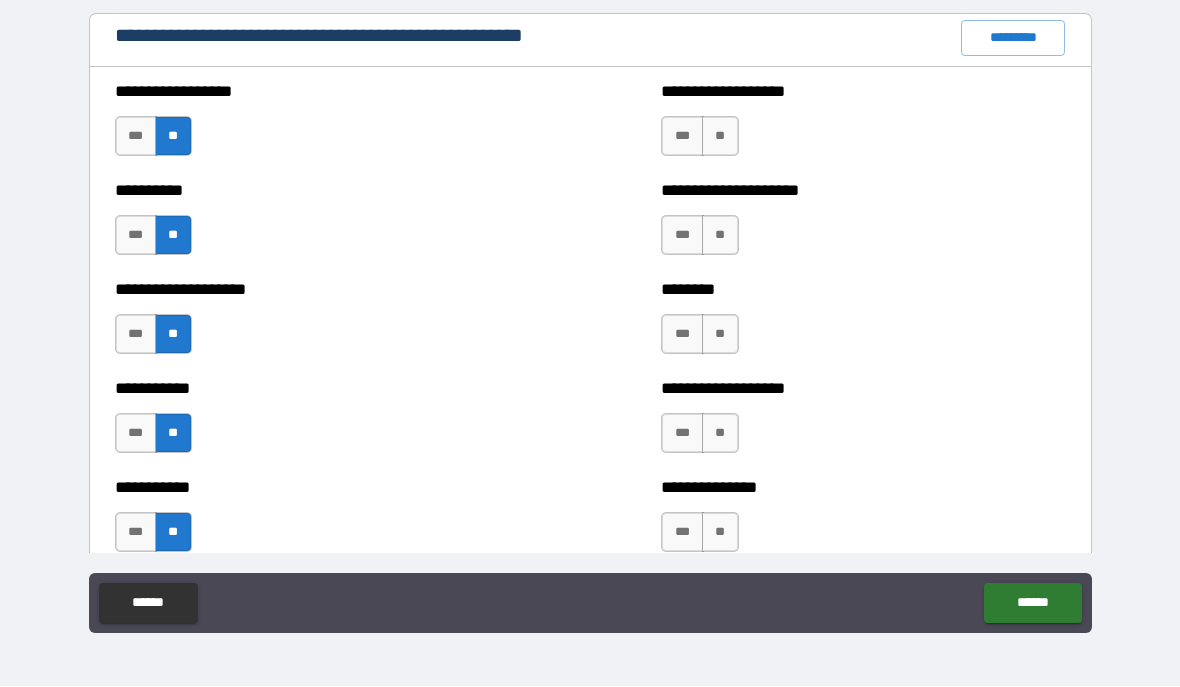 click on "**" at bounding box center [720, 137] 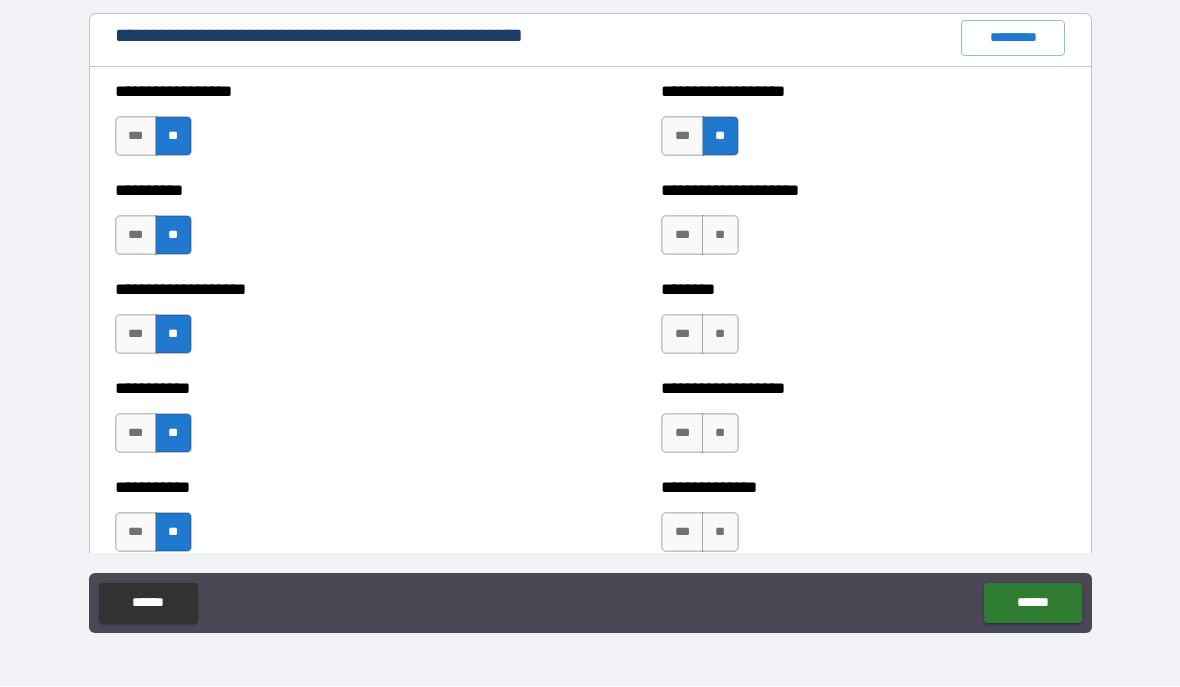 click on "**" at bounding box center (720, 236) 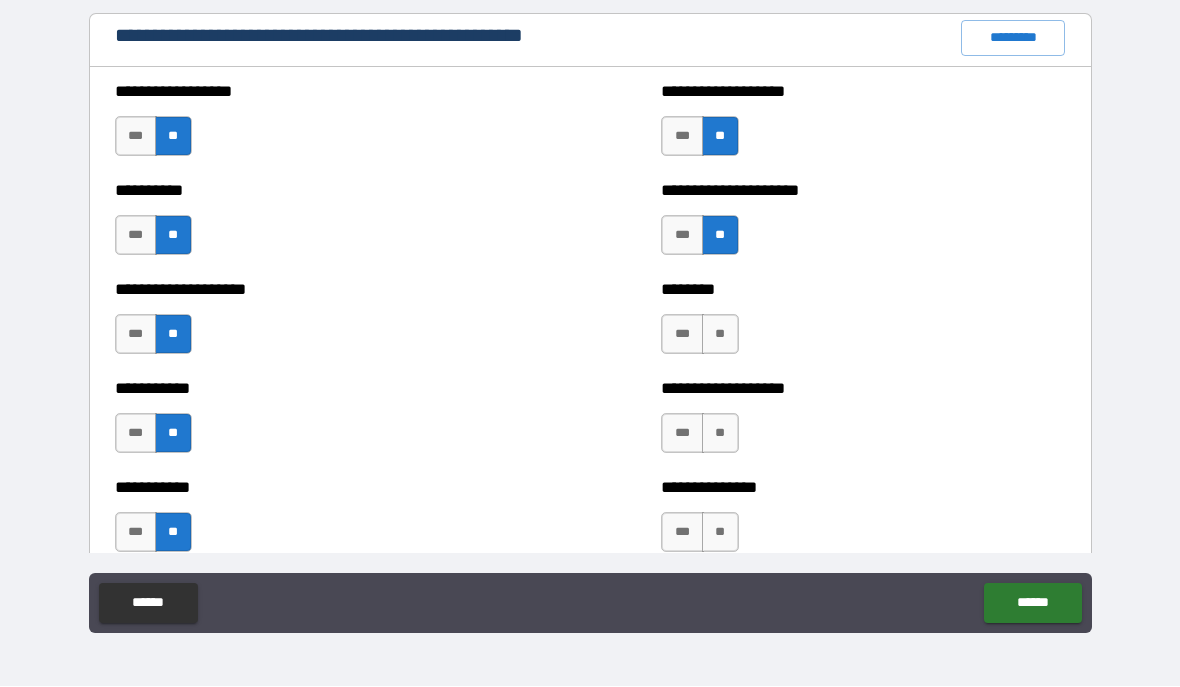 click on "**" at bounding box center (720, 335) 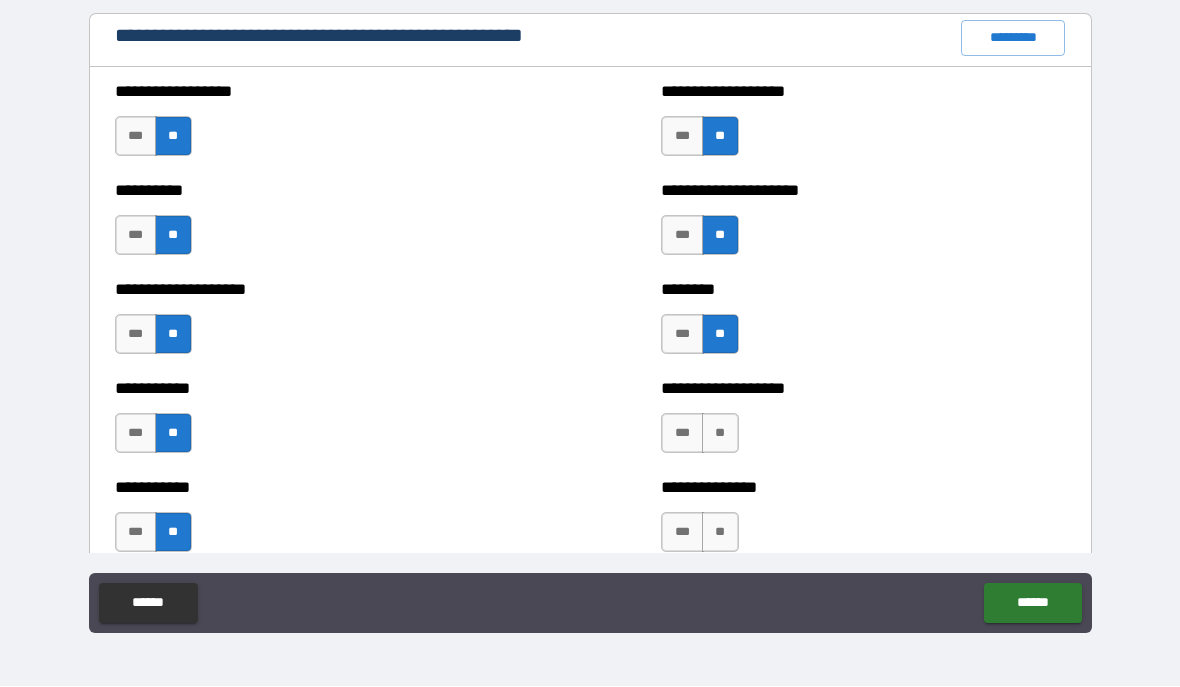 click on "**" at bounding box center (720, 434) 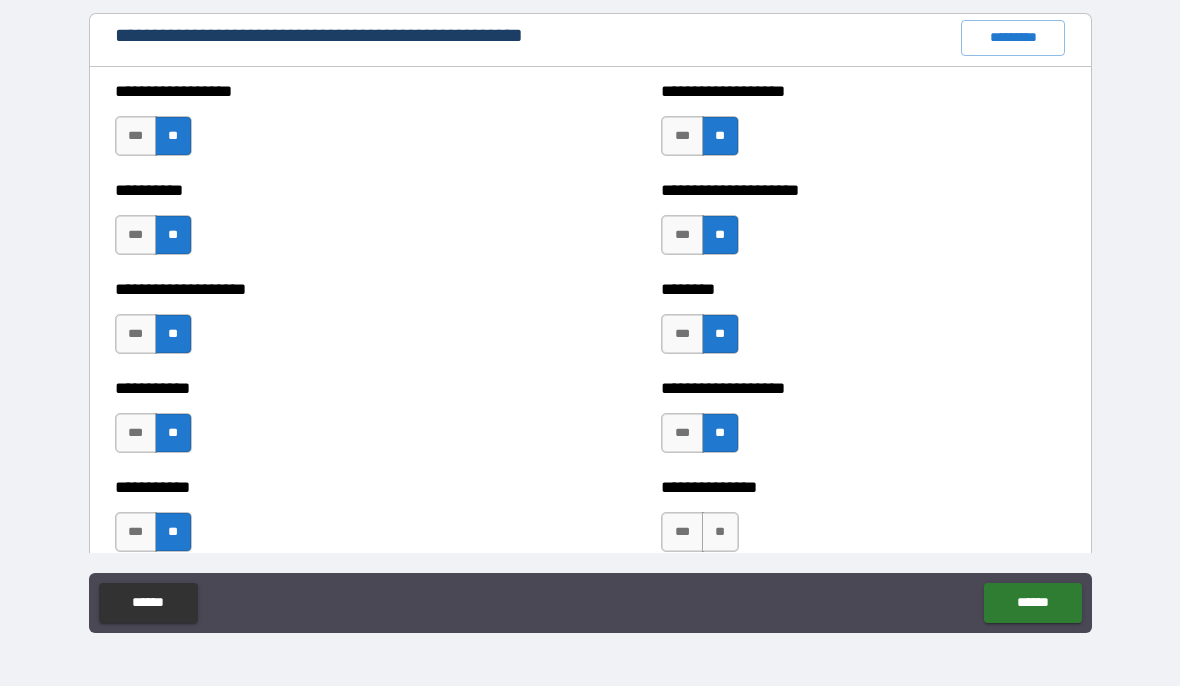 click on "**" at bounding box center [720, 533] 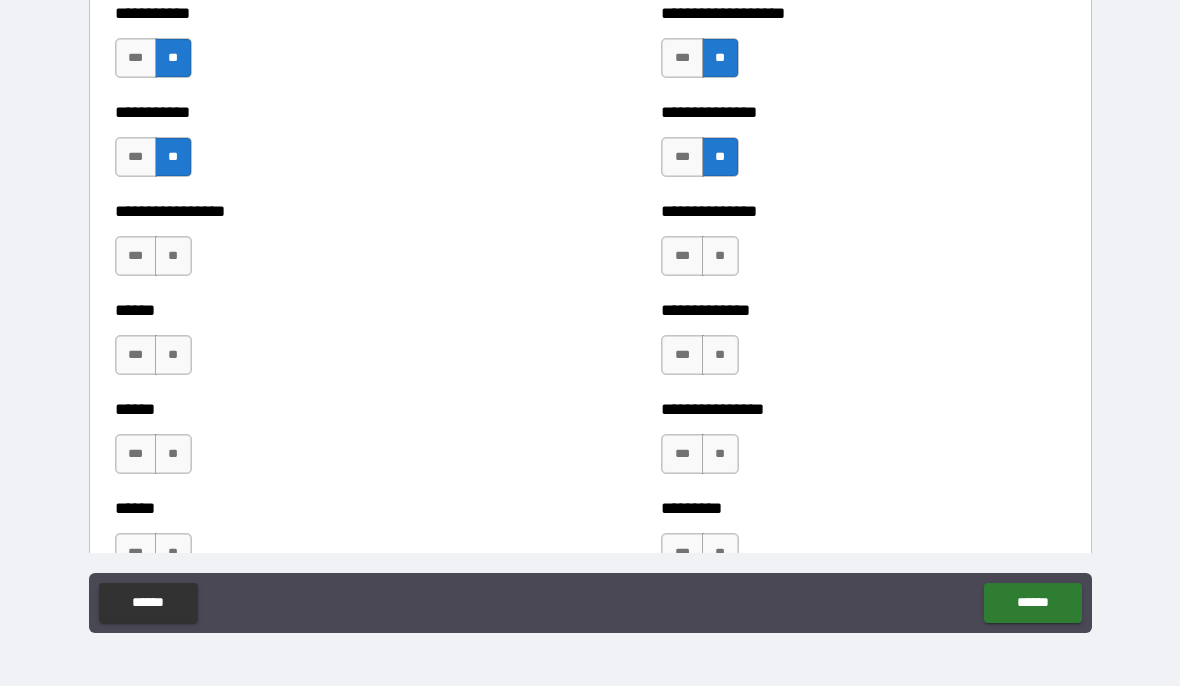 scroll, scrollTop: 2680, scrollLeft: 0, axis: vertical 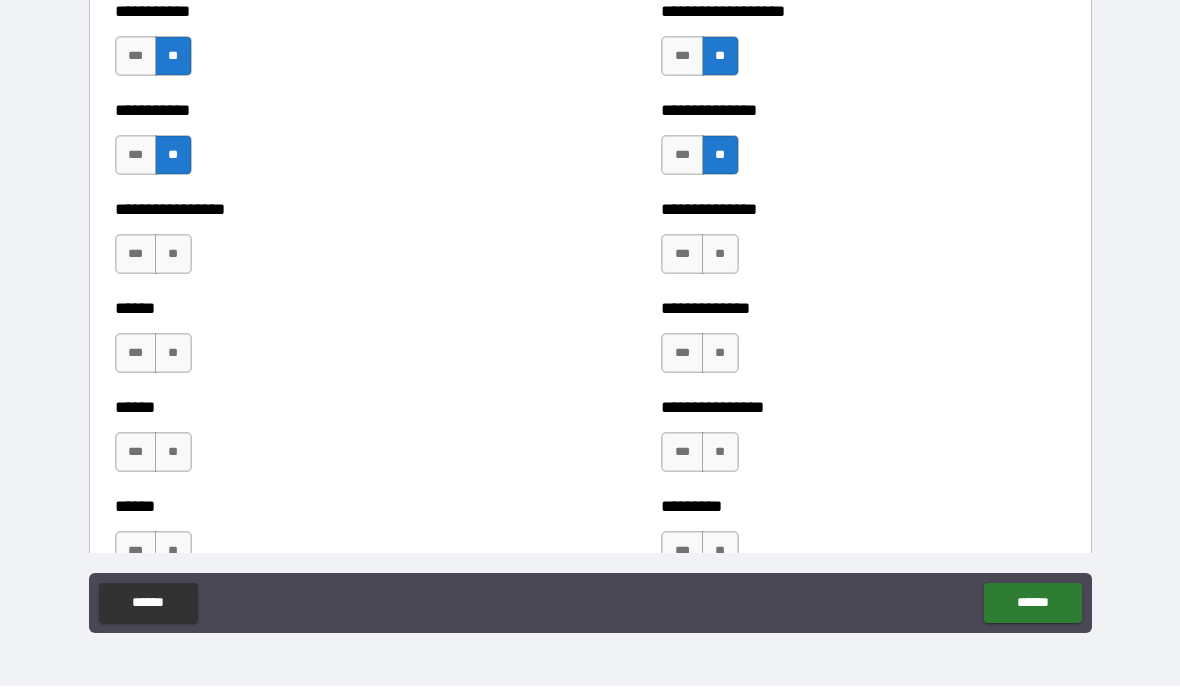 click on "**" at bounding box center [173, 255] 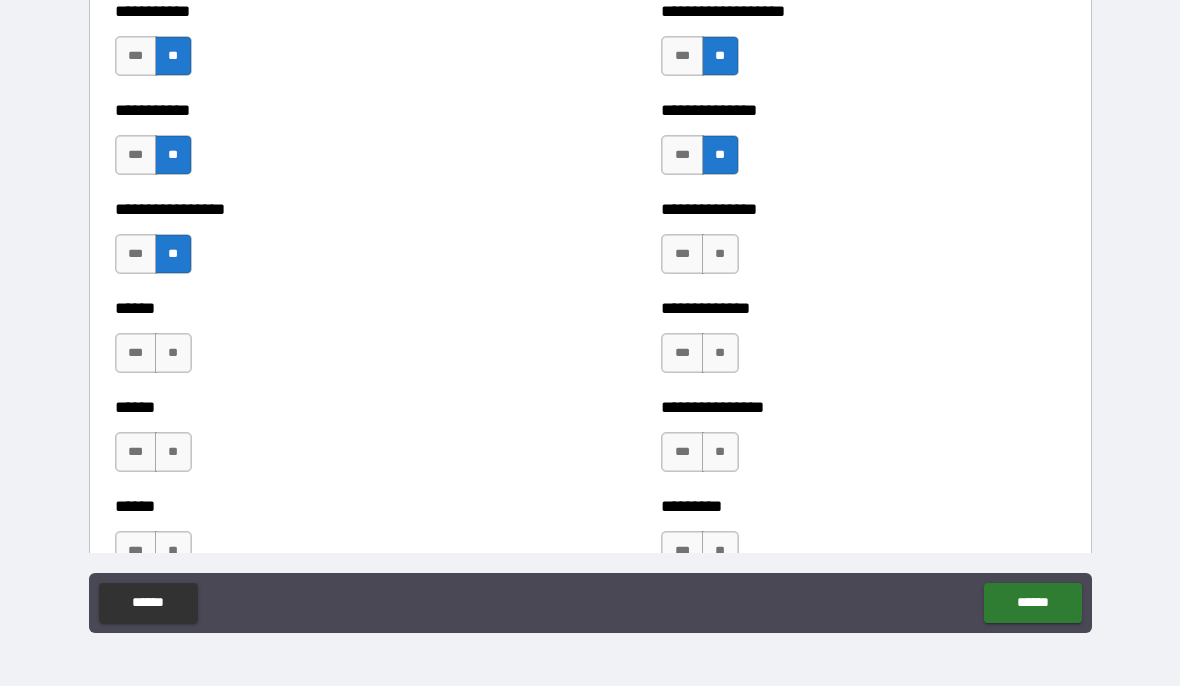 click on "**" at bounding box center [173, 354] 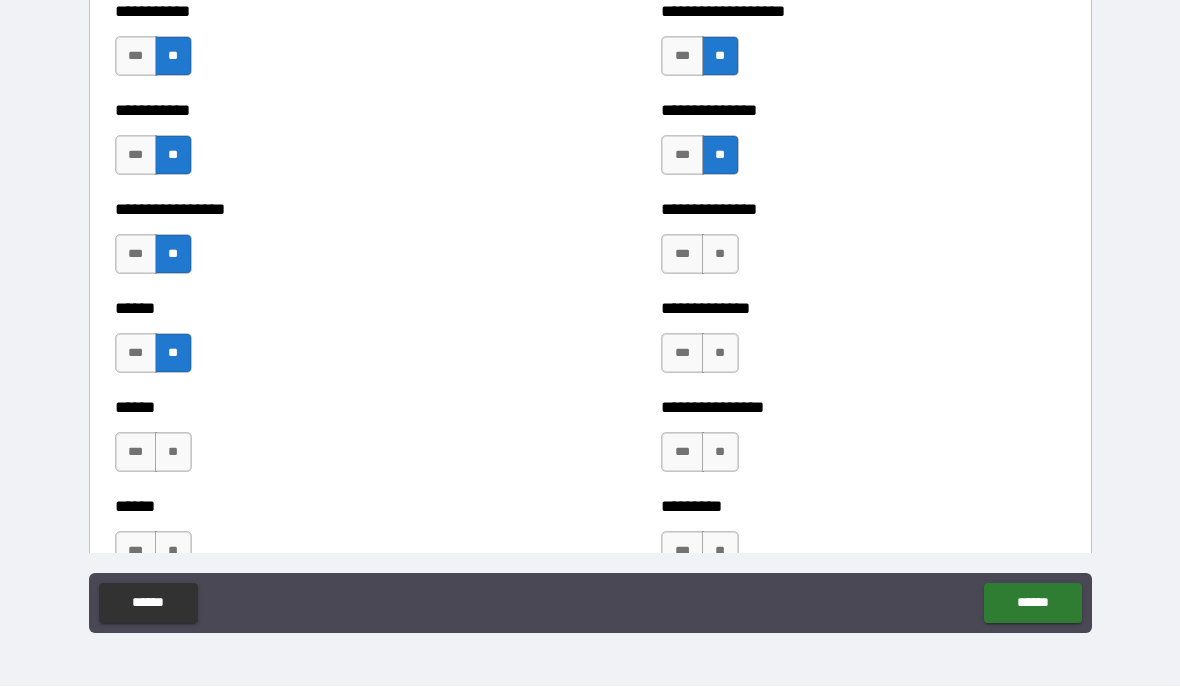 click on "**" at bounding box center [173, 453] 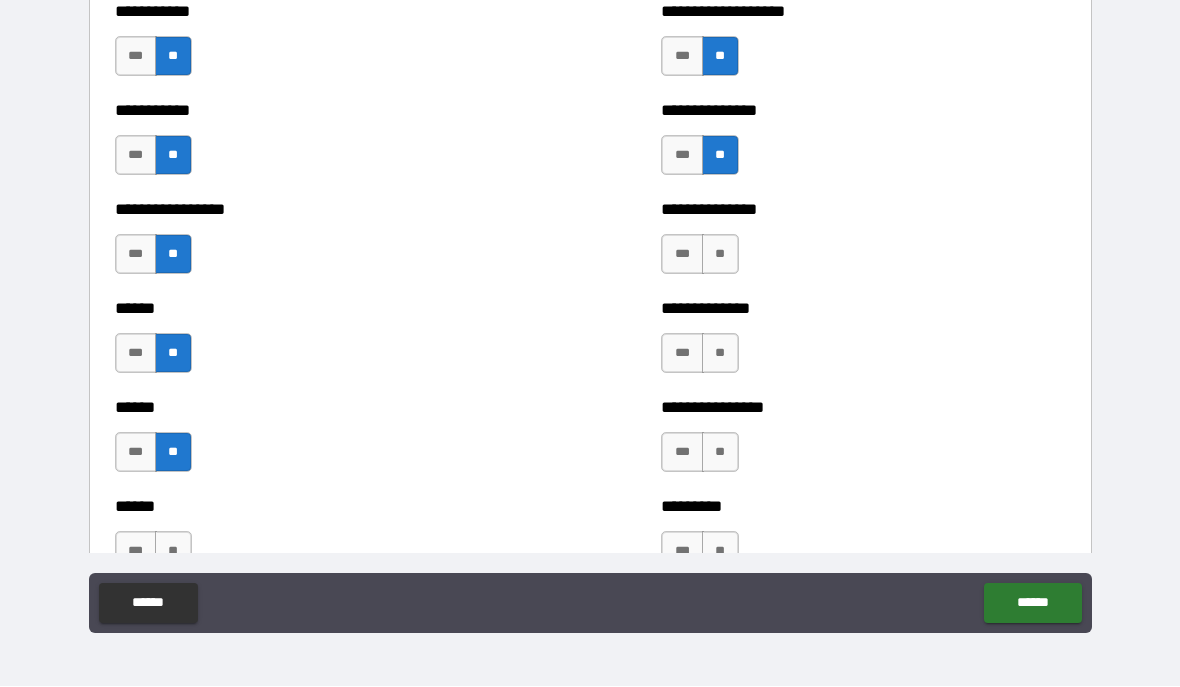 click on "**" at bounding box center [173, 552] 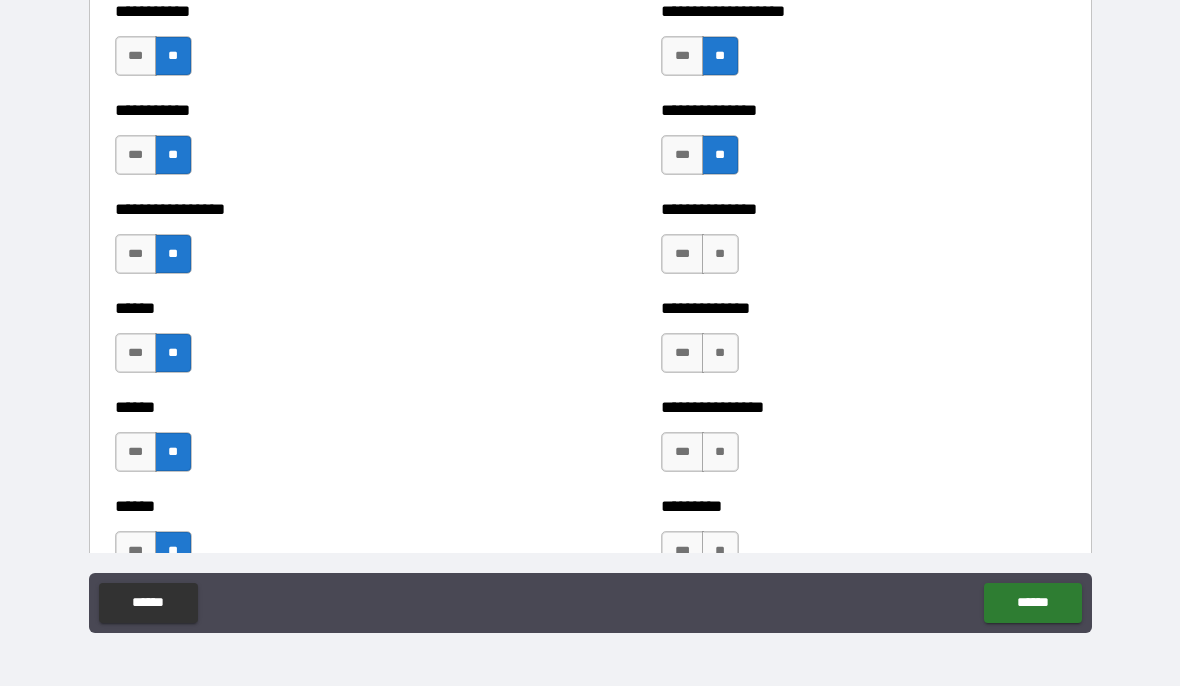 click on "**" at bounding box center (720, 255) 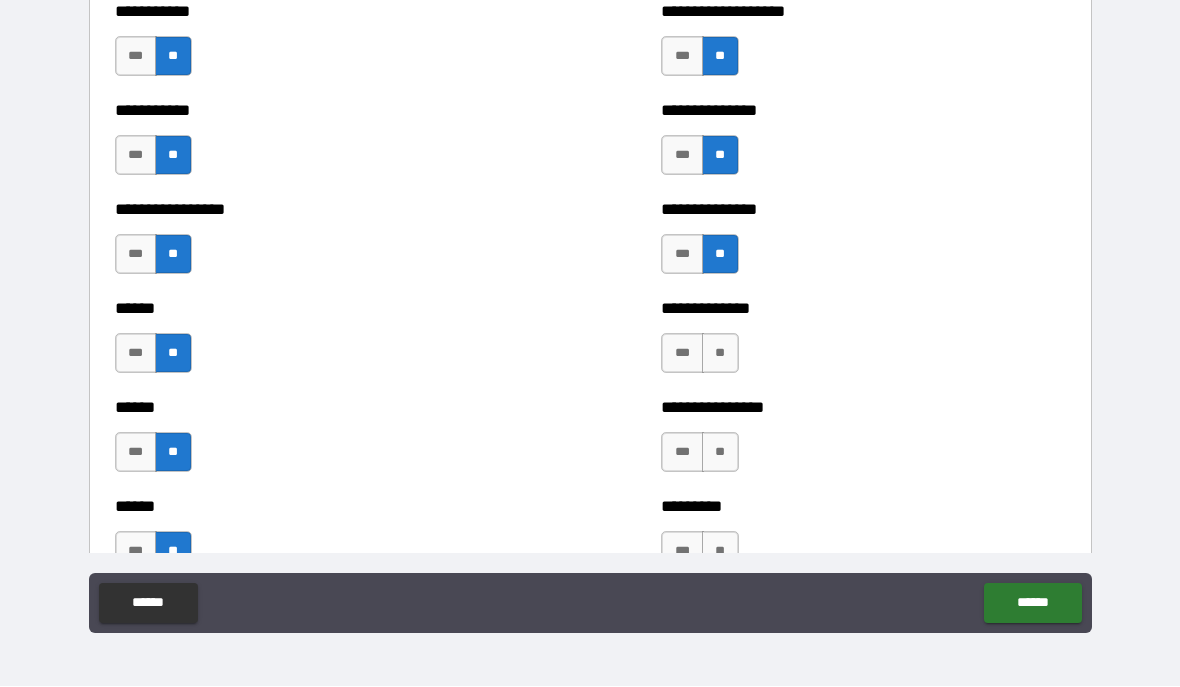 click on "**" at bounding box center (720, 354) 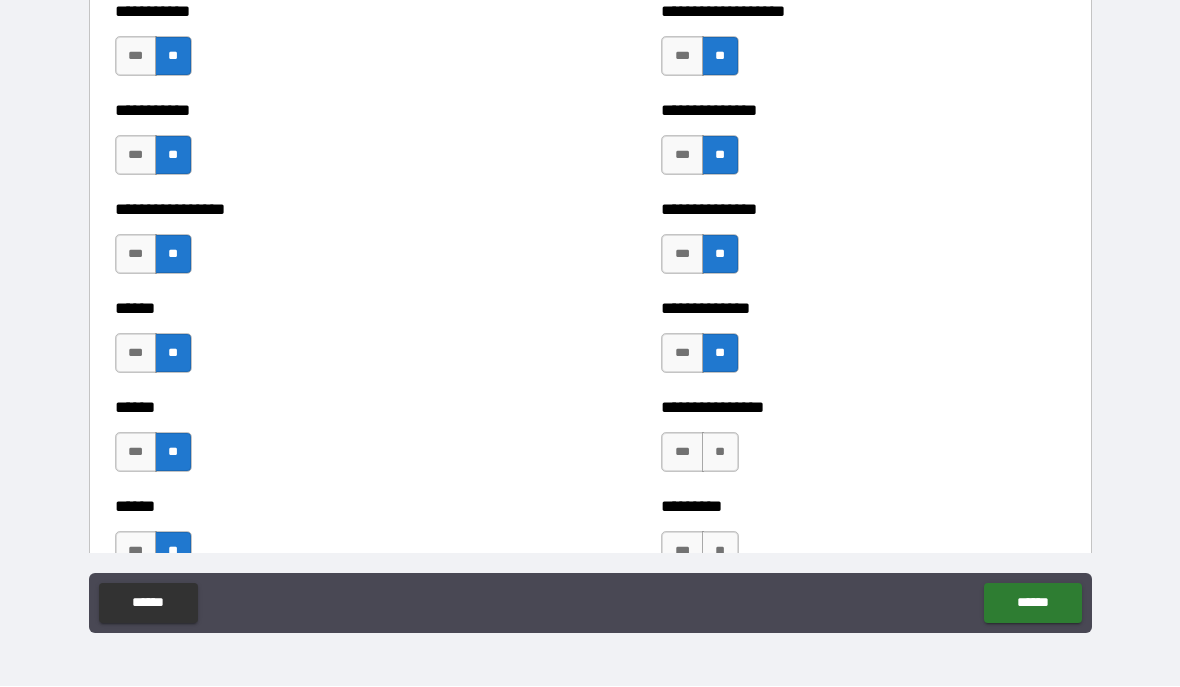 click on "**" at bounding box center (720, 453) 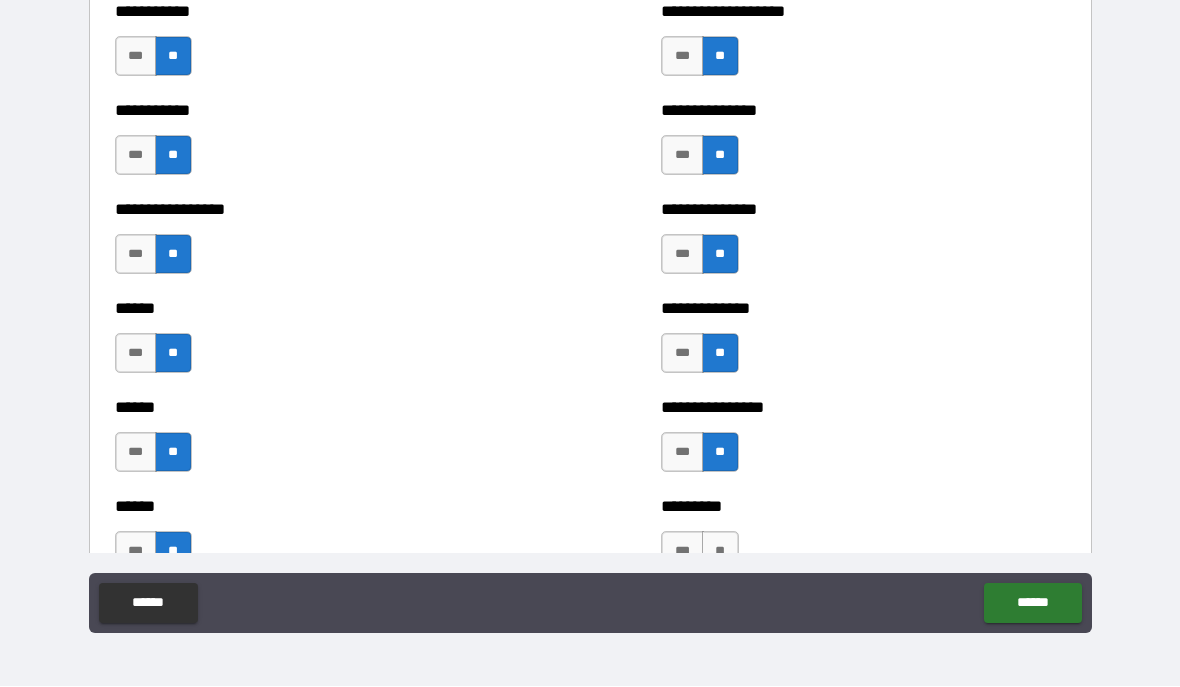 click on "**" at bounding box center [720, 552] 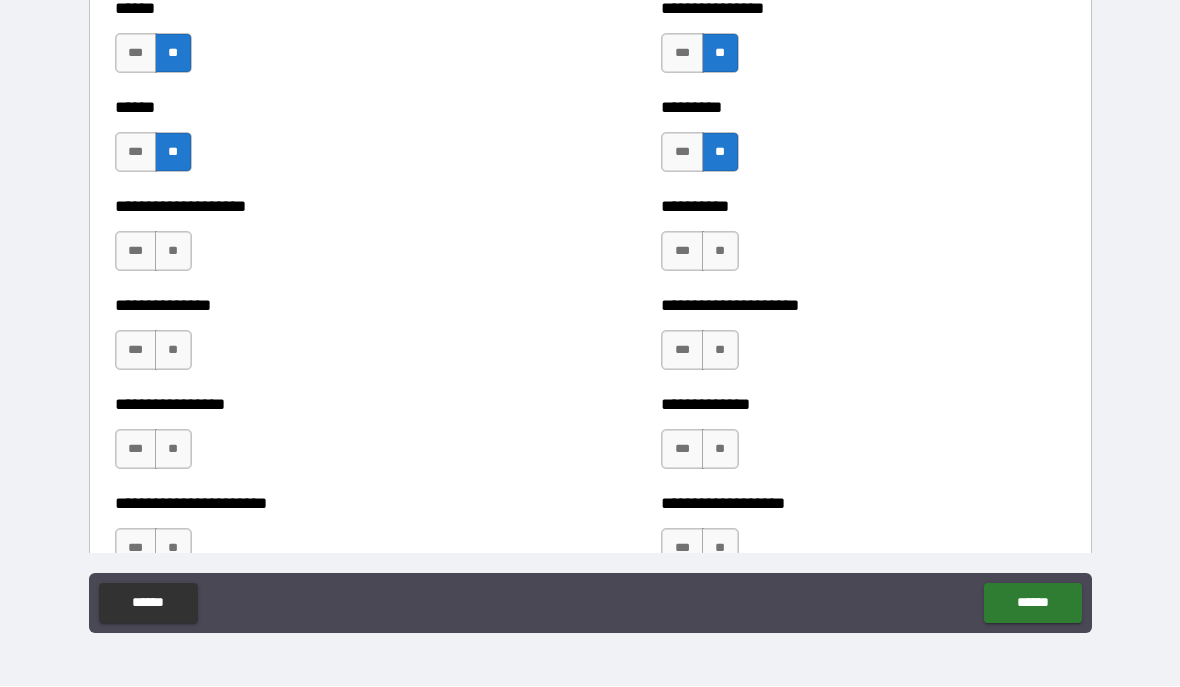 scroll, scrollTop: 3101, scrollLeft: 0, axis: vertical 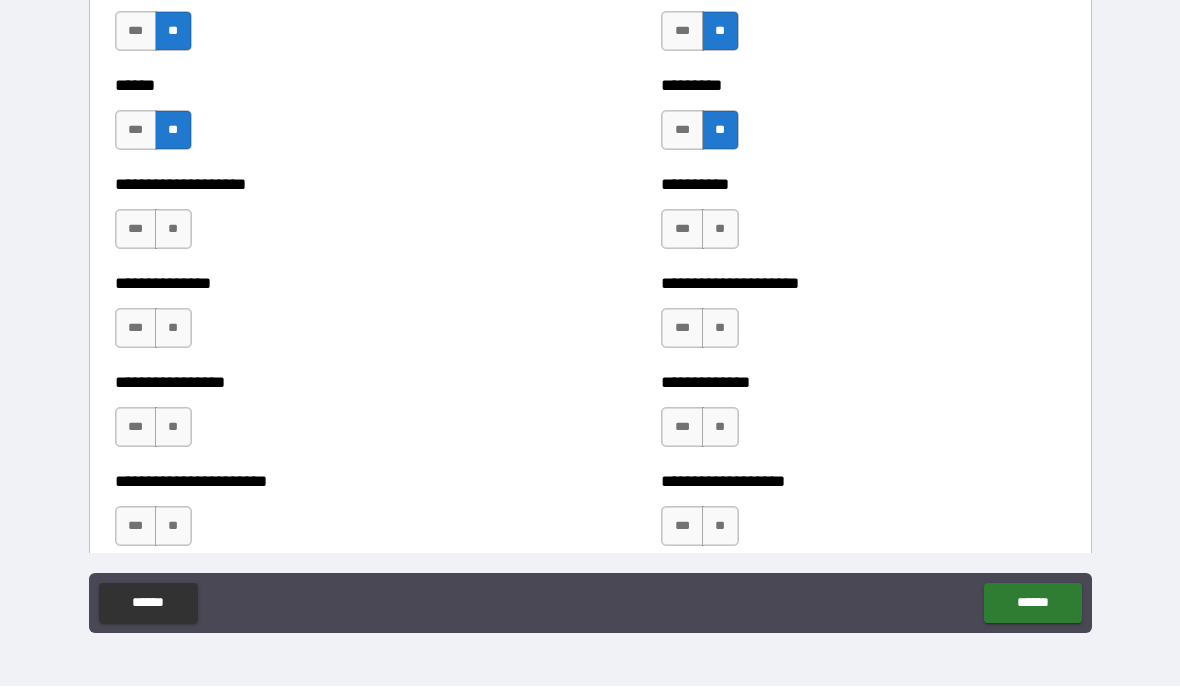 click on "**" at bounding box center (173, 230) 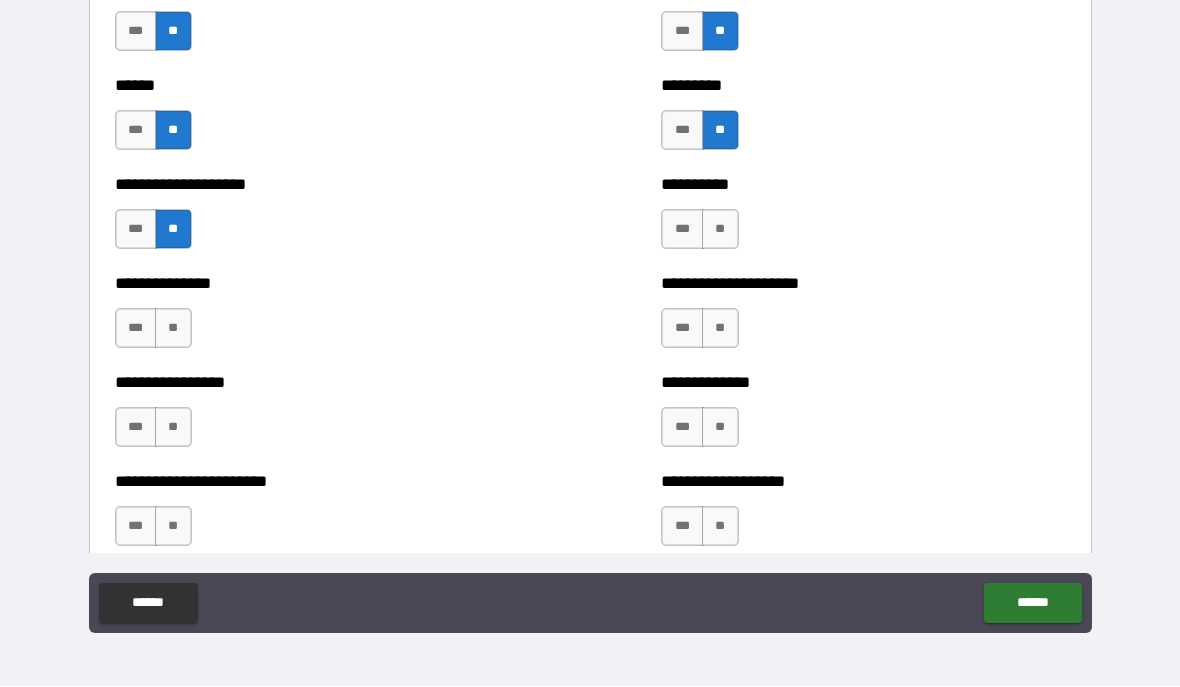 click on "**" at bounding box center [173, 329] 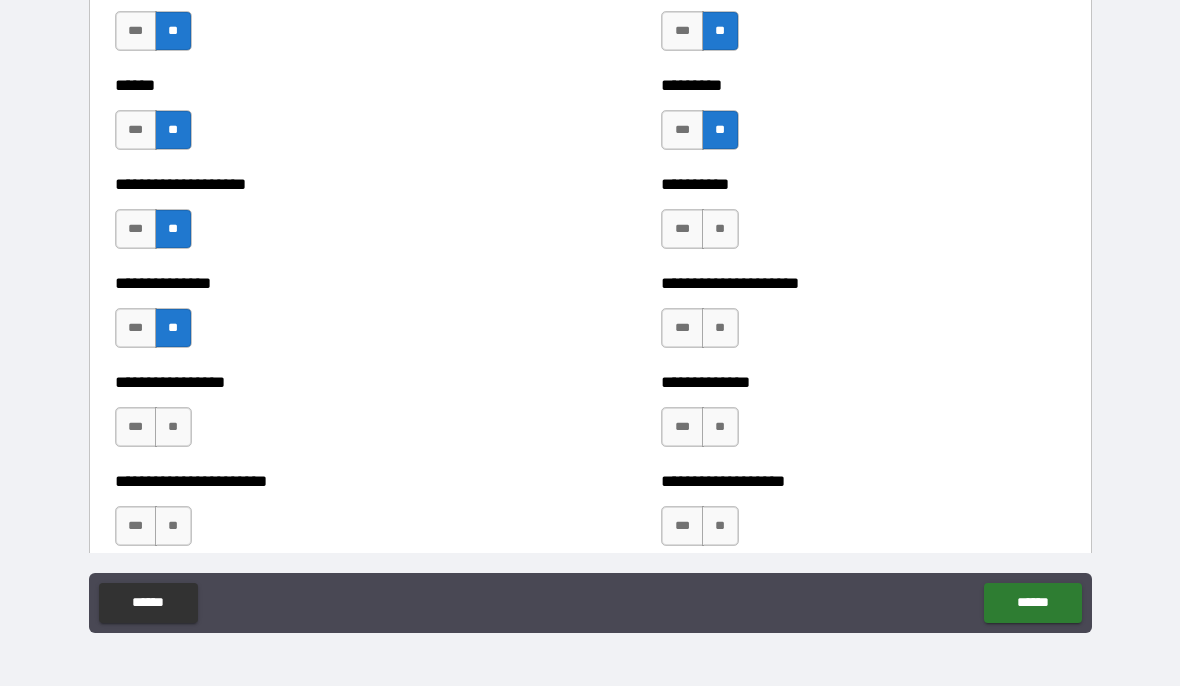 click on "**" at bounding box center (173, 428) 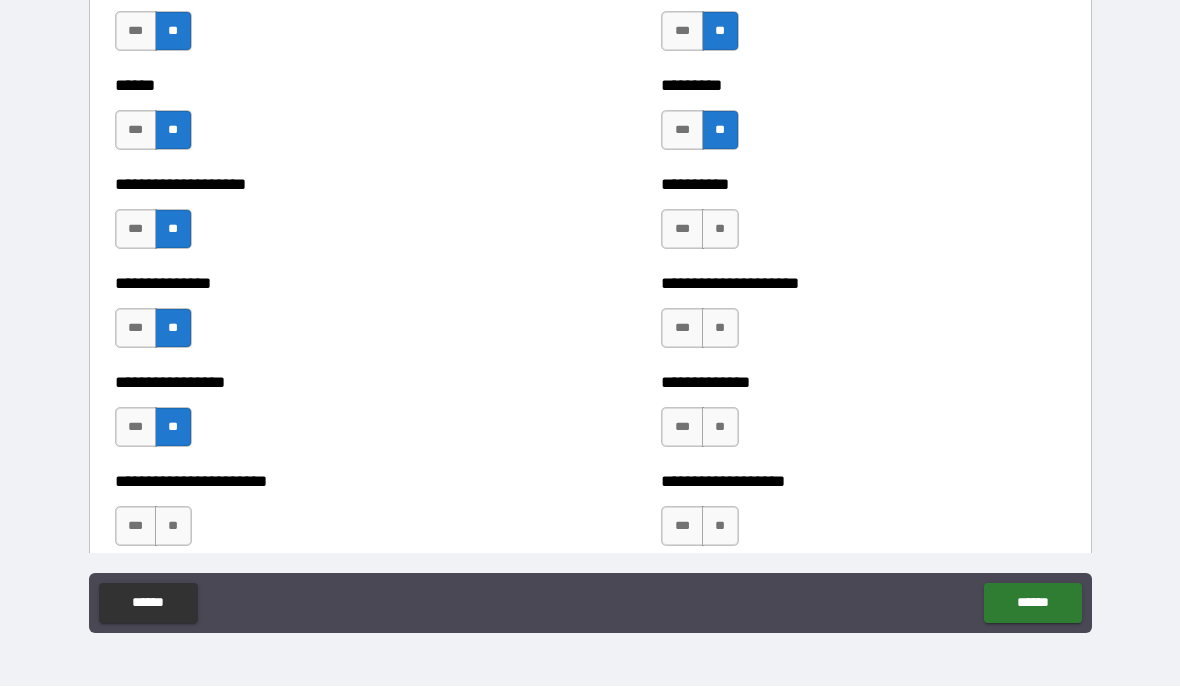 click on "**" at bounding box center (173, 527) 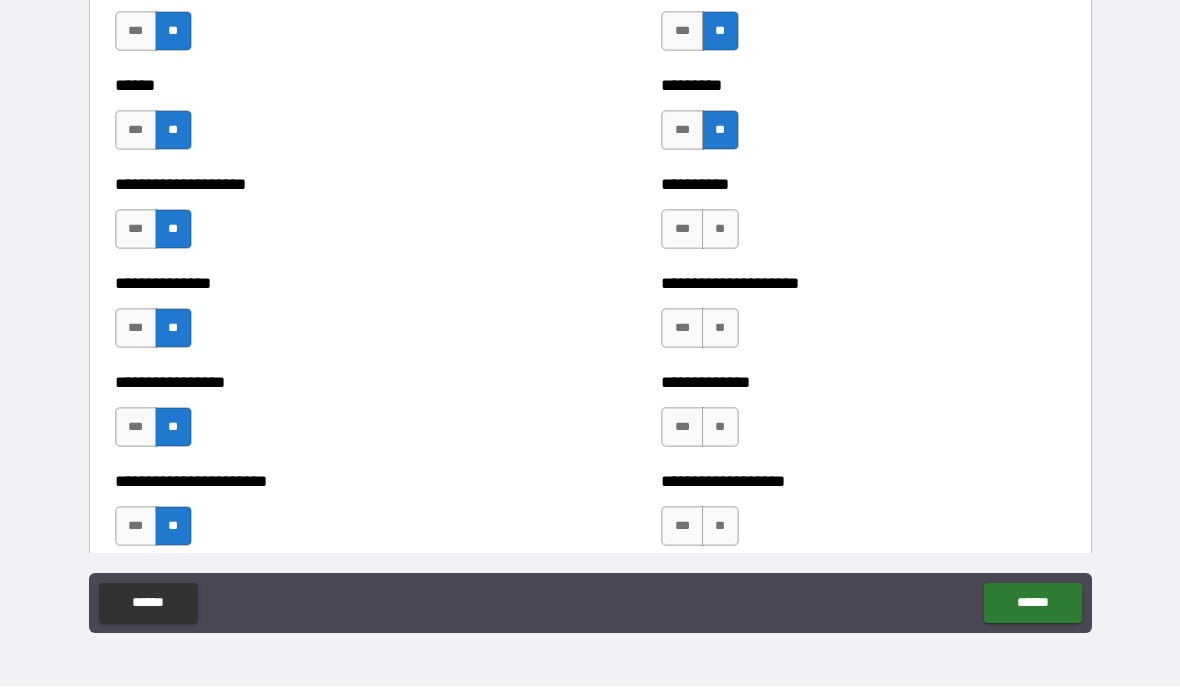 click on "**" at bounding box center (720, 230) 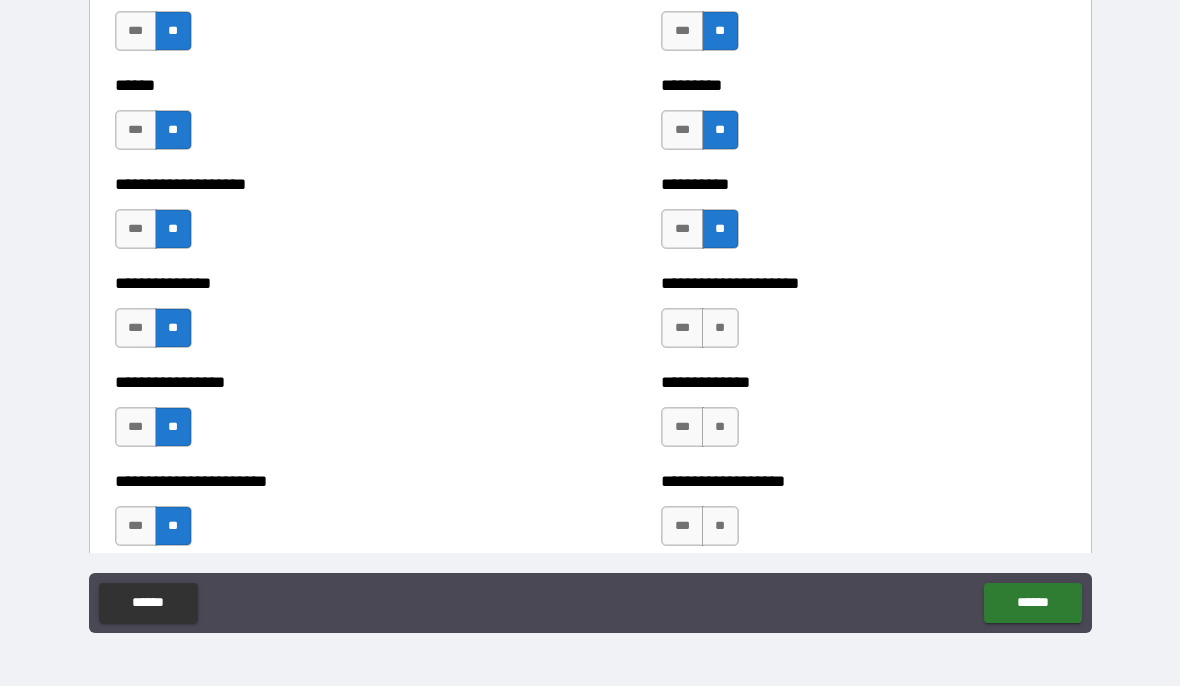 click on "**" at bounding box center [720, 329] 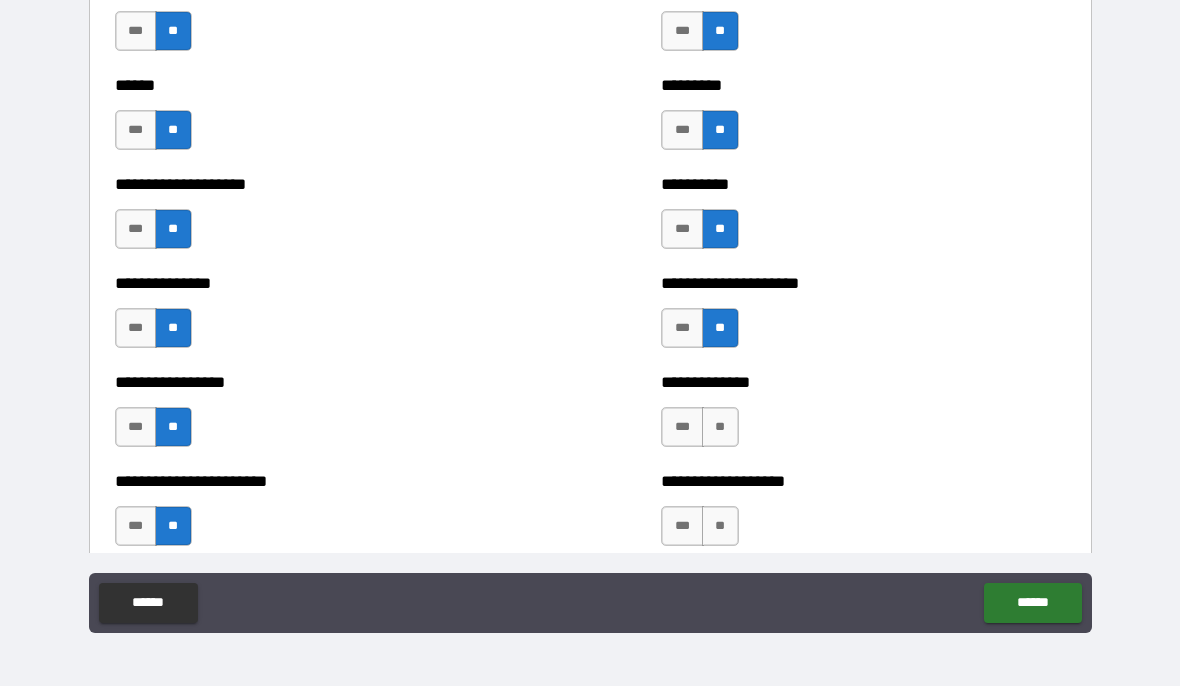 click on "**" at bounding box center [720, 428] 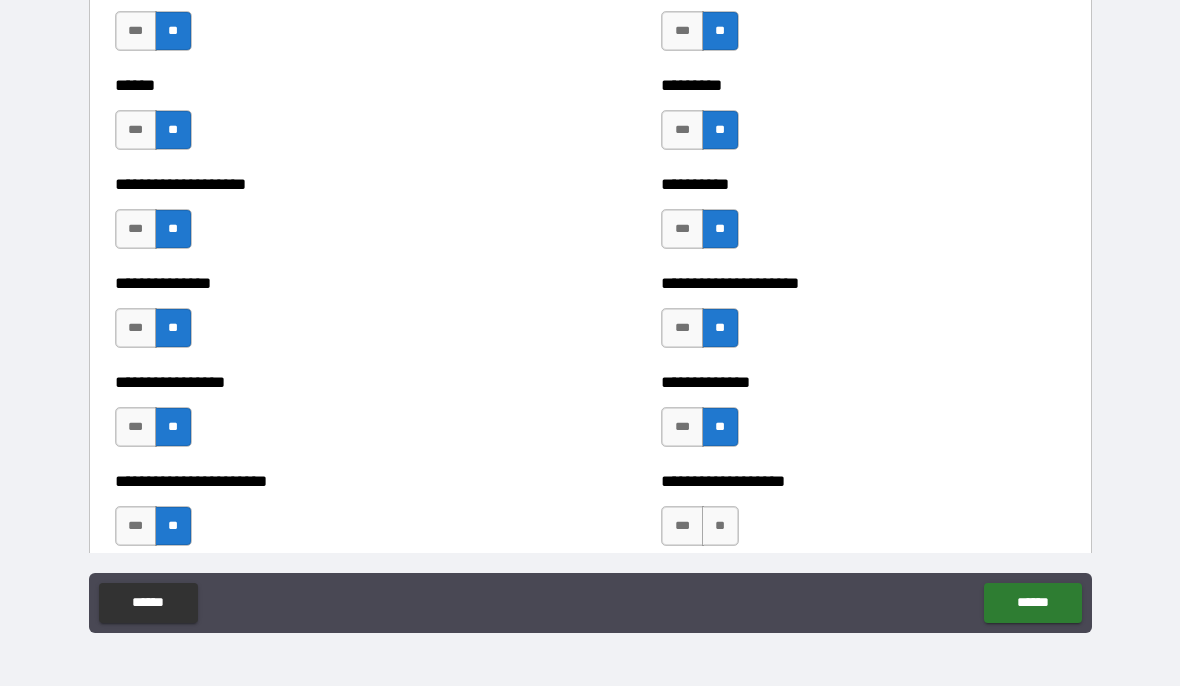 click on "**" at bounding box center [720, 527] 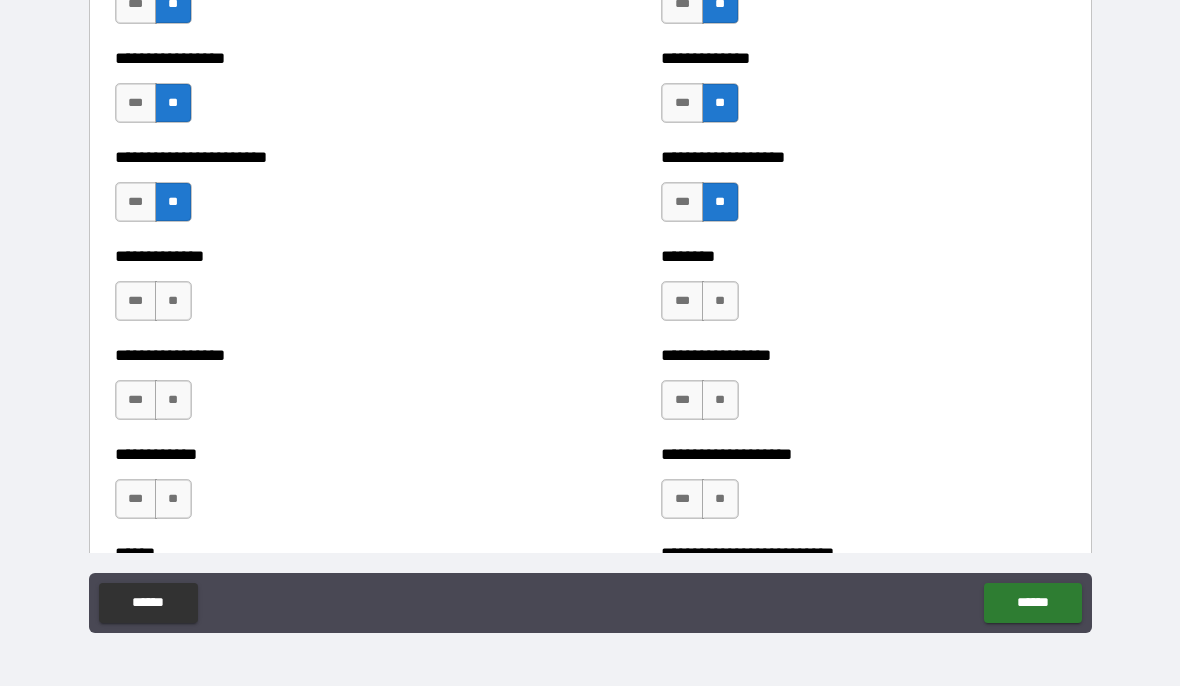 scroll, scrollTop: 3437, scrollLeft: 0, axis: vertical 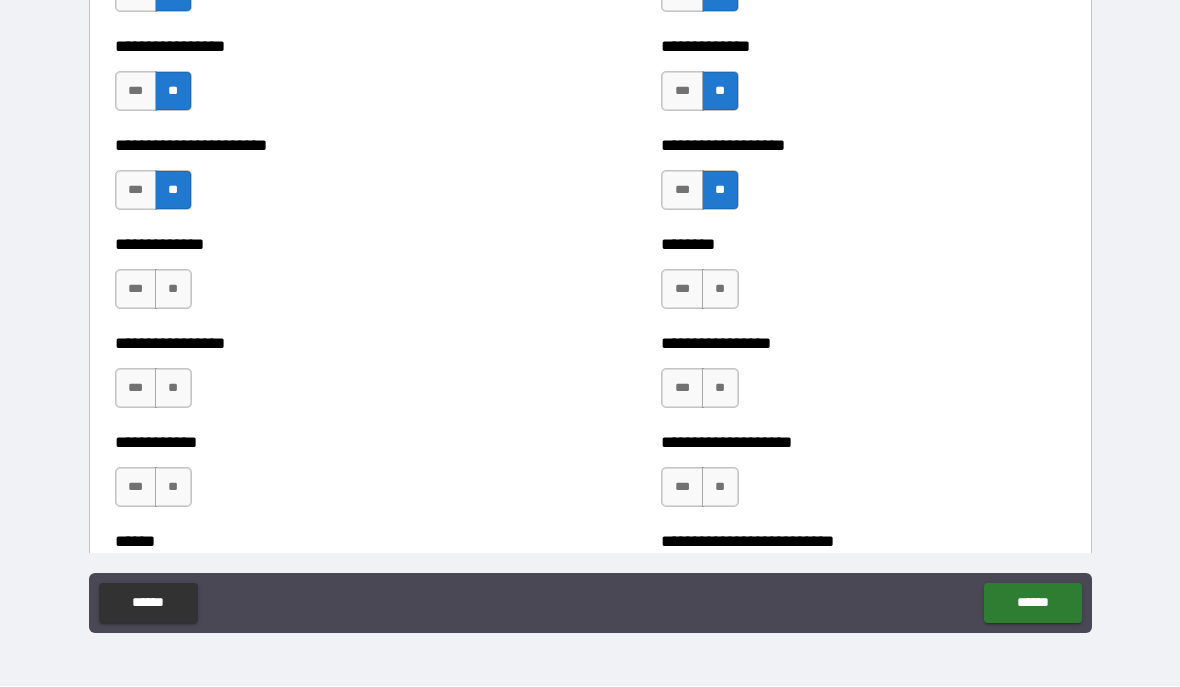 click on "**" at bounding box center [173, 290] 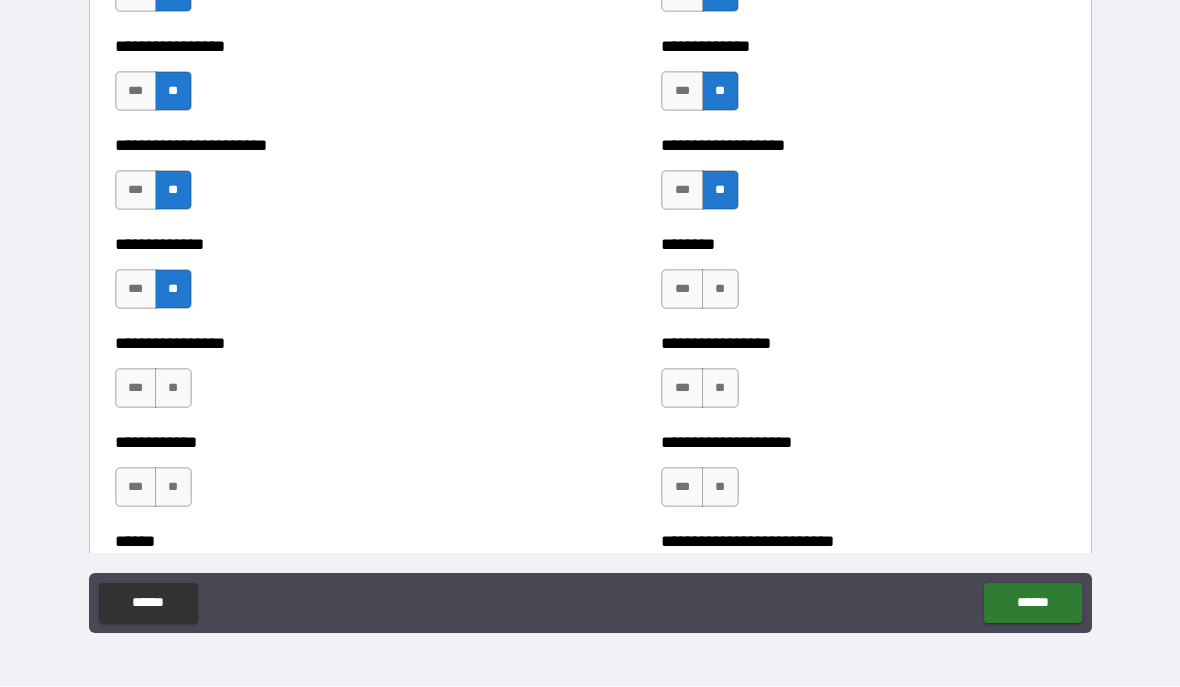 click on "**" at bounding box center (173, 389) 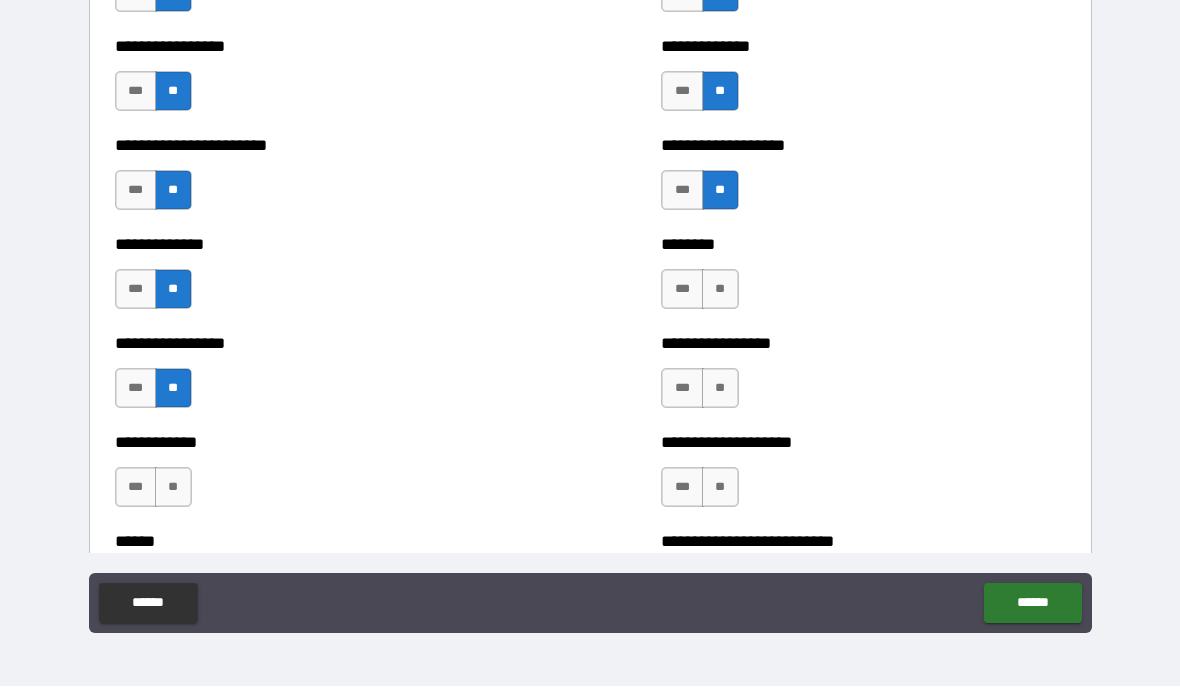 click on "**" at bounding box center (173, 488) 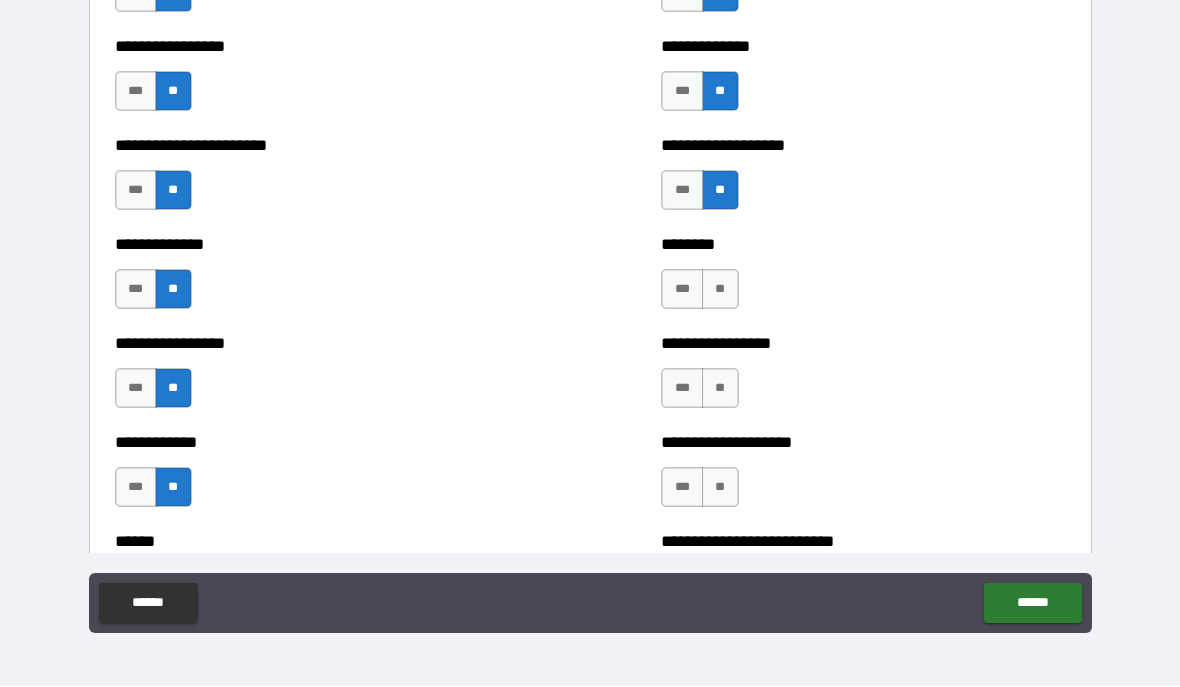 click on "**" at bounding box center (720, 290) 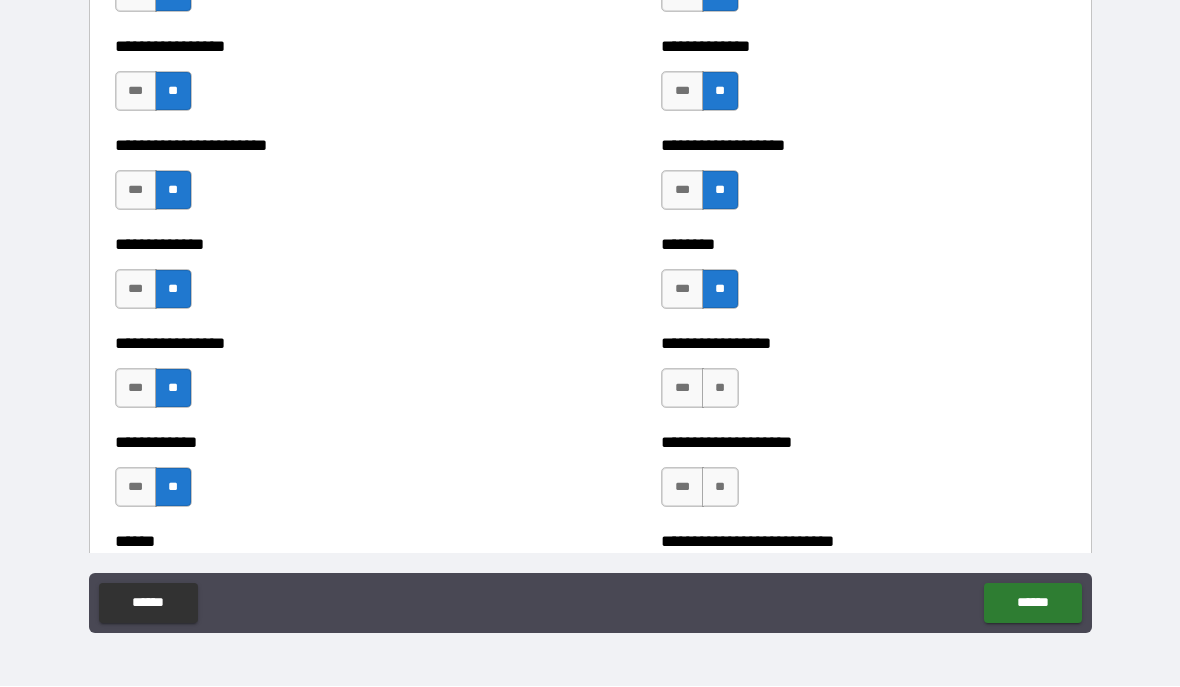 click on "**" at bounding box center [720, 389] 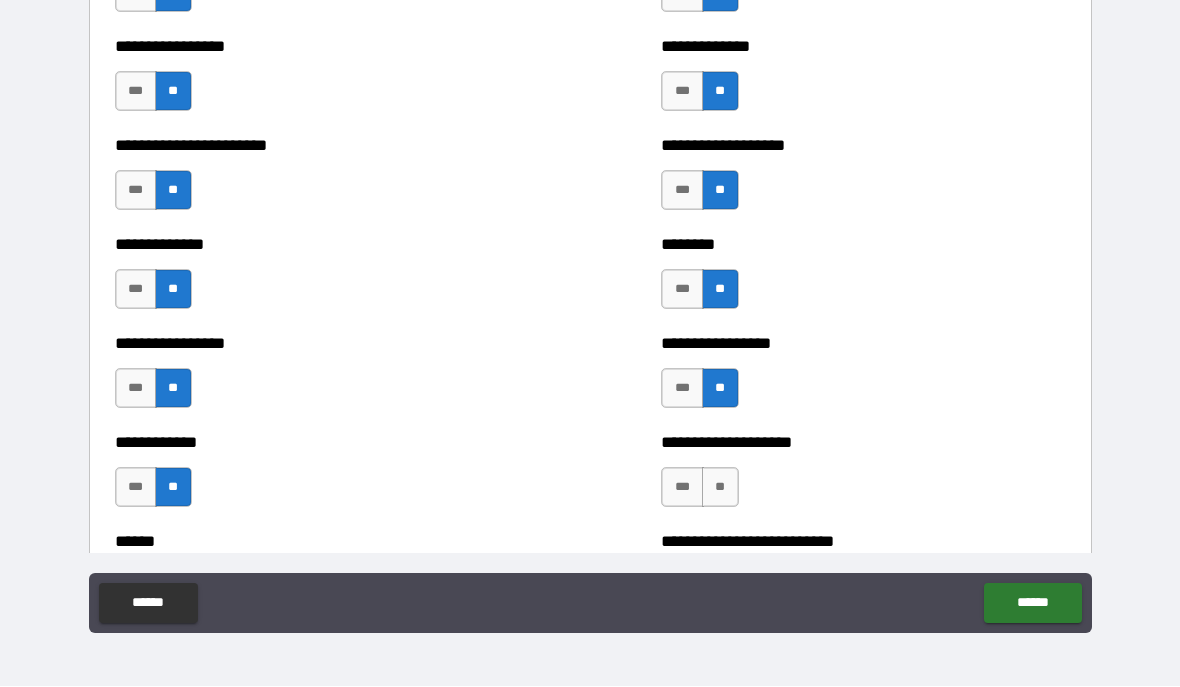 click on "**" at bounding box center [720, 488] 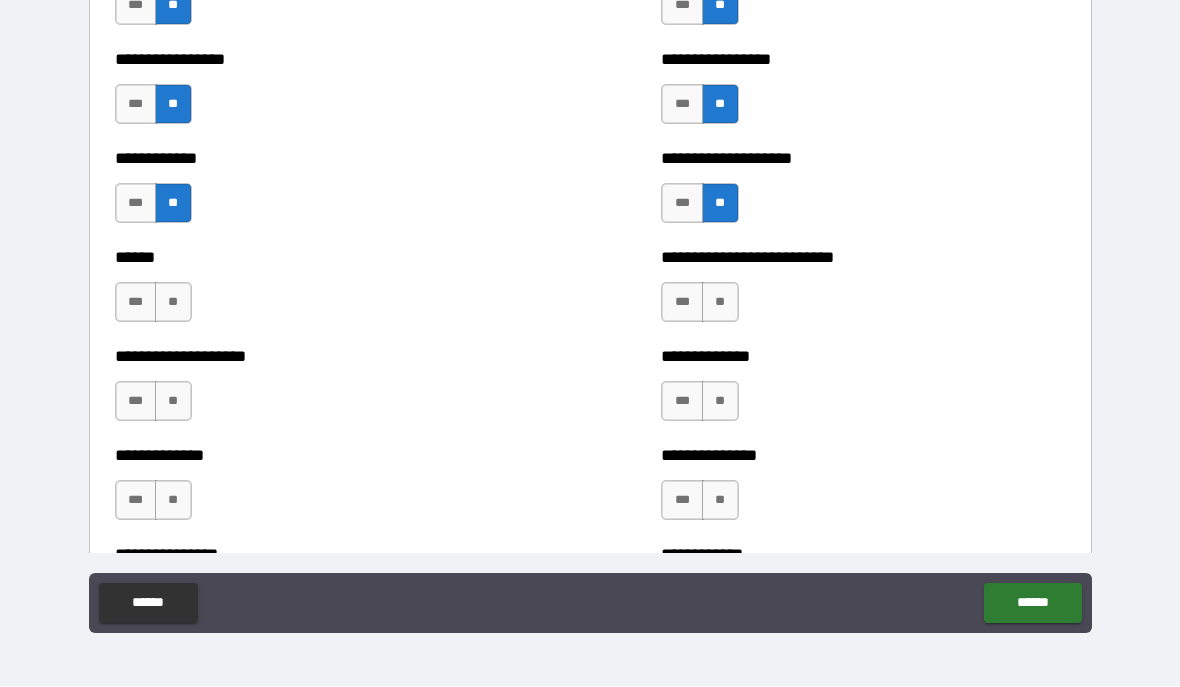 scroll, scrollTop: 3765, scrollLeft: 0, axis: vertical 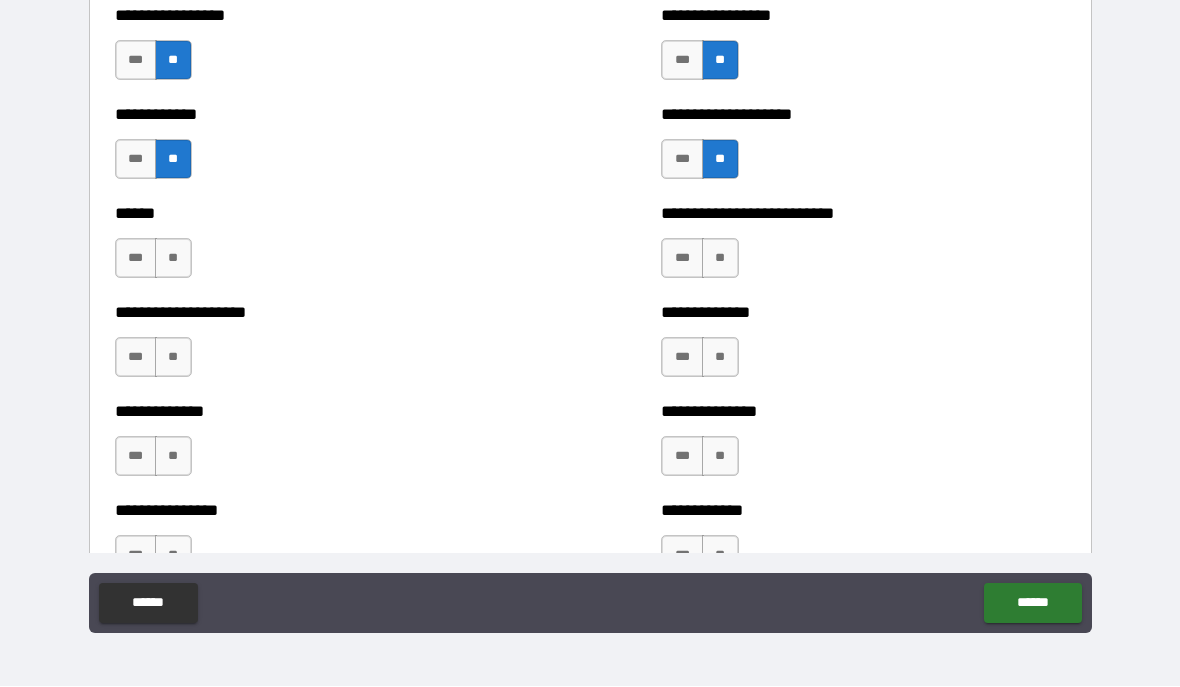 click on "**" at bounding box center [173, 259] 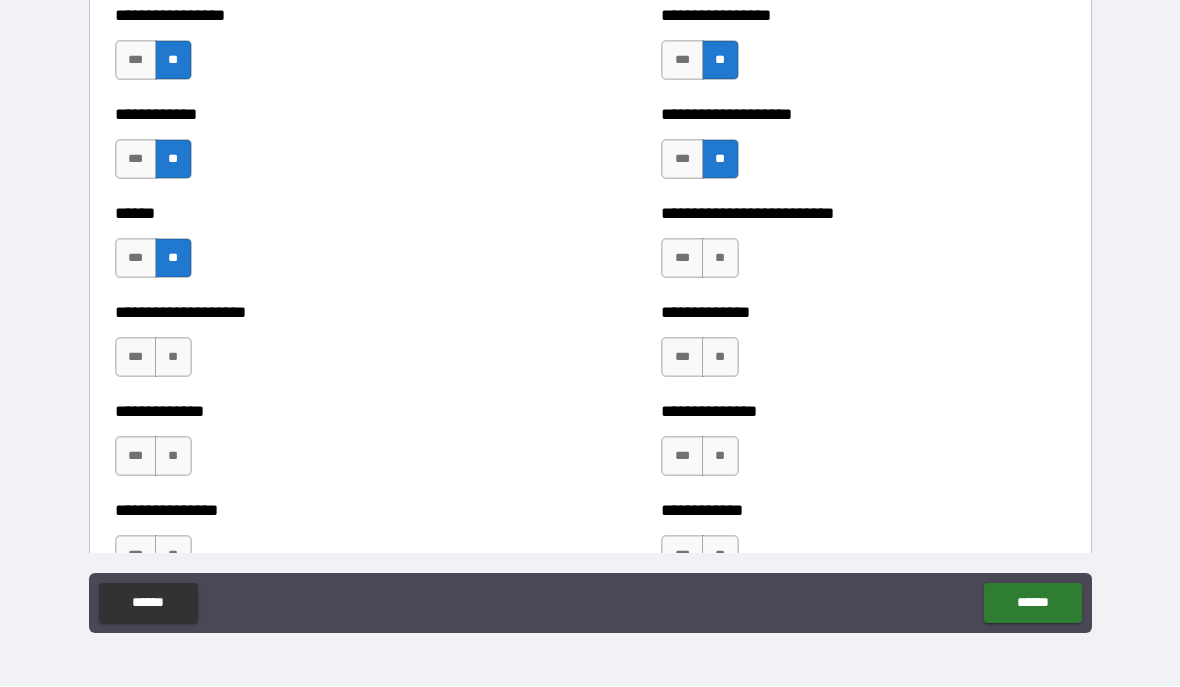 click on "**" at bounding box center [173, 358] 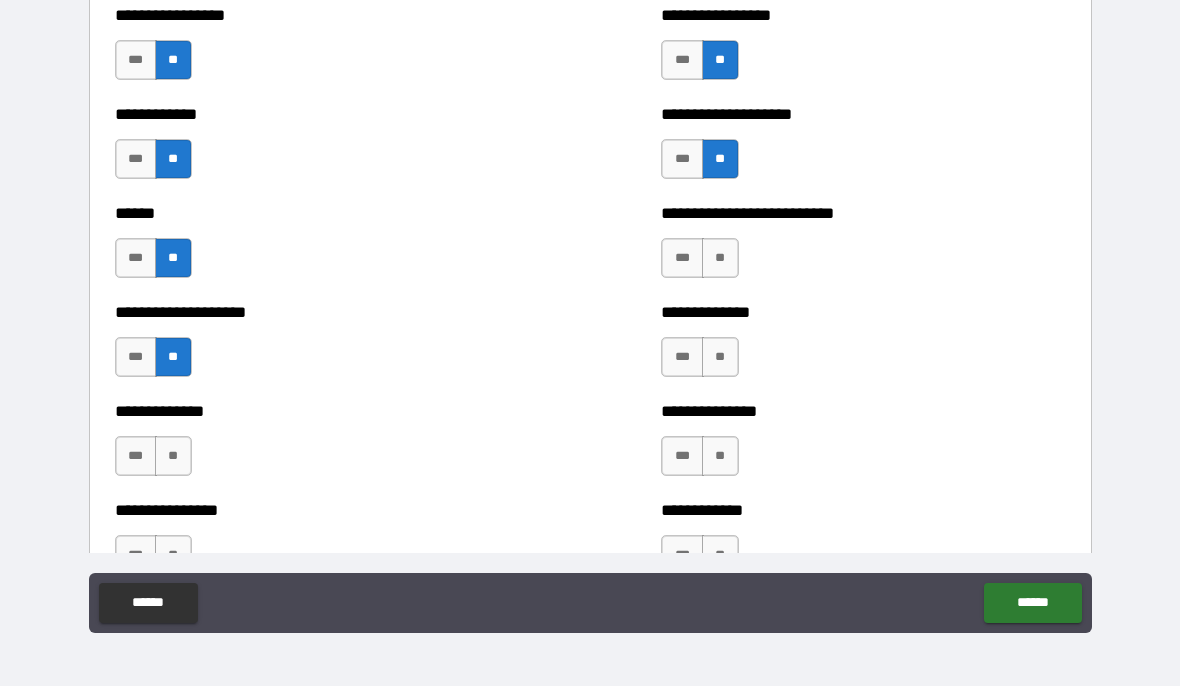 click on "**" at bounding box center [173, 457] 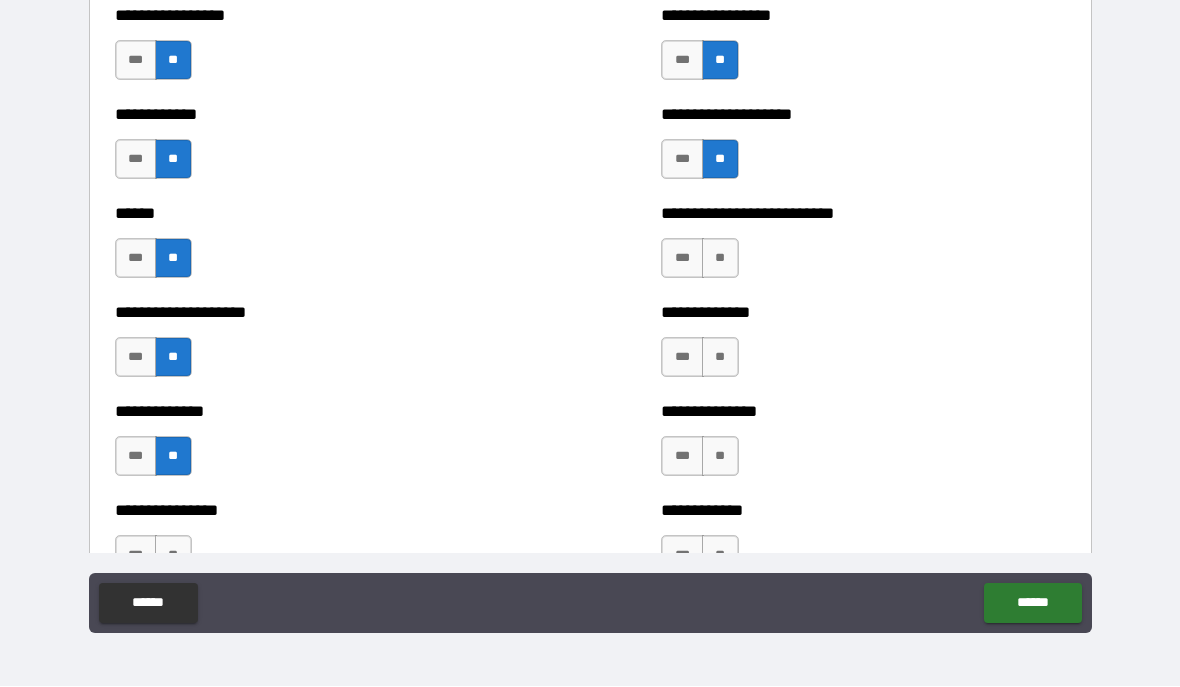 click on "**" at bounding box center (173, 556) 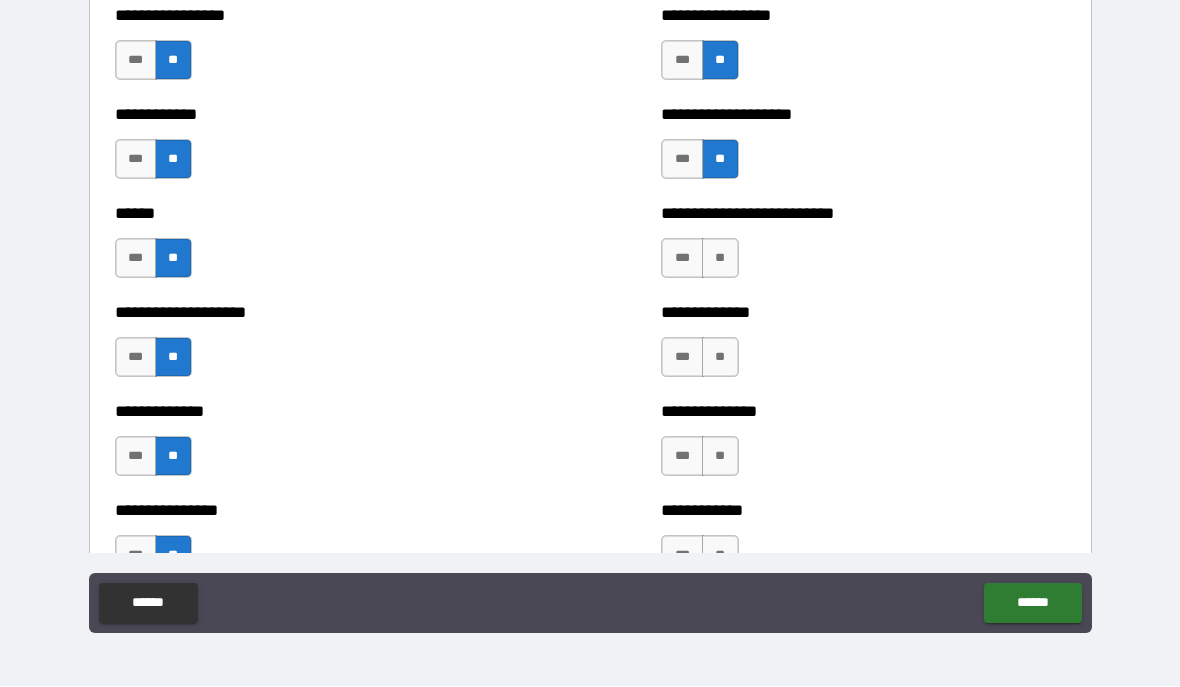 click on "**" at bounding box center [720, 259] 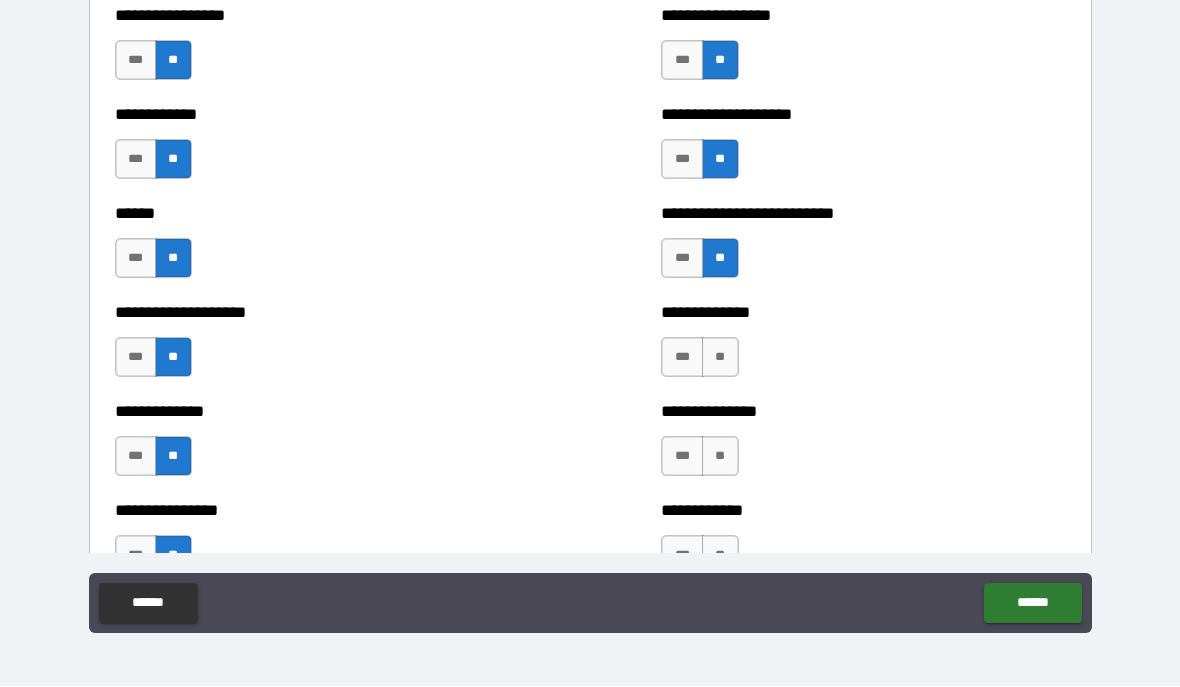 click on "**" at bounding box center (720, 358) 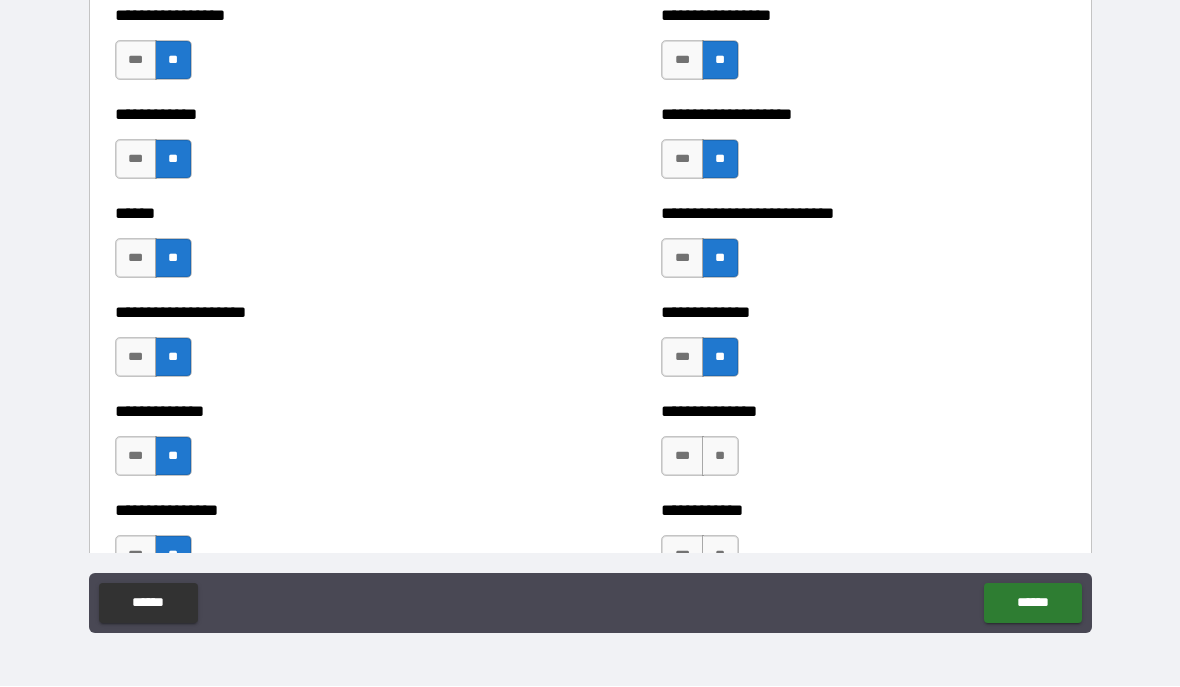 click on "**" at bounding box center (720, 457) 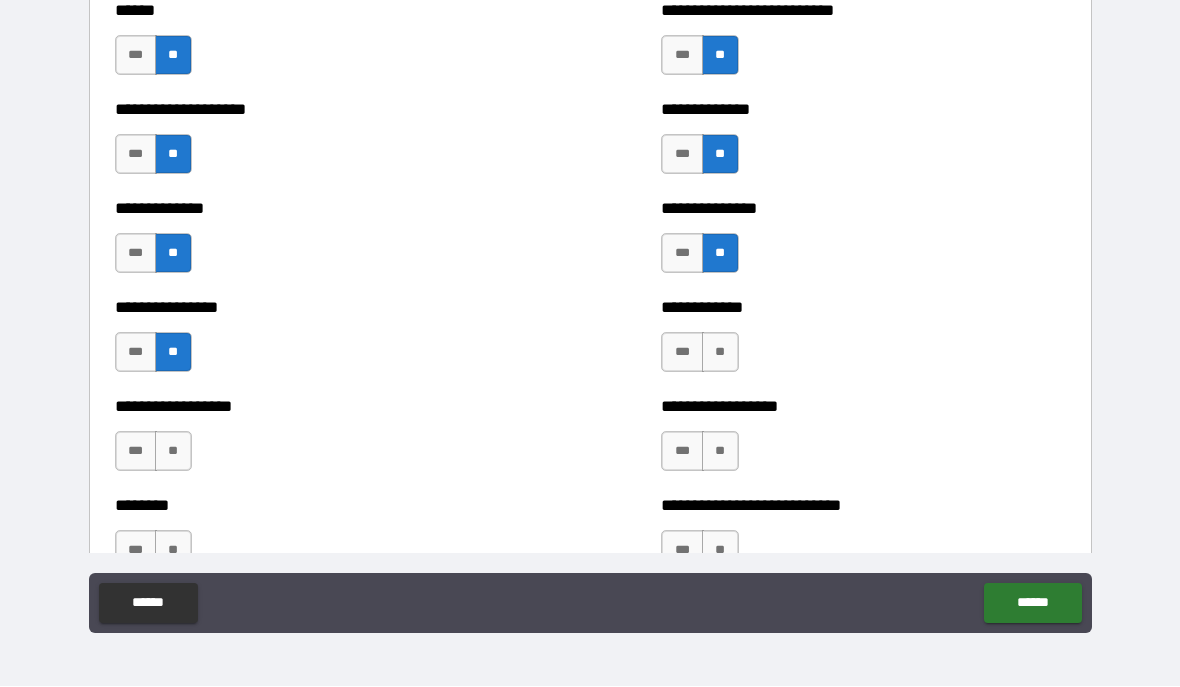 scroll, scrollTop: 3978, scrollLeft: 0, axis: vertical 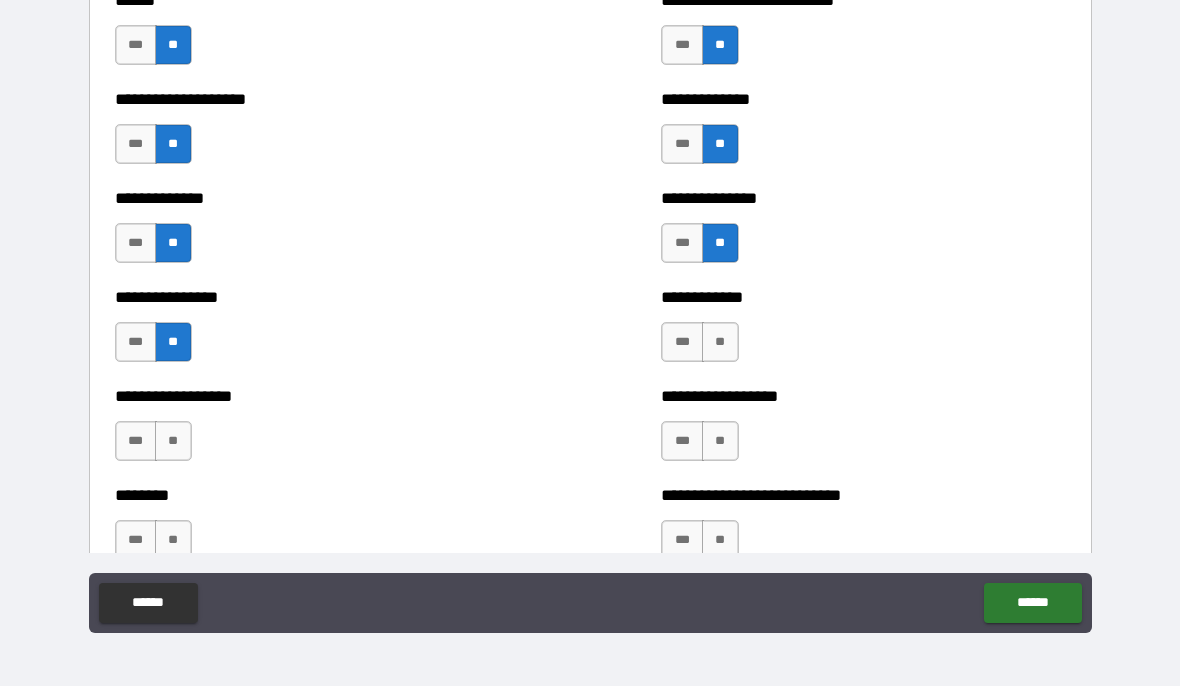 click on "**" at bounding box center (720, 343) 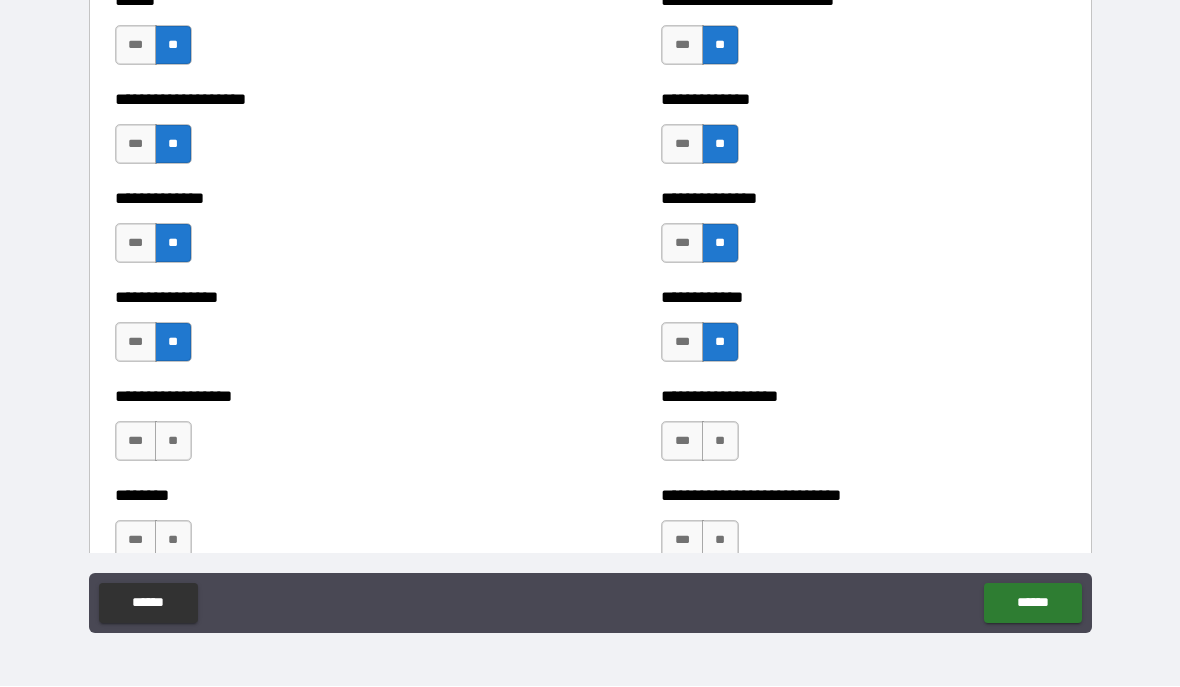 click on "**" at bounding box center [173, 442] 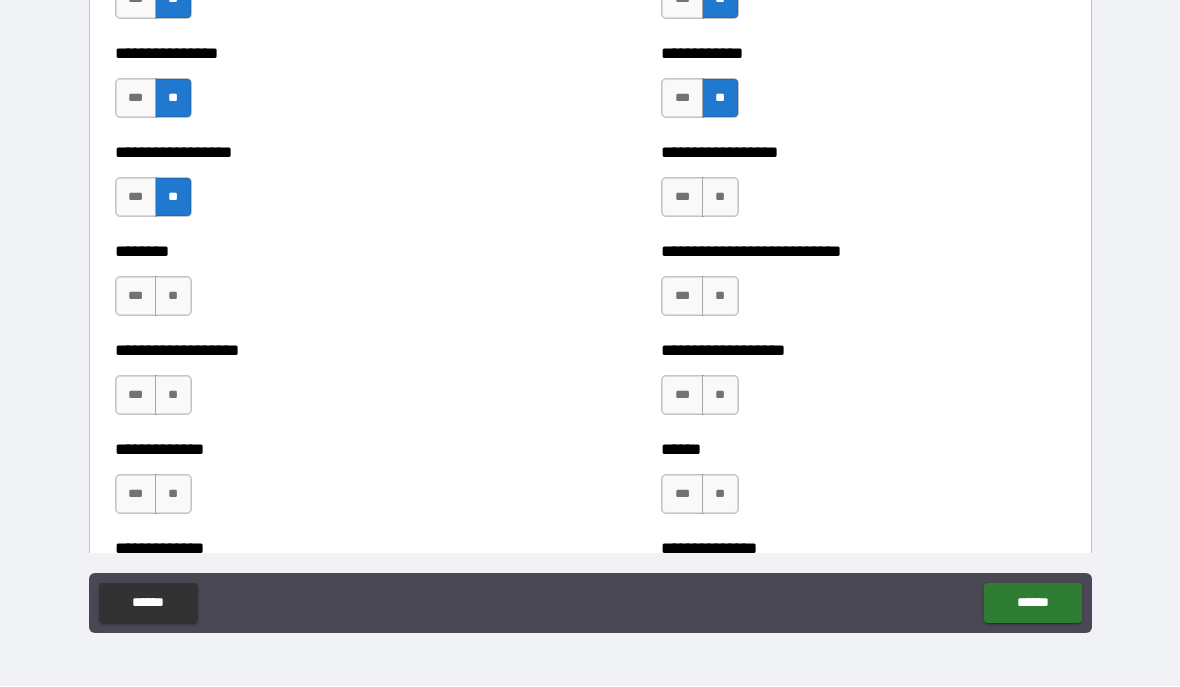 scroll, scrollTop: 4221, scrollLeft: 0, axis: vertical 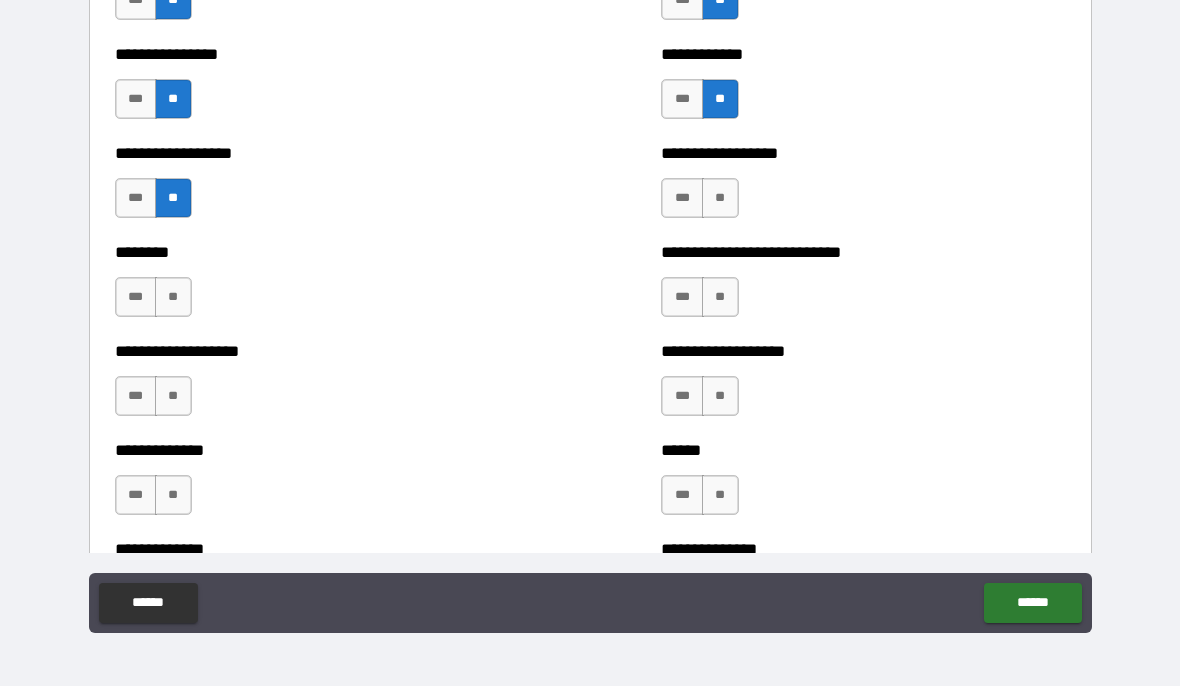 click on "**" at bounding box center [173, 298] 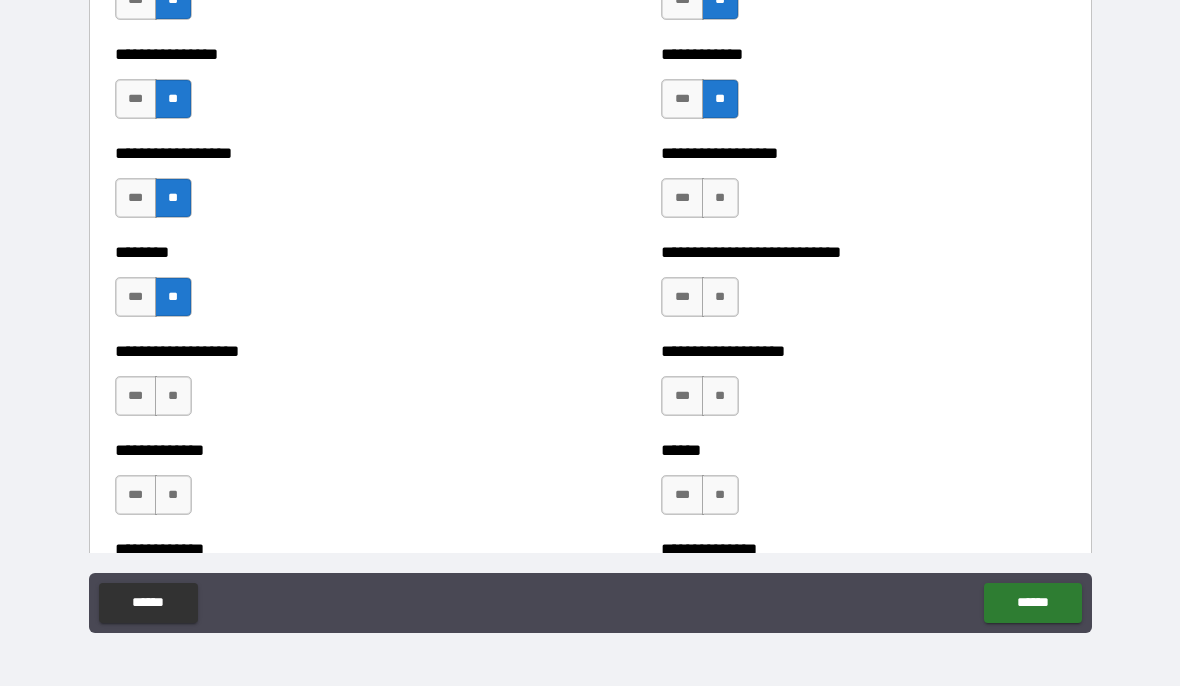 click on "**" at bounding box center [173, 397] 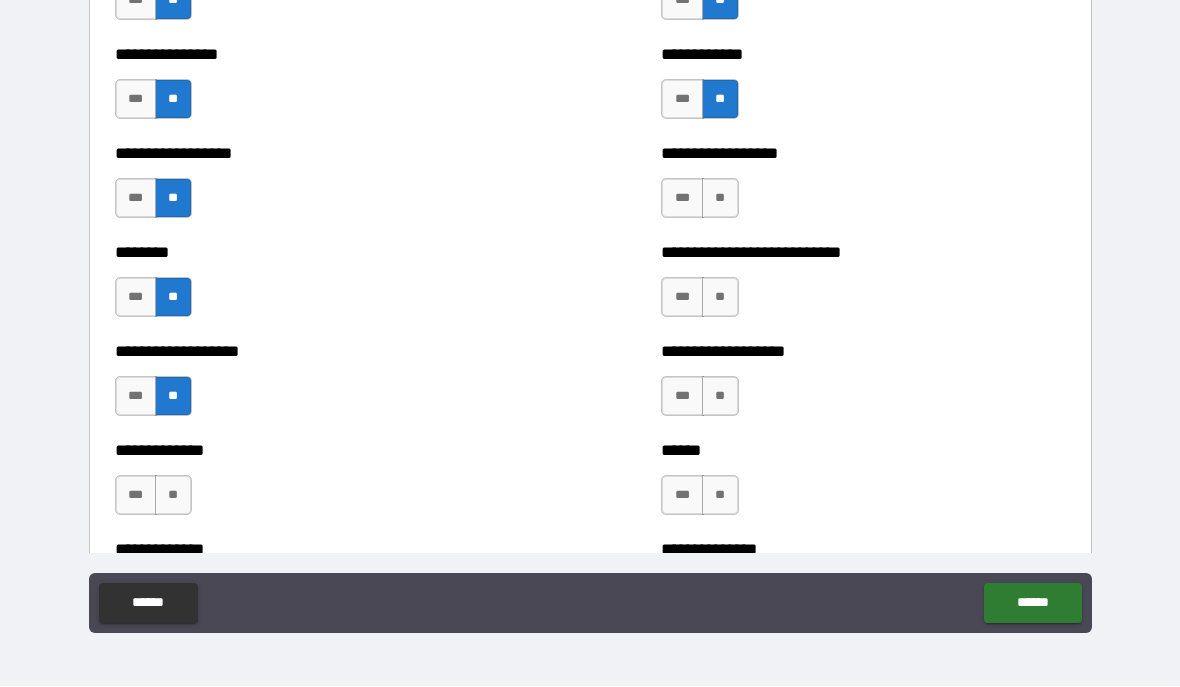 click on "**" at bounding box center (173, 496) 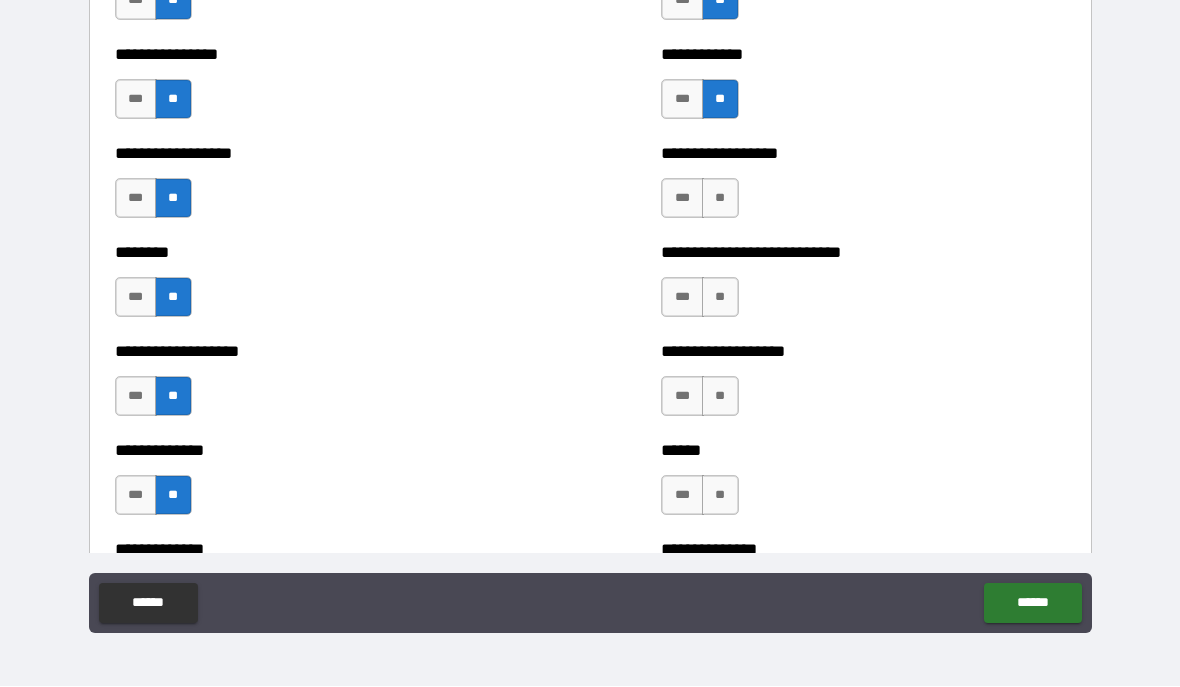 click on "**" at bounding box center [720, 199] 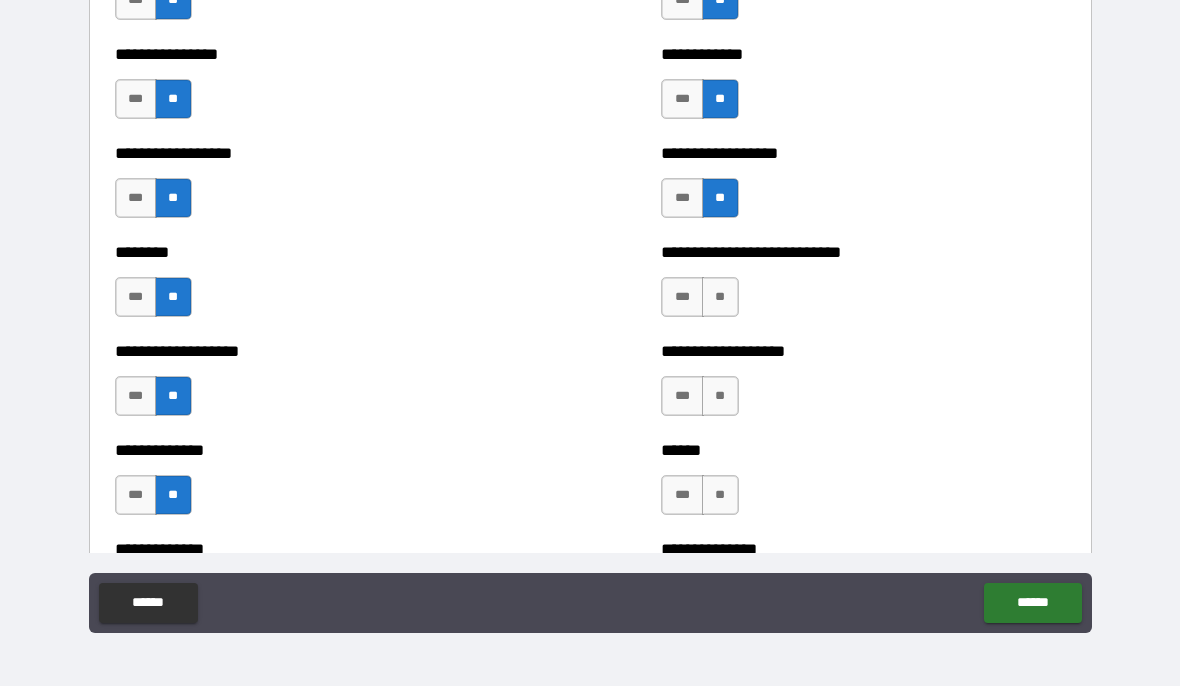 click on "**" at bounding box center [720, 298] 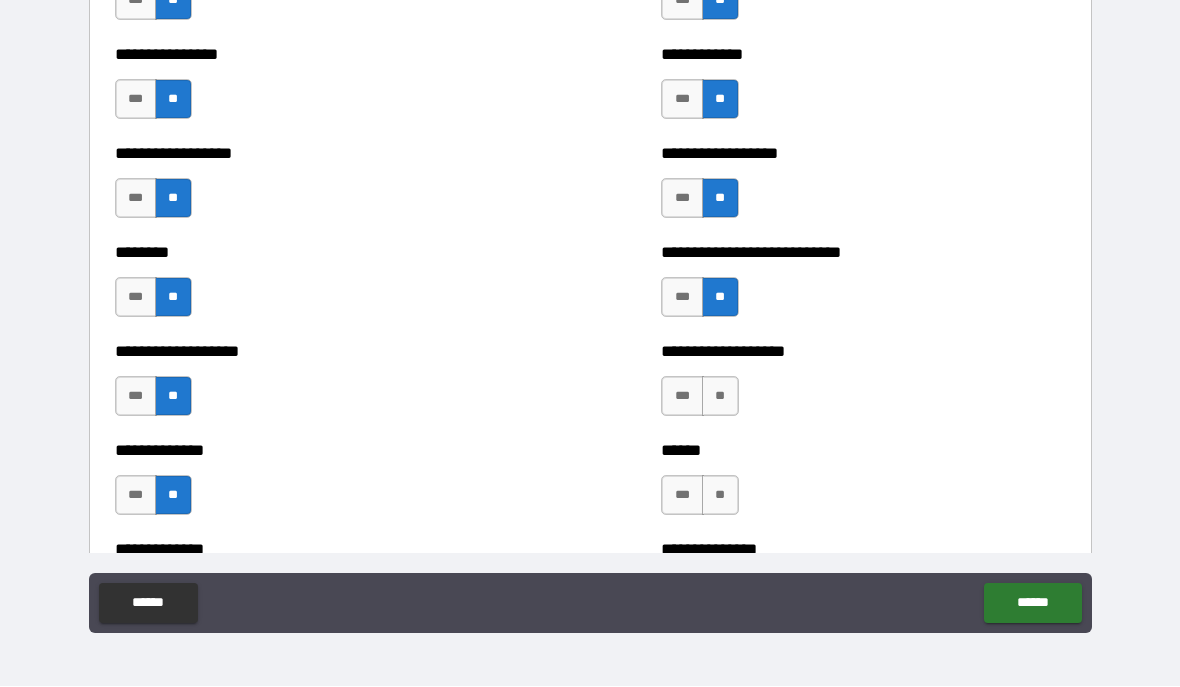 click on "**" at bounding box center [720, 397] 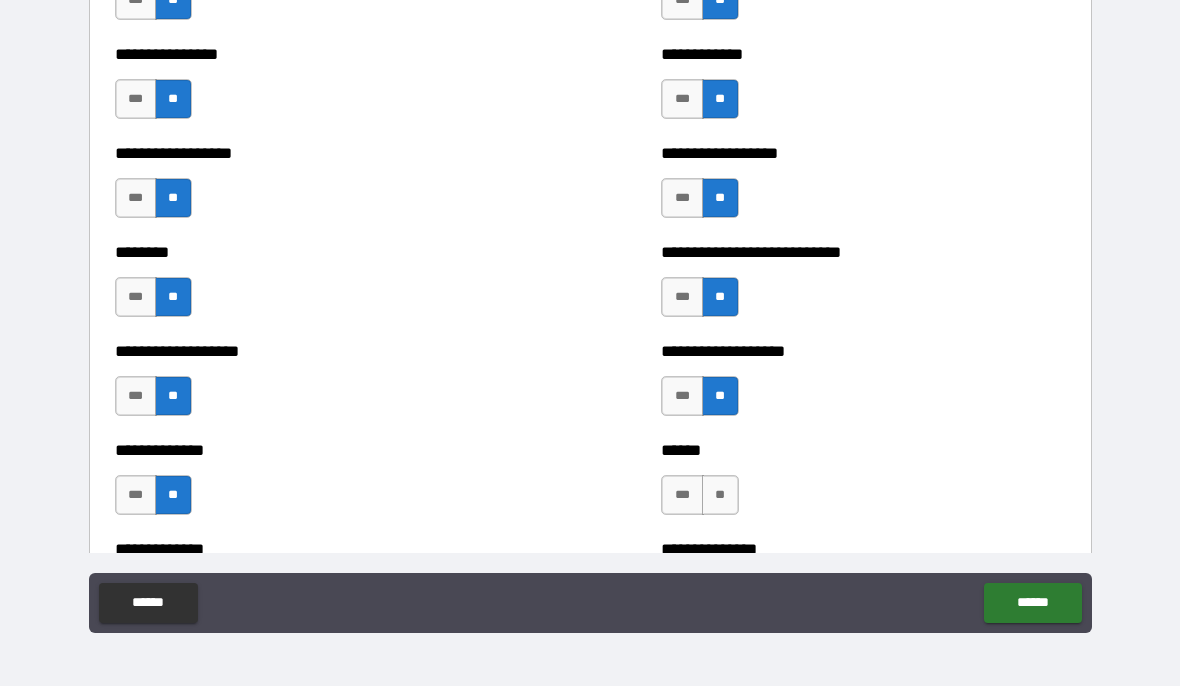 click on "**" at bounding box center [720, 496] 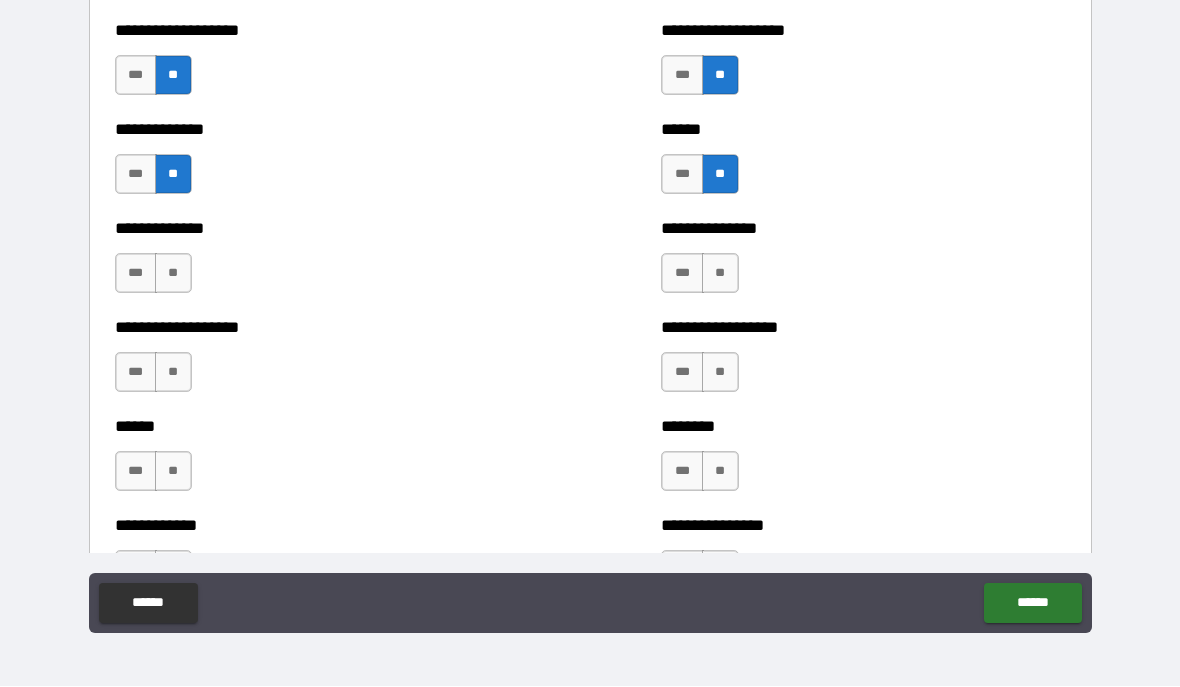 scroll, scrollTop: 4544, scrollLeft: 0, axis: vertical 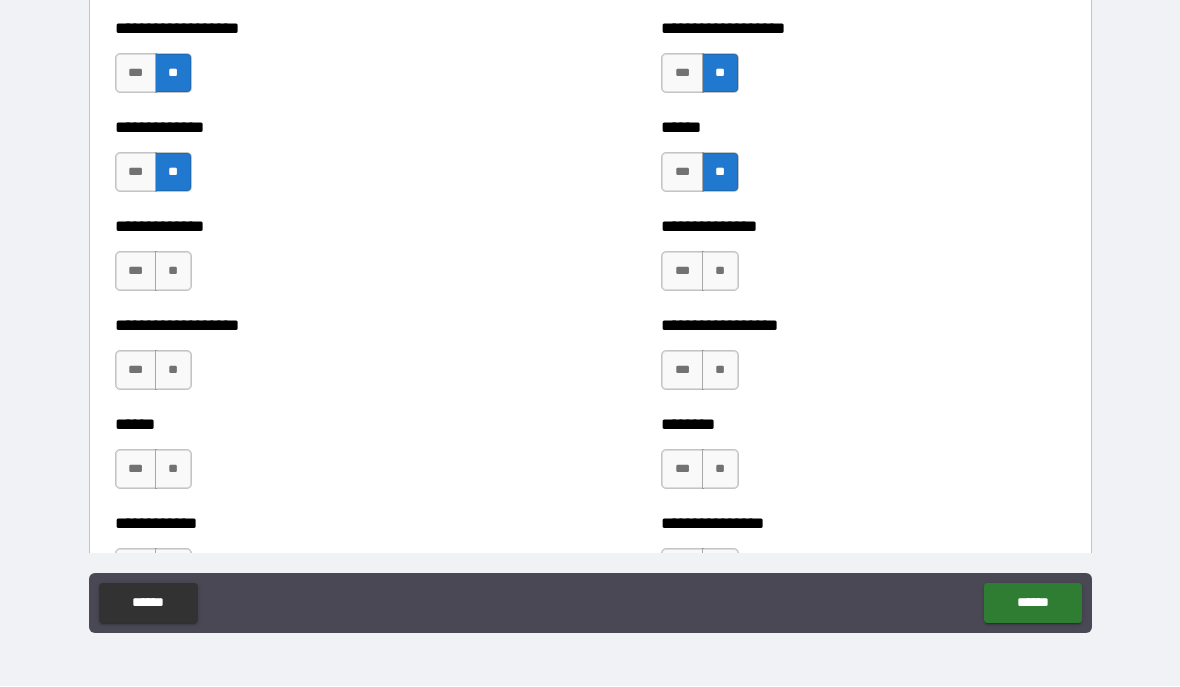 click on "**" at bounding box center [173, 272] 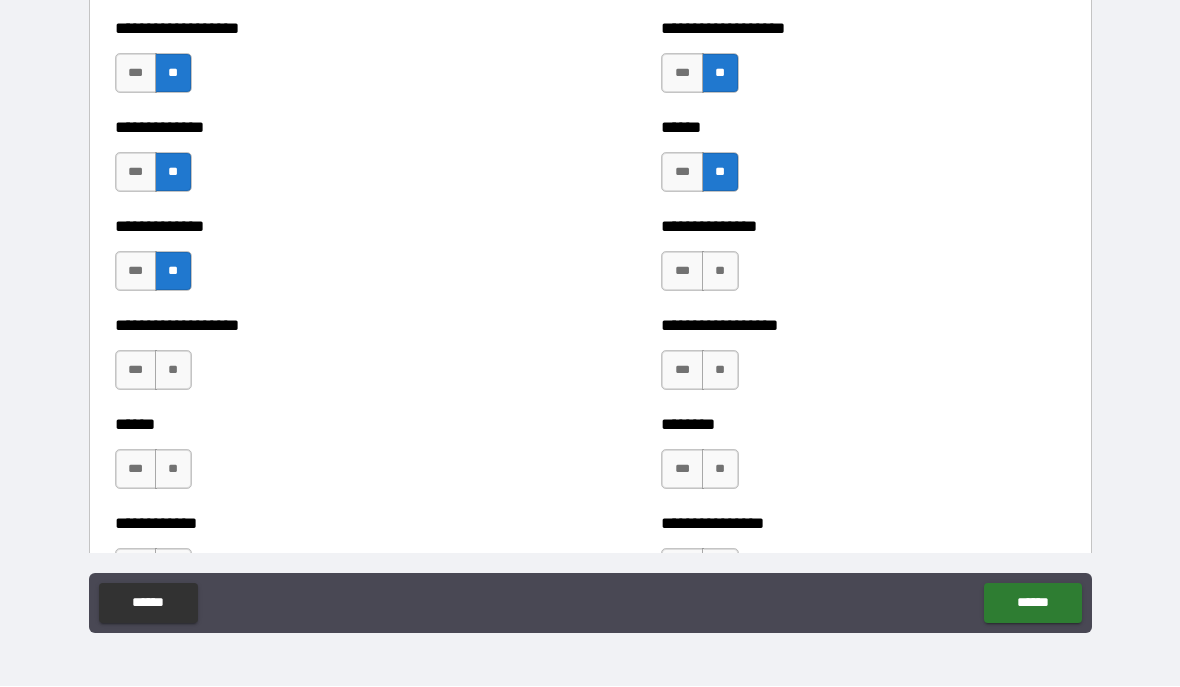 click on "**" at bounding box center [173, 371] 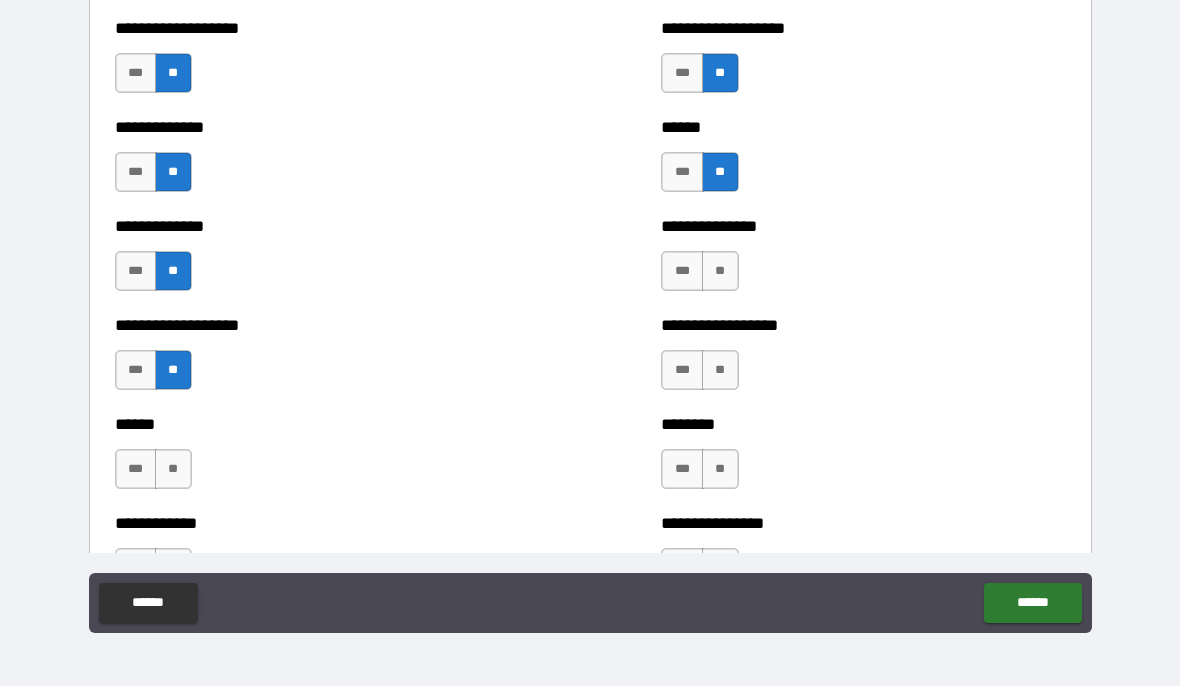 click on "**" at bounding box center [173, 470] 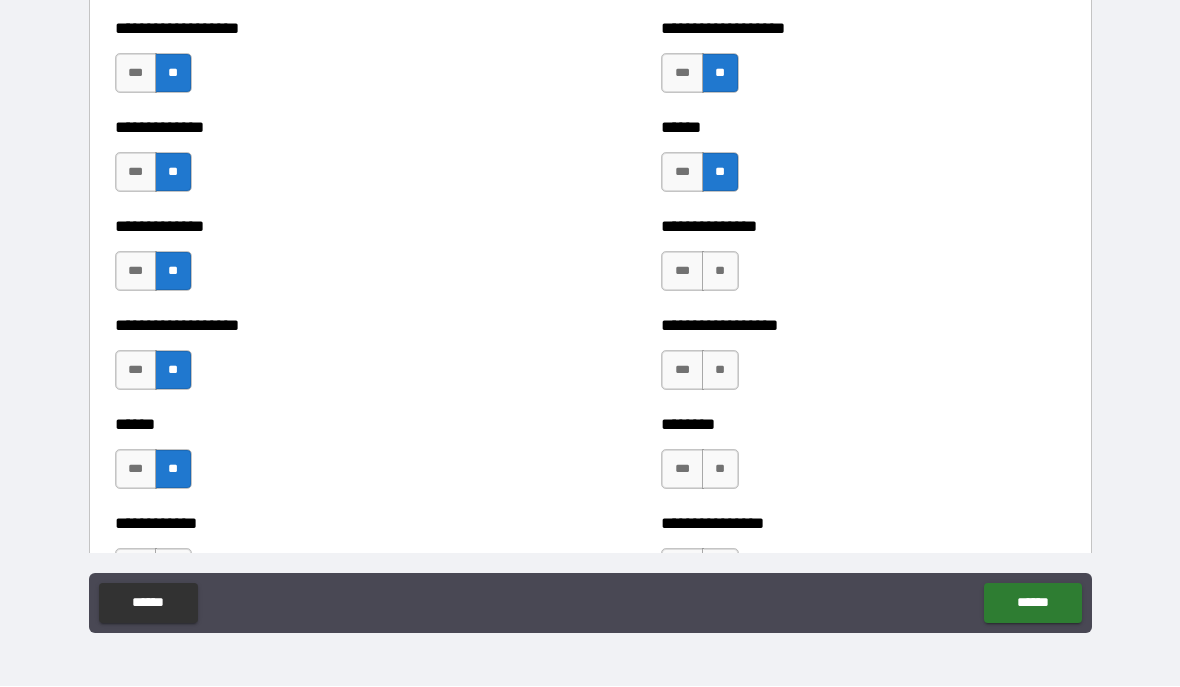 click on "**" at bounding box center (720, 272) 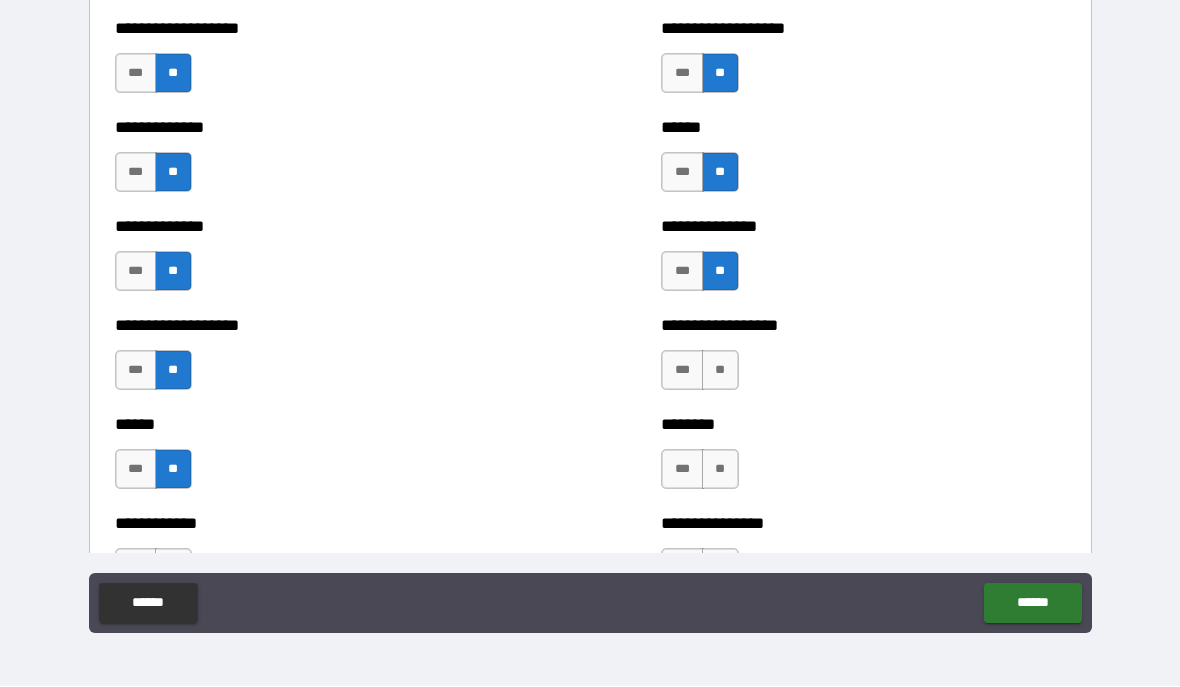 click on "**" at bounding box center (720, 371) 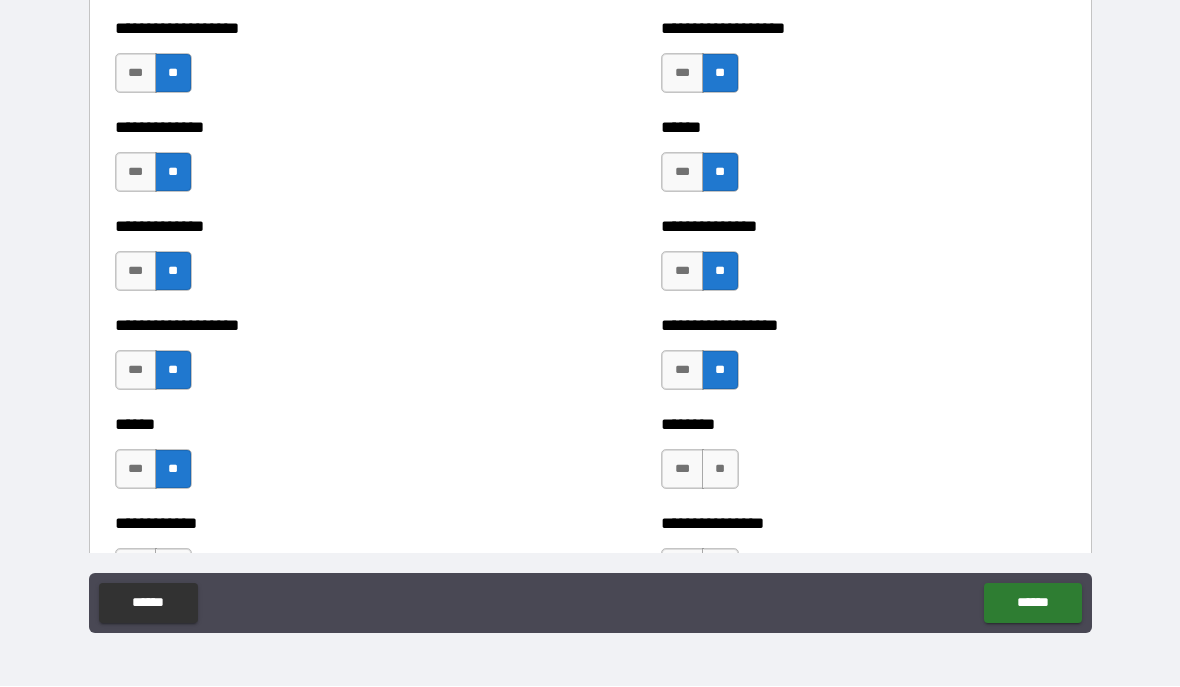 click on "**" at bounding box center (720, 470) 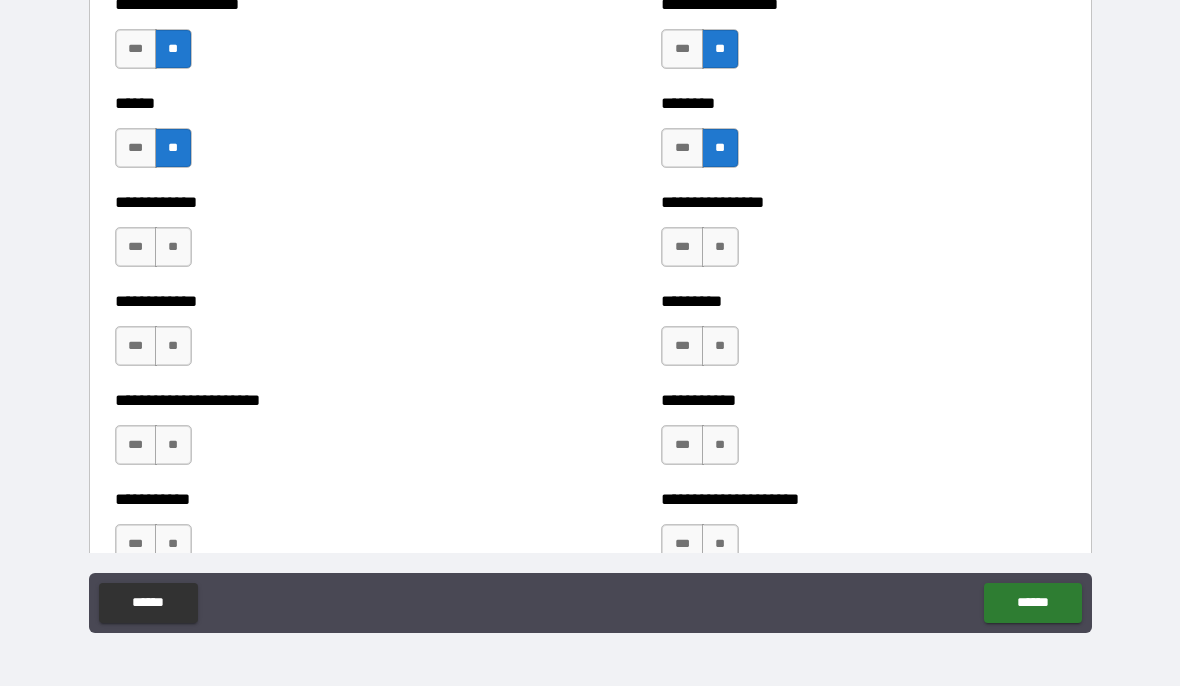 scroll, scrollTop: 4869, scrollLeft: 0, axis: vertical 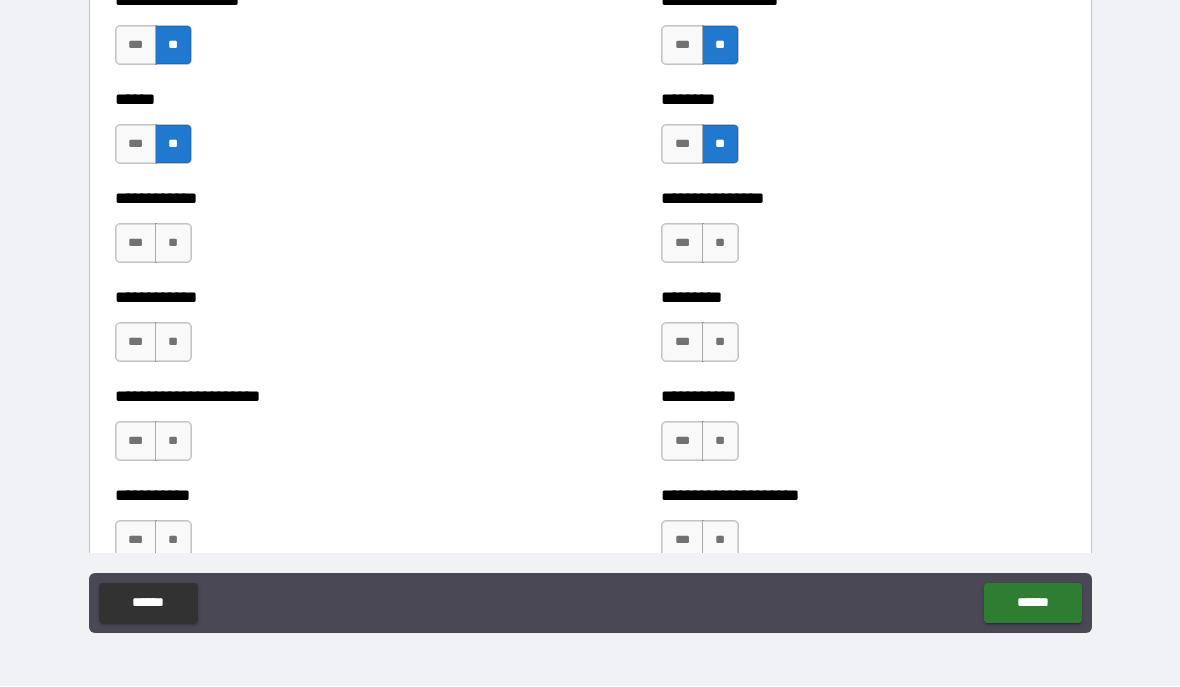 click on "**" at bounding box center [173, 244] 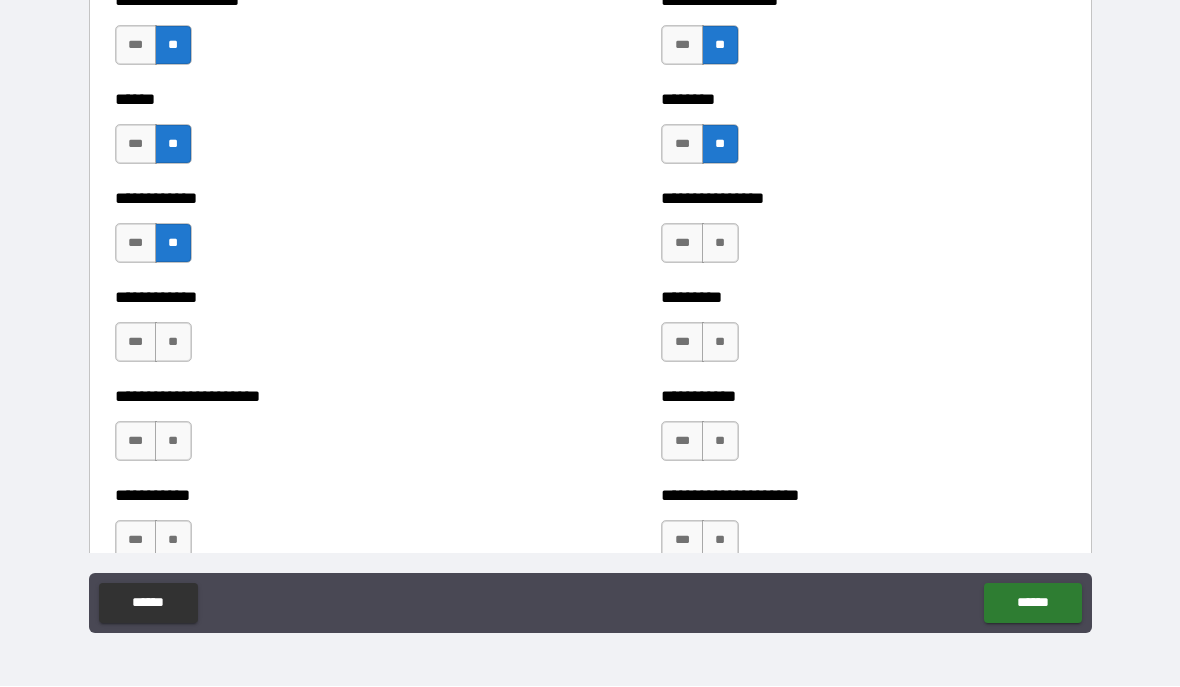 click on "**" at bounding box center (173, 343) 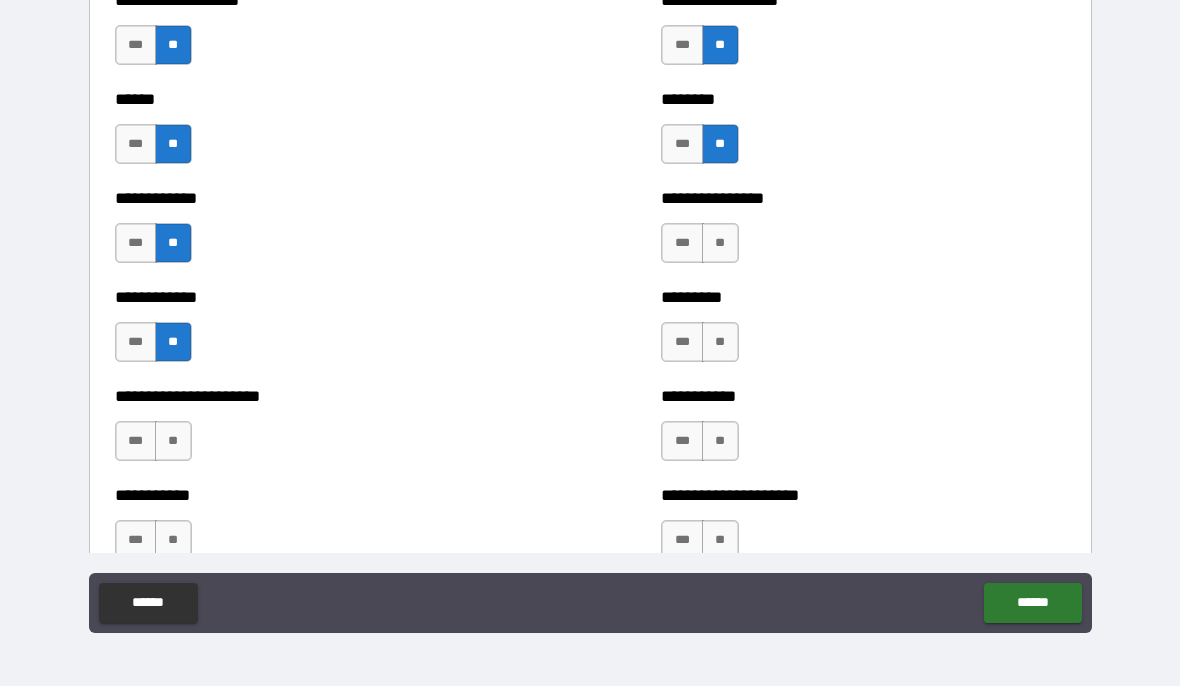 click on "**" at bounding box center [173, 442] 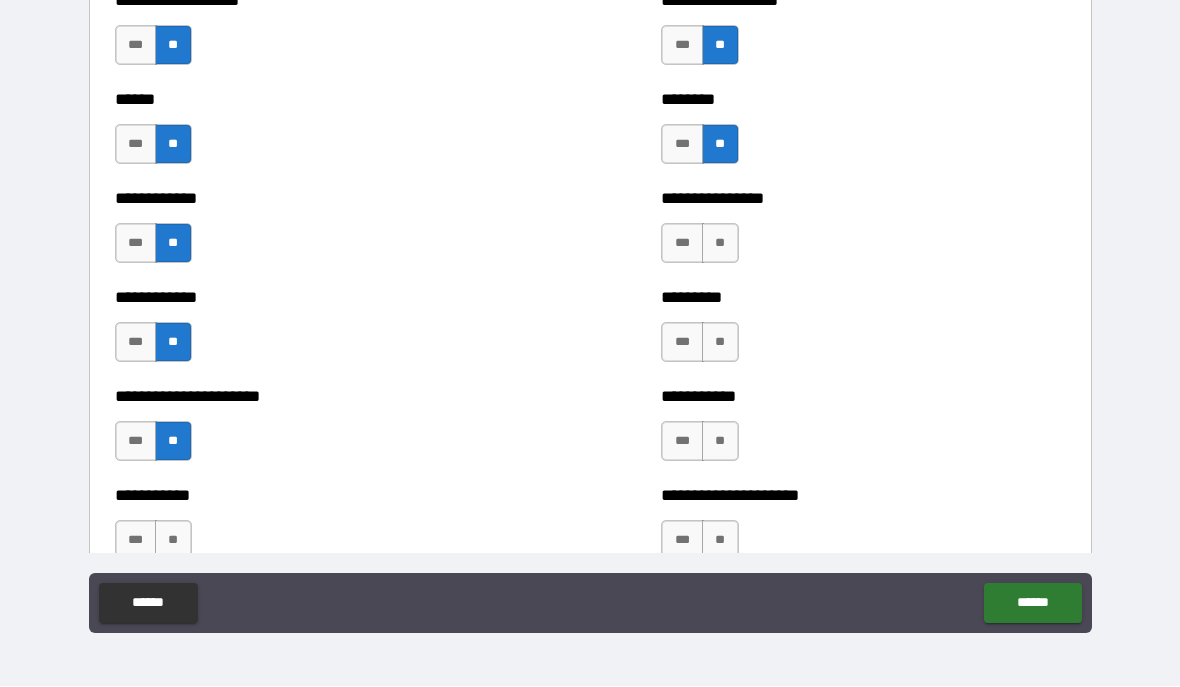 click on "**" at bounding box center (173, 541) 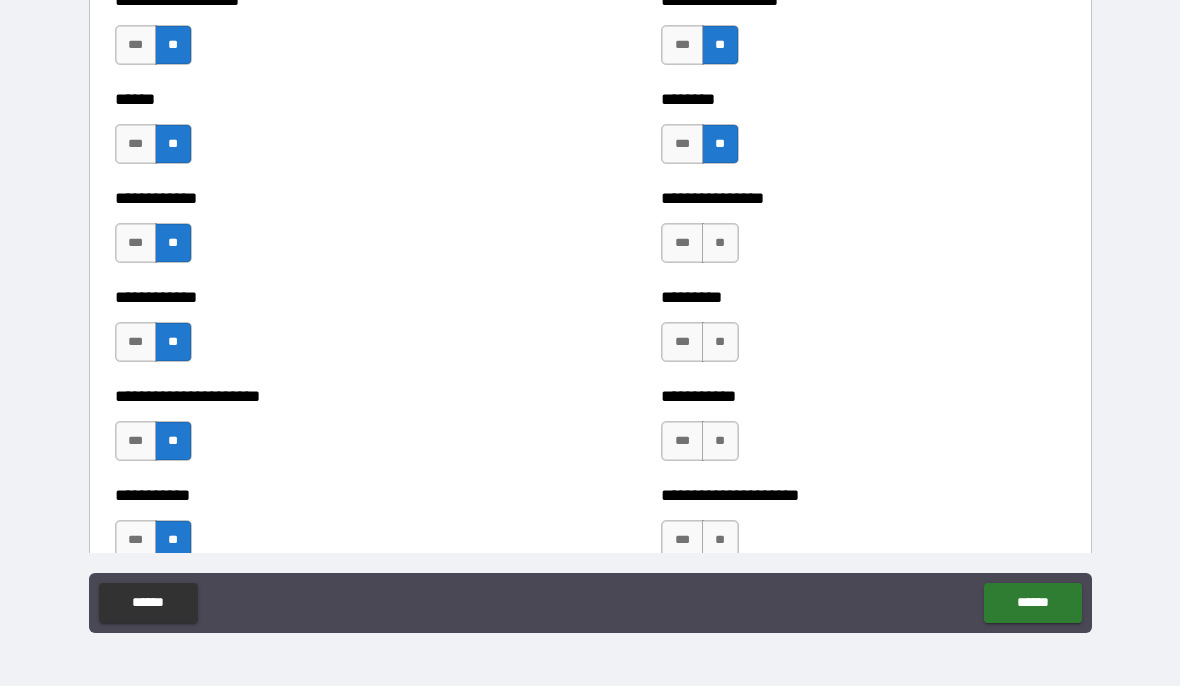 click on "**" at bounding box center (720, 244) 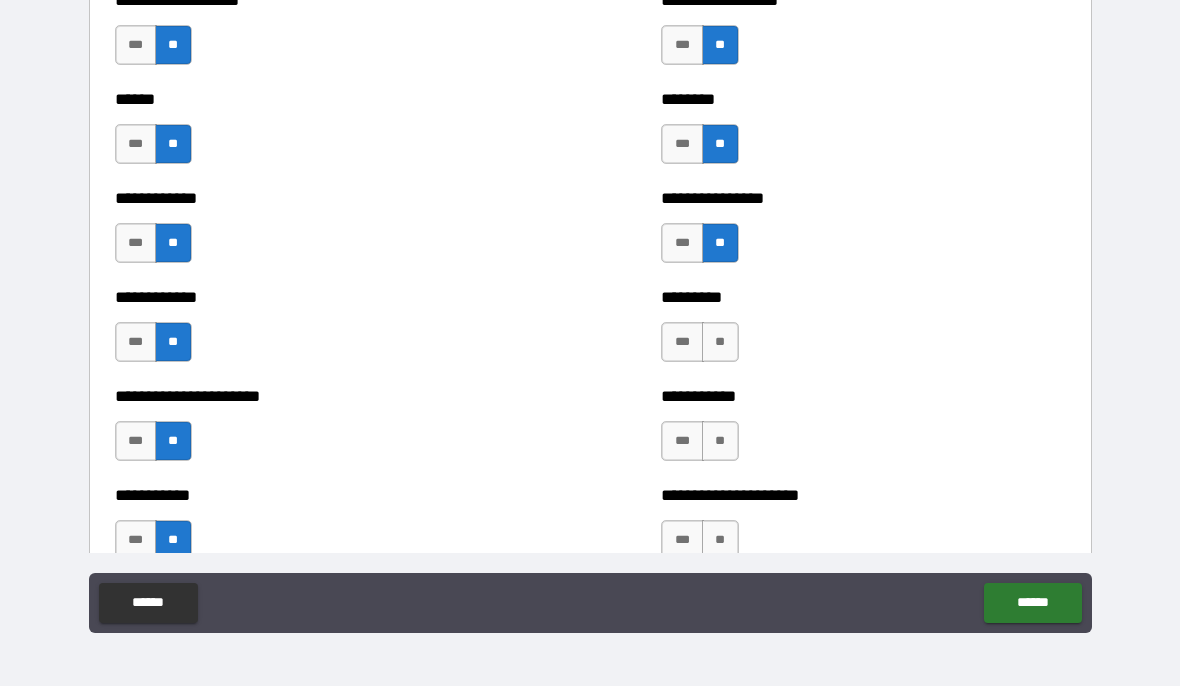 click on "**" at bounding box center (720, 343) 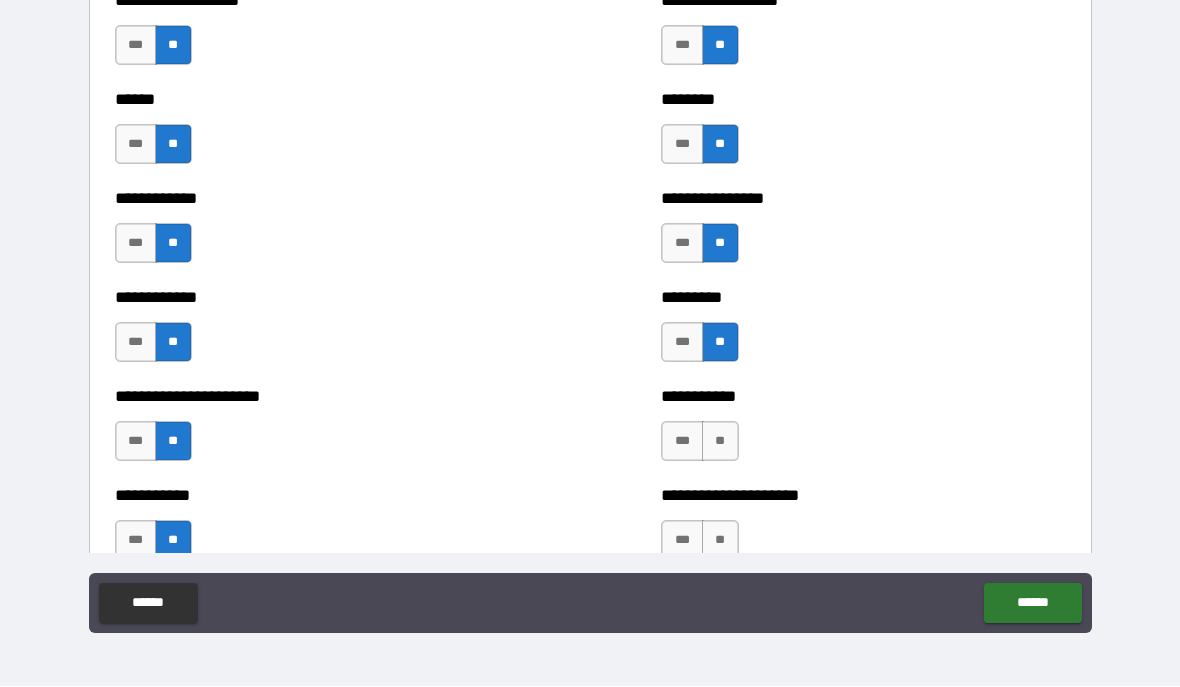 click on "**" at bounding box center [720, 442] 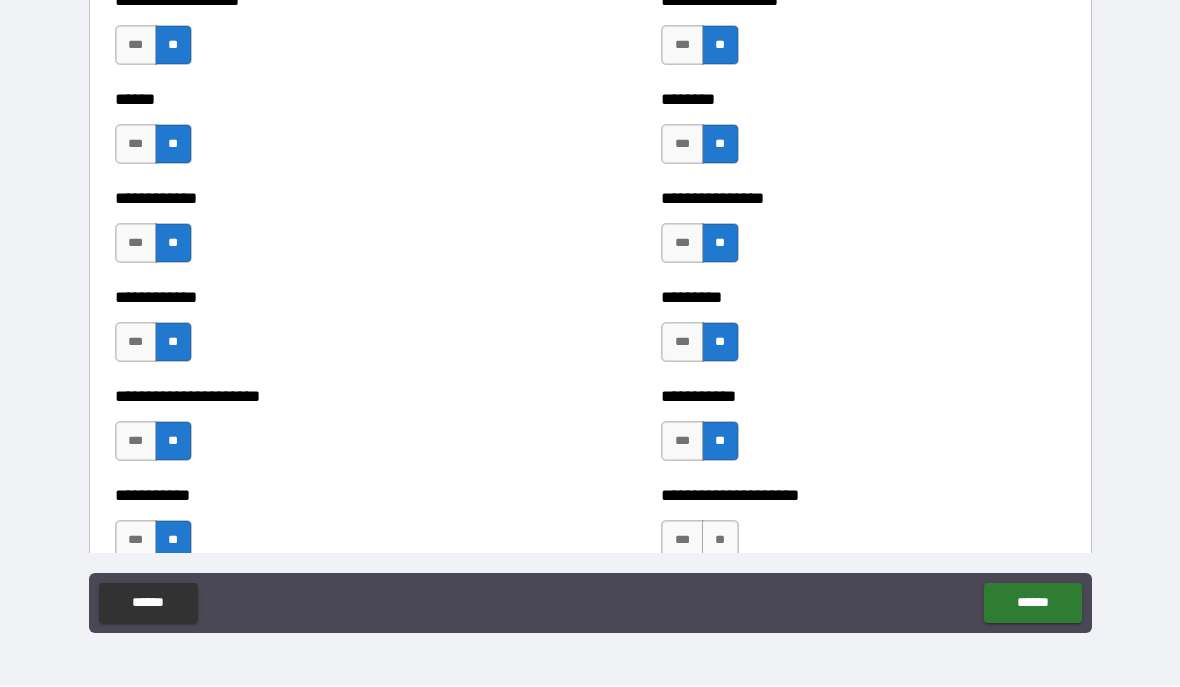 click on "**" at bounding box center [720, 541] 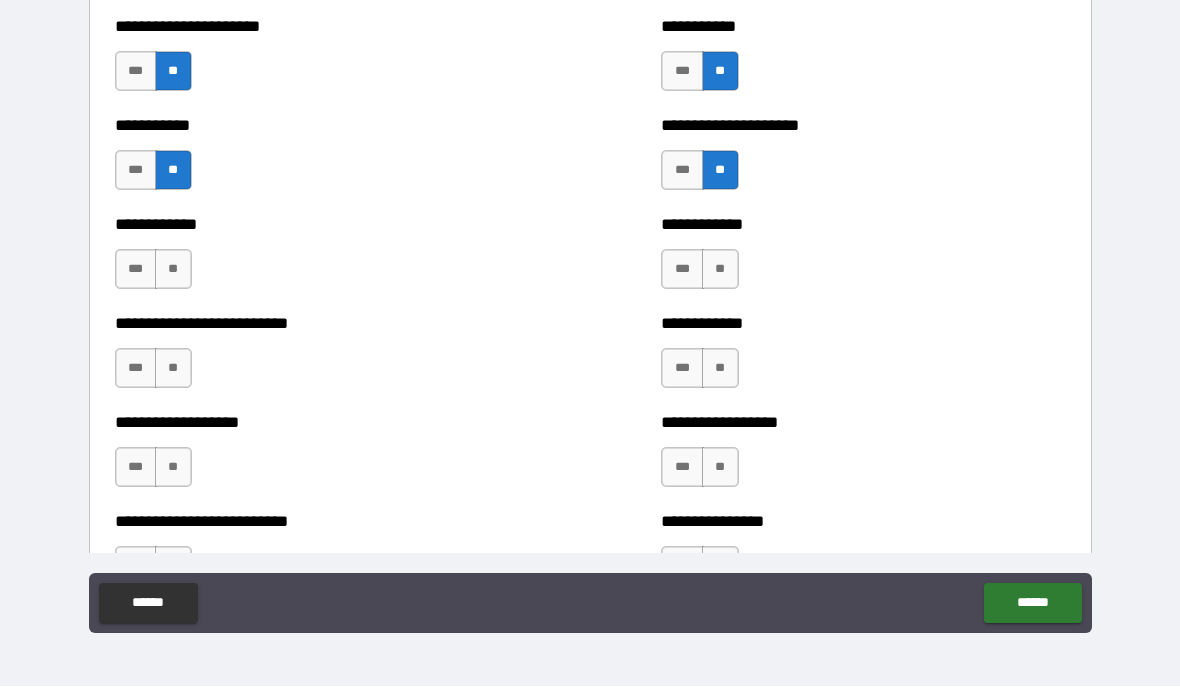 scroll, scrollTop: 5247, scrollLeft: 0, axis: vertical 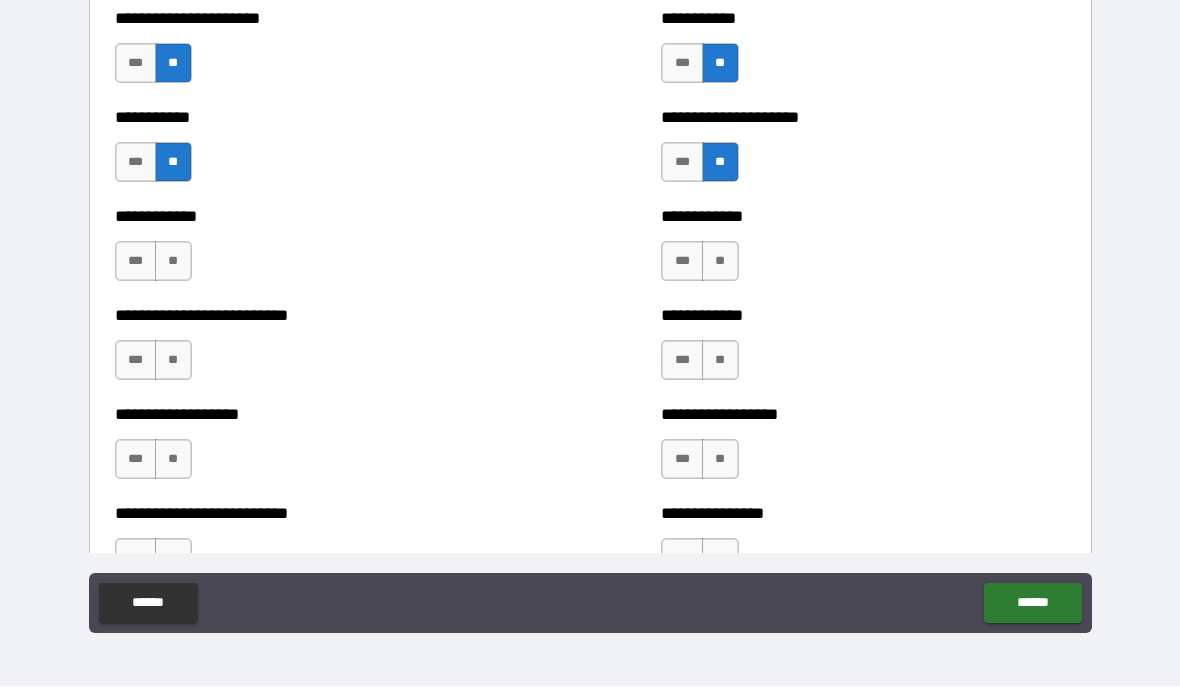 click on "**" at bounding box center (173, 262) 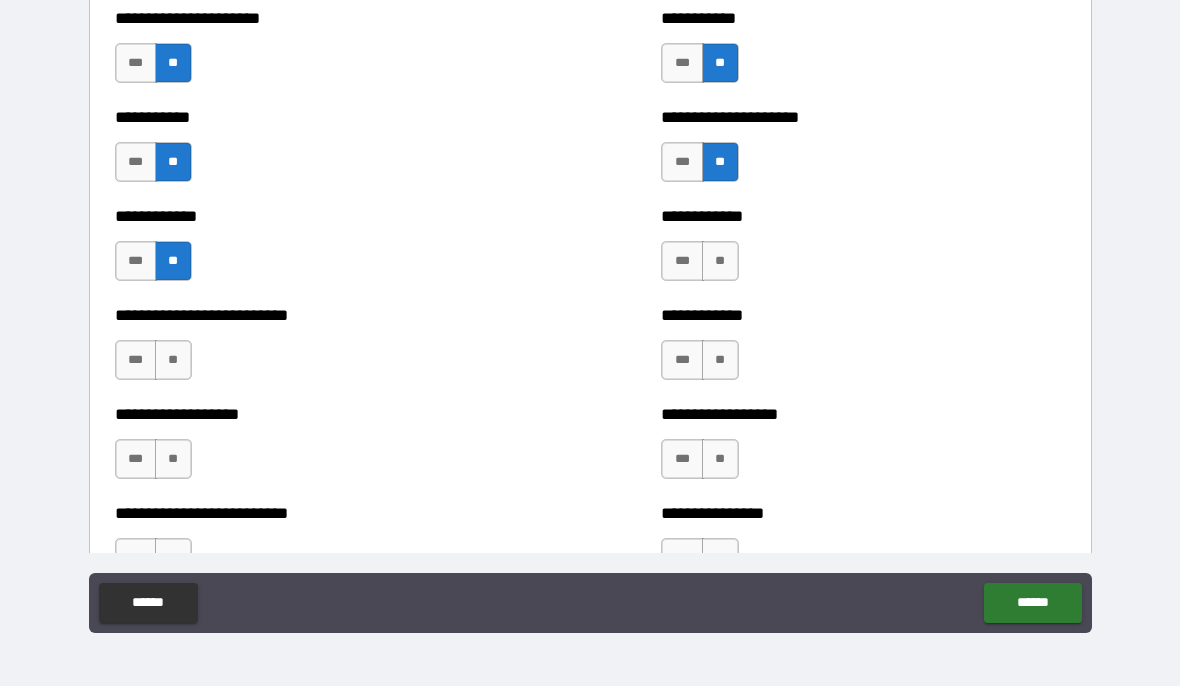 click on "**" at bounding box center (173, 361) 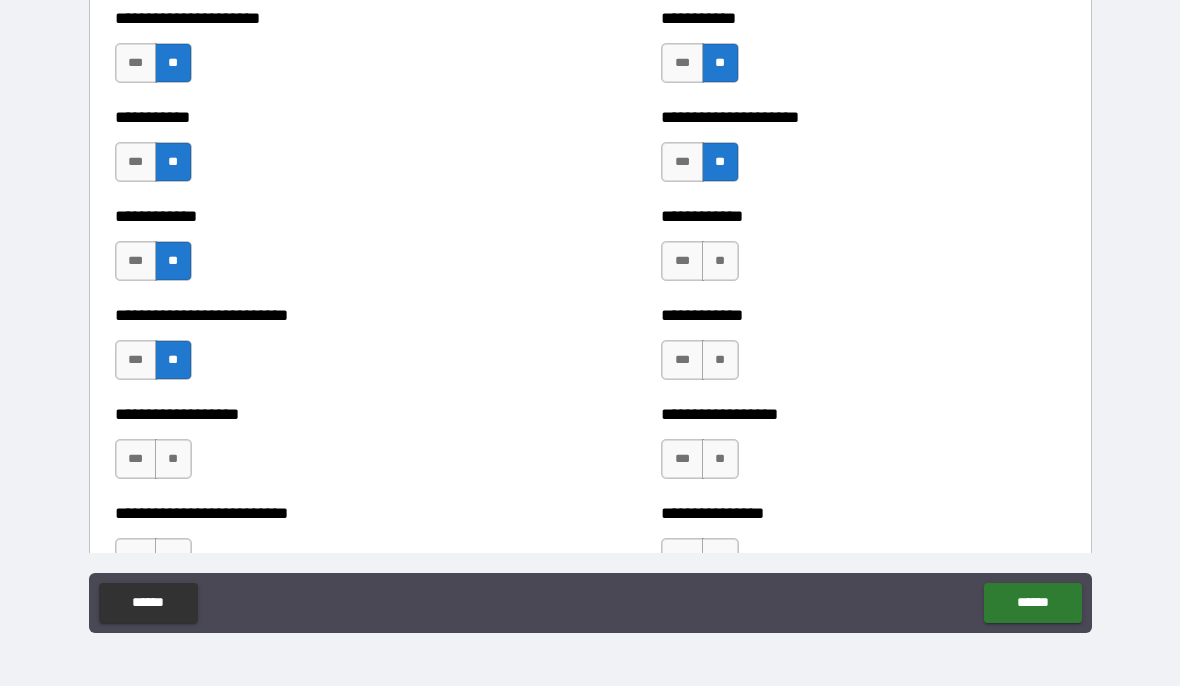 click on "**" at bounding box center (173, 460) 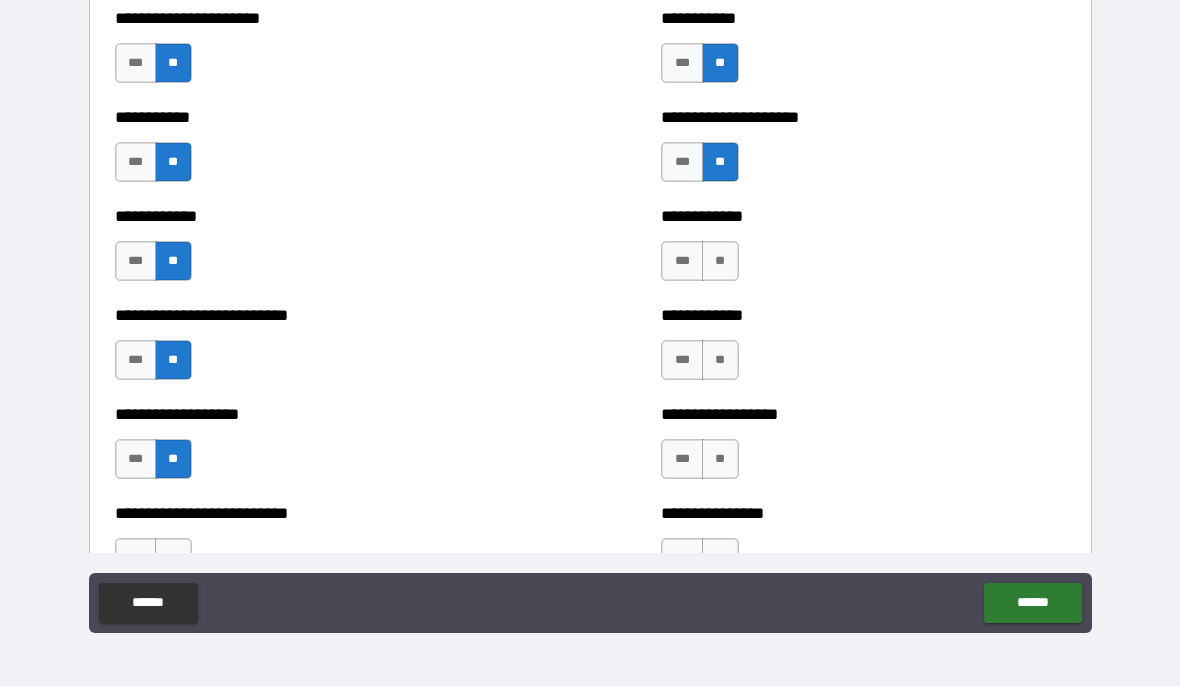 click on "**" at bounding box center (720, 262) 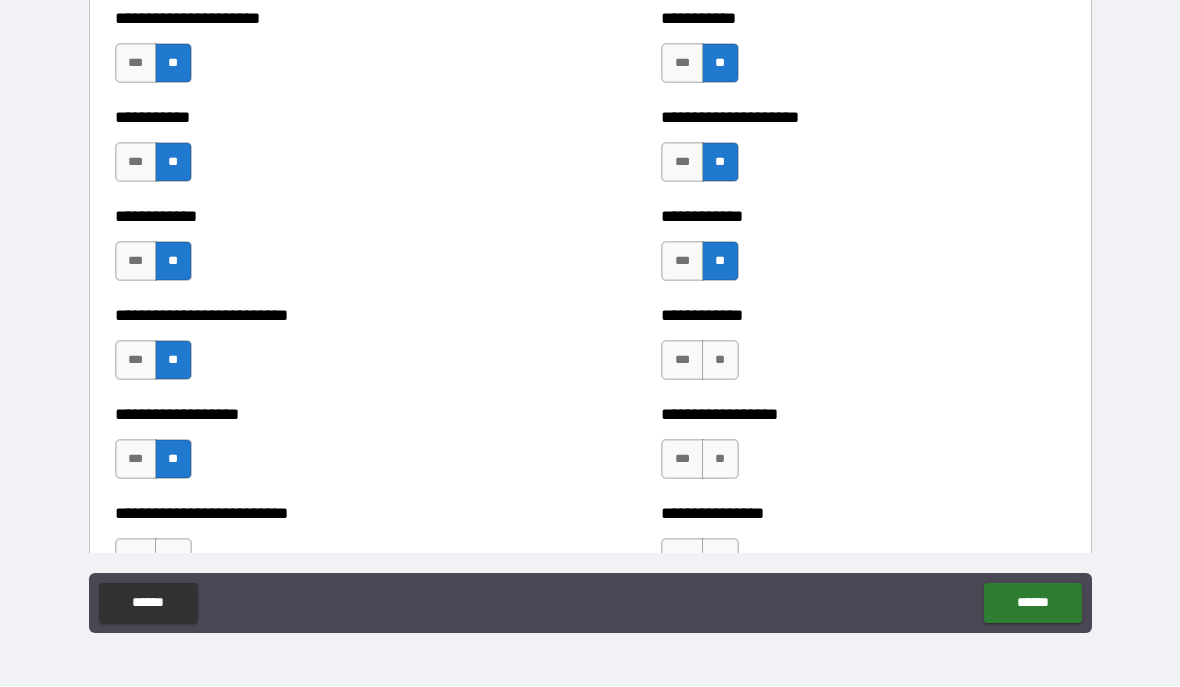 click on "**" at bounding box center [720, 361] 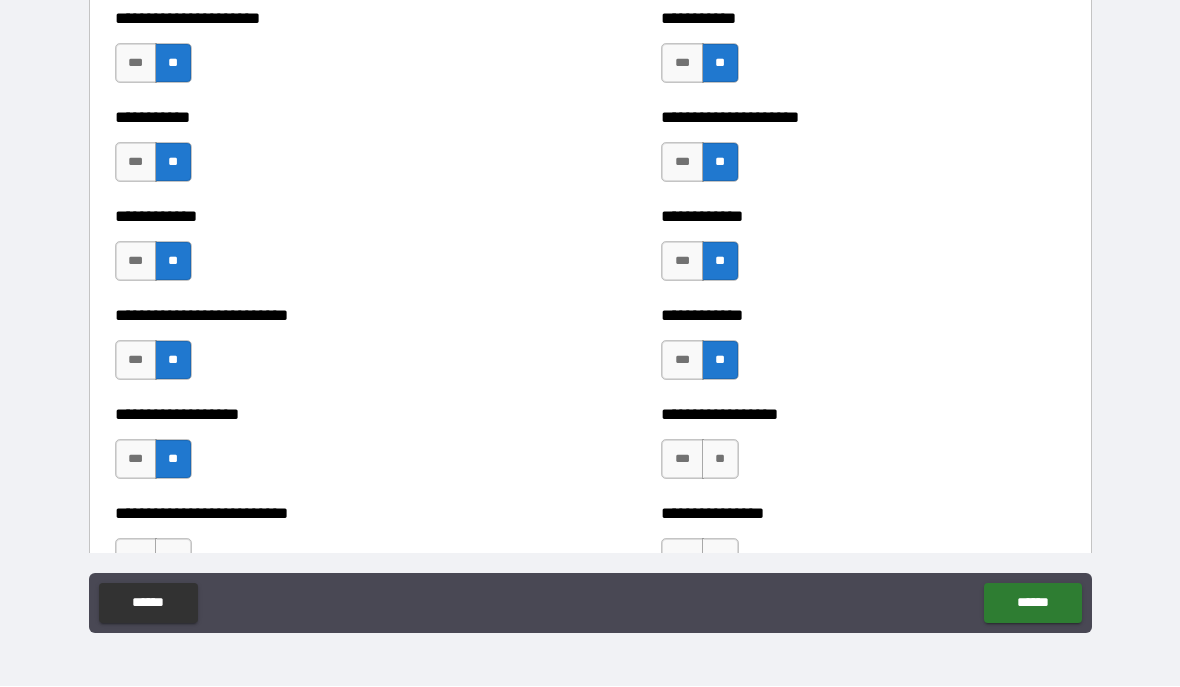 click on "**" at bounding box center [720, 460] 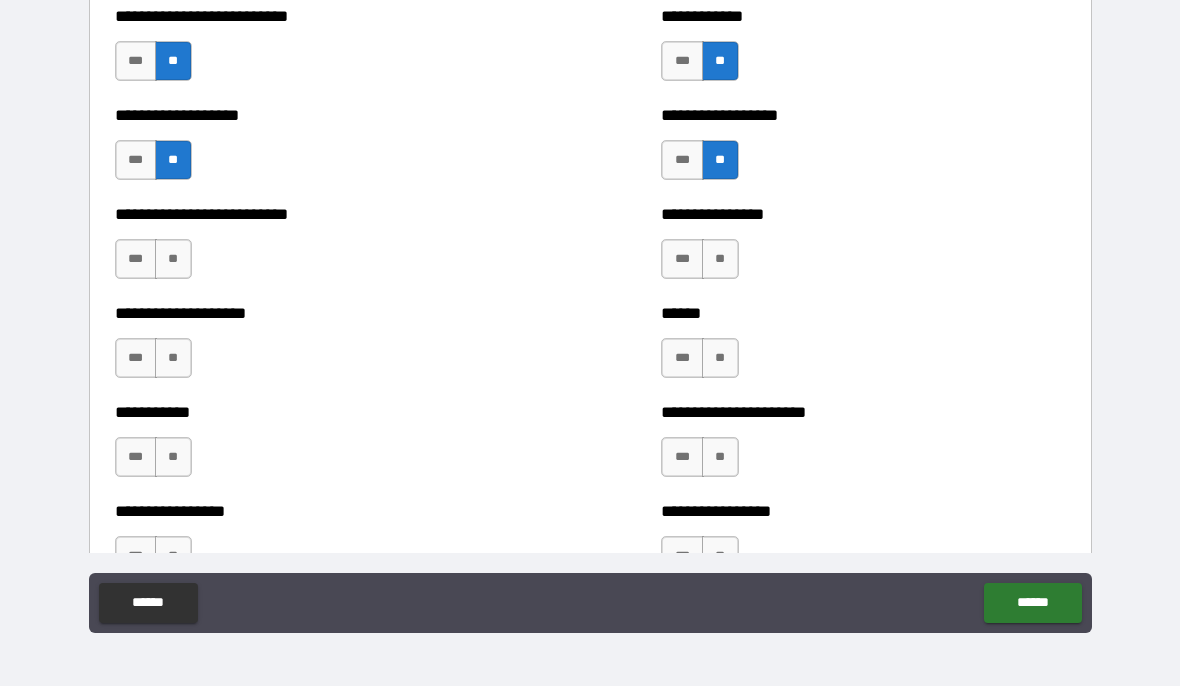 scroll, scrollTop: 5571, scrollLeft: 0, axis: vertical 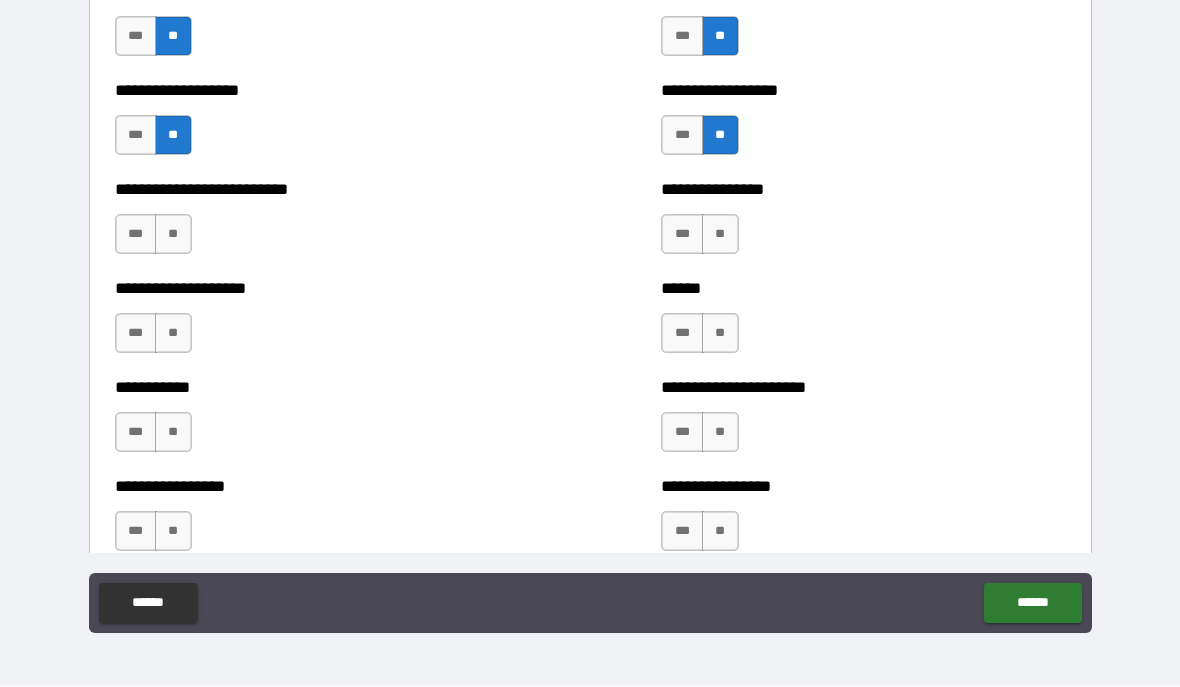 click on "**" at bounding box center [173, 235] 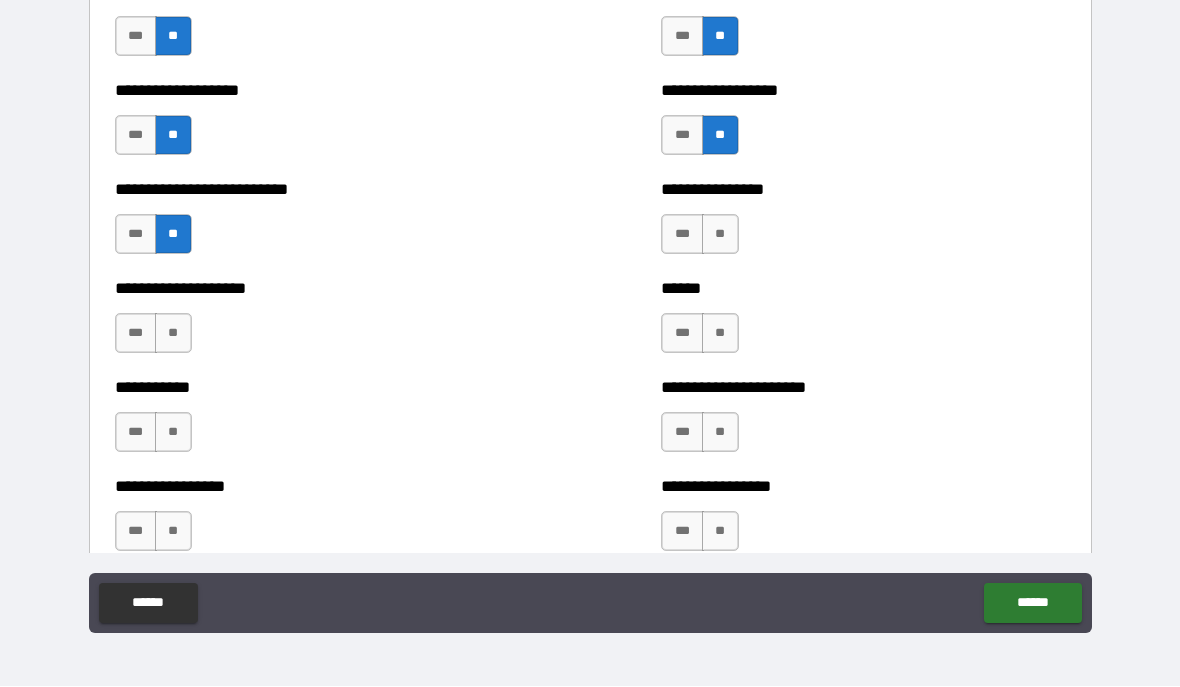 click on "**" at bounding box center (173, 334) 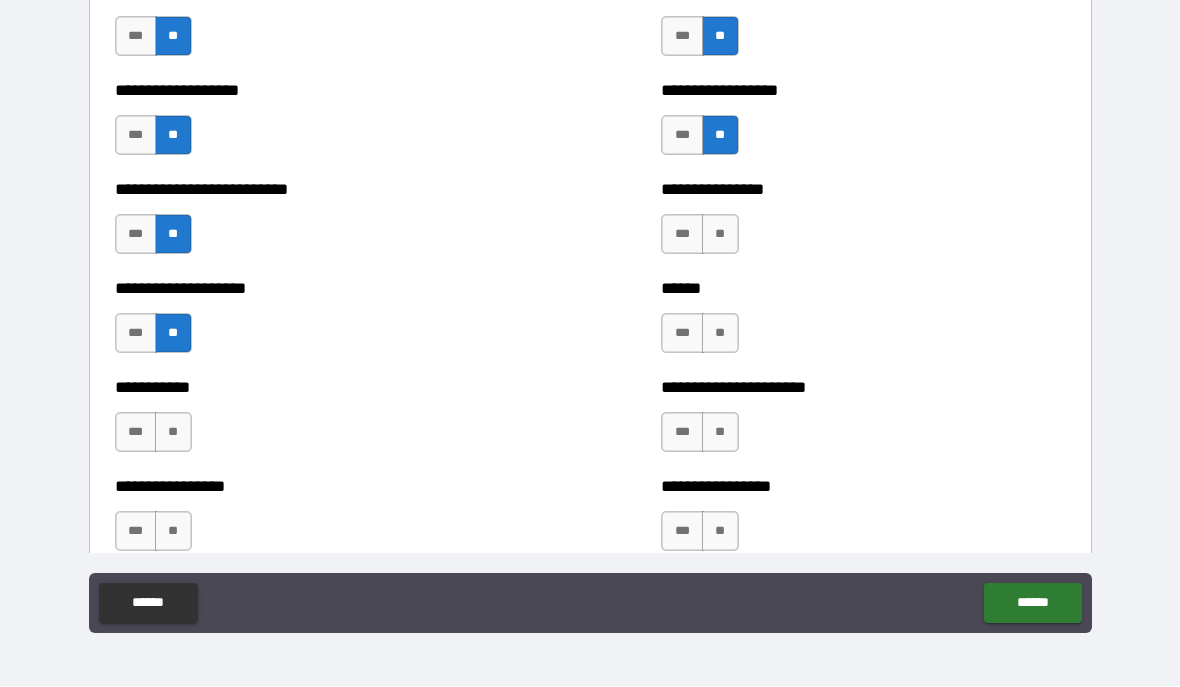 click on "**" at bounding box center (173, 433) 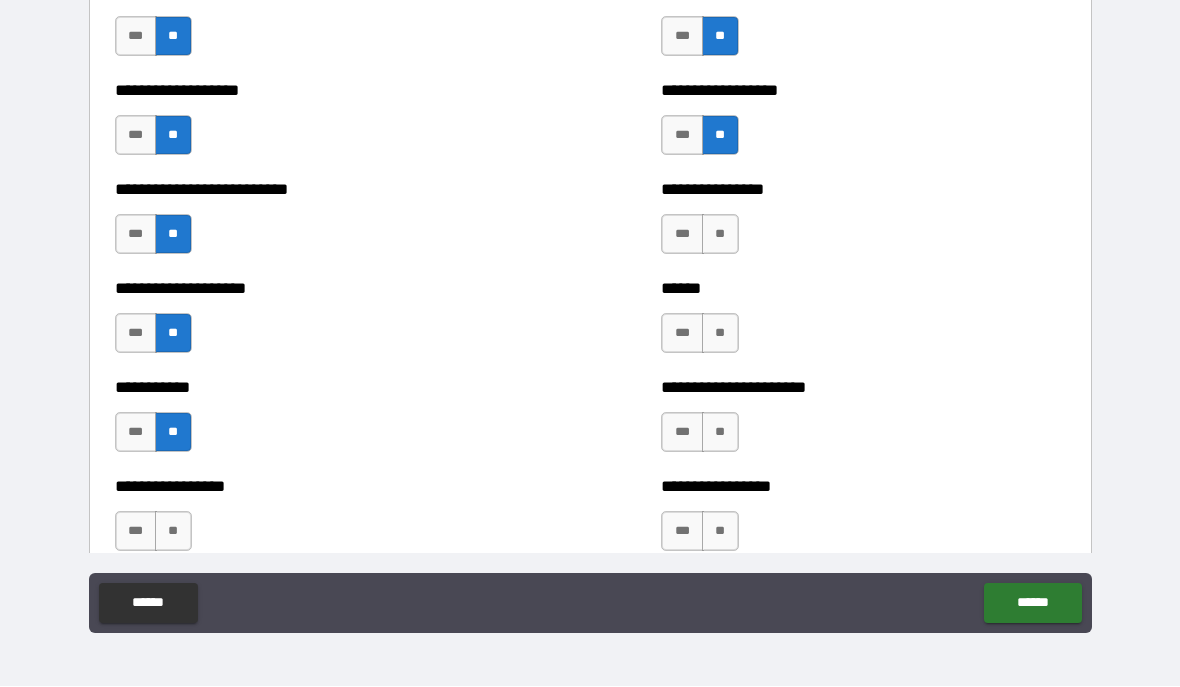 click on "**" at bounding box center (173, 532) 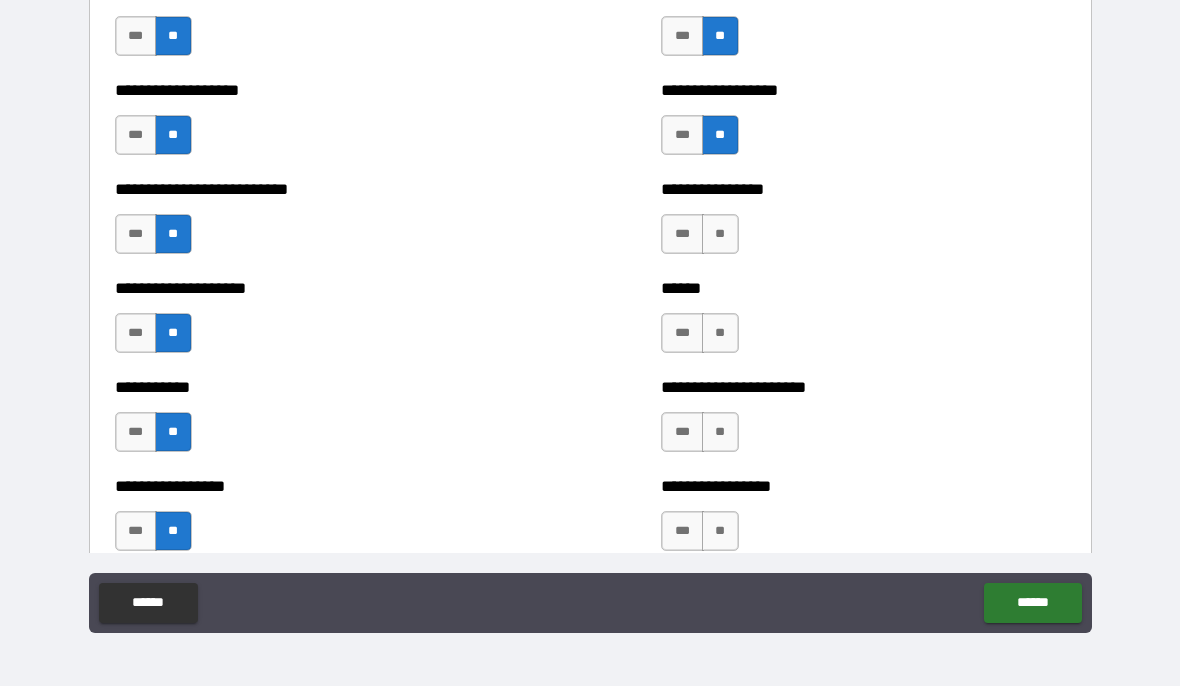 click on "**" at bounding box center [720, 235] 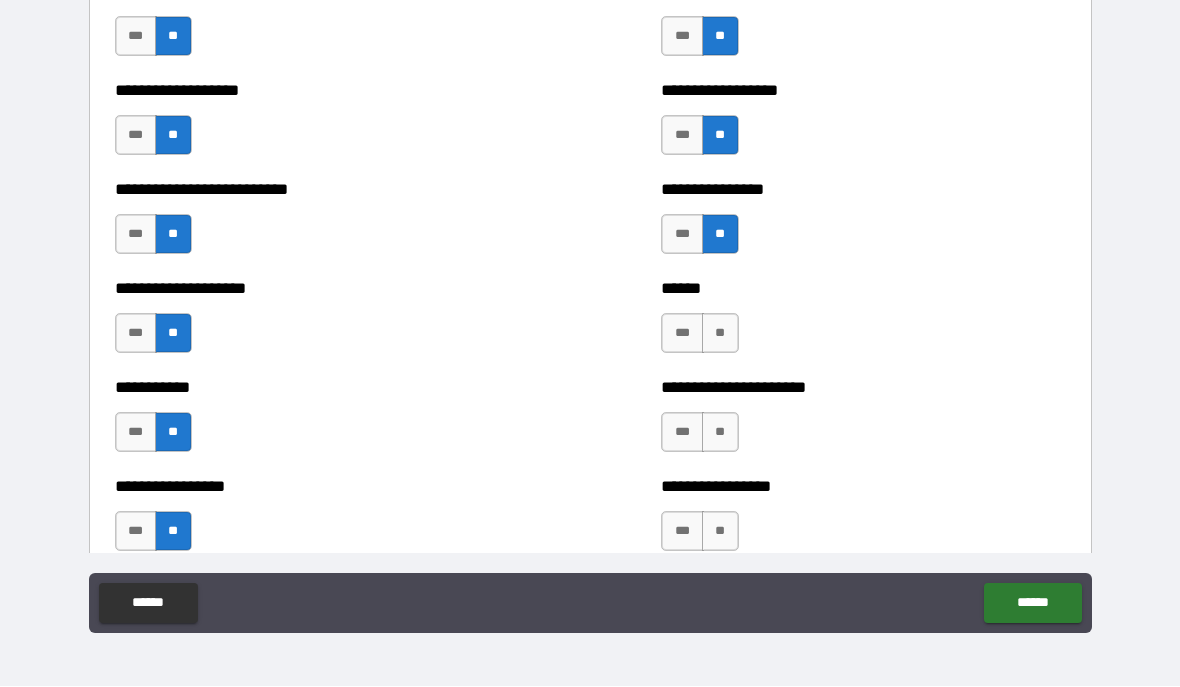 click on "**" at bounding box center (720, 334) 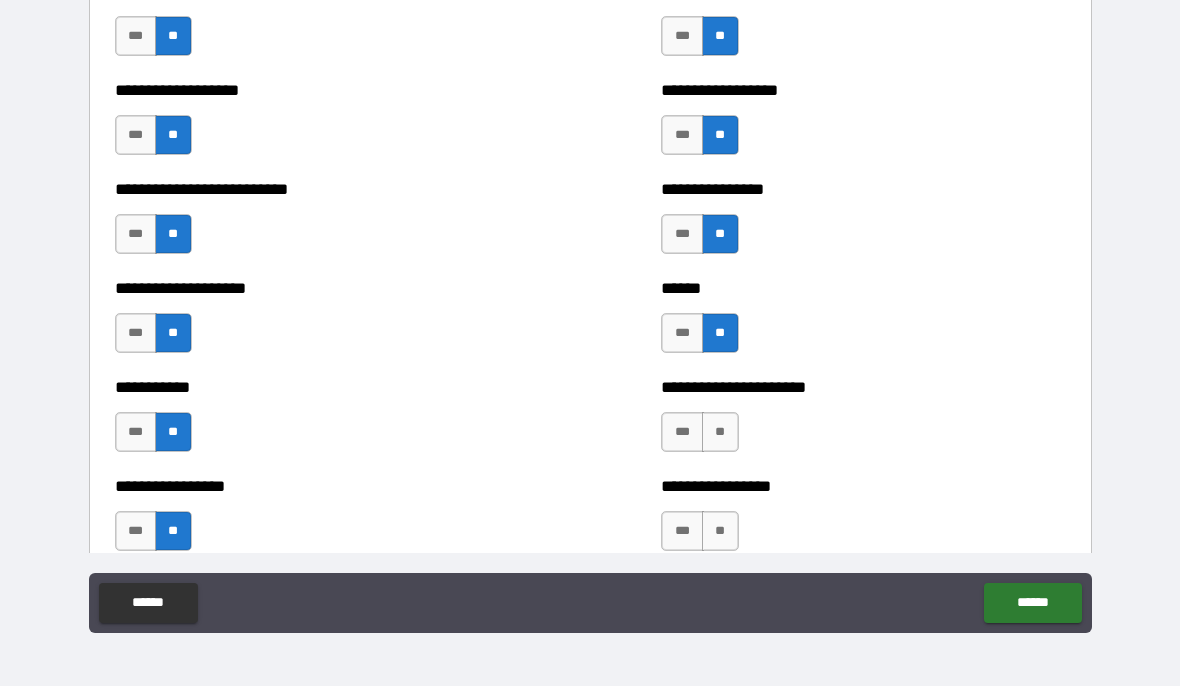 click on "**" at bounding box center [720, 433] 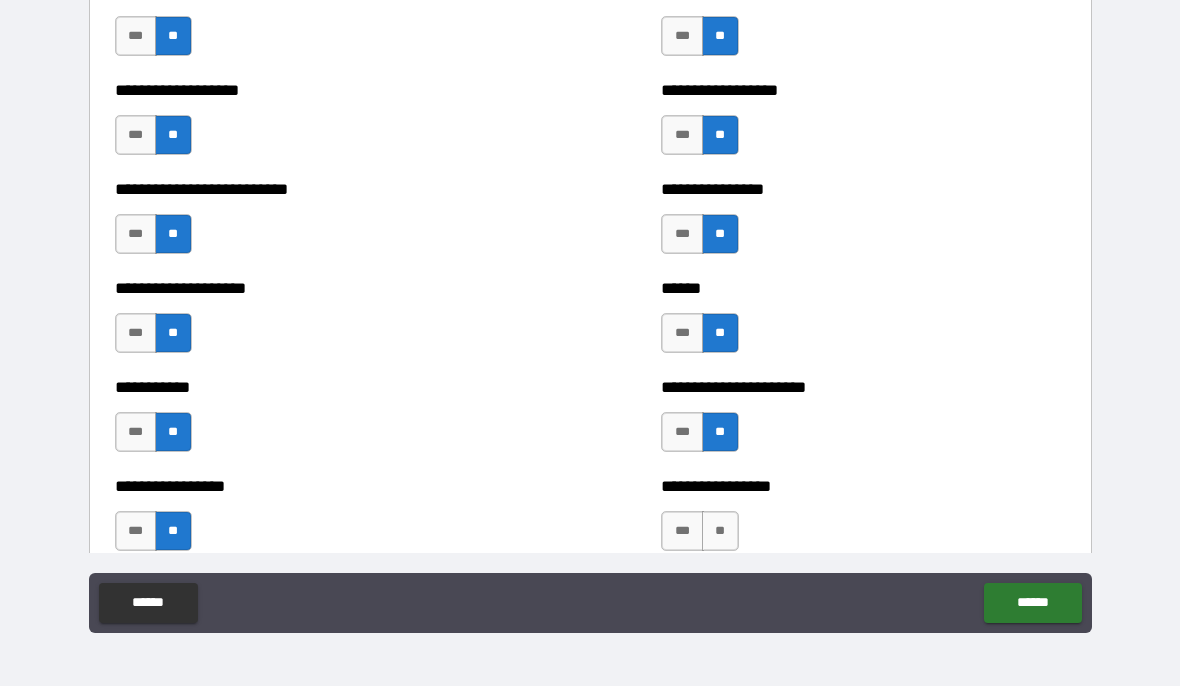 click on "**" at bounding box center [720, 532] 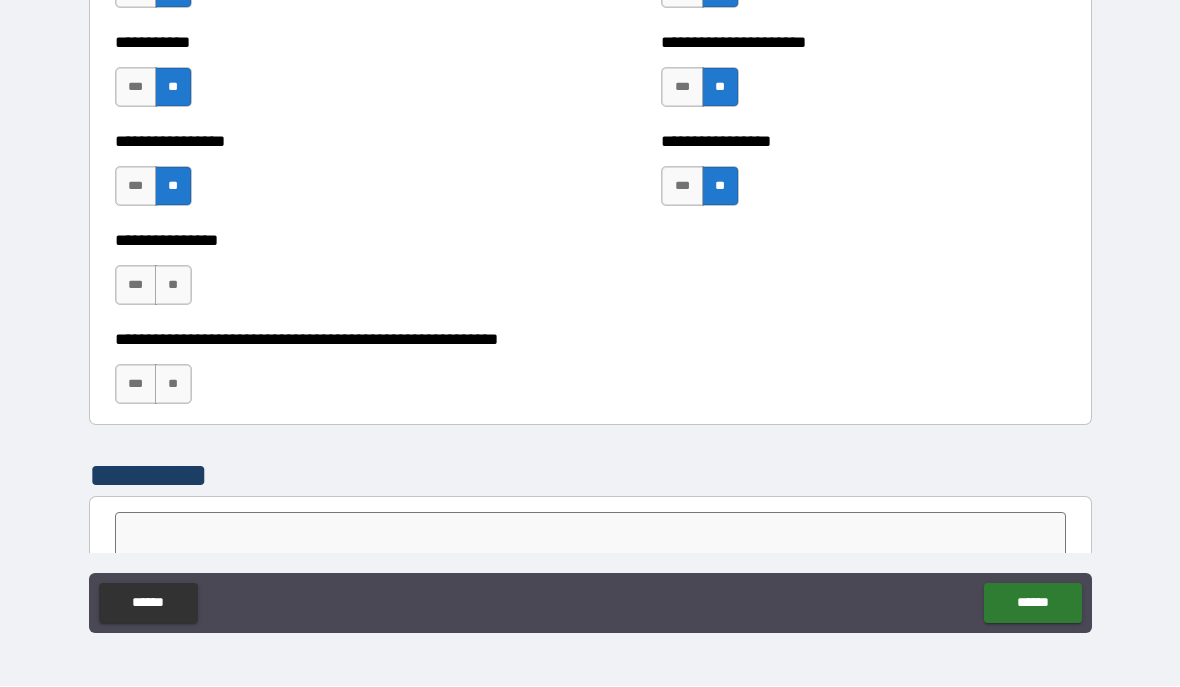 scroll, scrollTop: 5926, scrollLeft: 0, axis: vertical 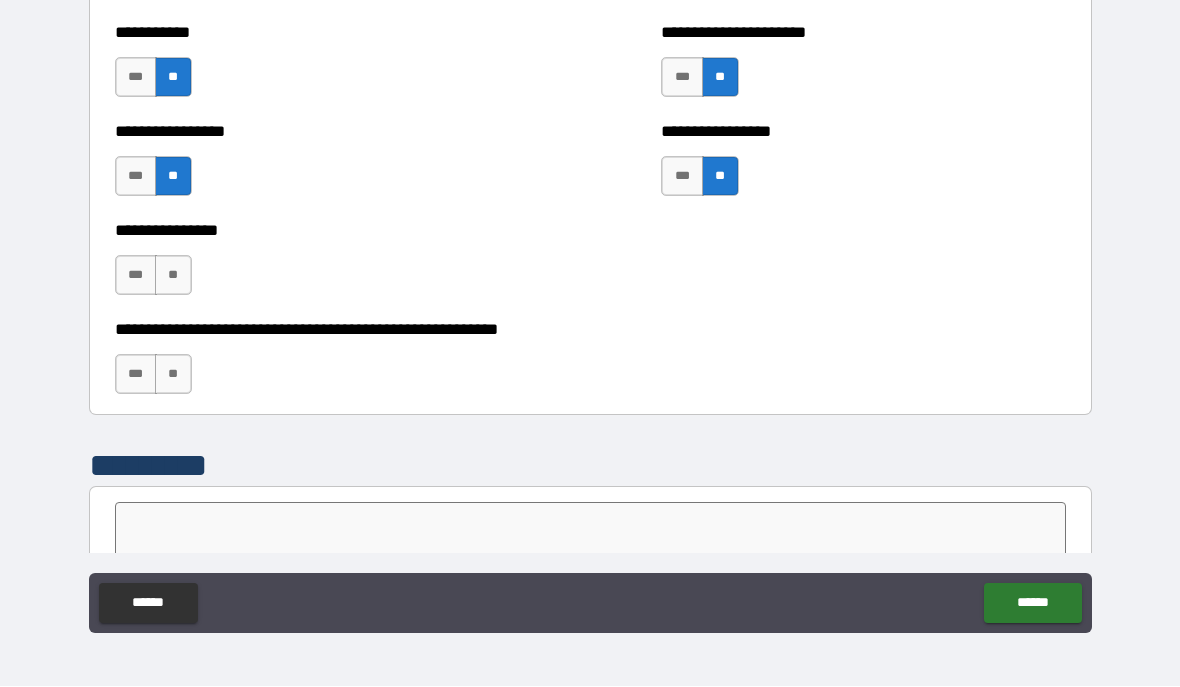 click on "**" at bounding box center [173, 276] 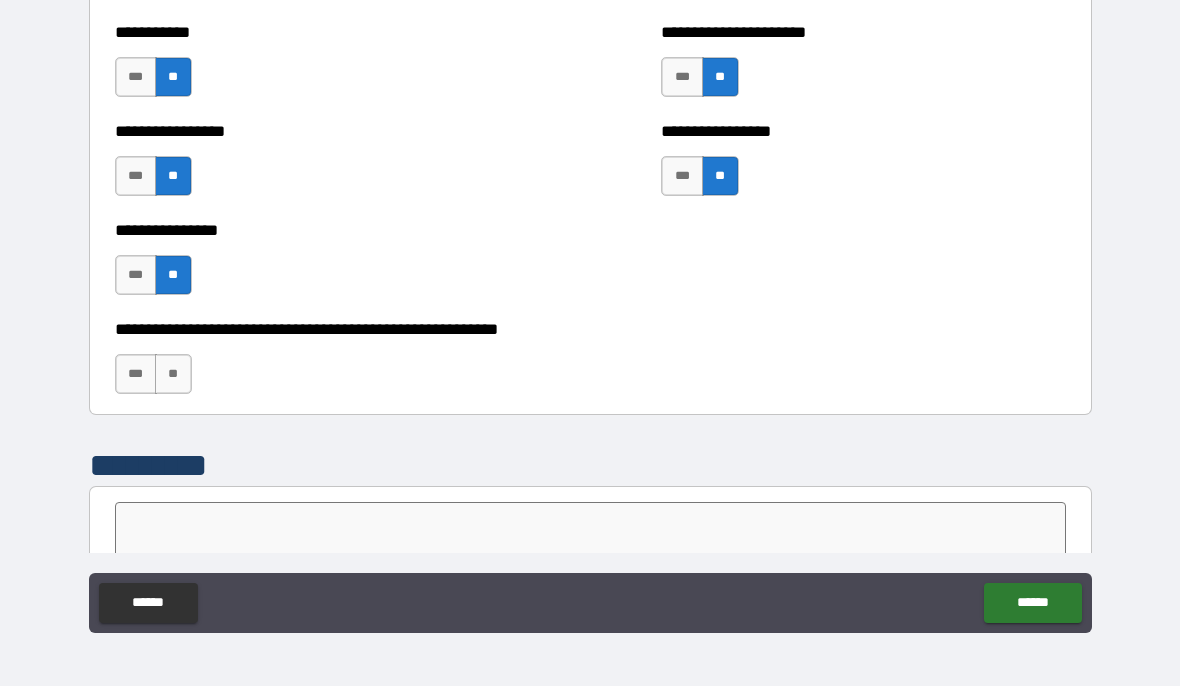 click on "**" at bounding box center (173, 375) 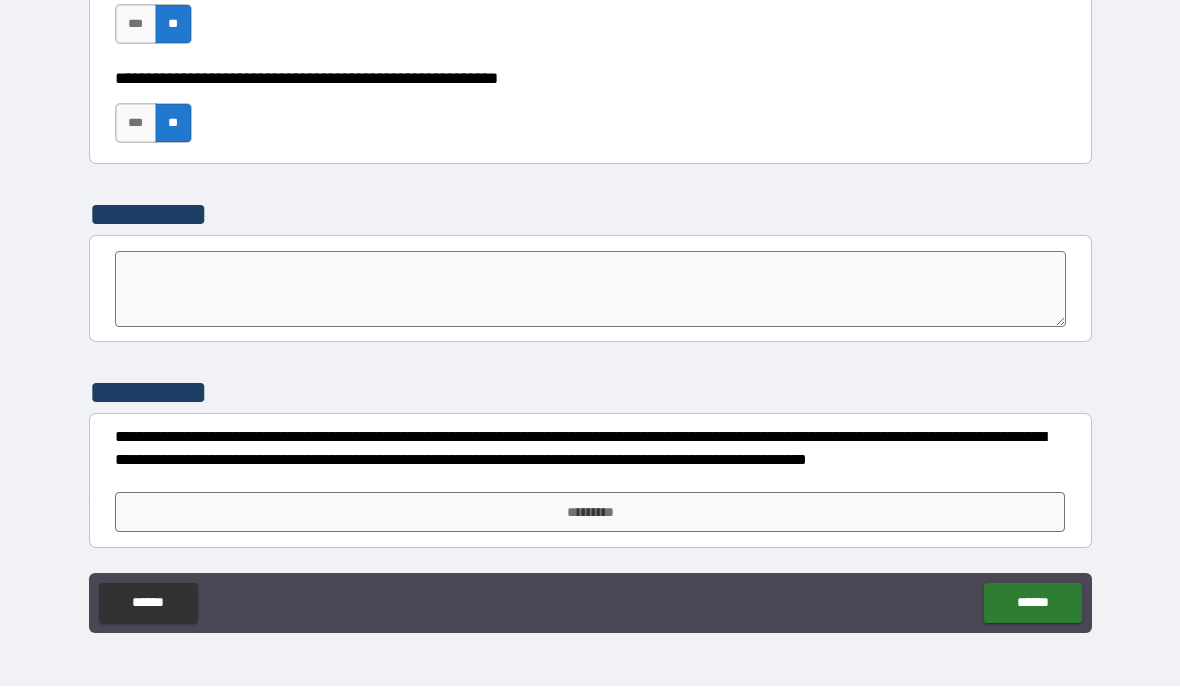 scroll, scrollTop: 6177, scrollLeft: 0, axis: vertical 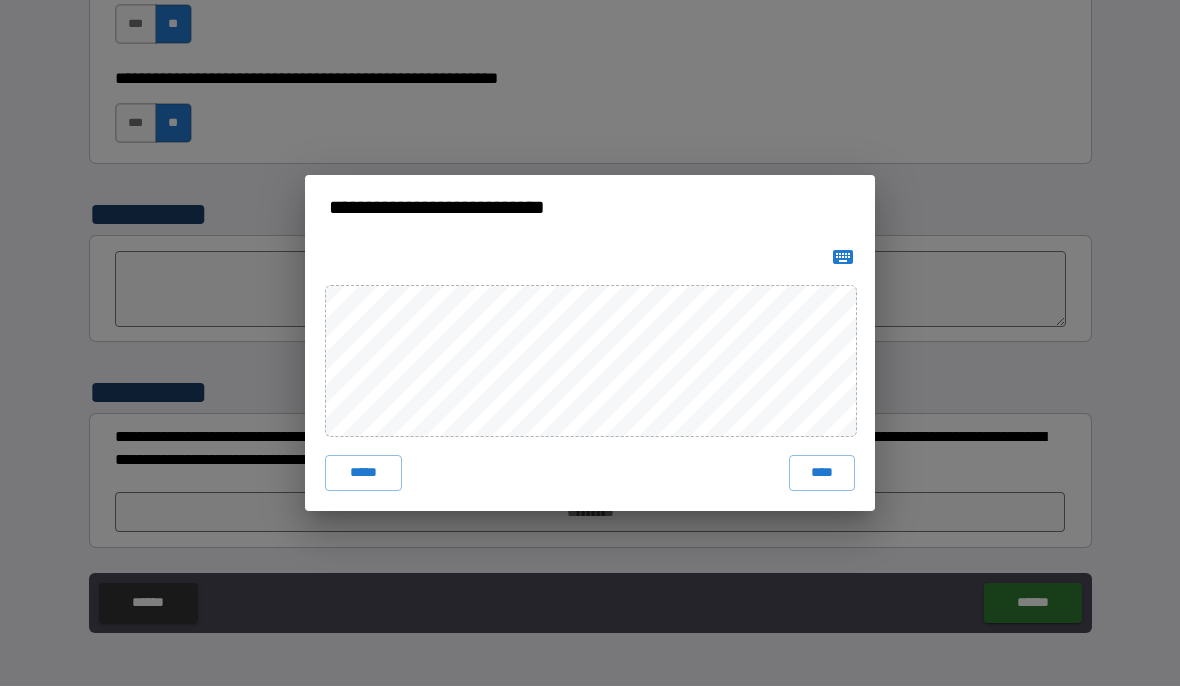 click on "****" at bounding box center [822, 474] 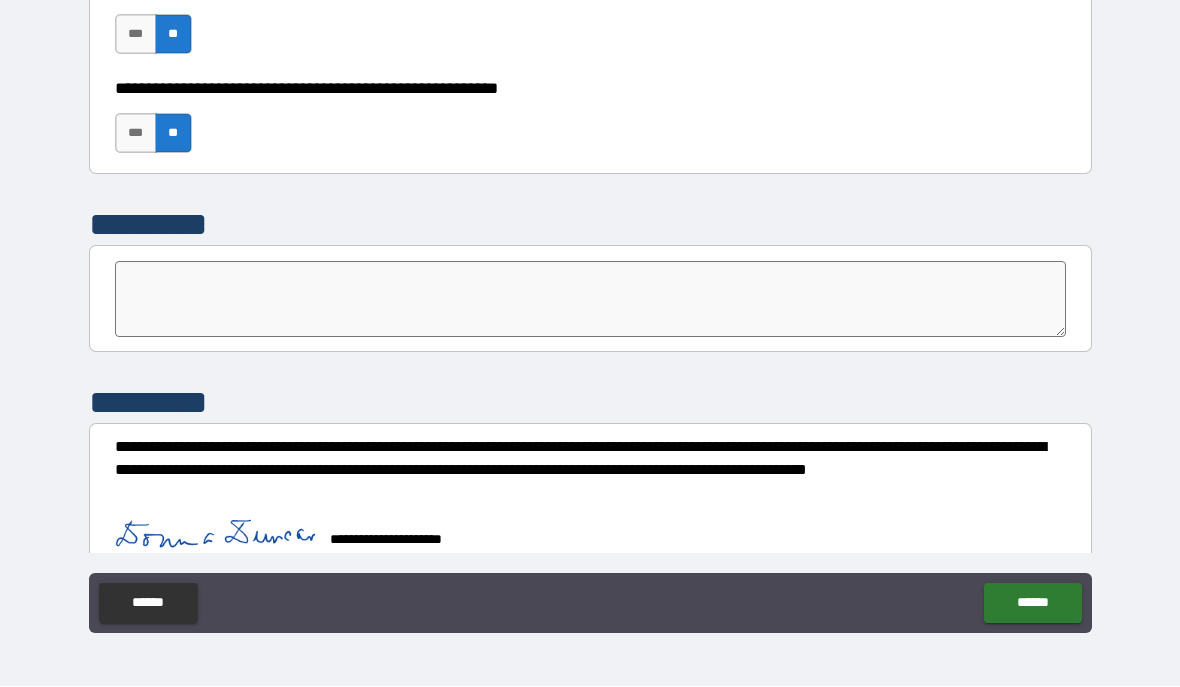 click on "******" at bounding box center (1032, 604) 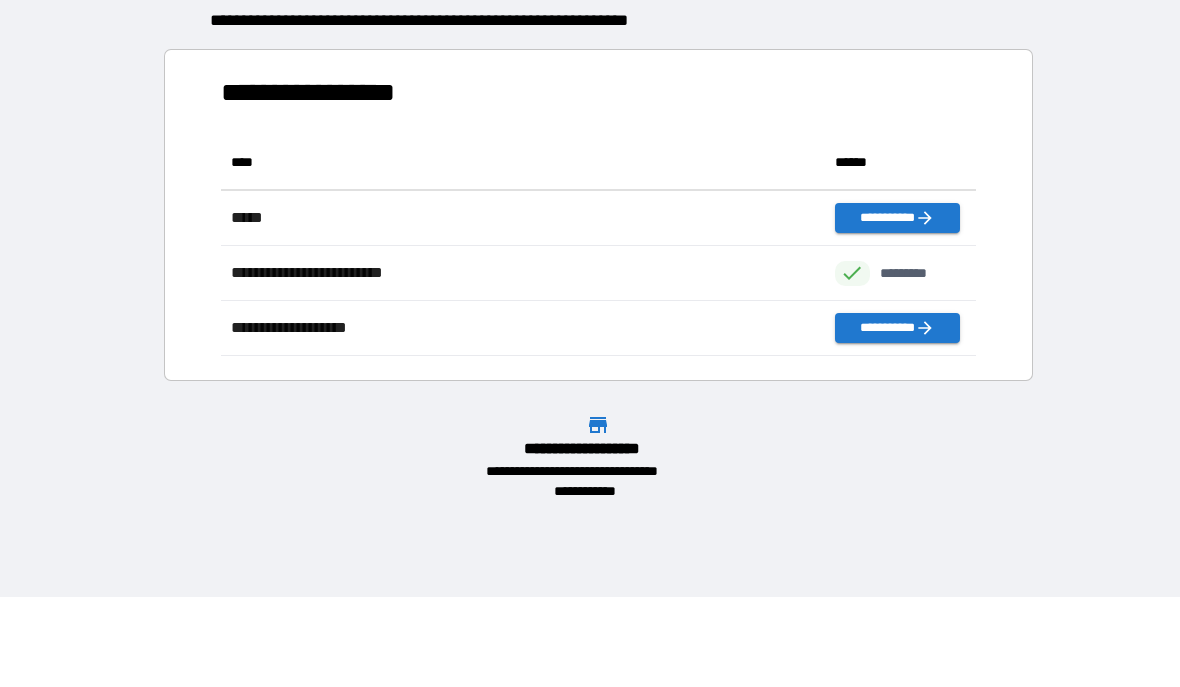 scroll, scrollTop: 1, scrollLeft: 1, axis: both 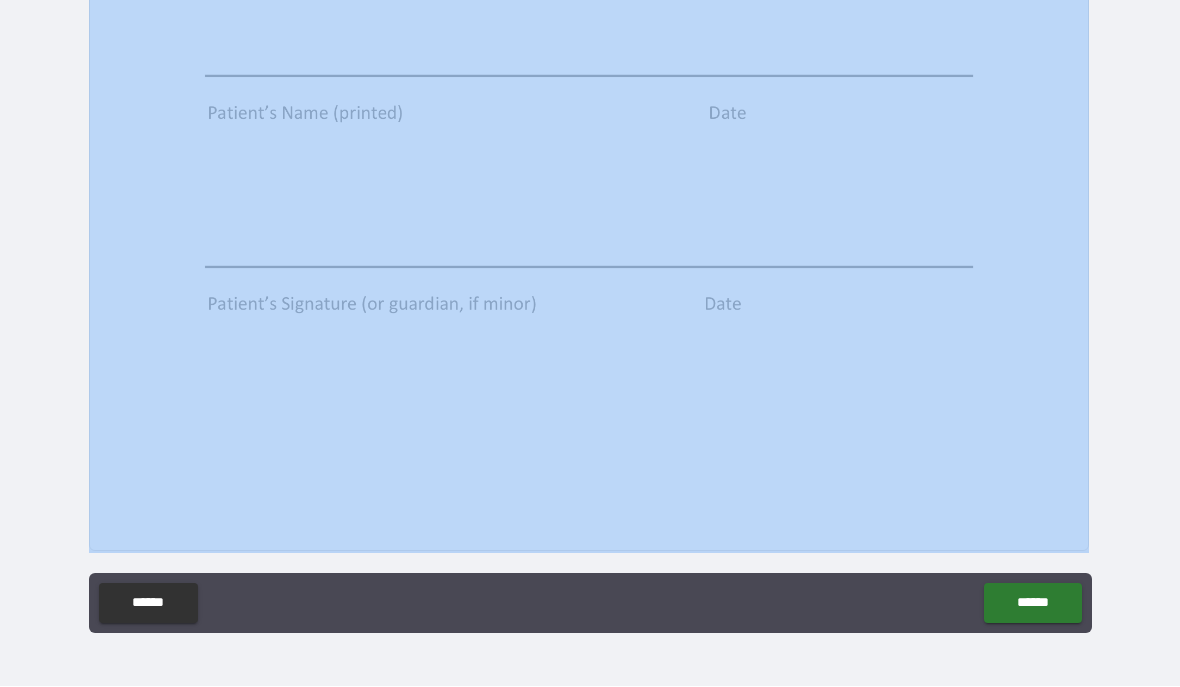 click at bounding box center (589, -95) 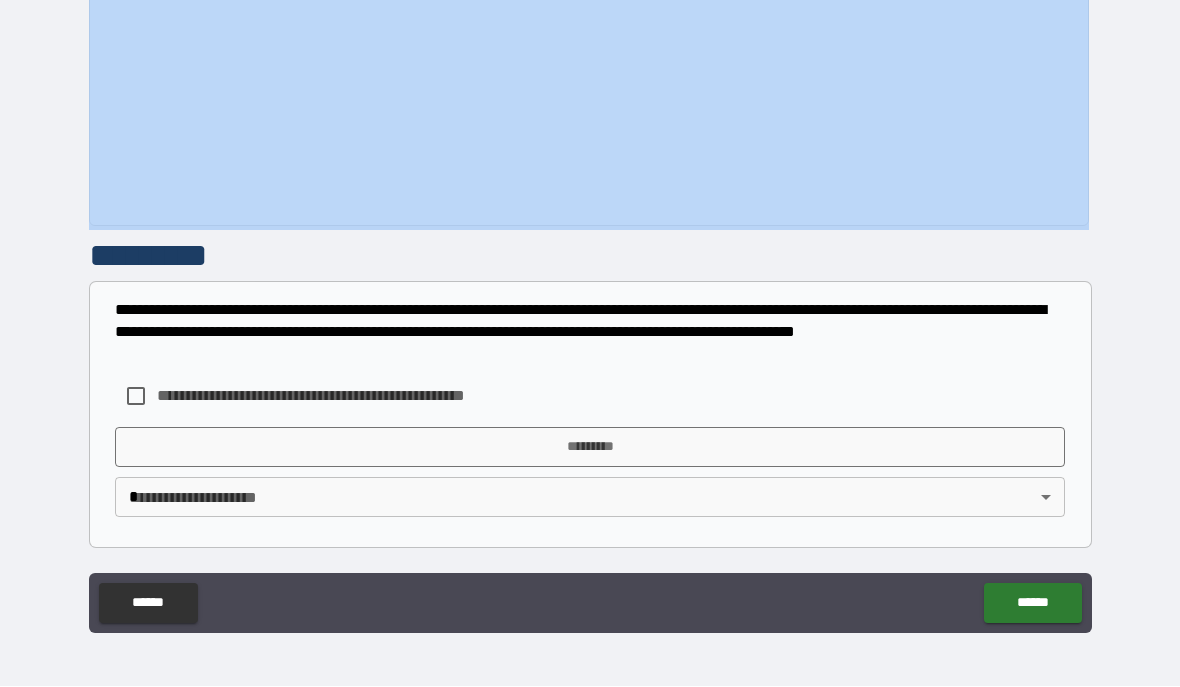 scroll, scrollTop: 1060, scrollLeft: 0, axis: vertical 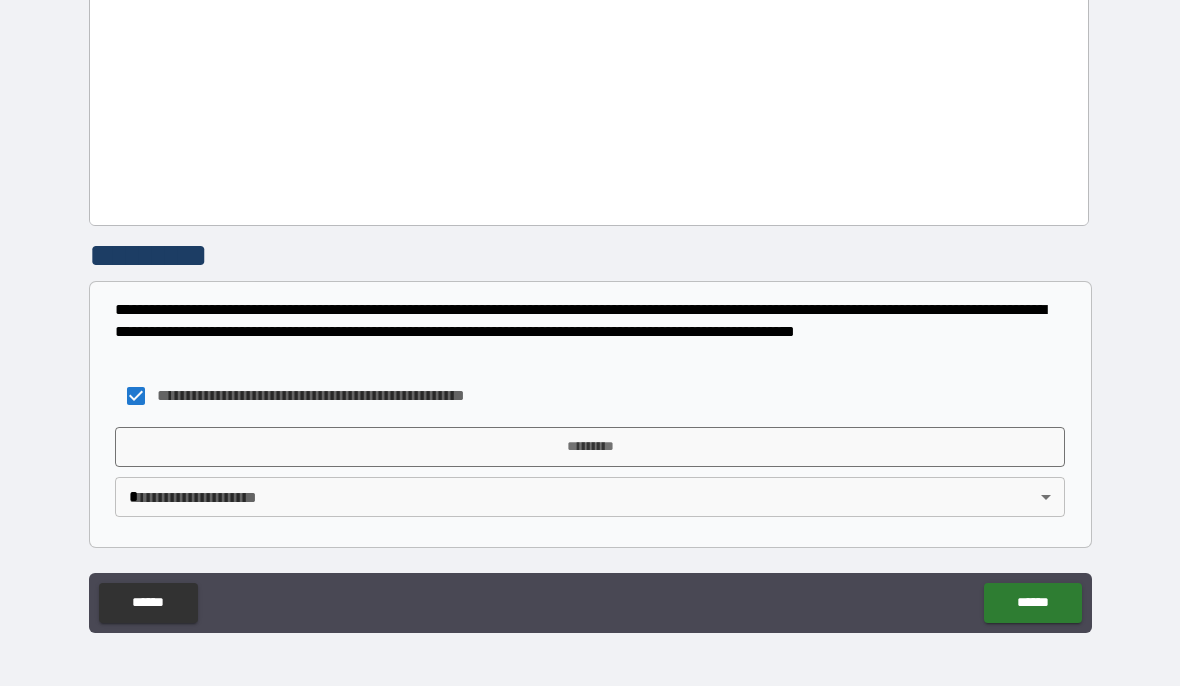 click on "*********" at bounding box center (590, 448) 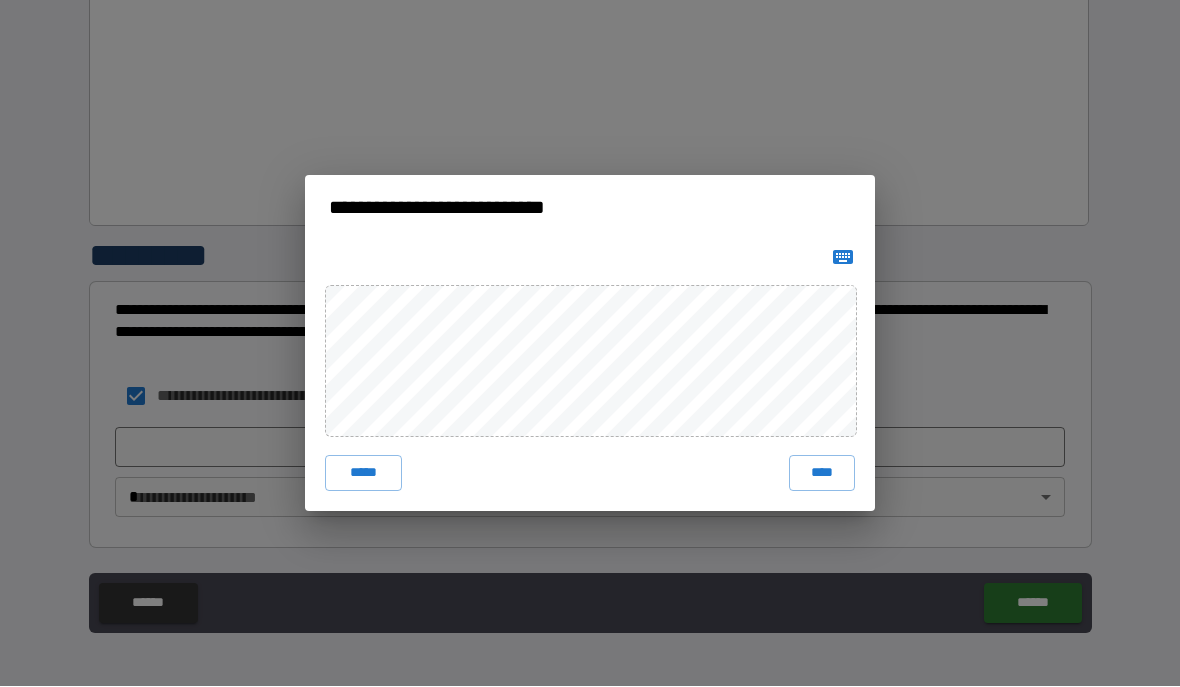 click on "****" at bounding box center (822, 474) 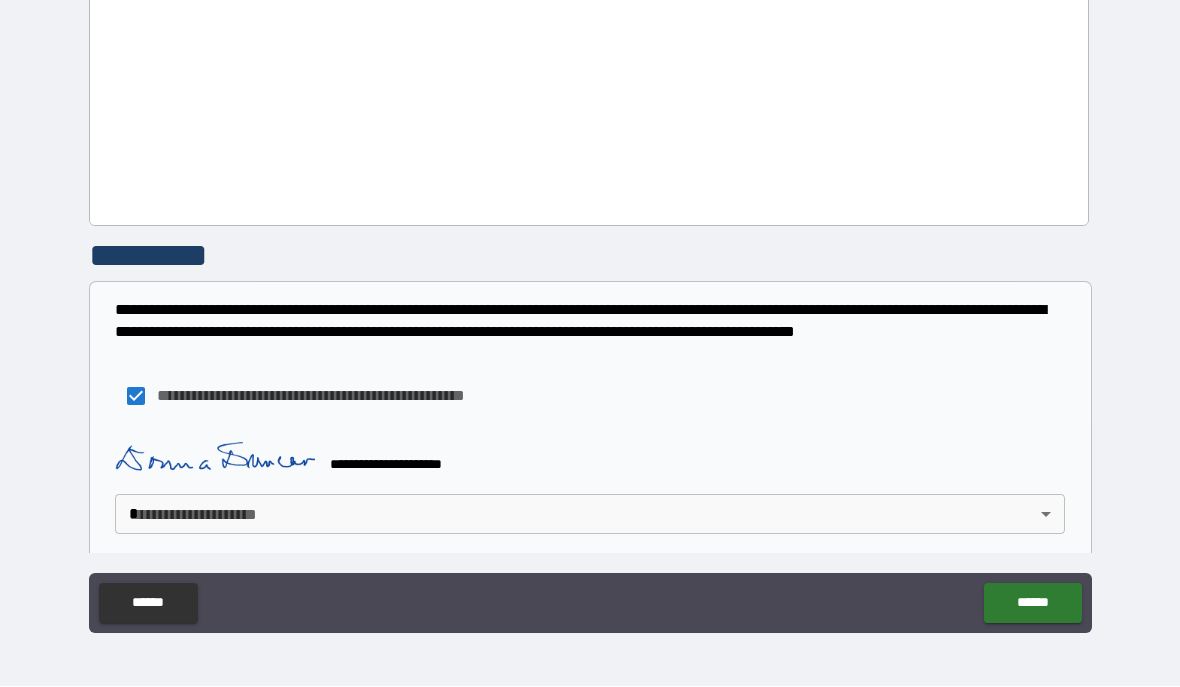 scroll, scrollTop: 1050, scrollLeft: 0, axis: vertical 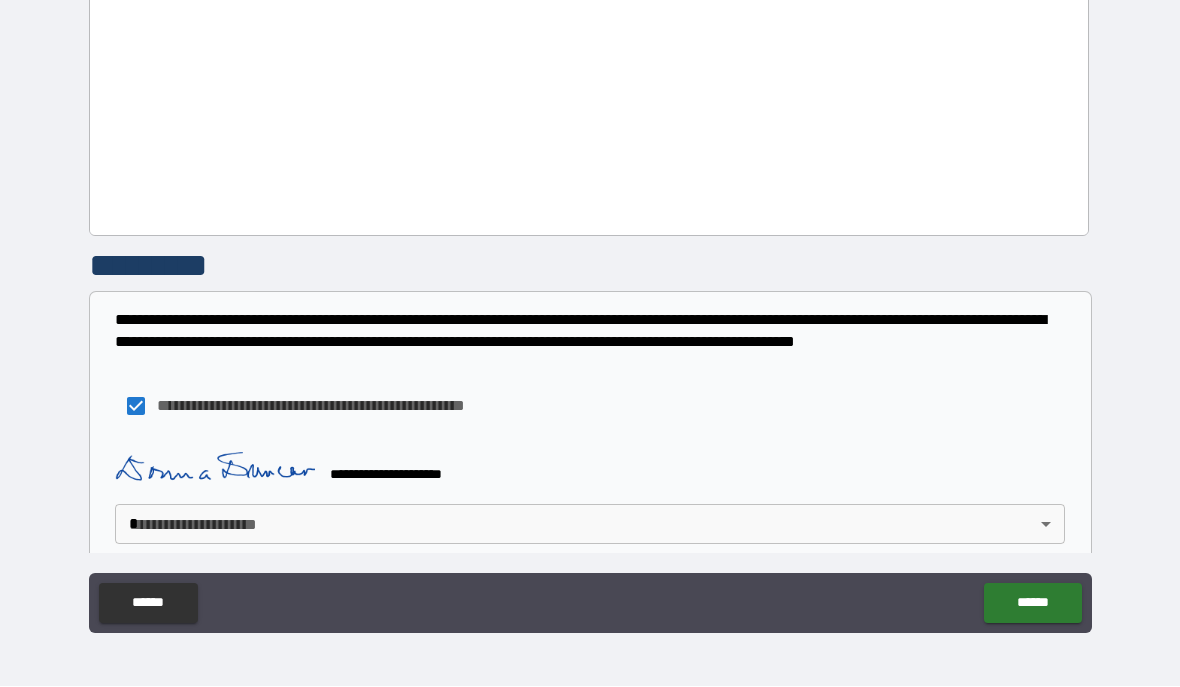 click on "******" at bounding box center (1032, 604) 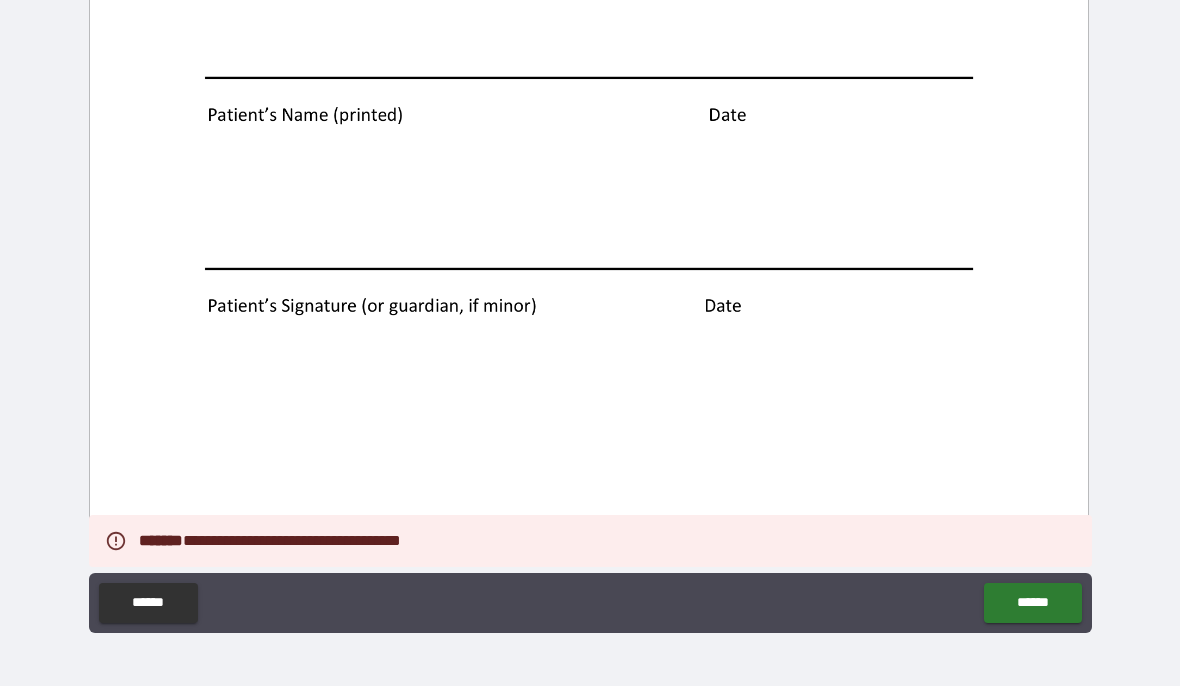 scroll, scrollTop: 734, scrollLeft: 0, axis: vertical 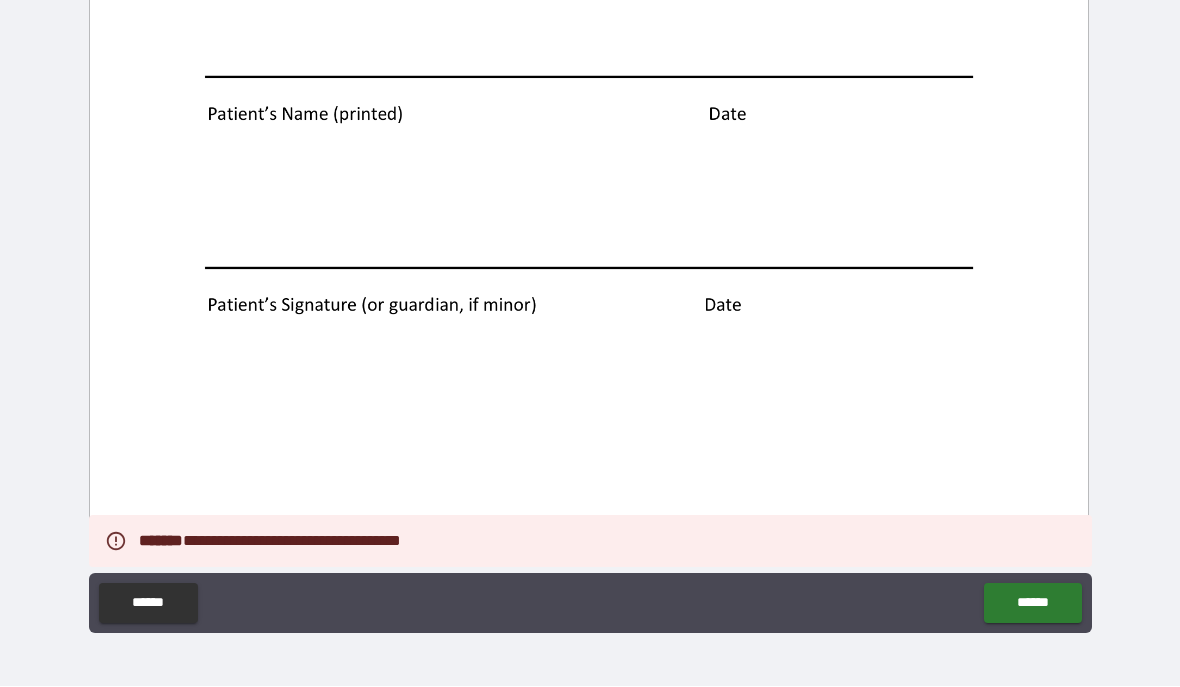 click at bounding box center (589, -94) 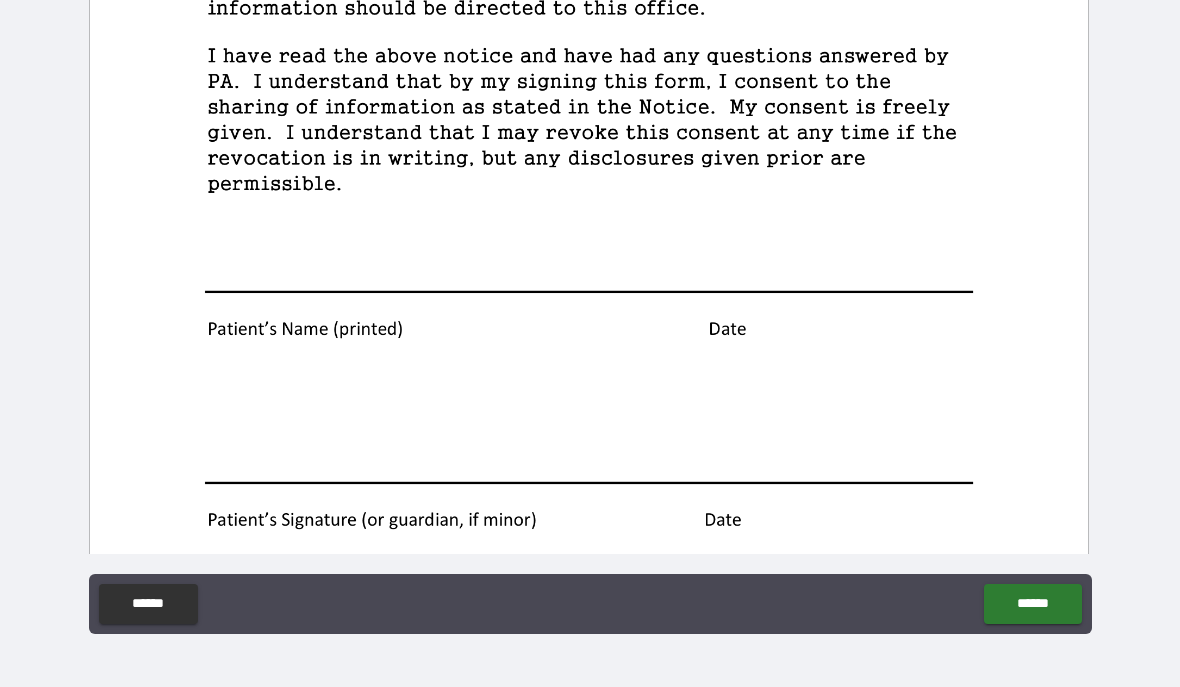 scroll, scrollTop: 1077, scrollLeft: 0, axis: vertical 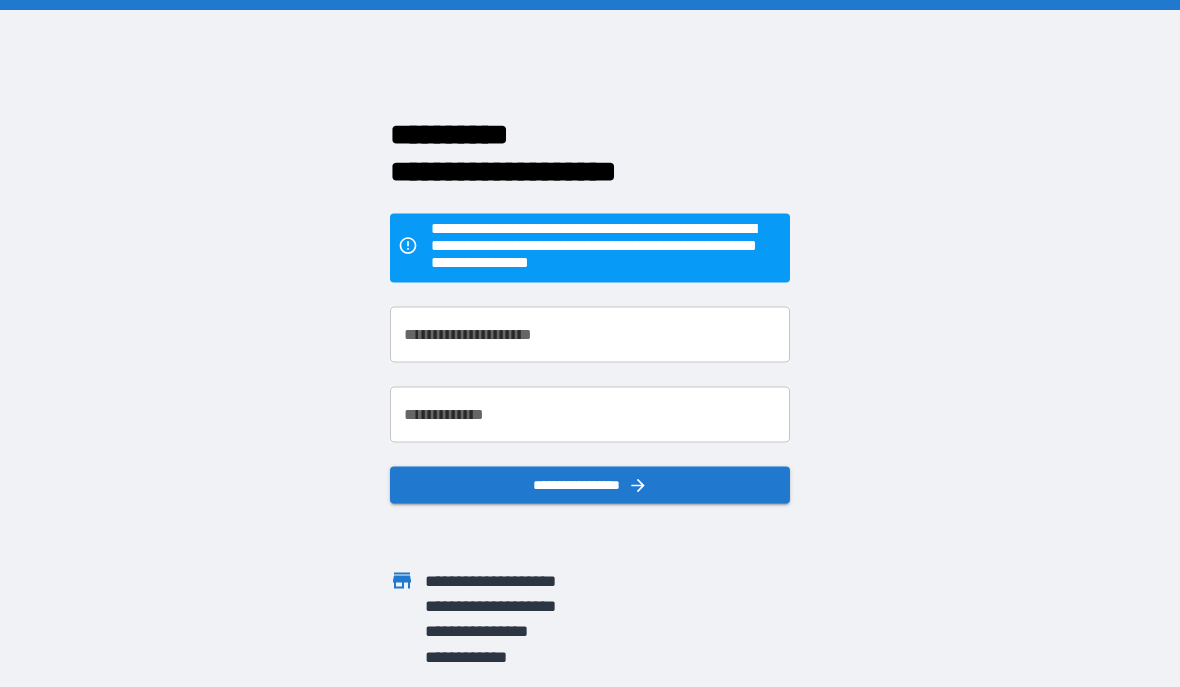 click on "**********" at bounding box center [590, 334] 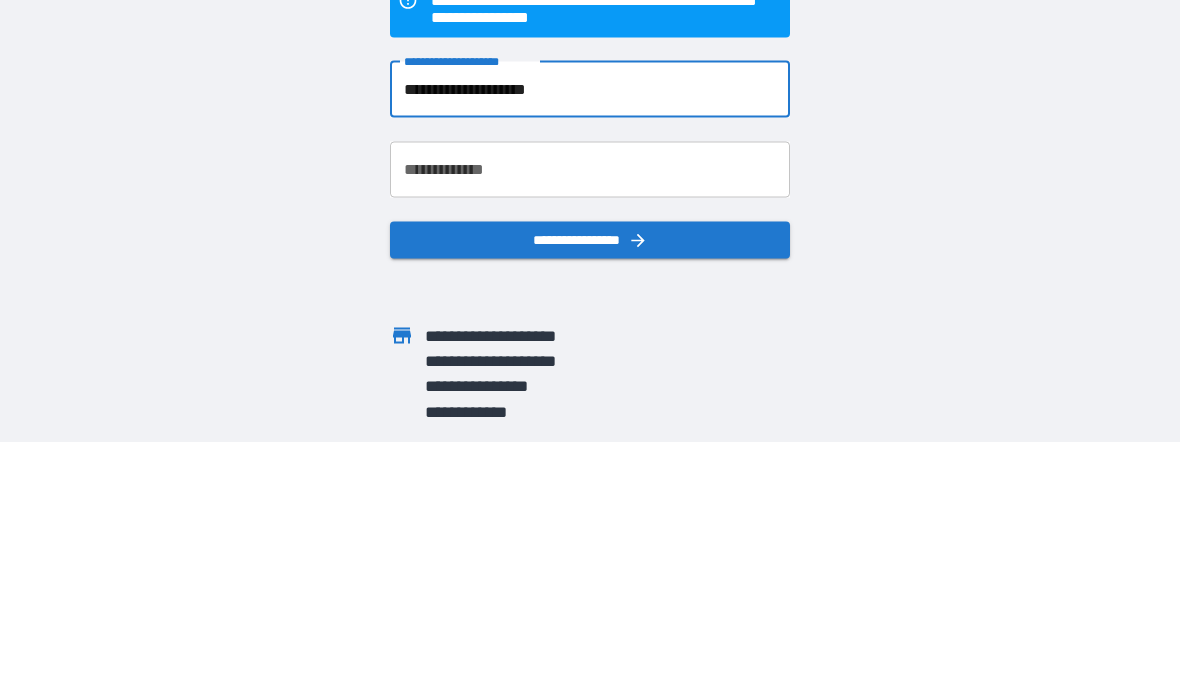 type on "**********" 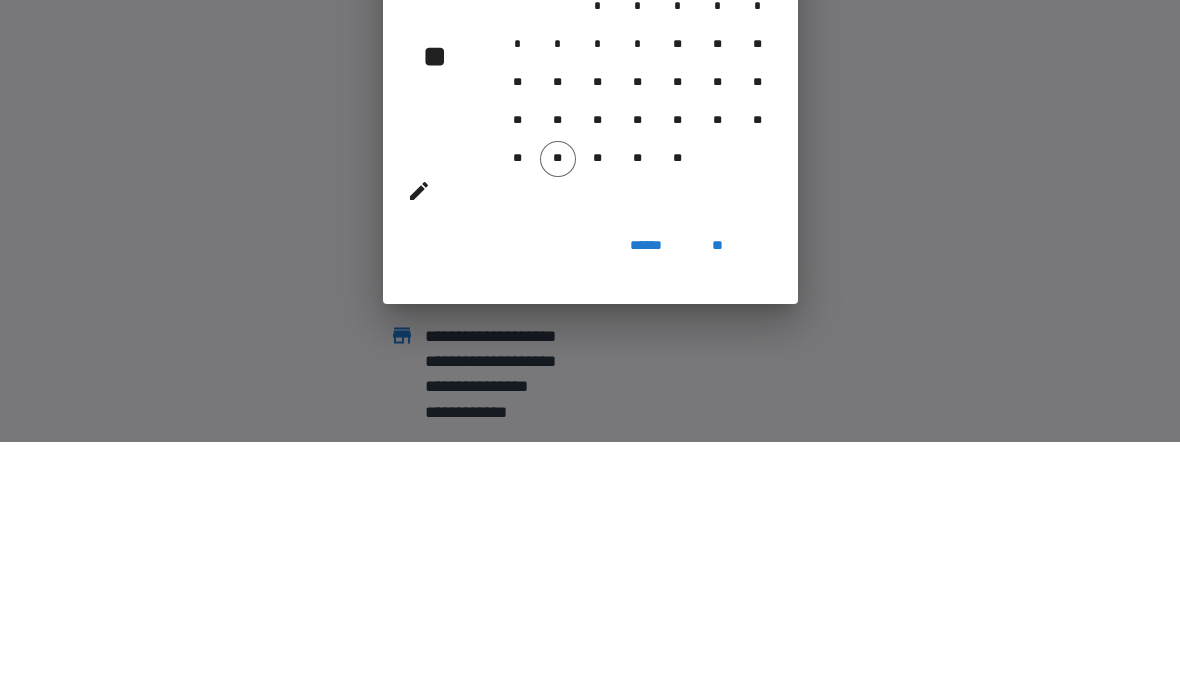 scroll, scrollTop: 89, scrollLeft: 0, axis: vertical 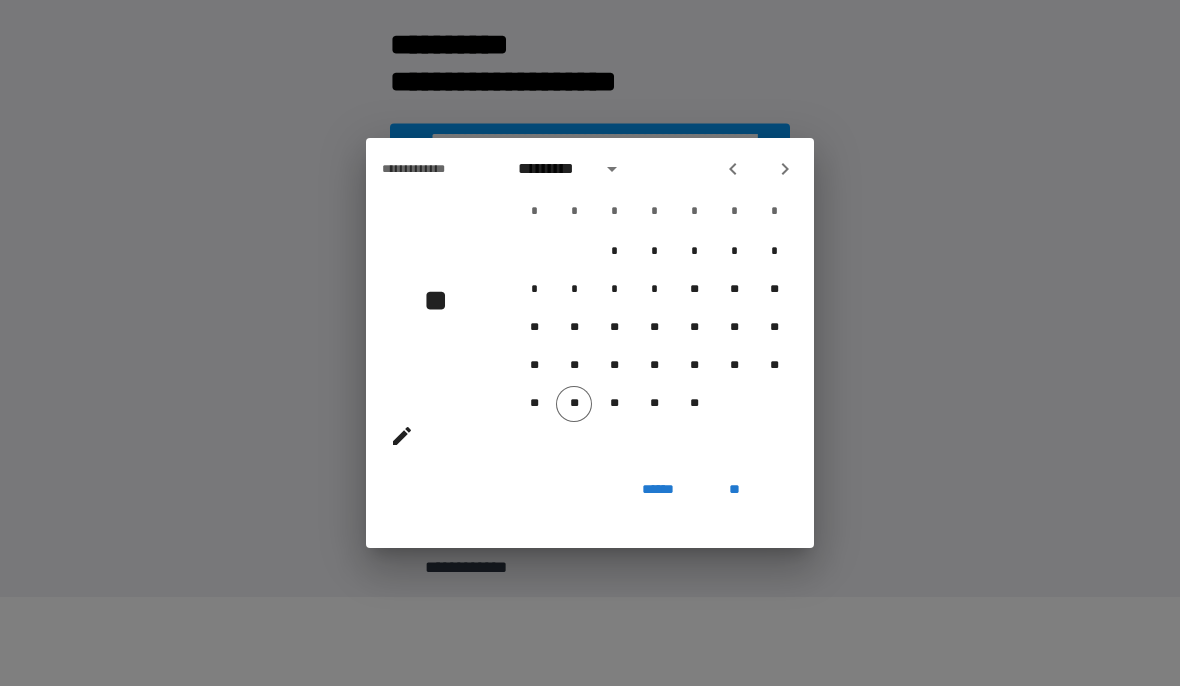 click 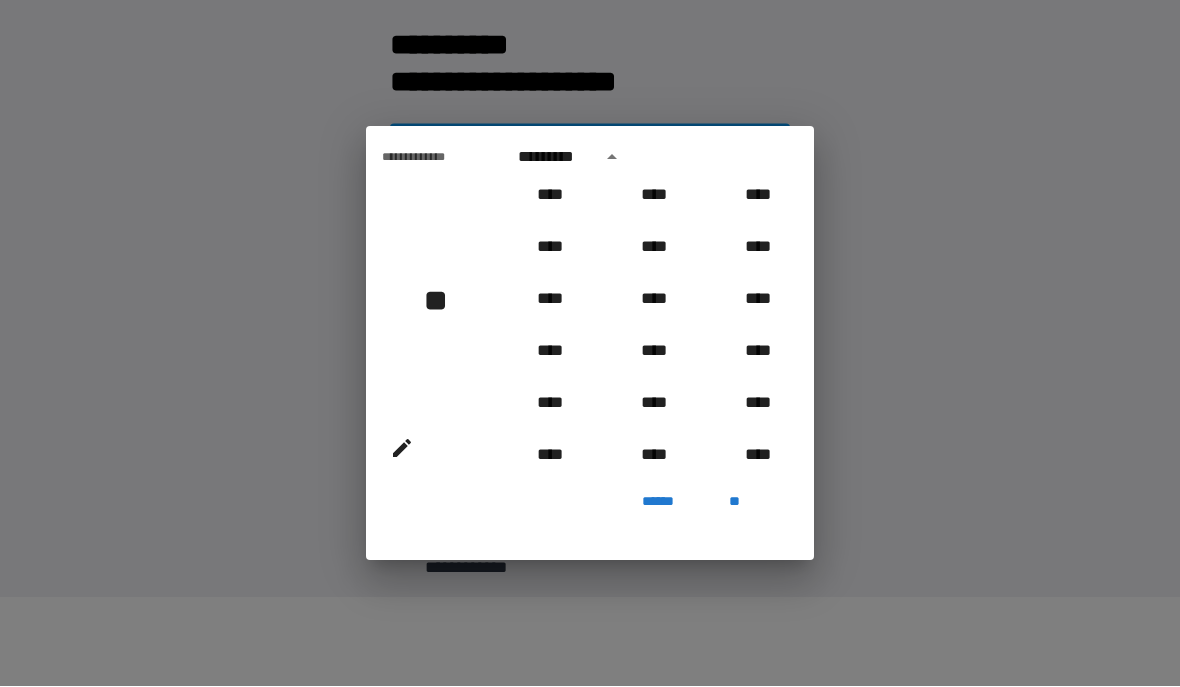 scroll, scrollTop: 637, scrollLeft: 0, axis: vertical 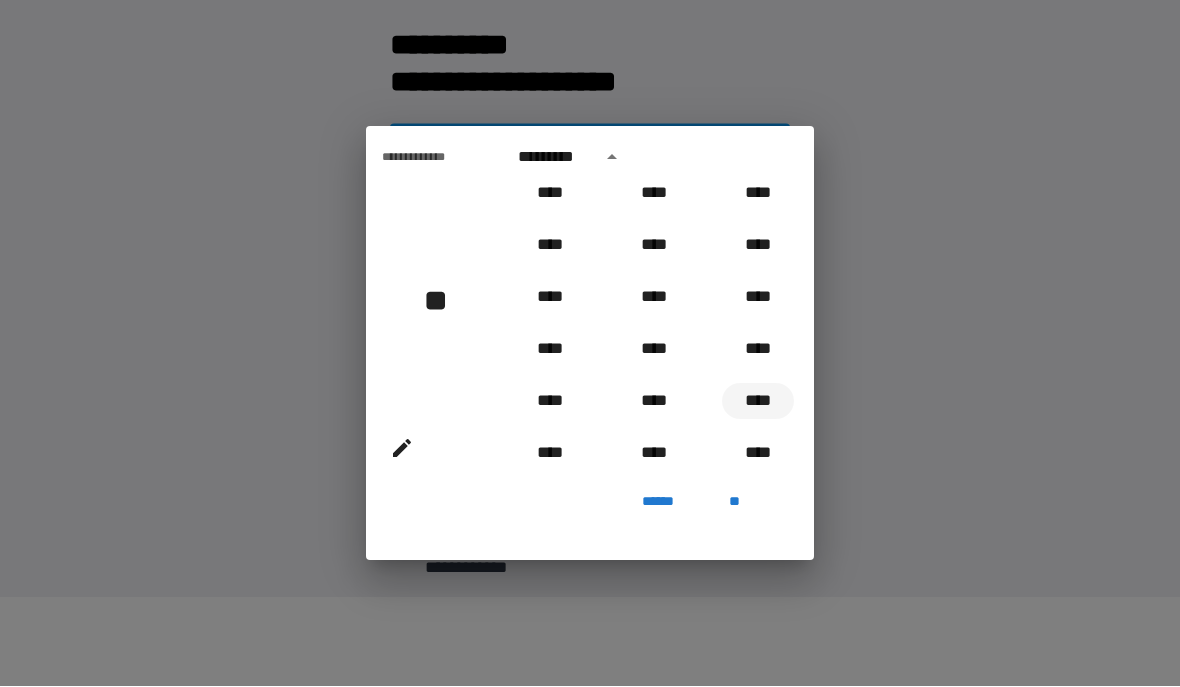 click on "****" at bounding box center [758, 402] 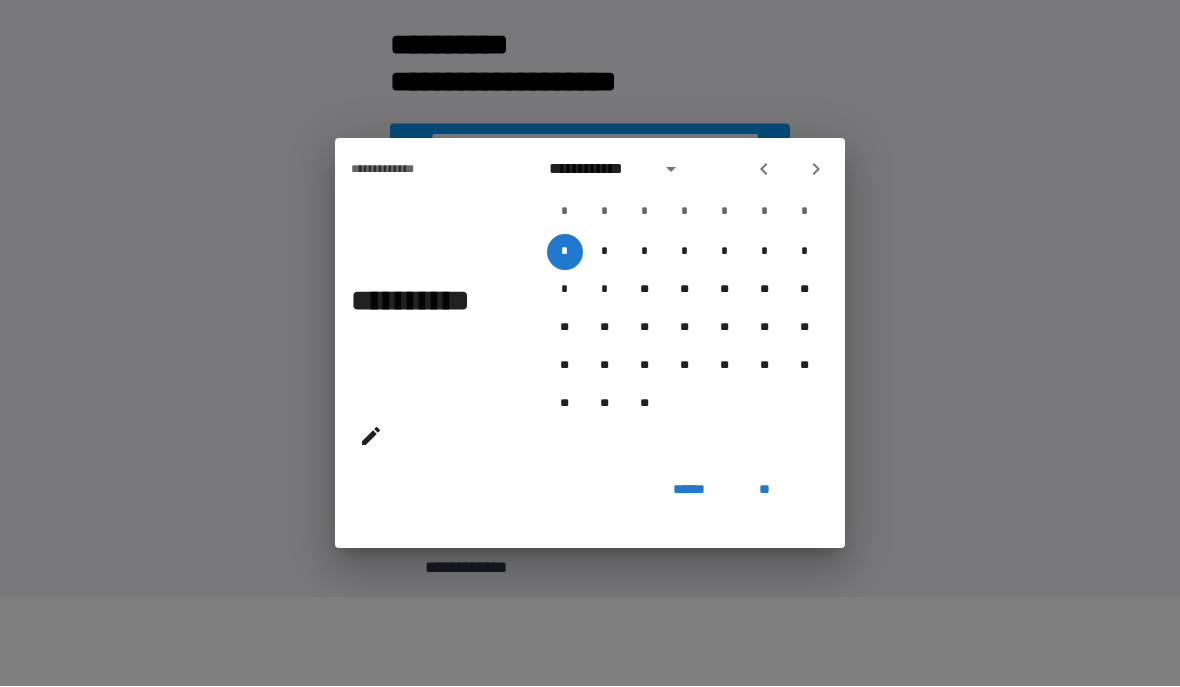 click 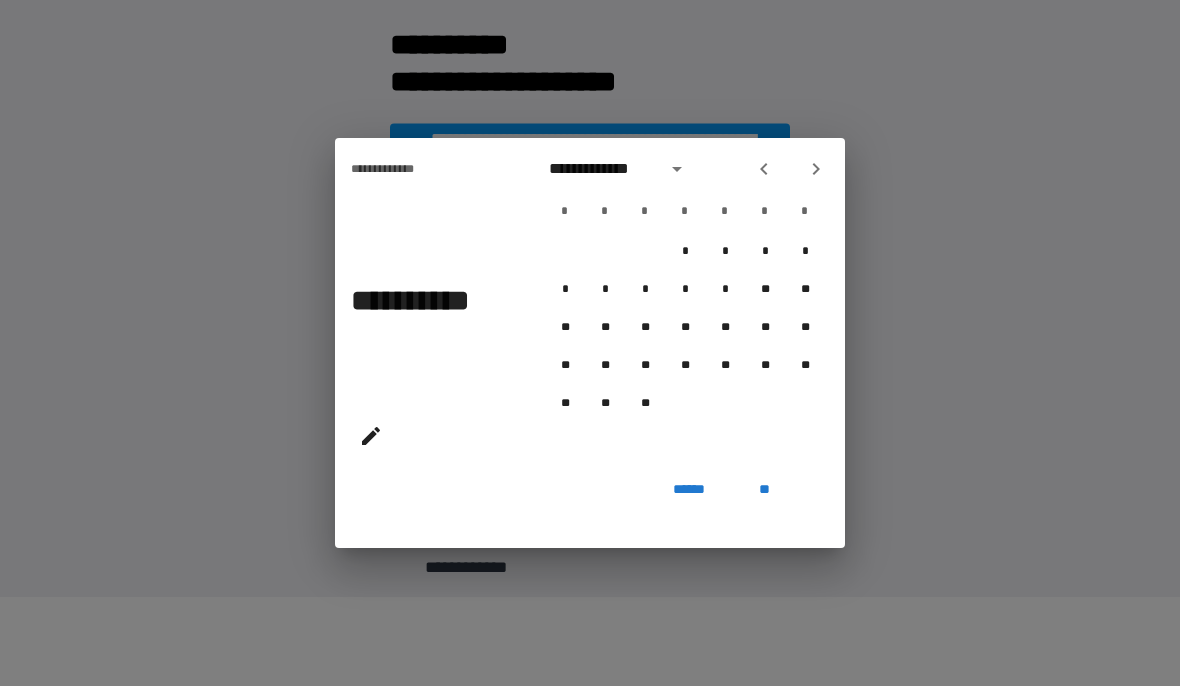 click 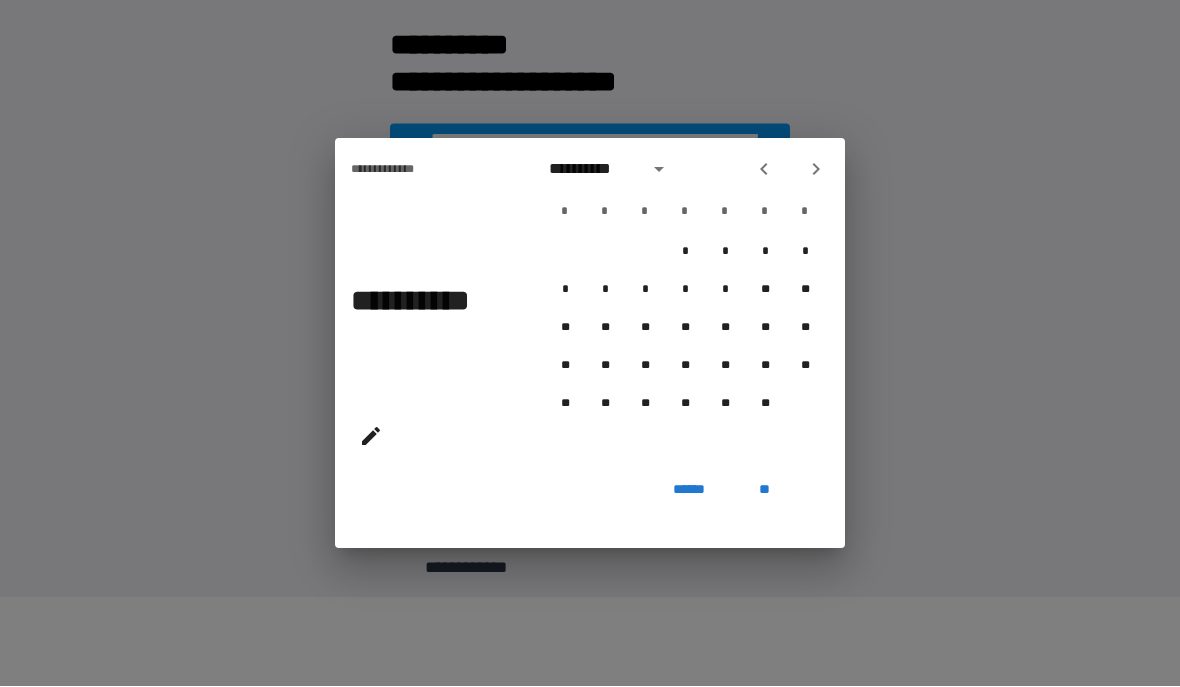 click at bounding box center (790, 170) 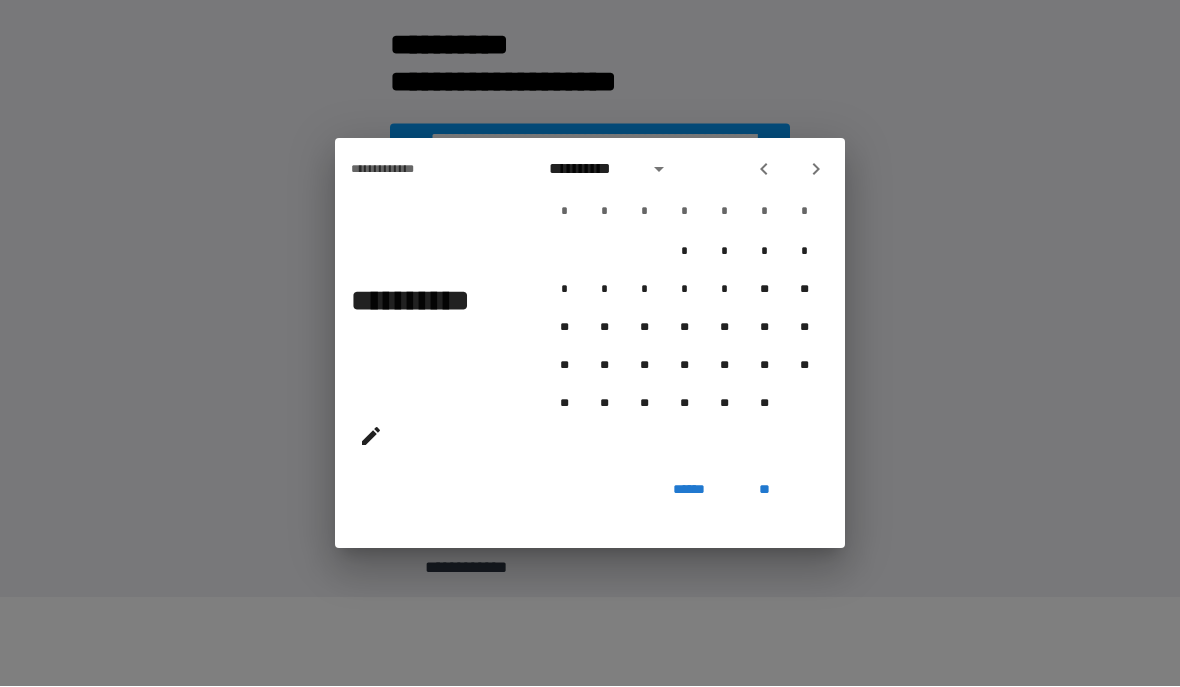 click 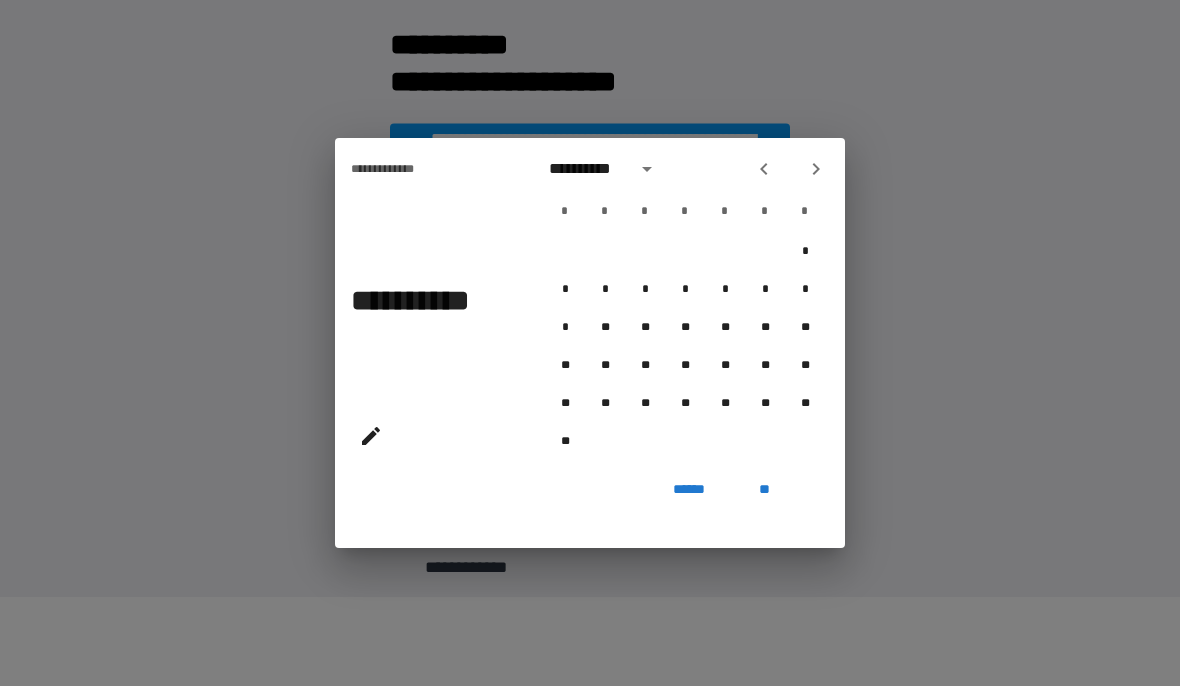 click 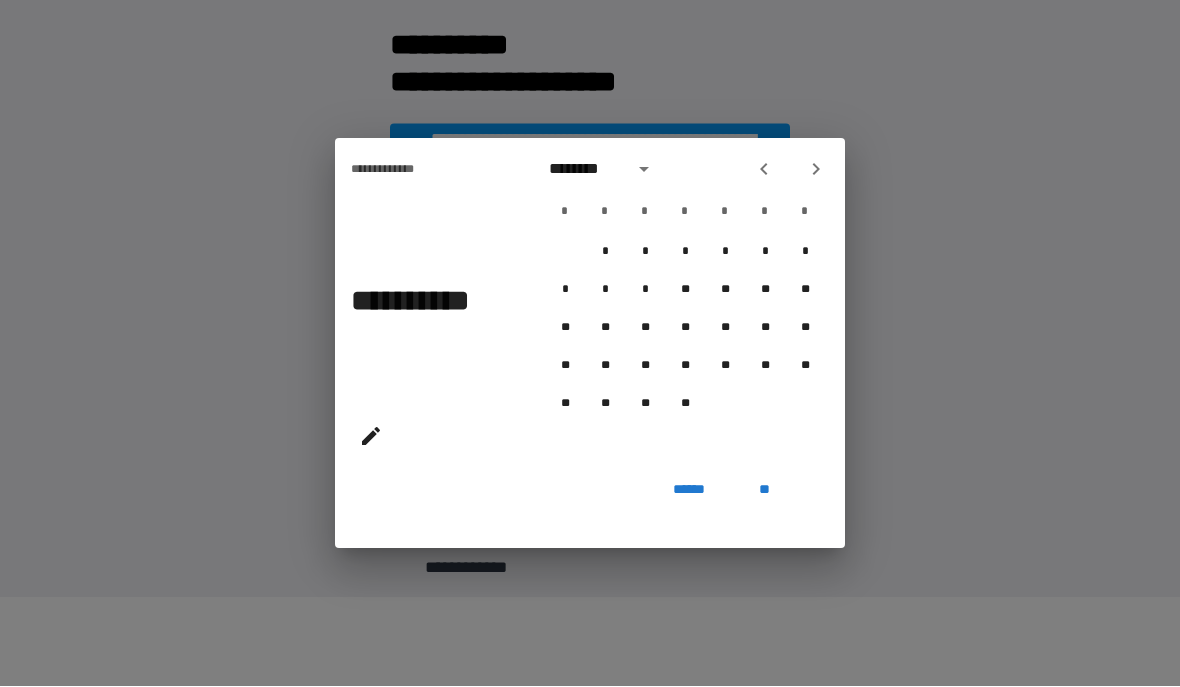 click 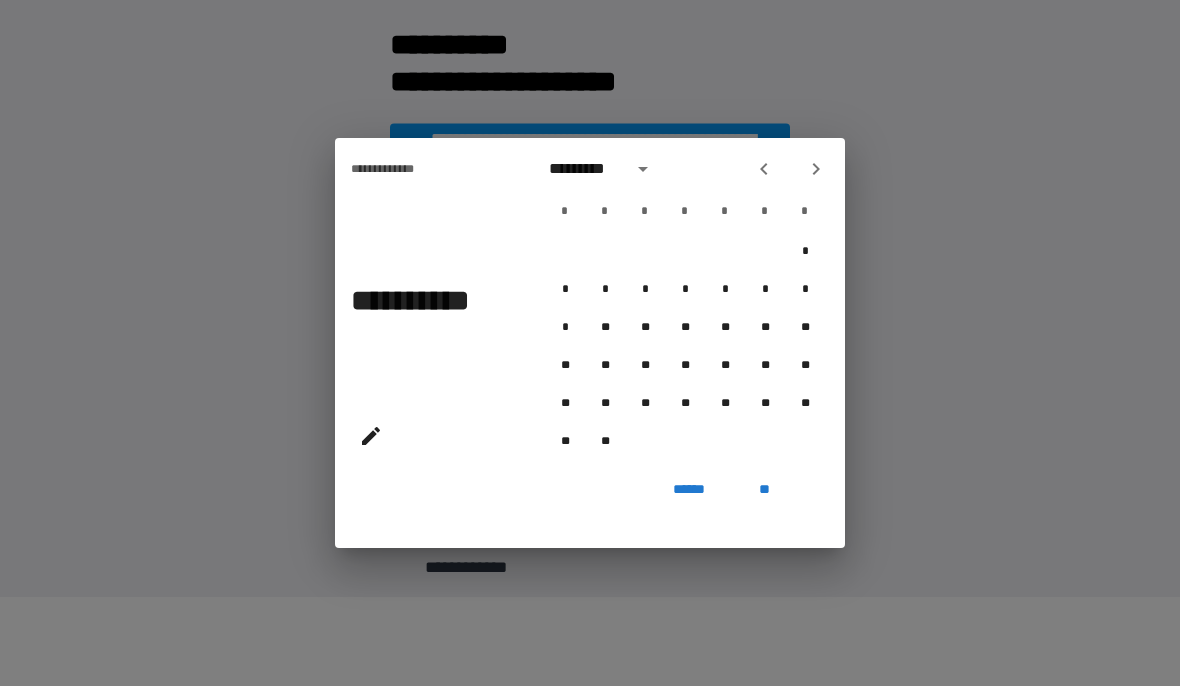 click 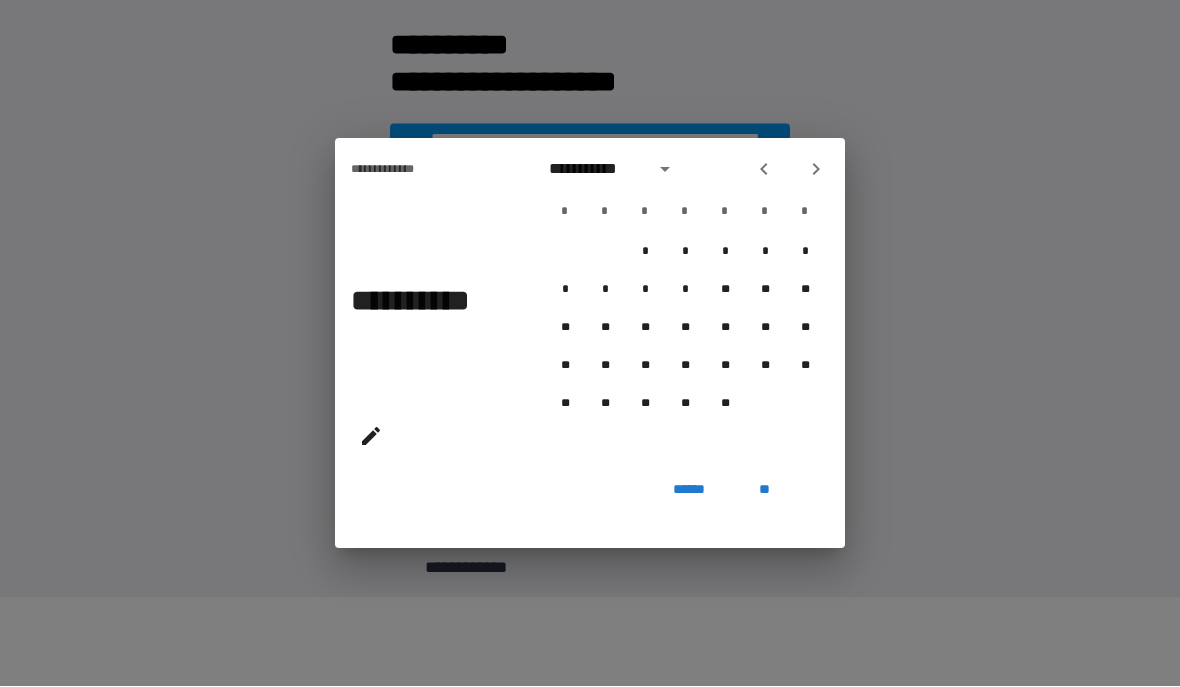 click 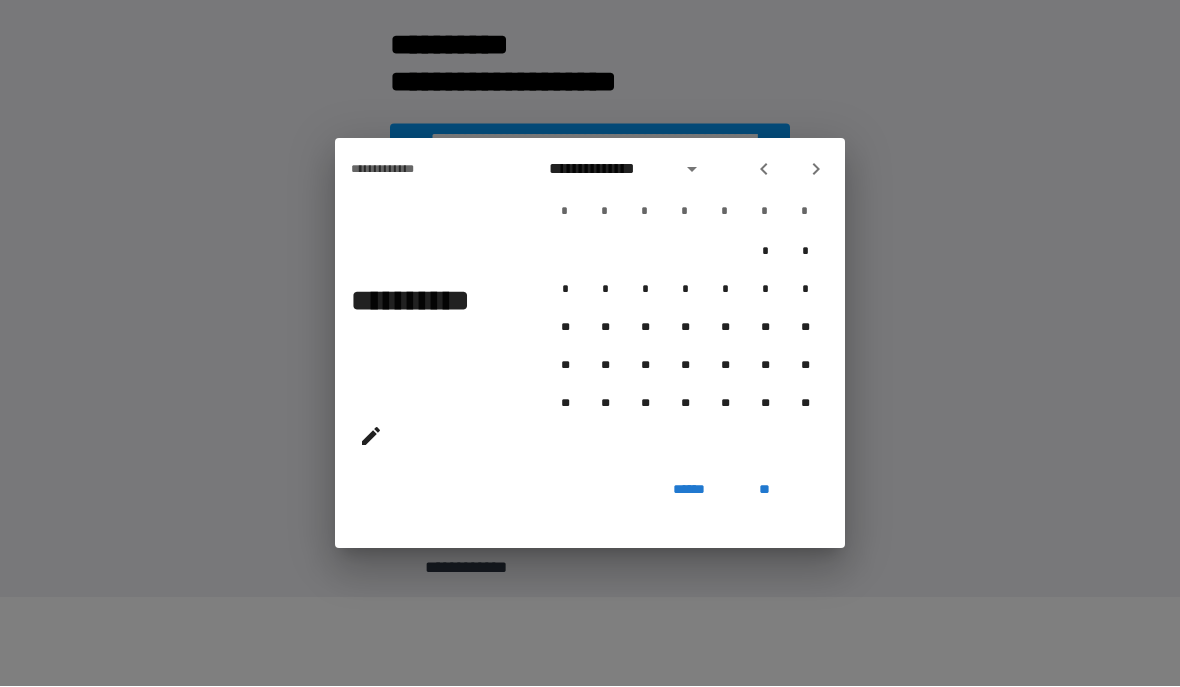 click 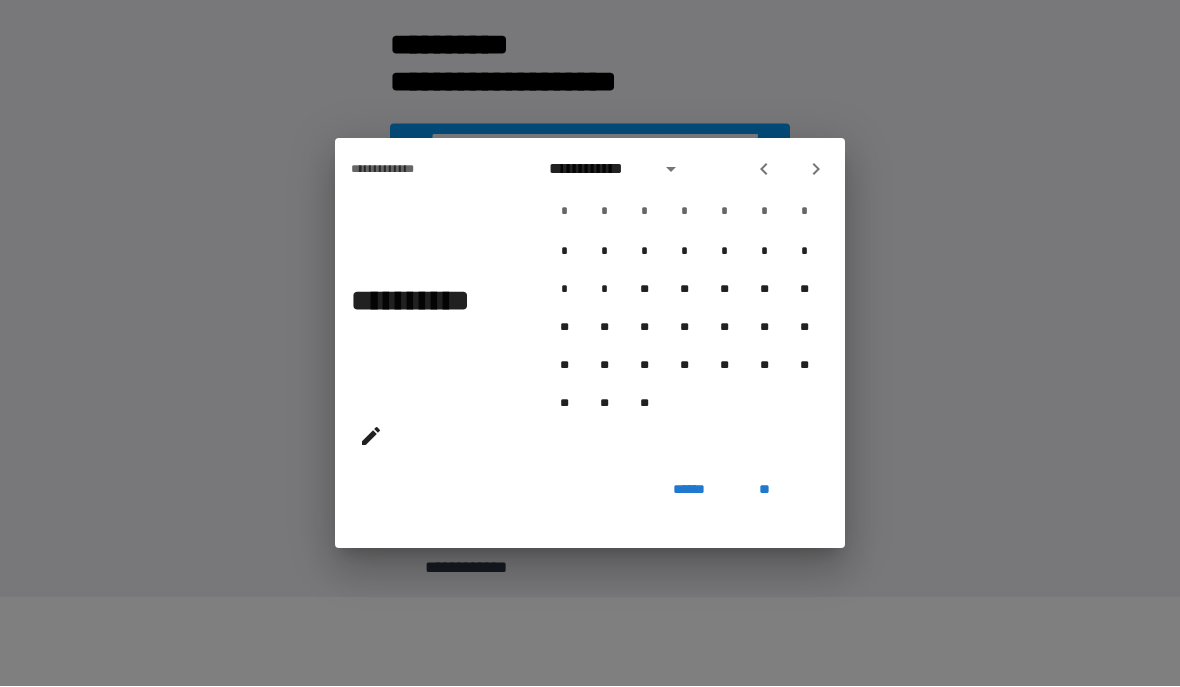 click 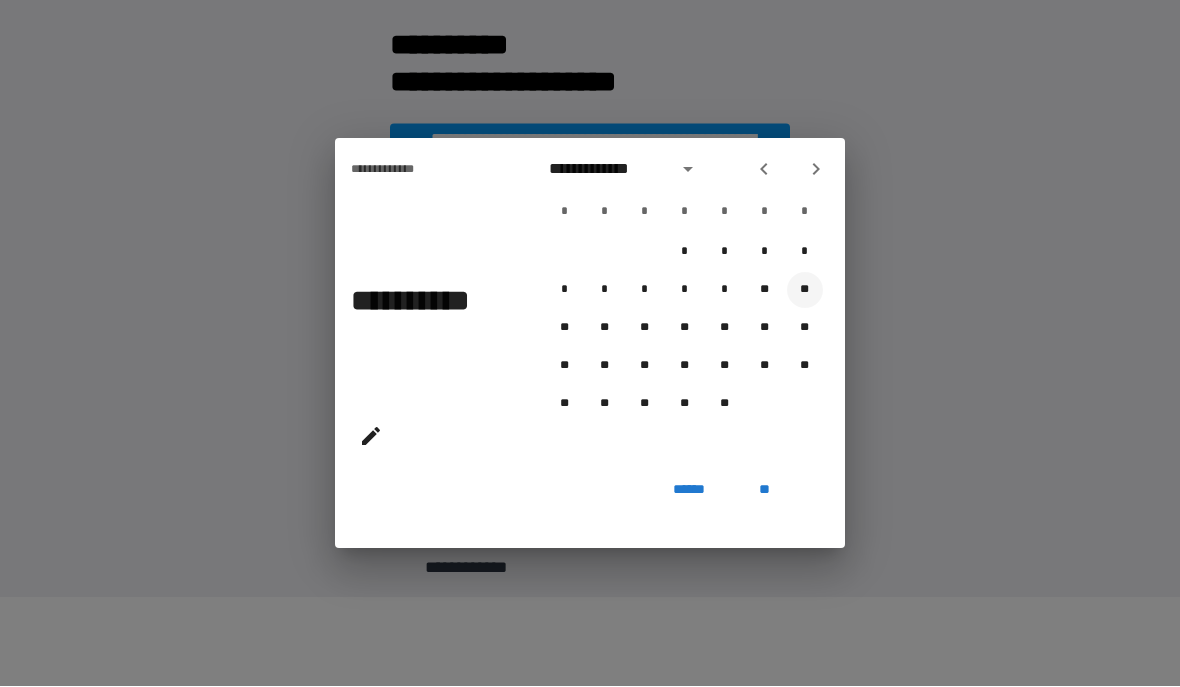 click on "**" at bounding box center [805, 291] 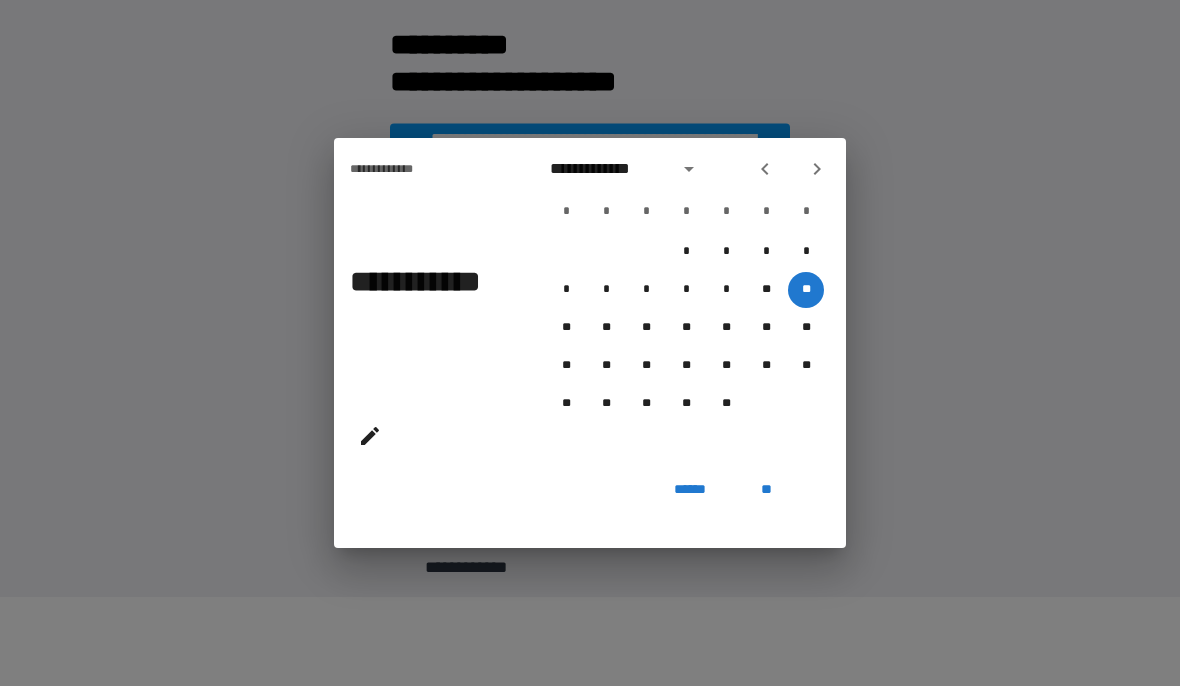click on "**" at bounding box center (766, 491) 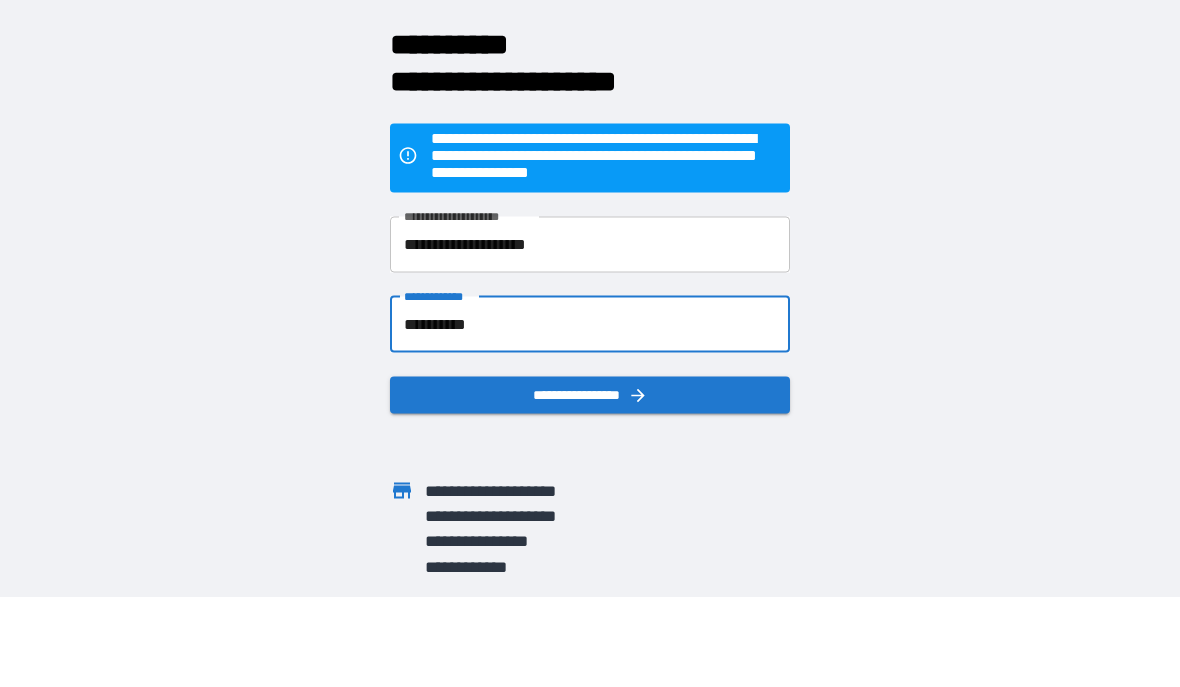 click on "**********" at bounding box center (590, 395) 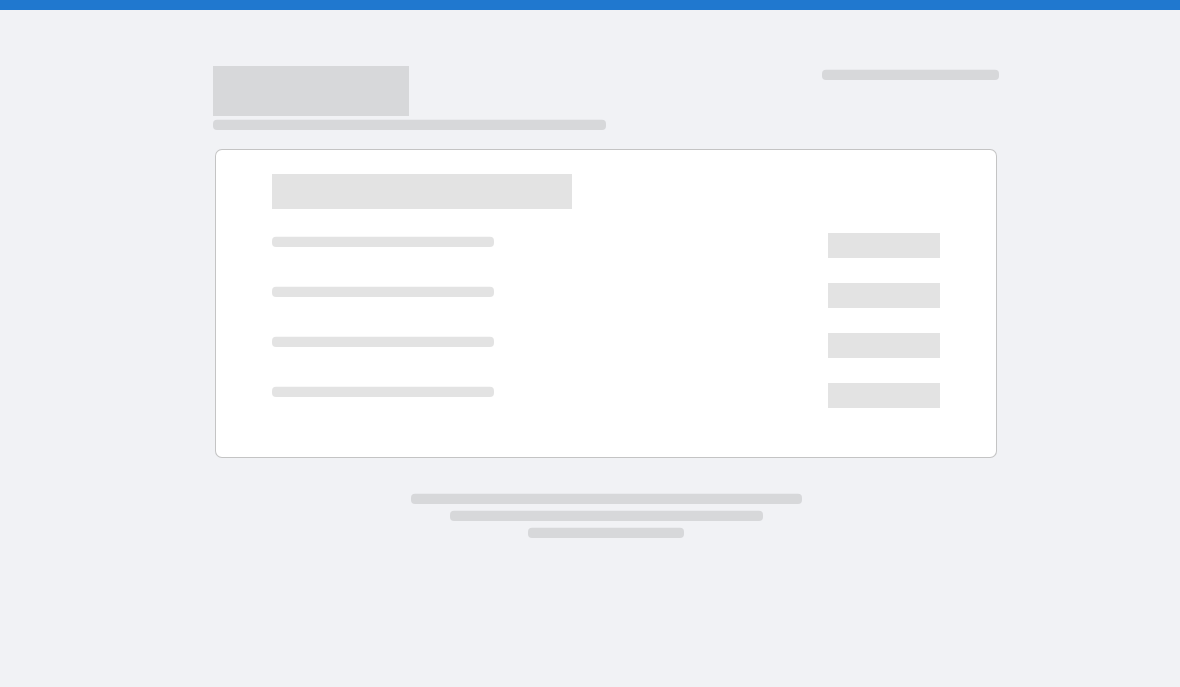 scroll, scrollTop: 0, scrollLeft: 0, axis: both 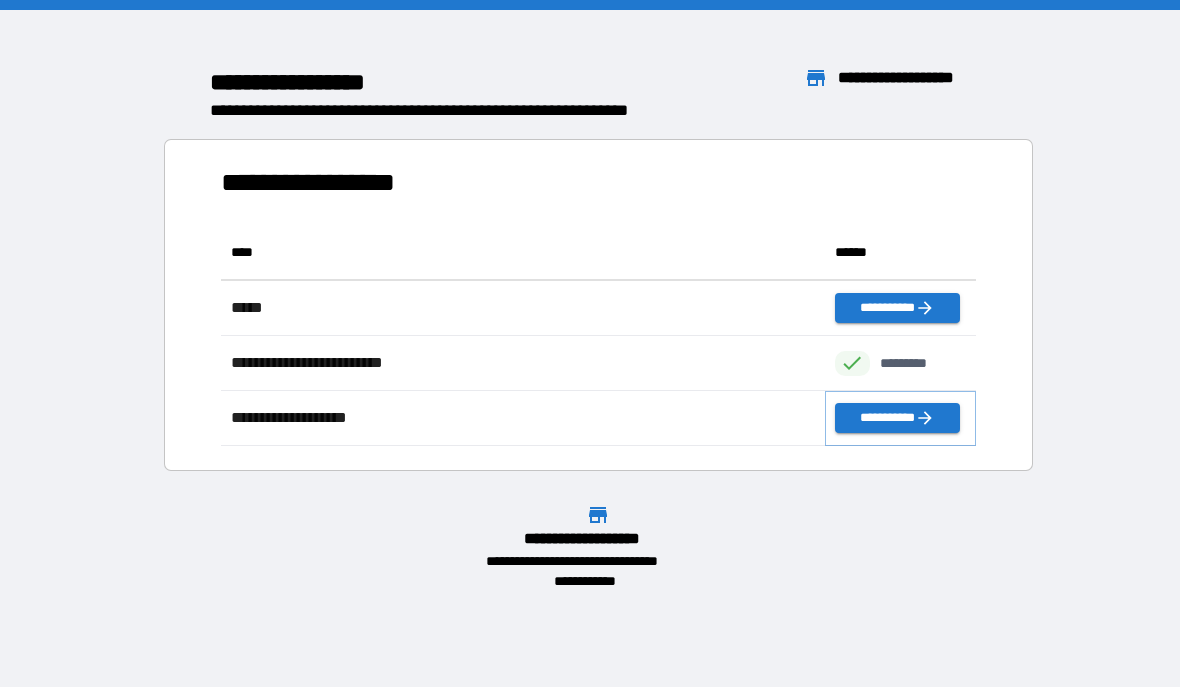 click on "**********" at bounding box center [897, 418] 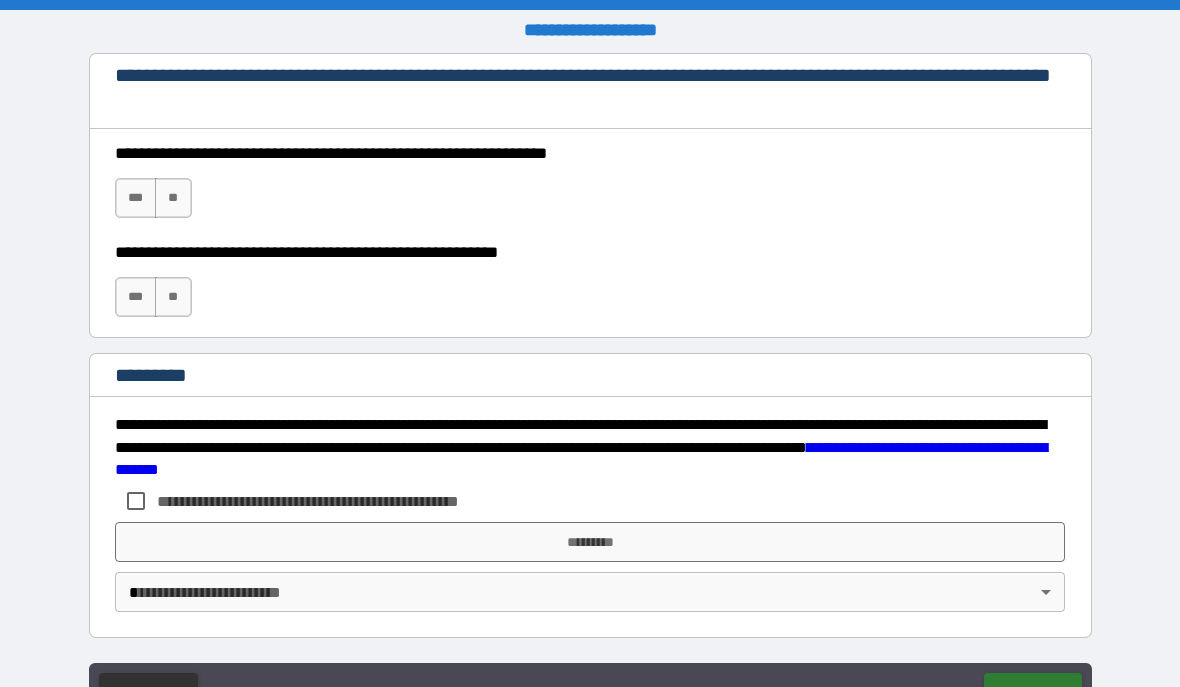 scroll, scrollTop: 2961, scrollLeft: 0, axis: vertical 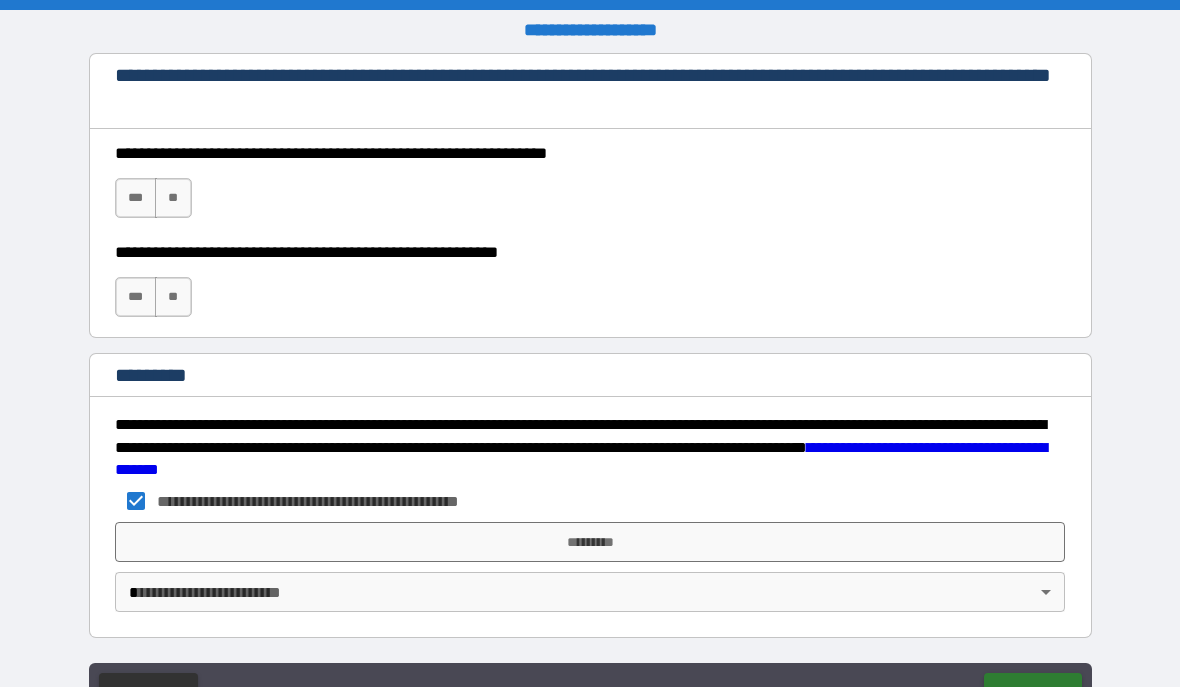 click on "*********" at bounding box center [590, 542] 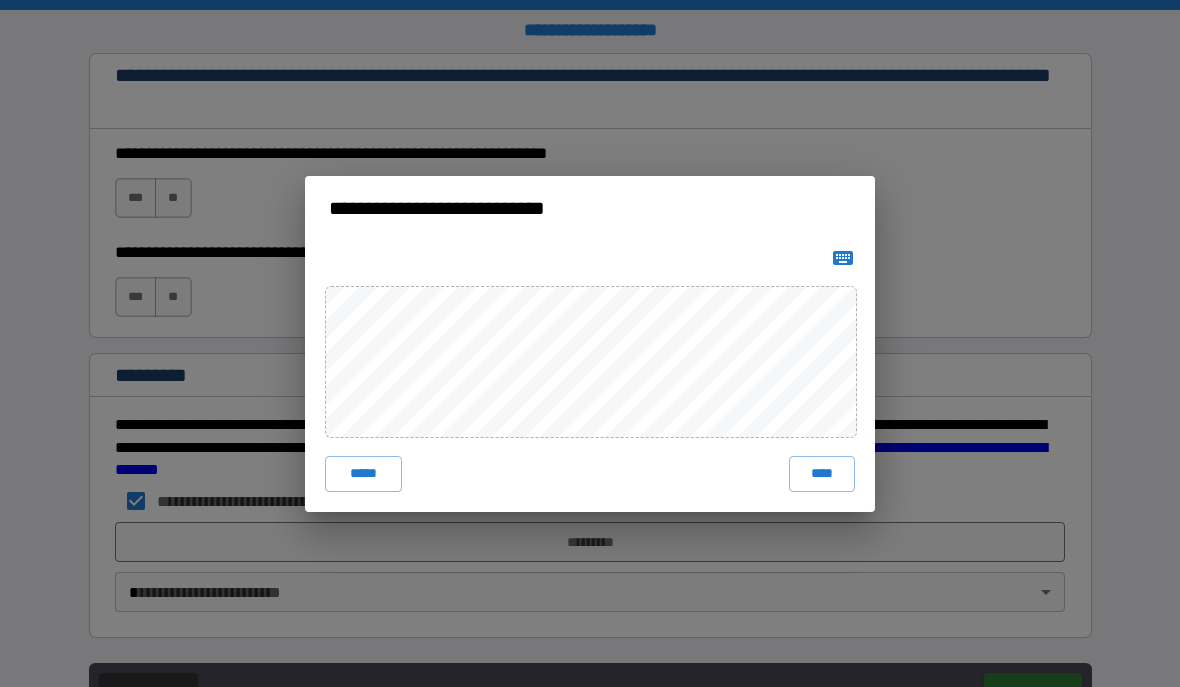 click on "****" at bounding box center (822, 474) 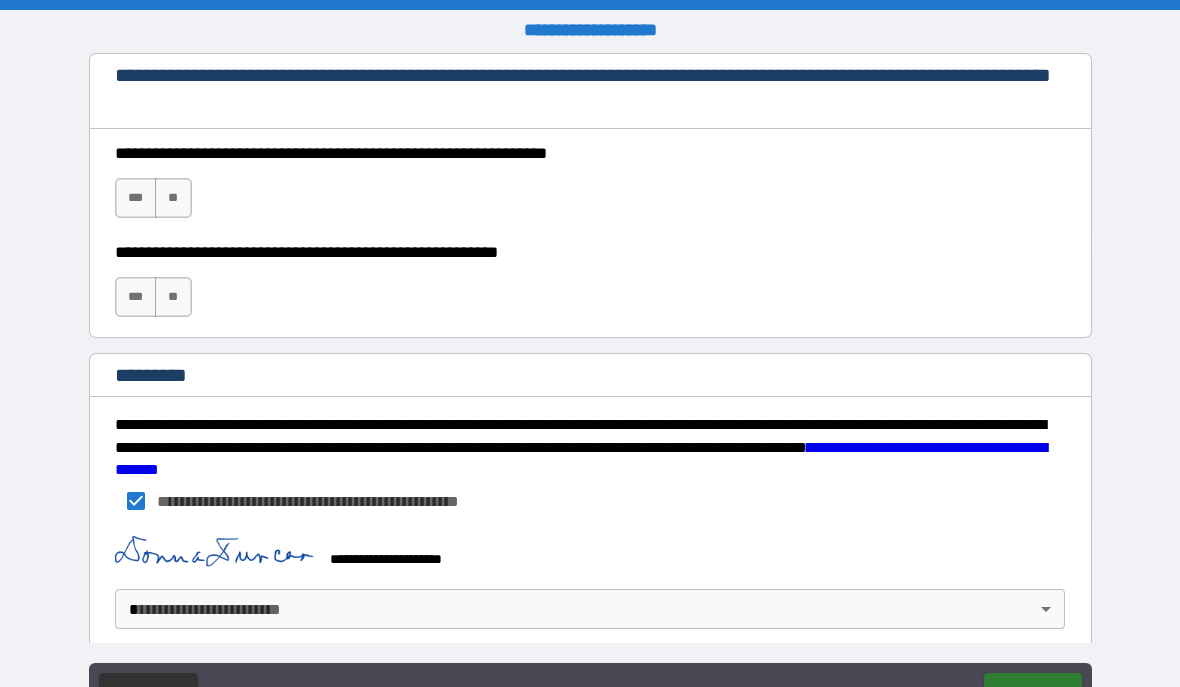 scroll, scrollTop: 2951, scrollLeft: 0, axis: vertical 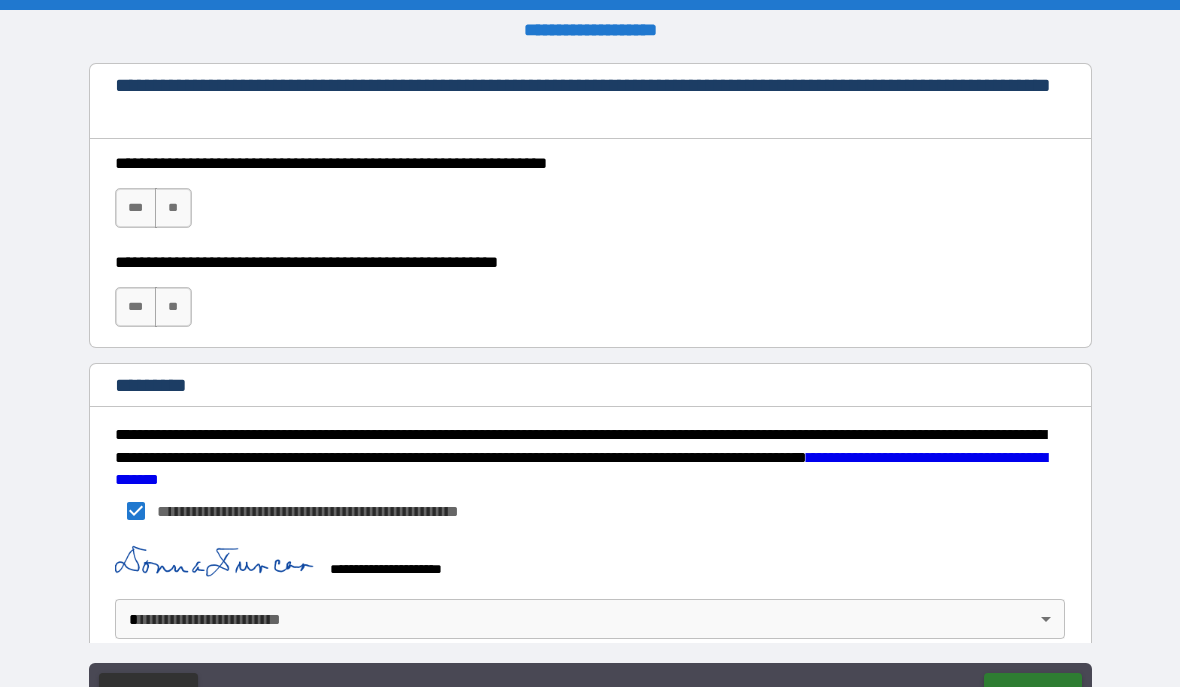 click on "***" at bounding box center (136, 307) 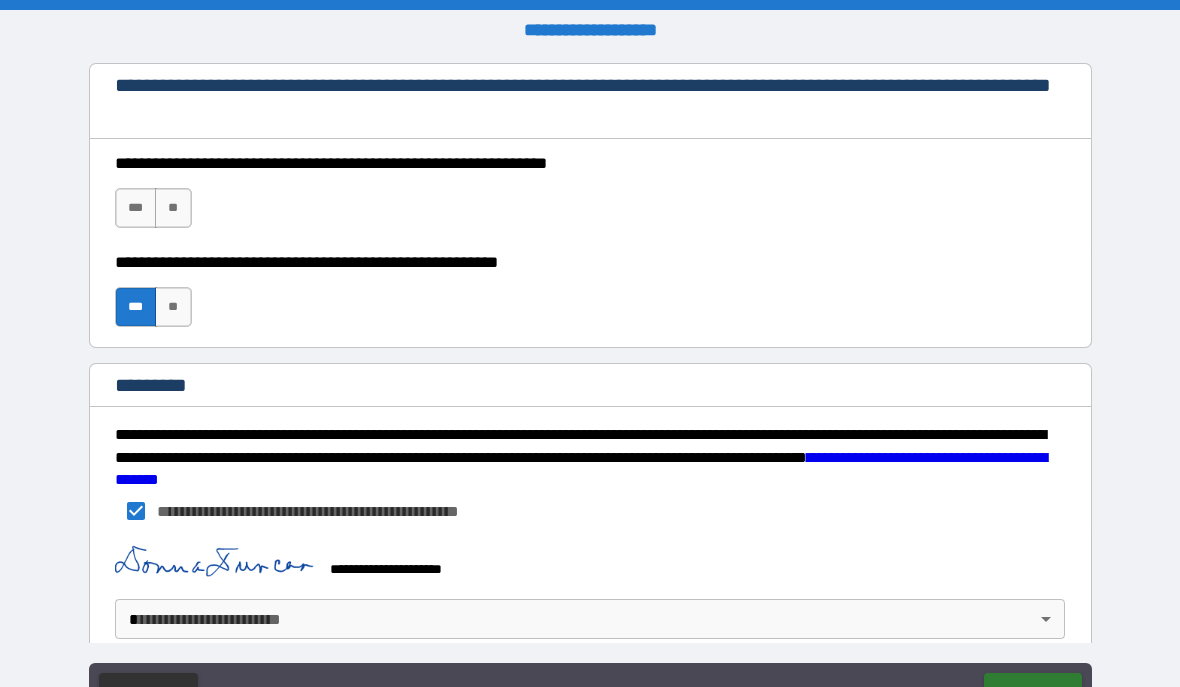 click on "**" at bounding box center [173, 208] 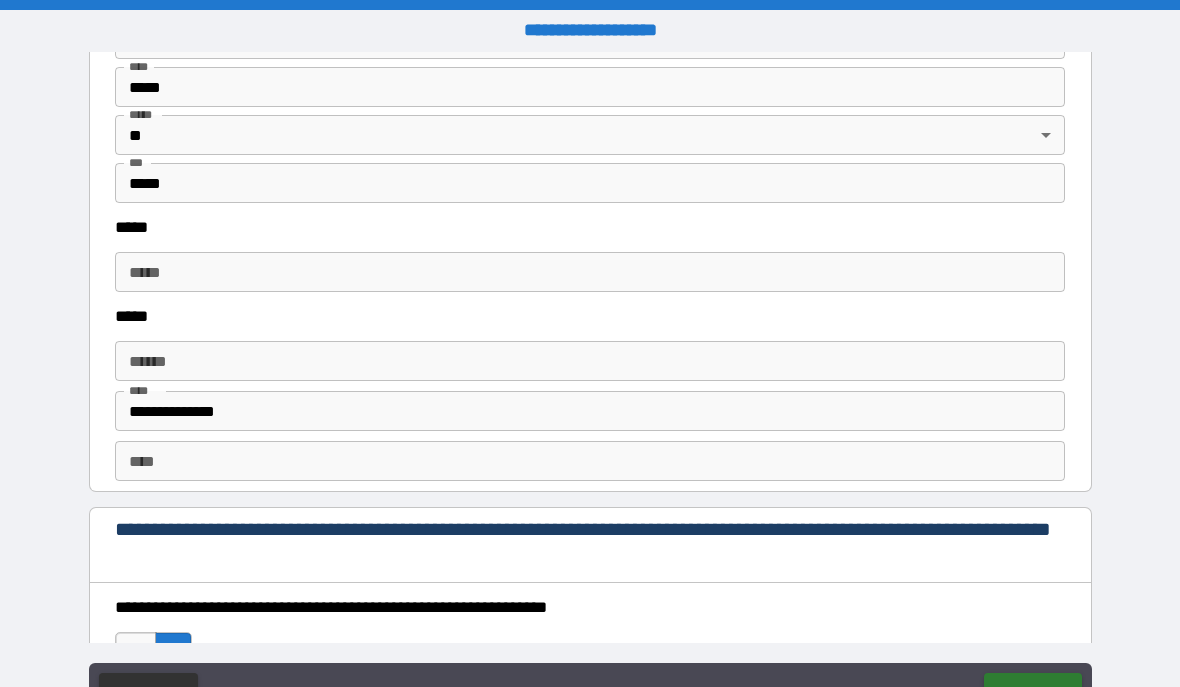 scroll, scrollTop: 2472, scrollLeft: 0, axis: vertical 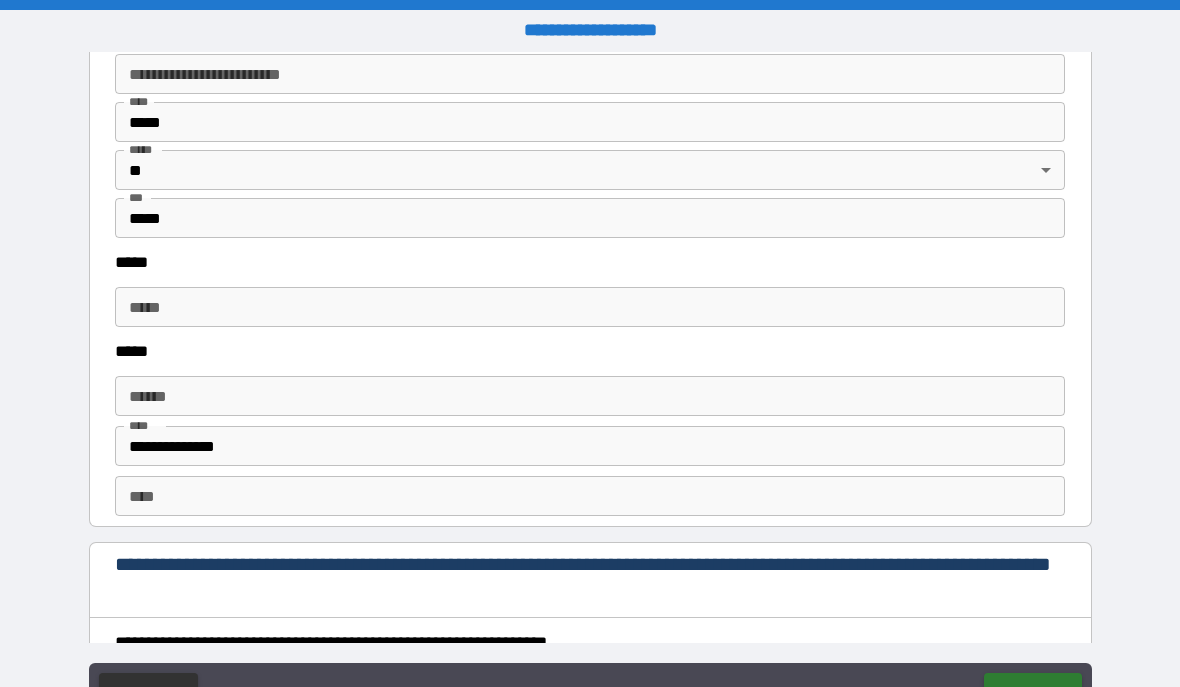 click on "*****" at bounding box center (590, 307) 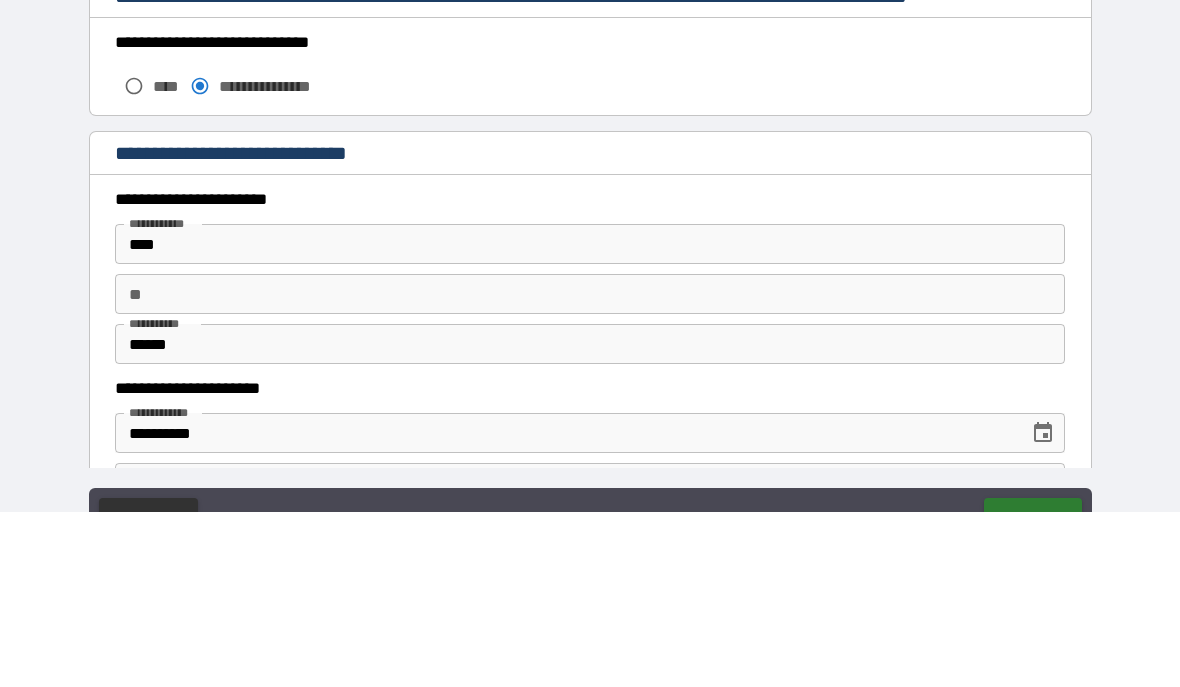 scroll, scrollTop: 1597, scrollLeft: 0, axis: vertical 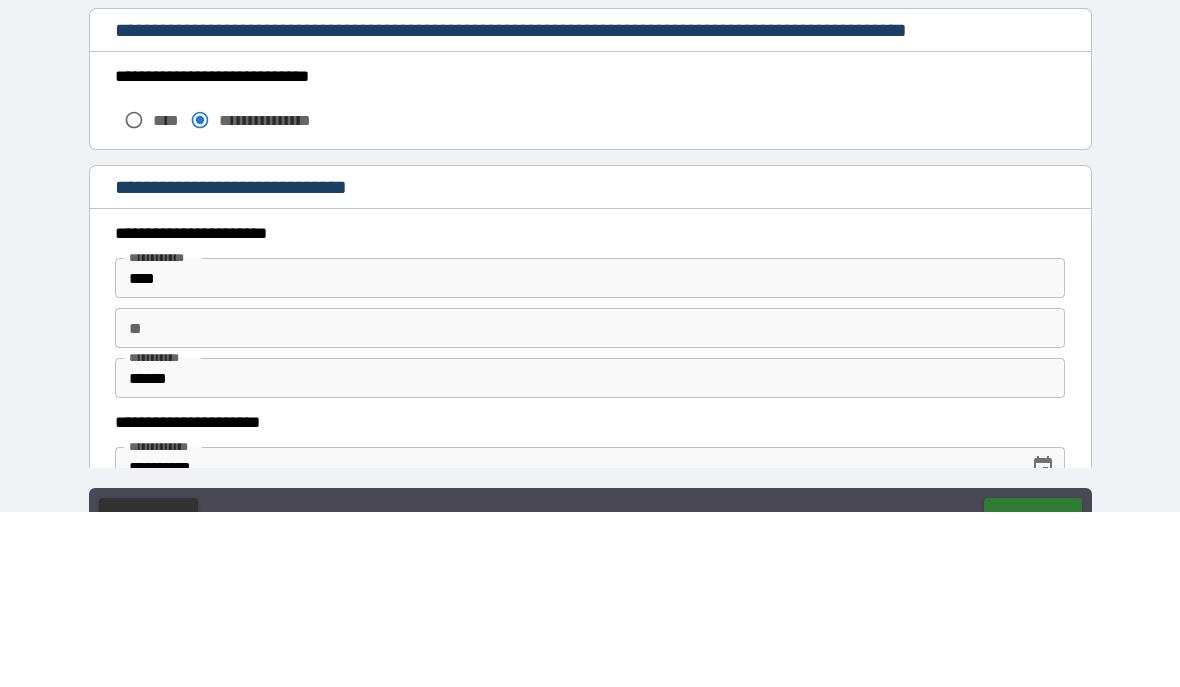 type on "**********" 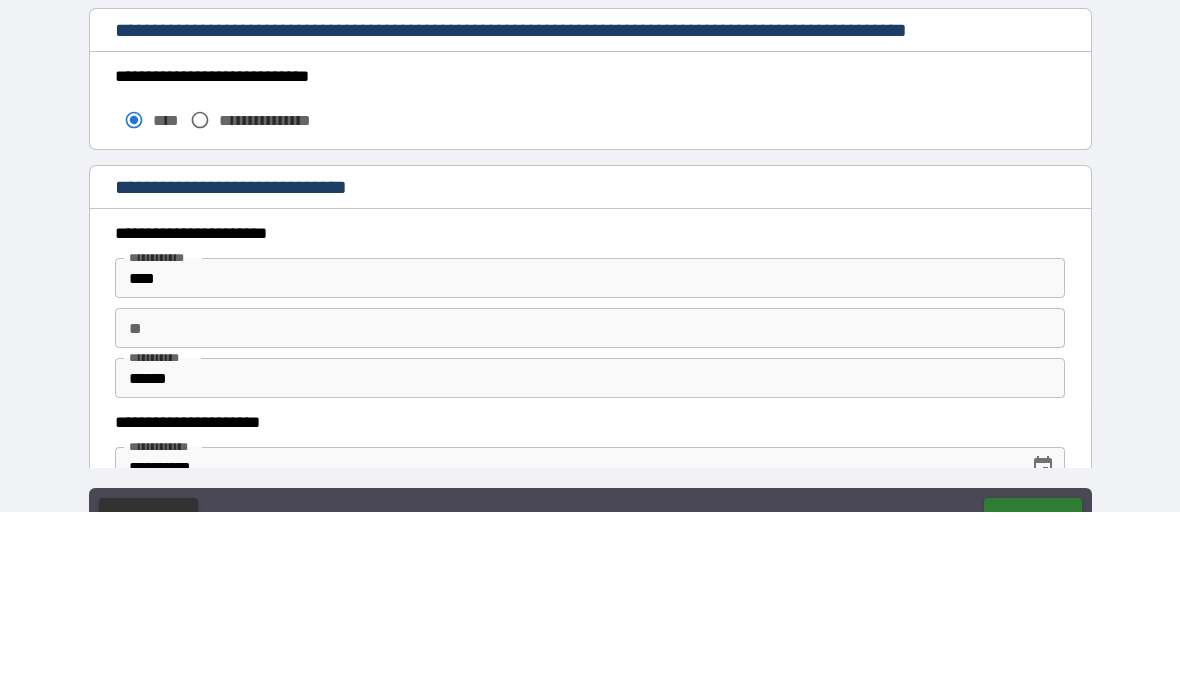 scroll, scrollTop: 89, scrollLeft: 0, axis: vertical 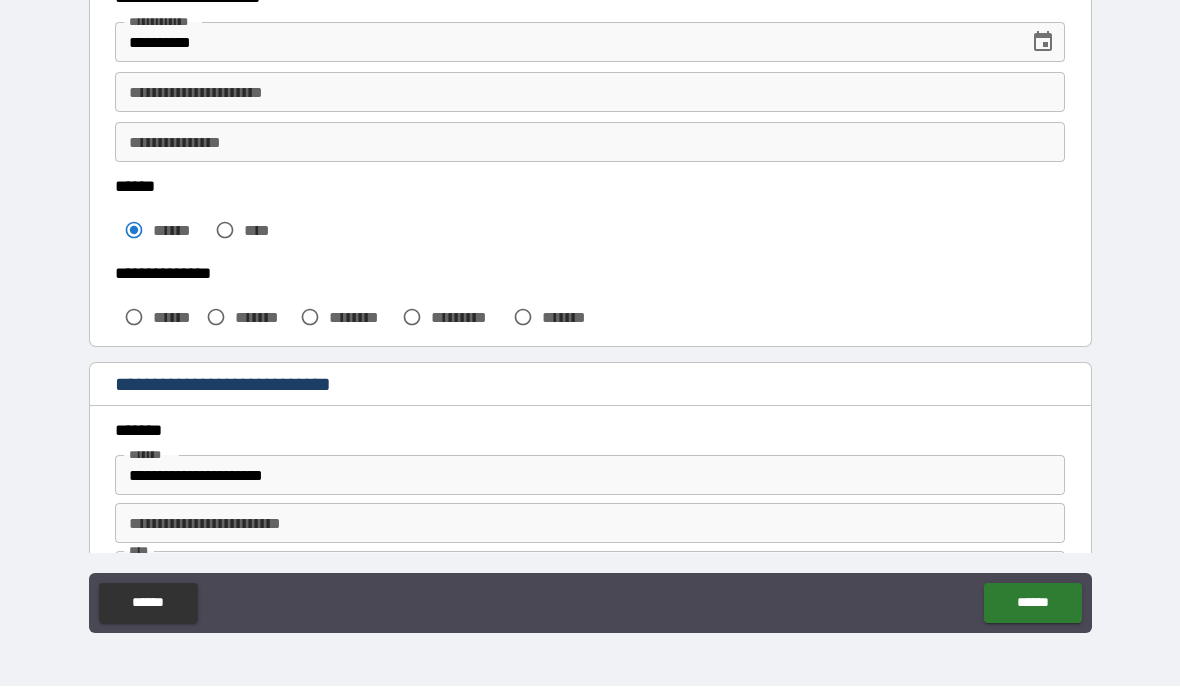 click on "*******" at bounding box center (263, 318) 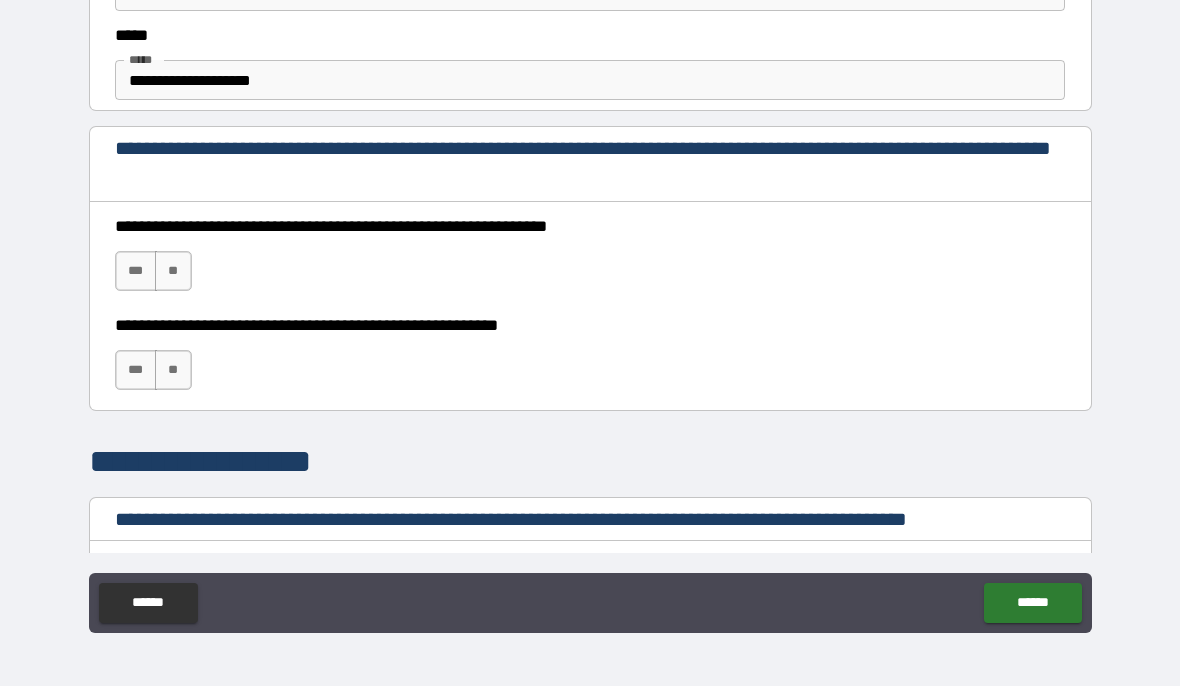 scroll, scrollTop: 1205, scrollLeft: 0, axis: vertical 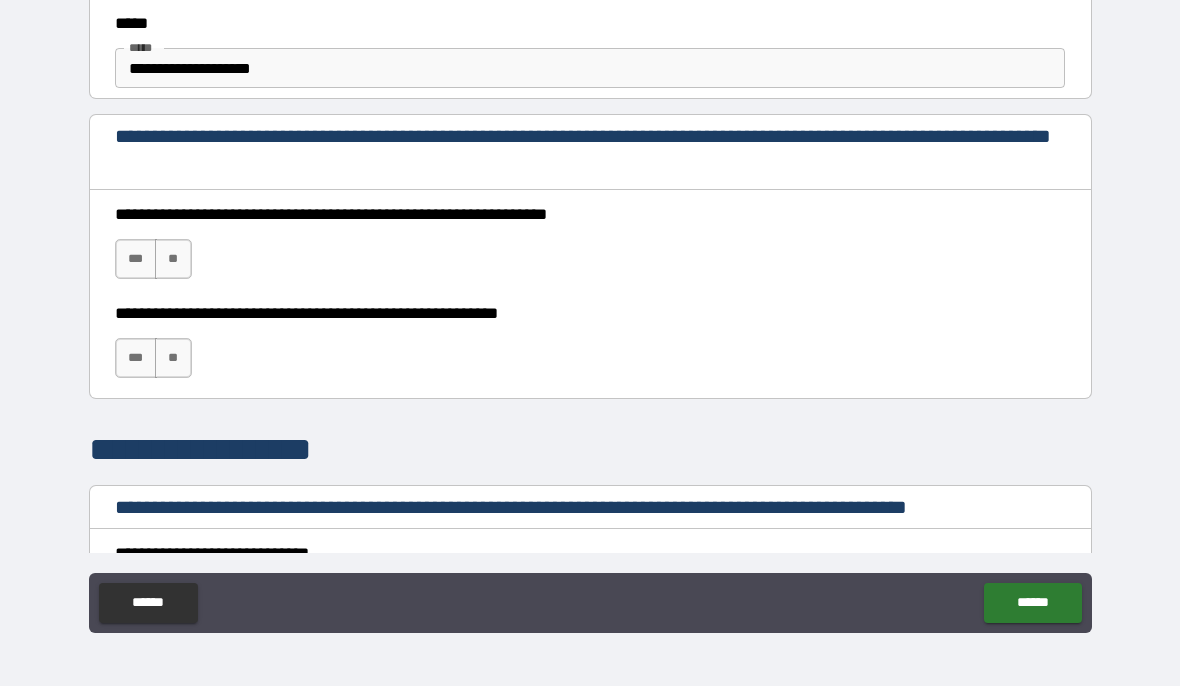 click on "**" at bounding box center (173, 260) 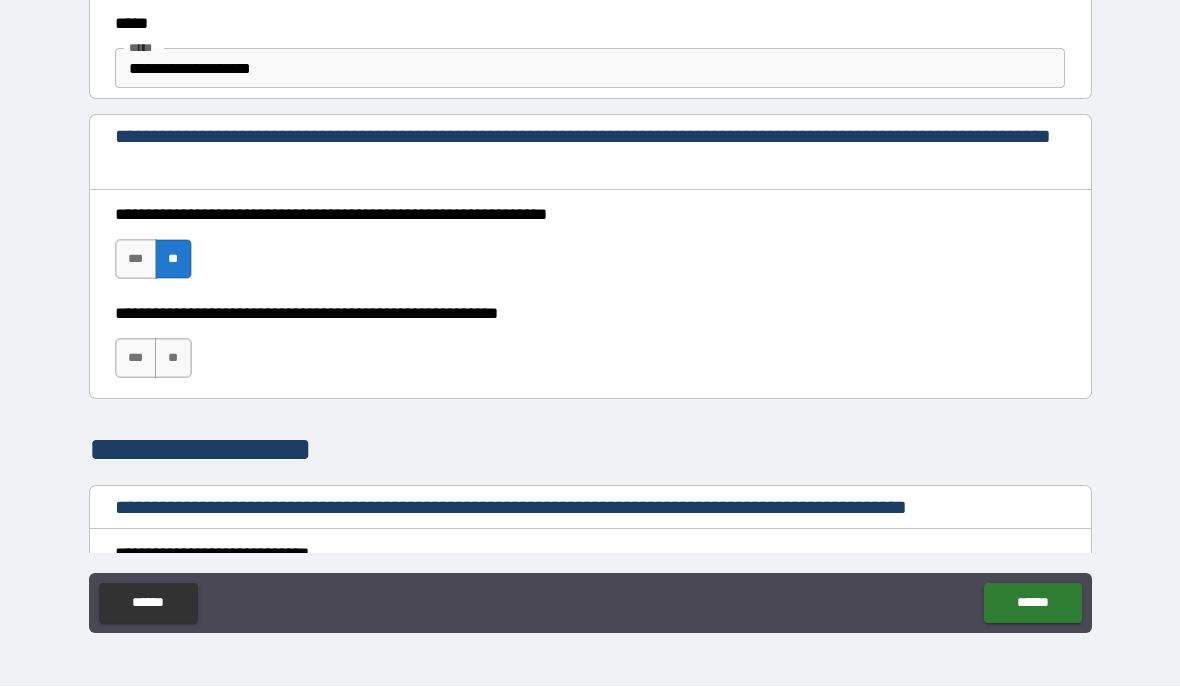 click on "***" at bounding box center [136, 359] 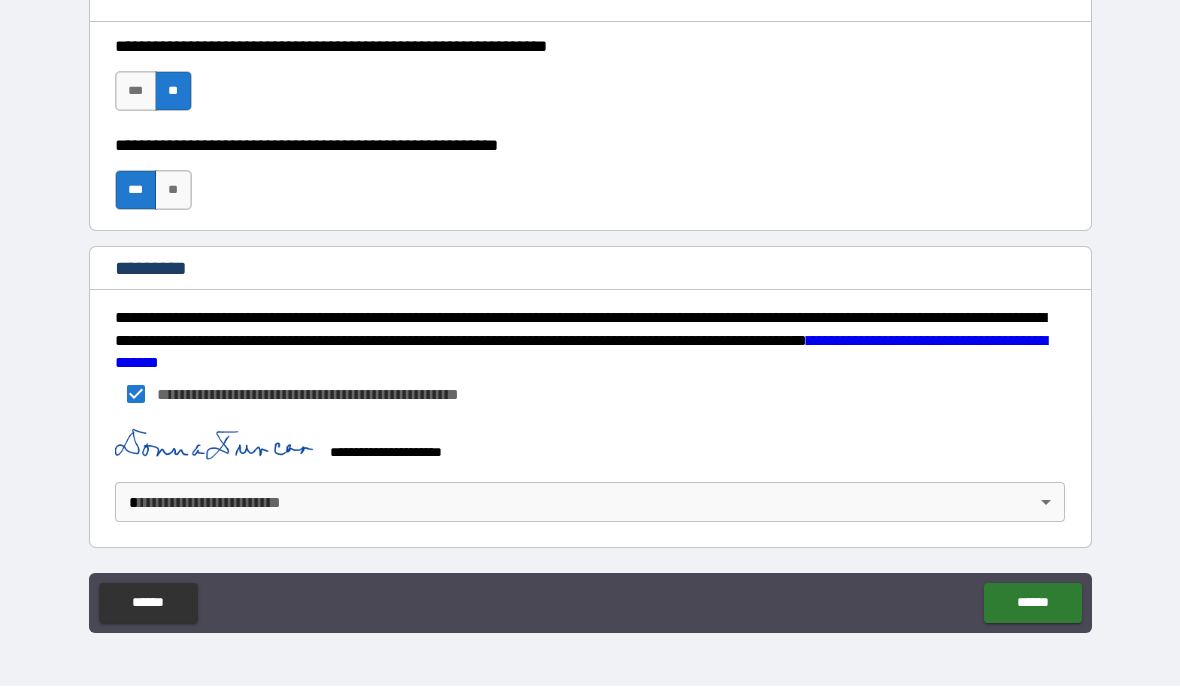 scroll, scrollTop: 2978, scrollLeft: 0, axis: vertical 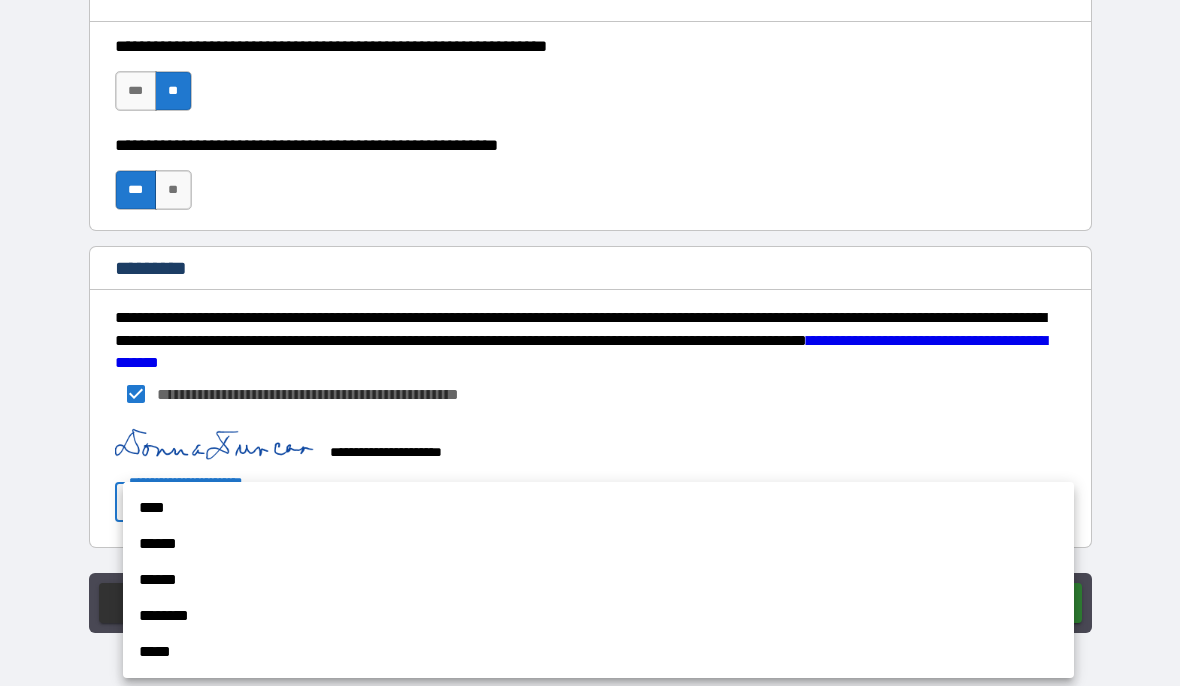 click on "******" at bounding box center [598, 581] 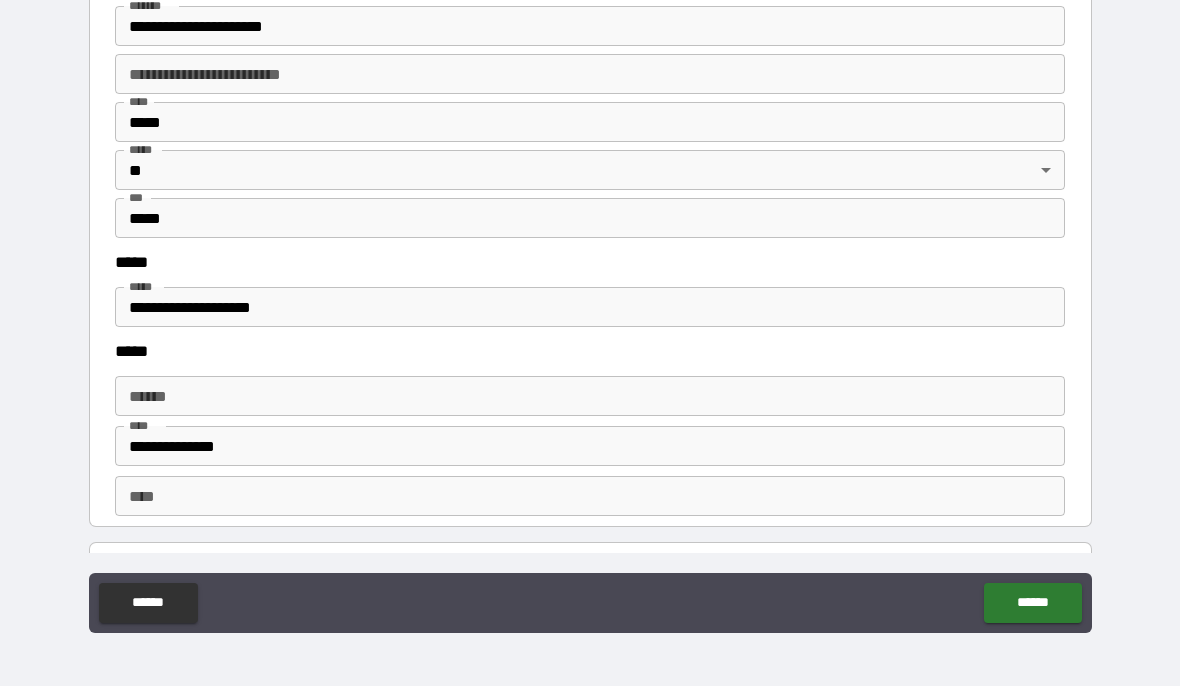scroll, scrollTop: 2378, scrollLeft: 0, axis: vertical 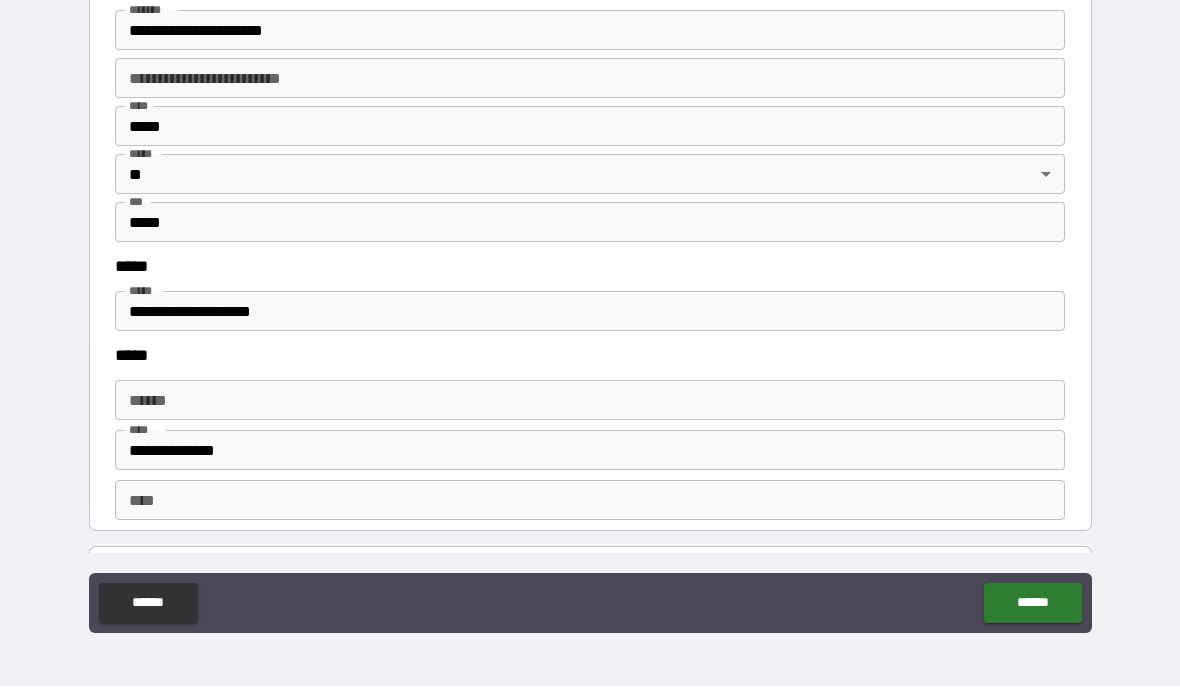 click on "**********" at bounding box center [590, 312] 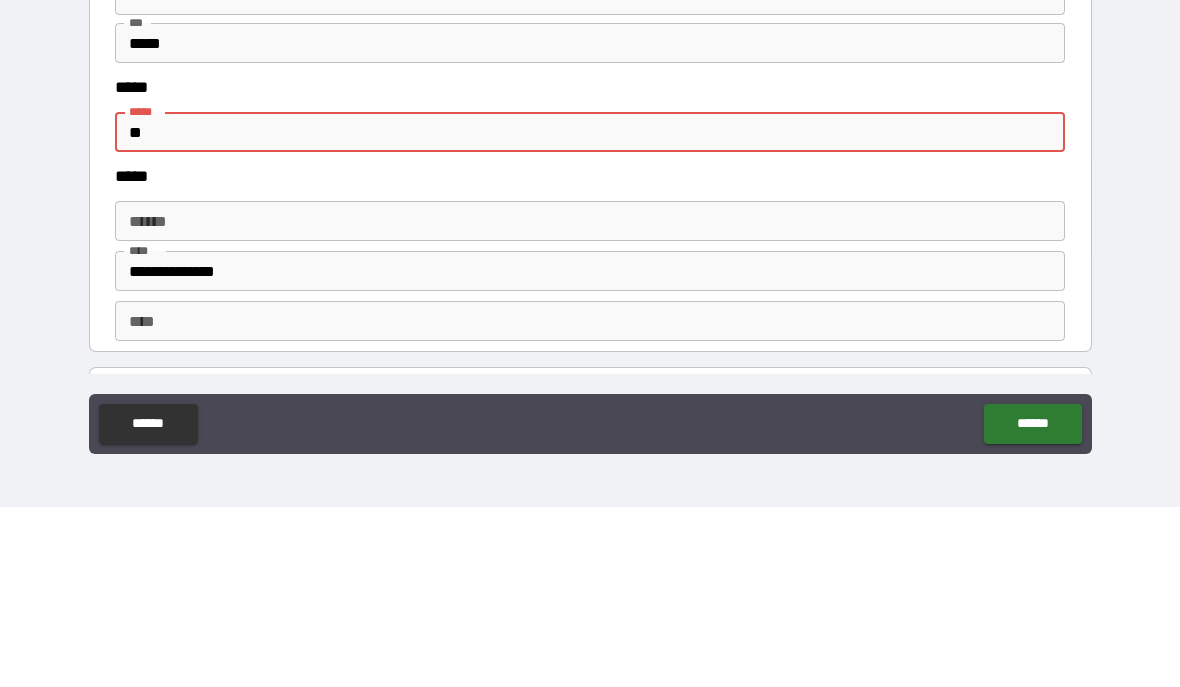 type on "*" 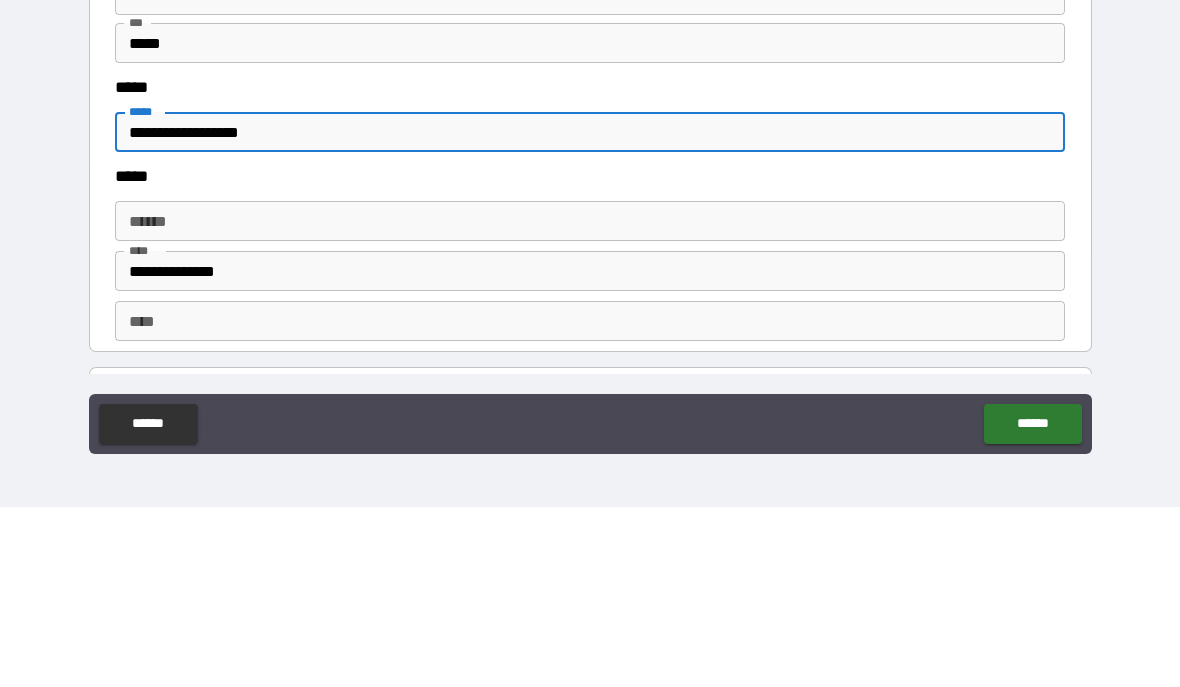 type on "**********" 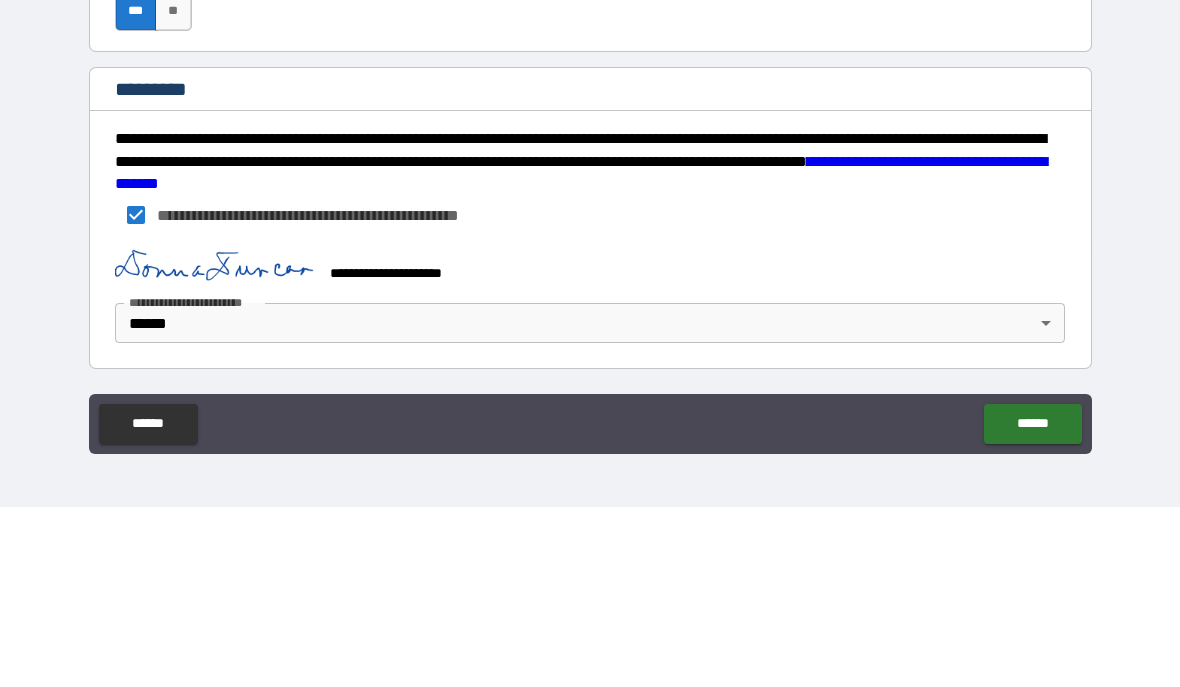 scroll, scrollTop: 2978, scrollLeft: 0, axis: vertical 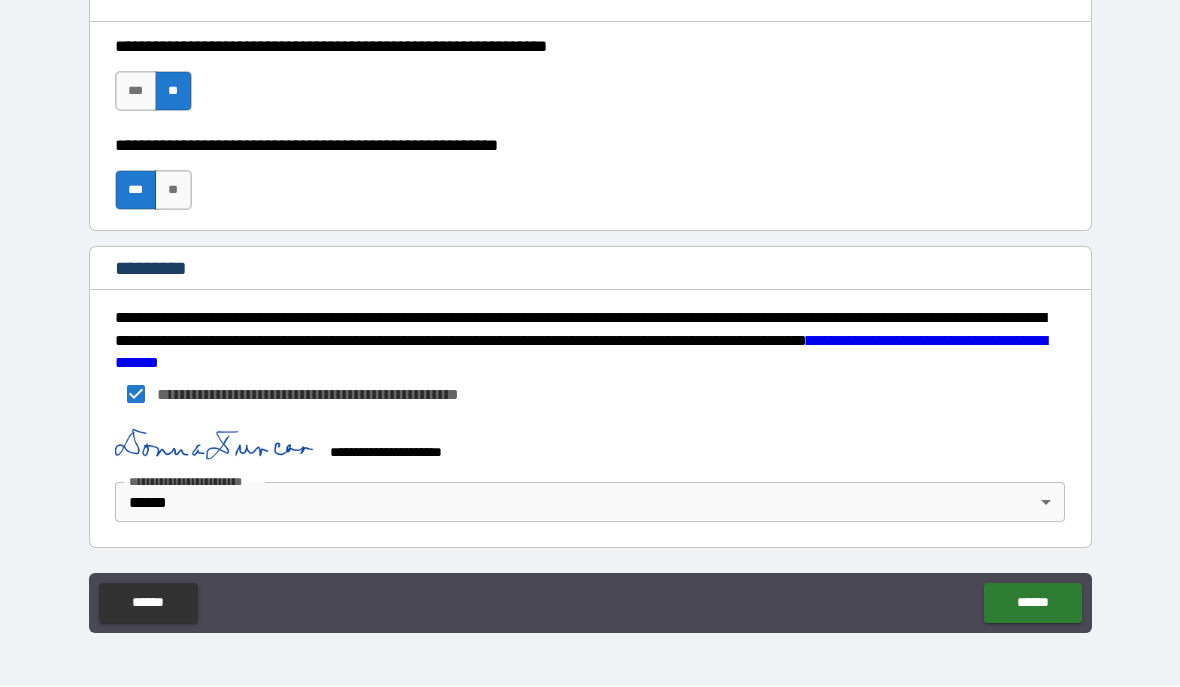 click on "******" at bounding box center (1032, 604) 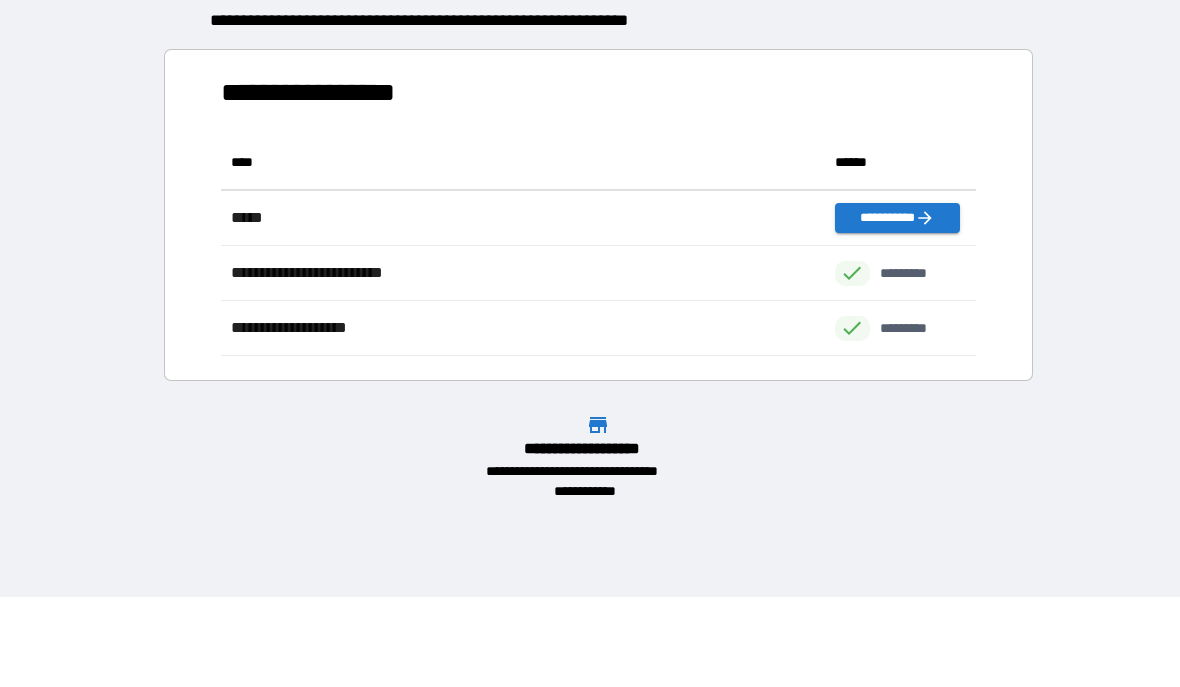 scroll, scrollTop: 1, scrollLeft: 1, axis: both 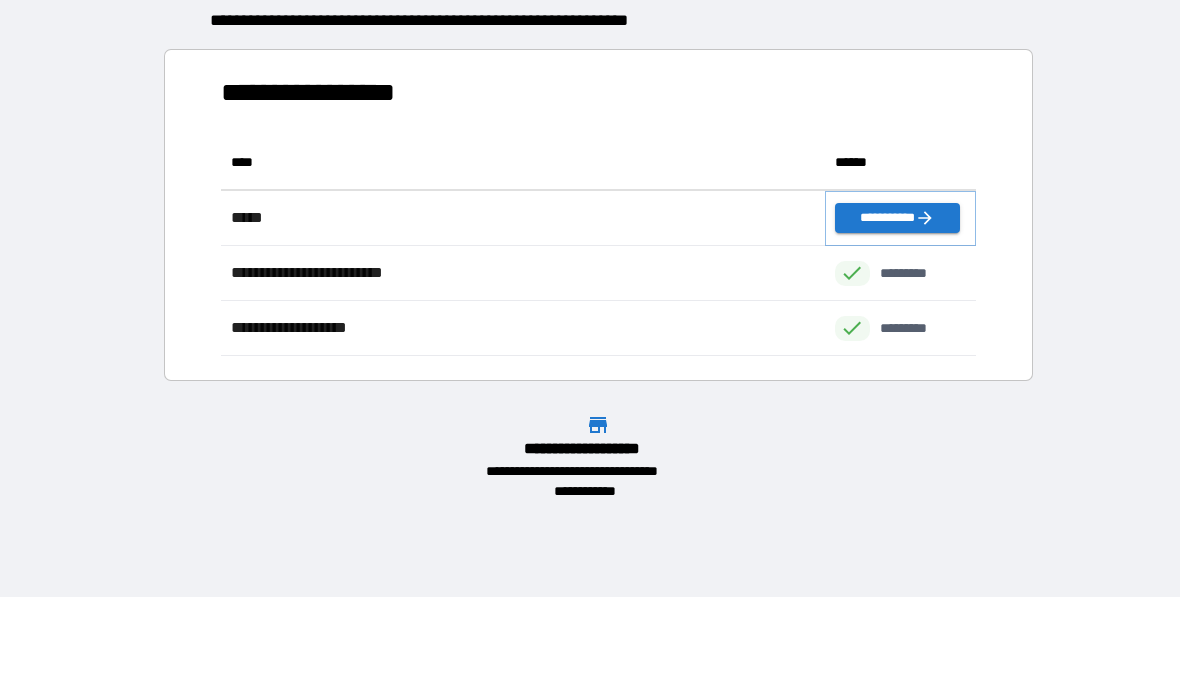 click on "**********" at bounding box center [897, 219] 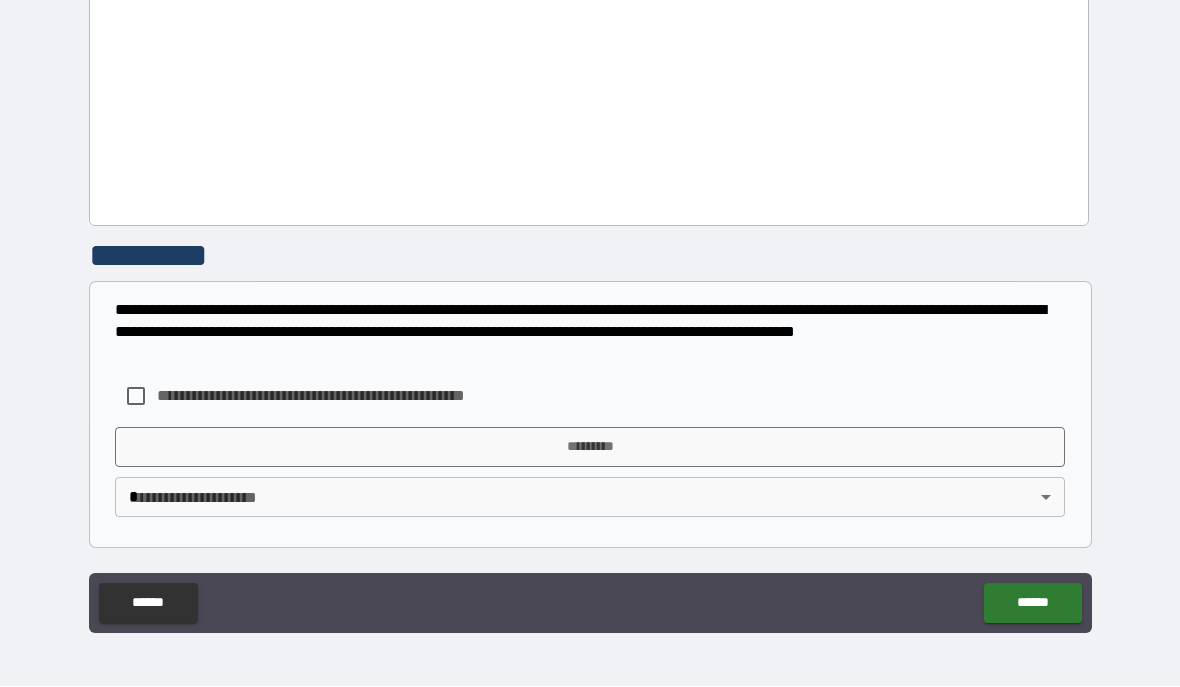 scroll, scrollTop: 1060, scrollLeft: 0, axis: vertical 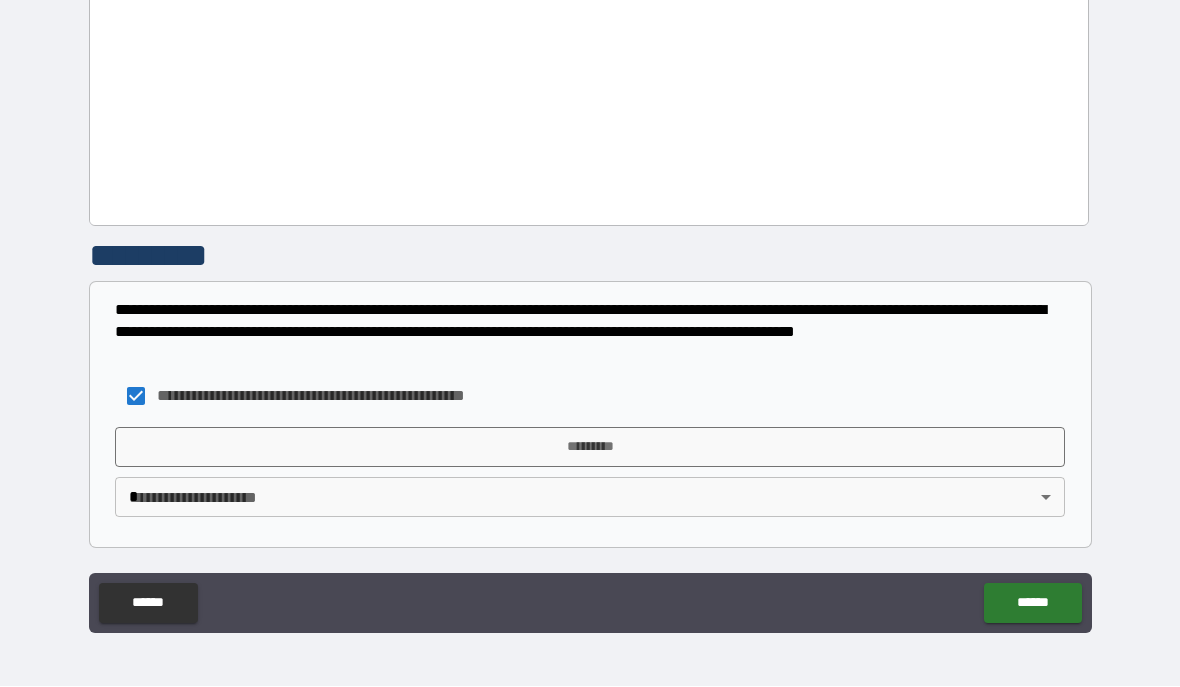 click on "*********" at bounding box center (590, 448) 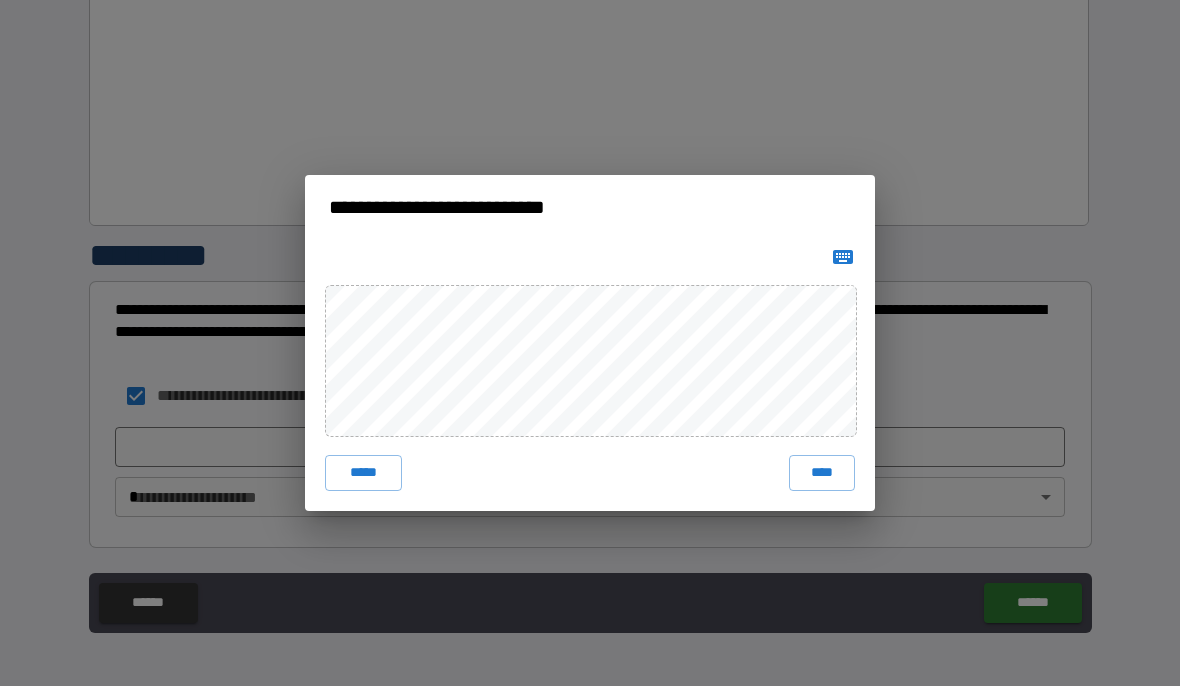 click on "*****" at bounding box center [363, 474] 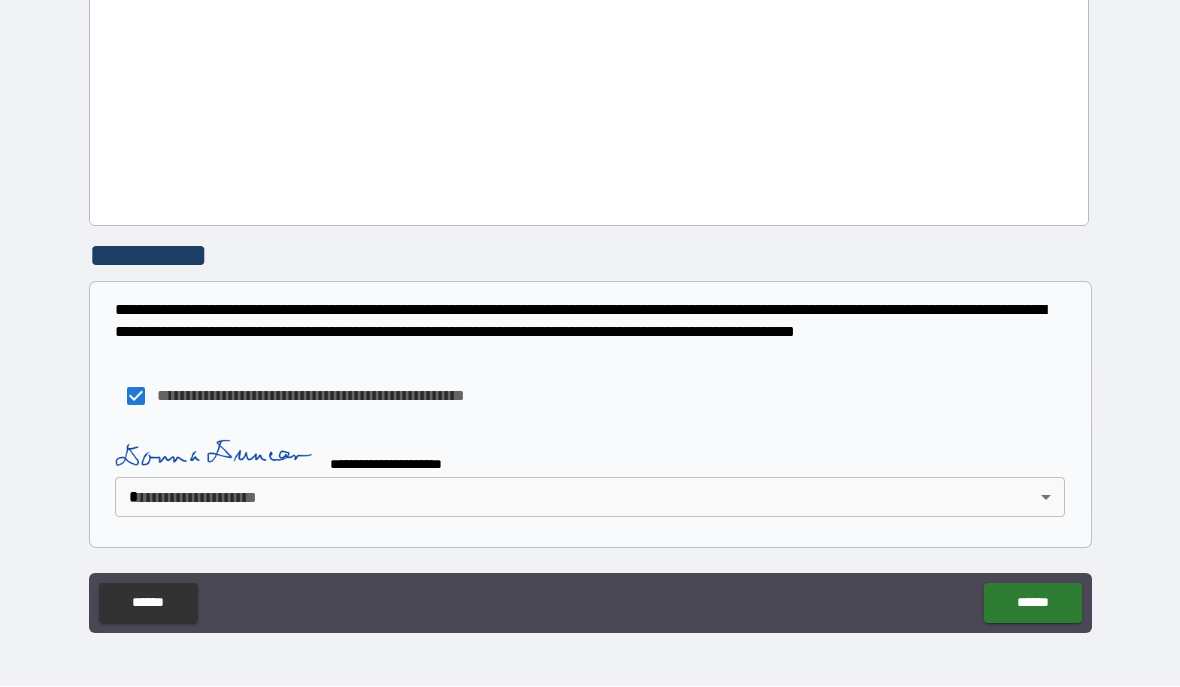 scroll, scrollTop: 1050, scrollLeft: 0, axis: vertical 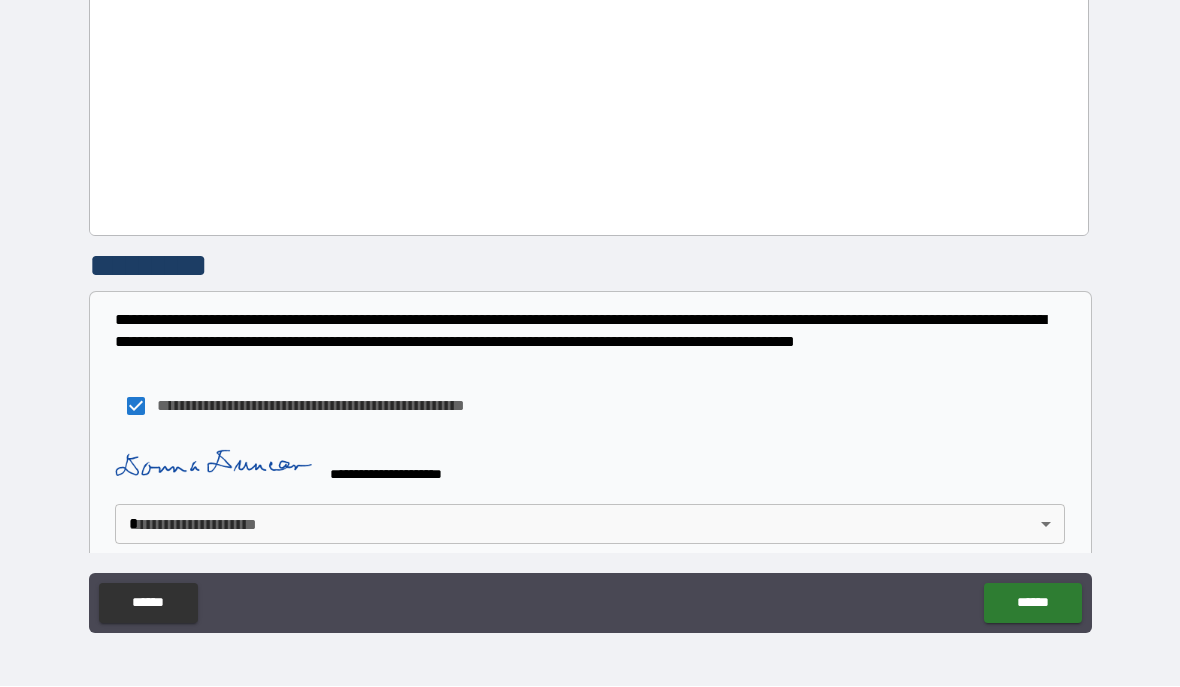 click on "**********" at bounding box center (590, 299) 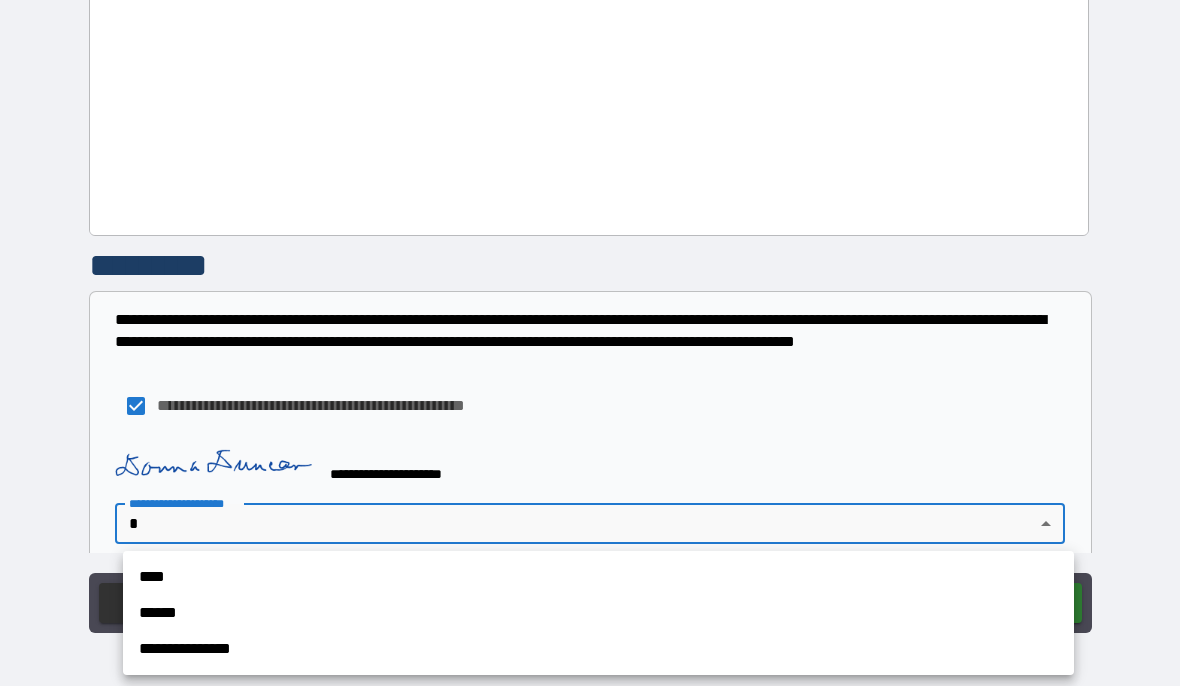 click on "****" at bounding box center [598, 578] 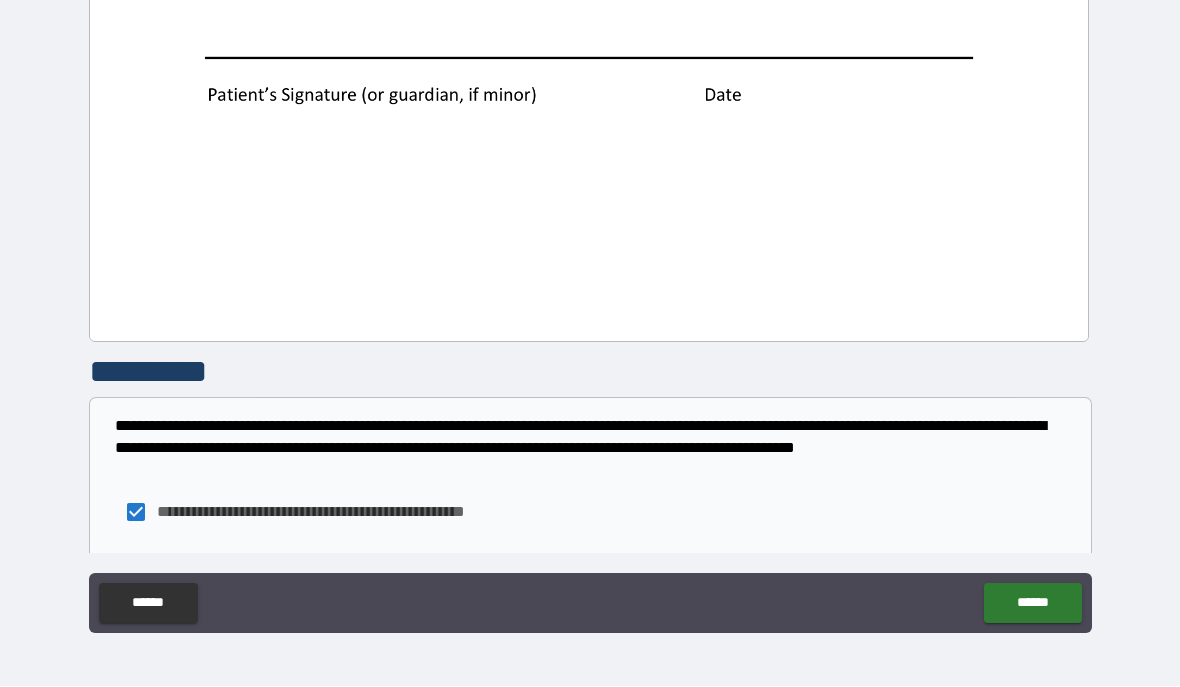 scroll, scrollTop: 992, scrollLeft: 0, axis: vertical 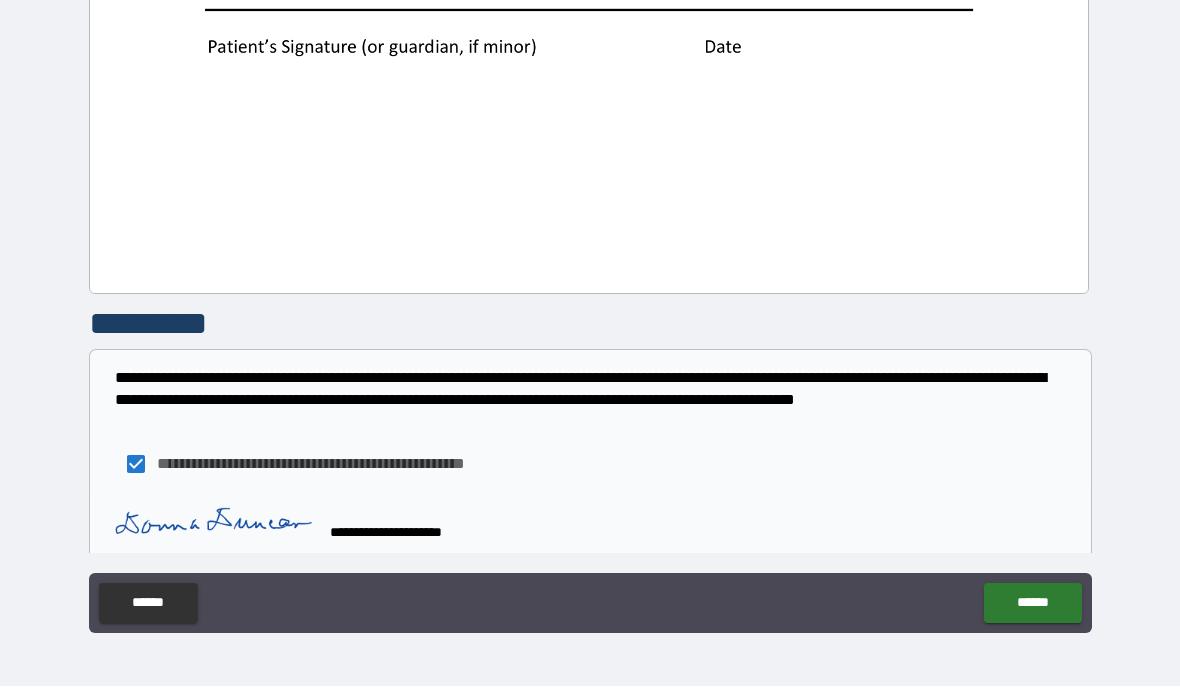 click on "******" at bounding box center [1032, 604] 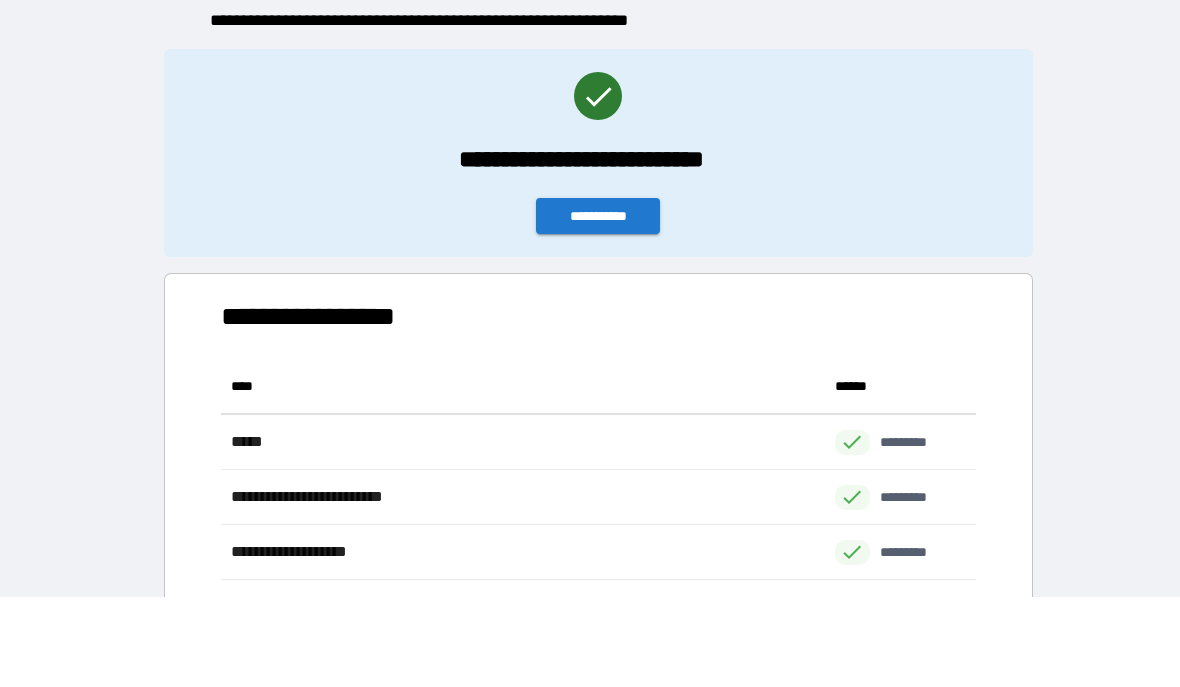 scroll, scrollTop: 221, scrollLeft: 755, axis: both 